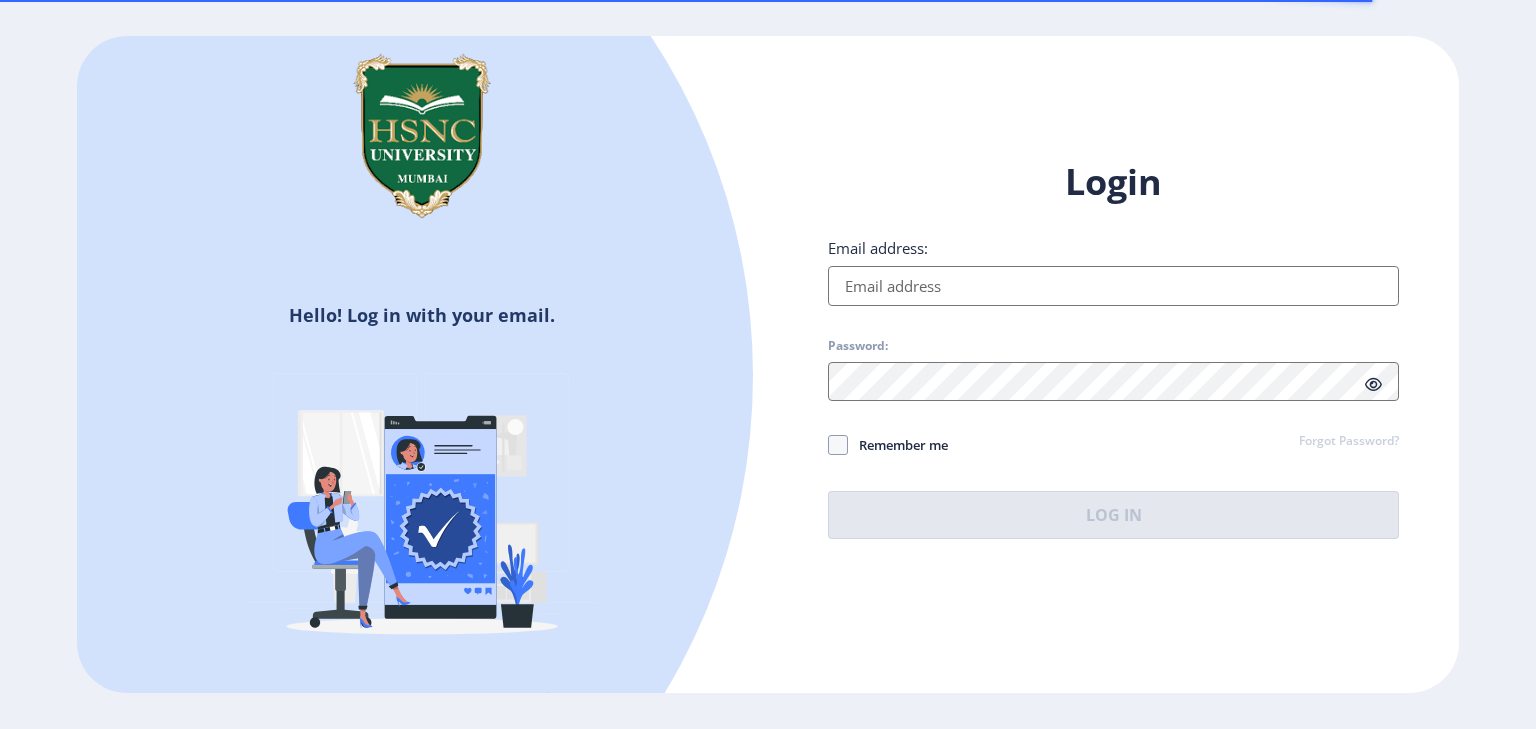 scroll, scrollTop: 0, scrollLeft: 0, axis: both 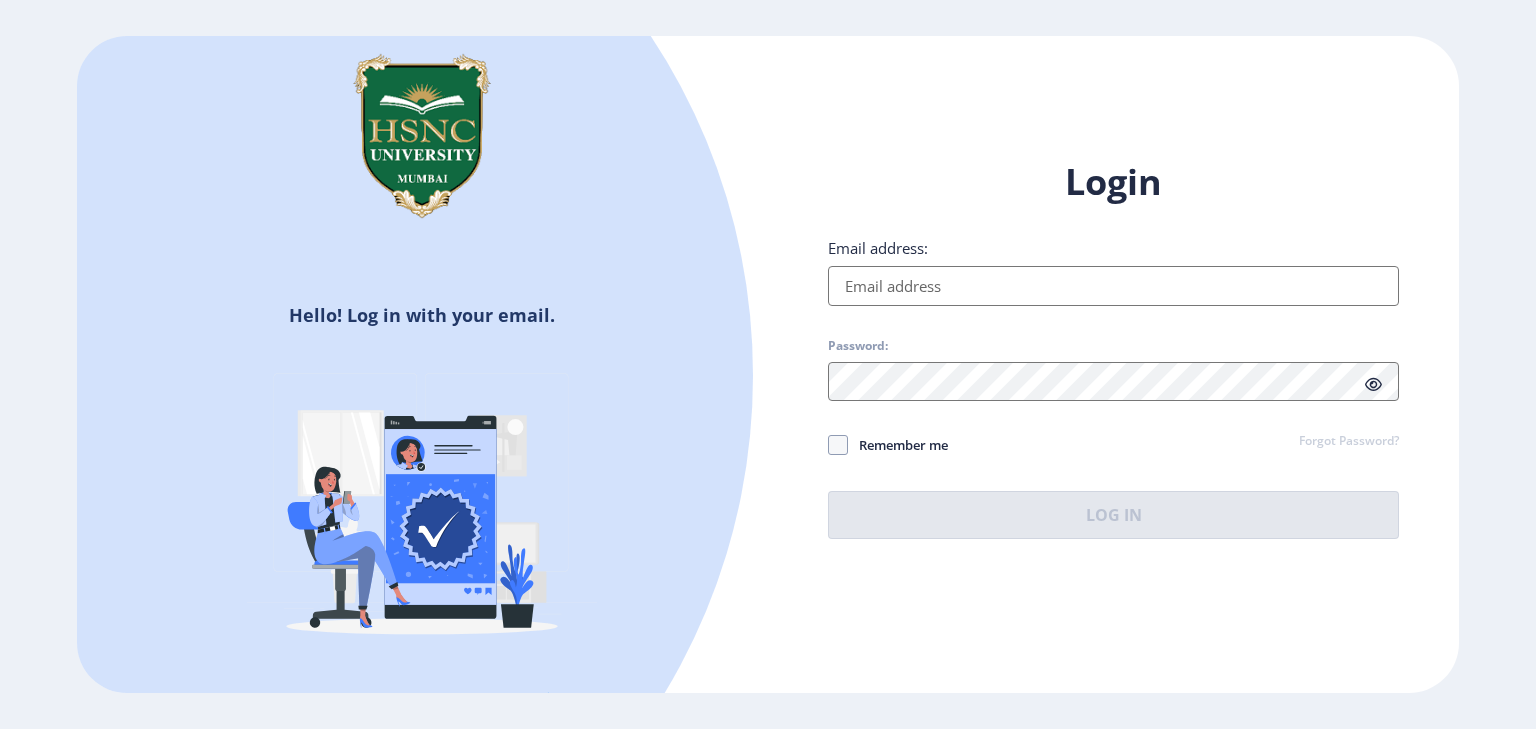 click on "Email address:" at bounding box center (1113, 286) 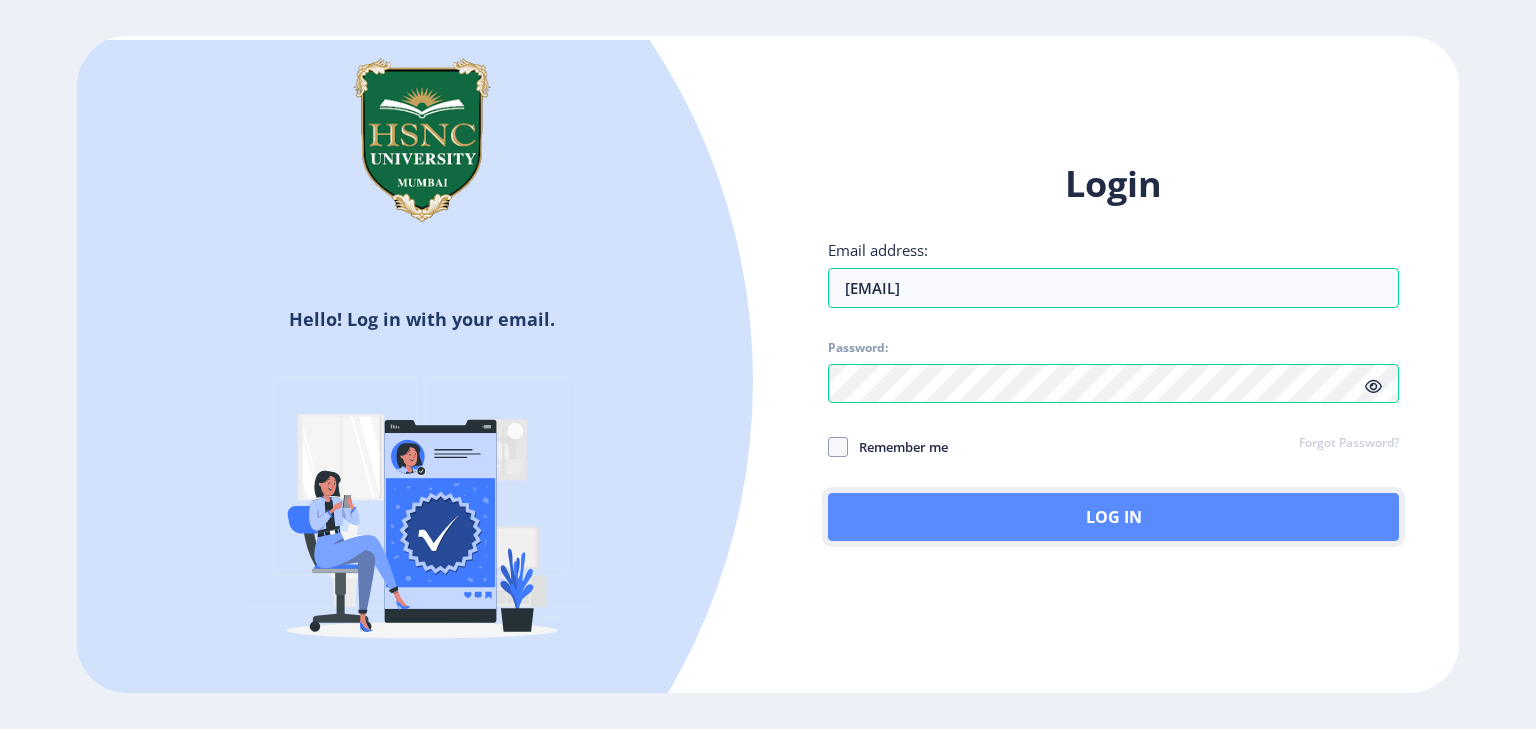 click on "Log In" 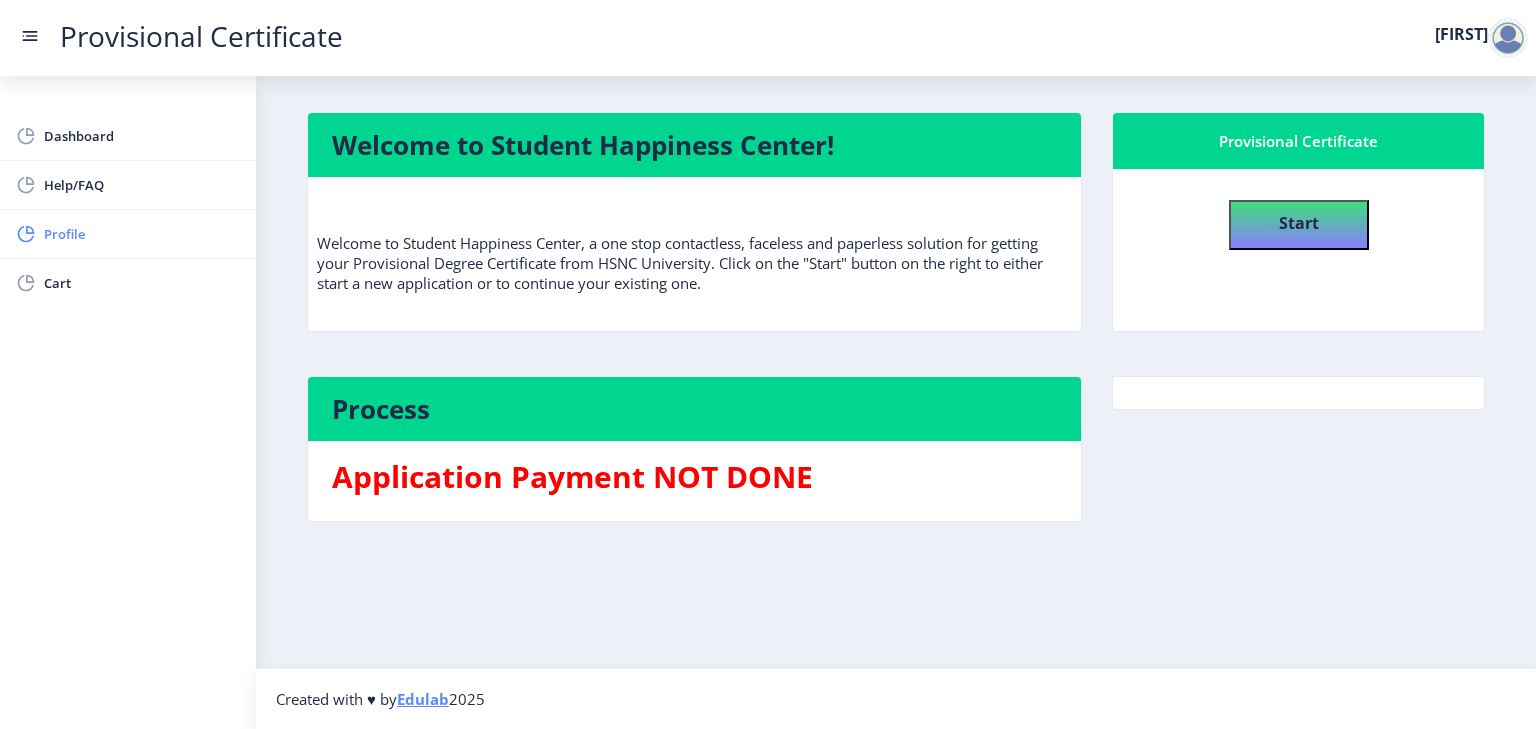 click on "Profile" 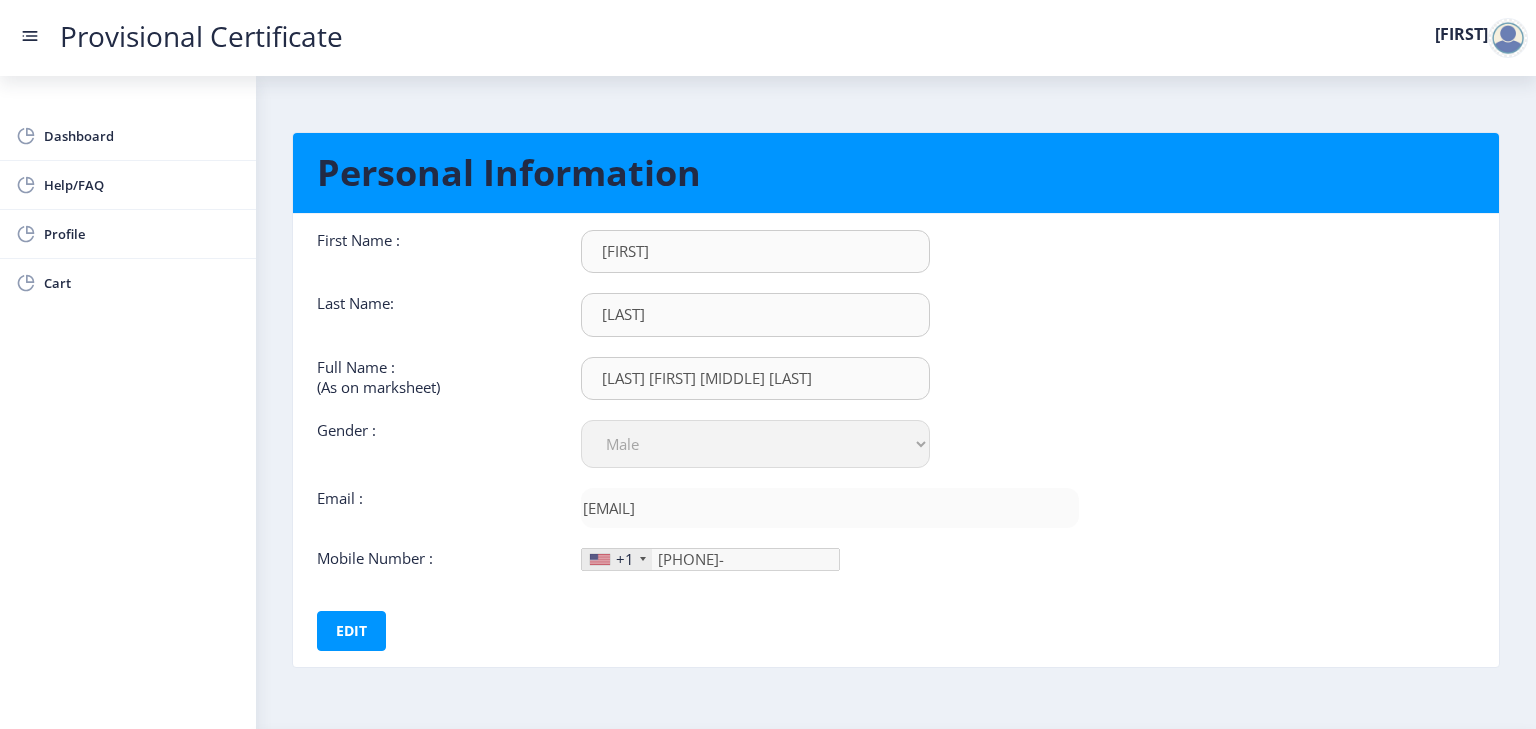 scroll, scrollTop: 59, scrollLeft: 0, axis: vertical 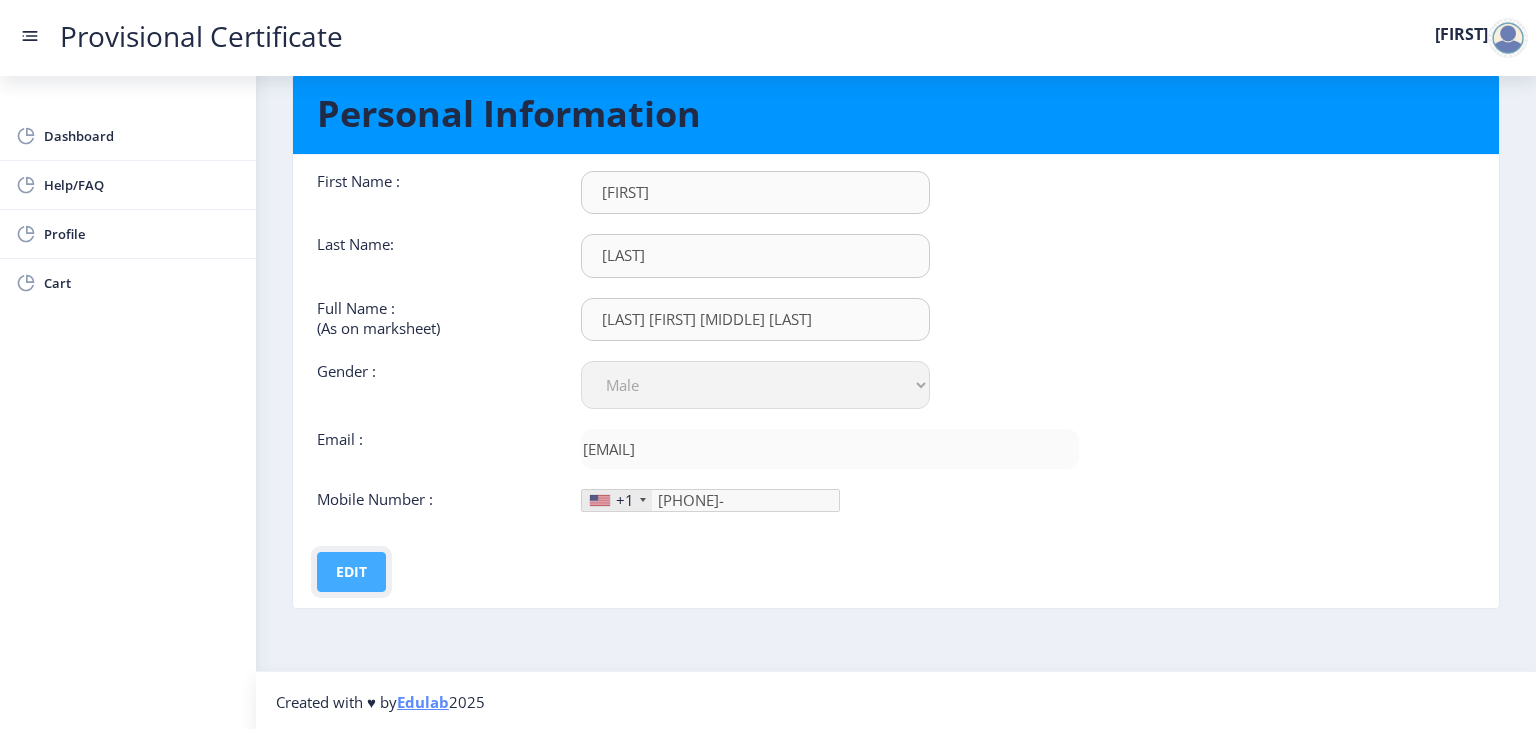 click on "Edit" 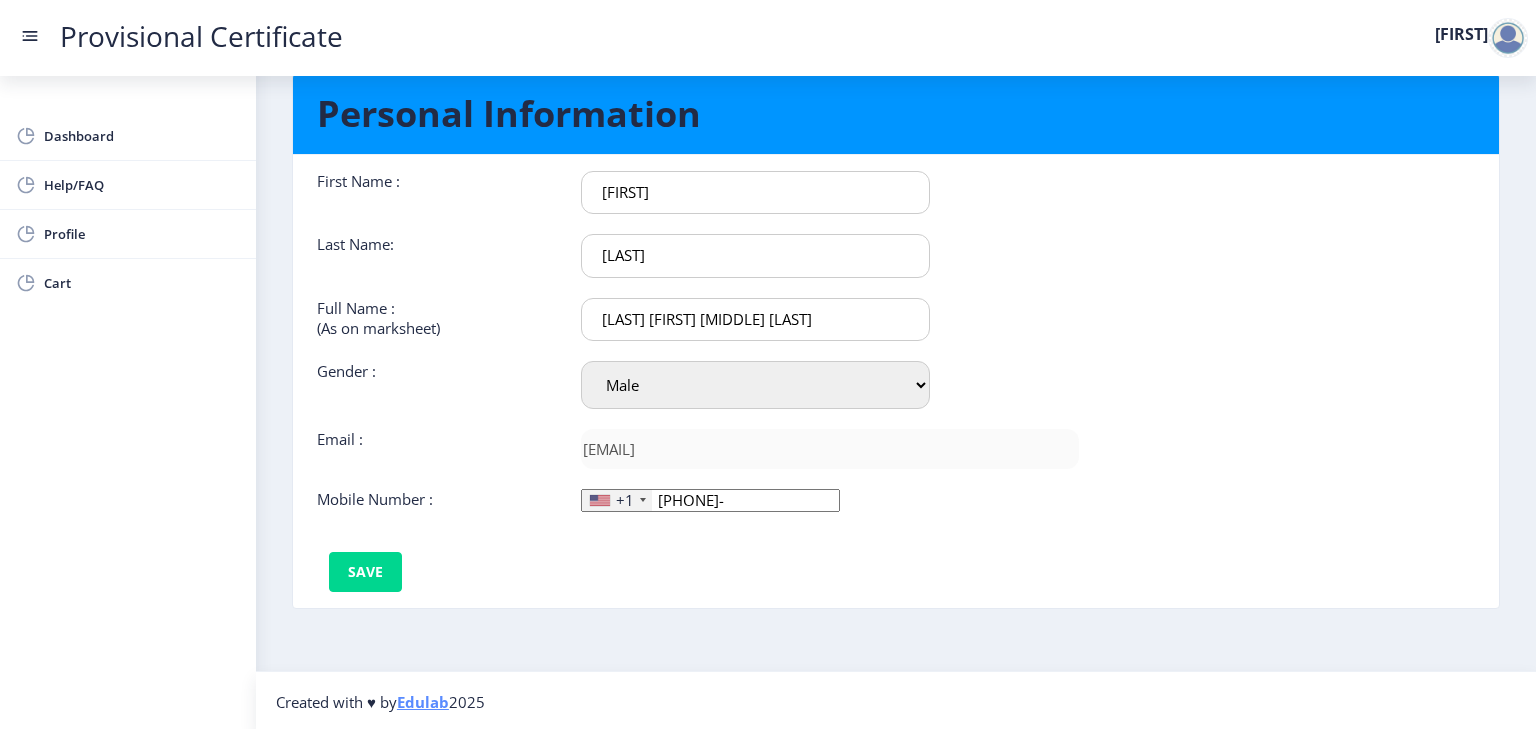 click on "[PHONE]-" 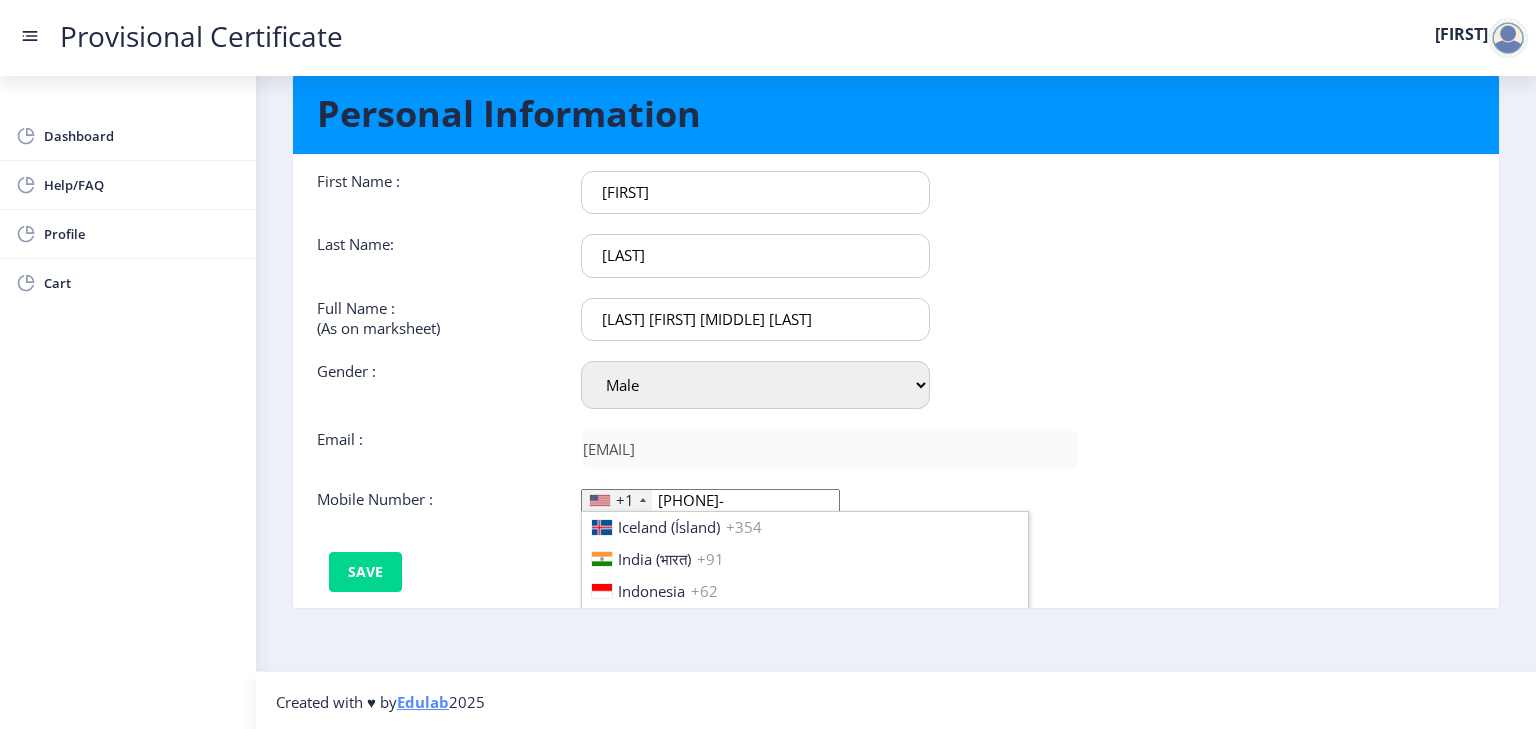 scroll, scrollTop: 3127, scrollLeft: 0, axis: vertical 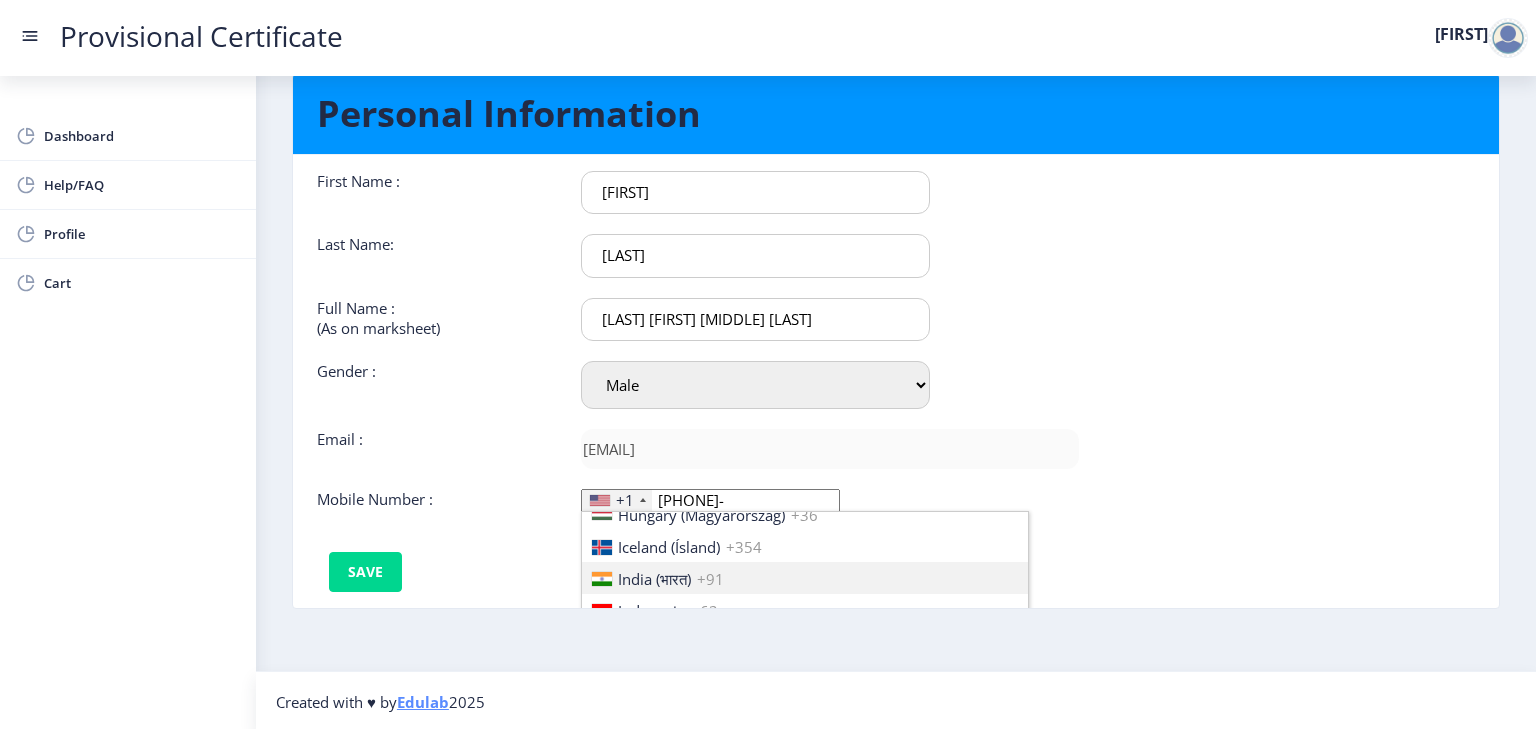 click on "India (भारत)" at bounding box center [654, 579] 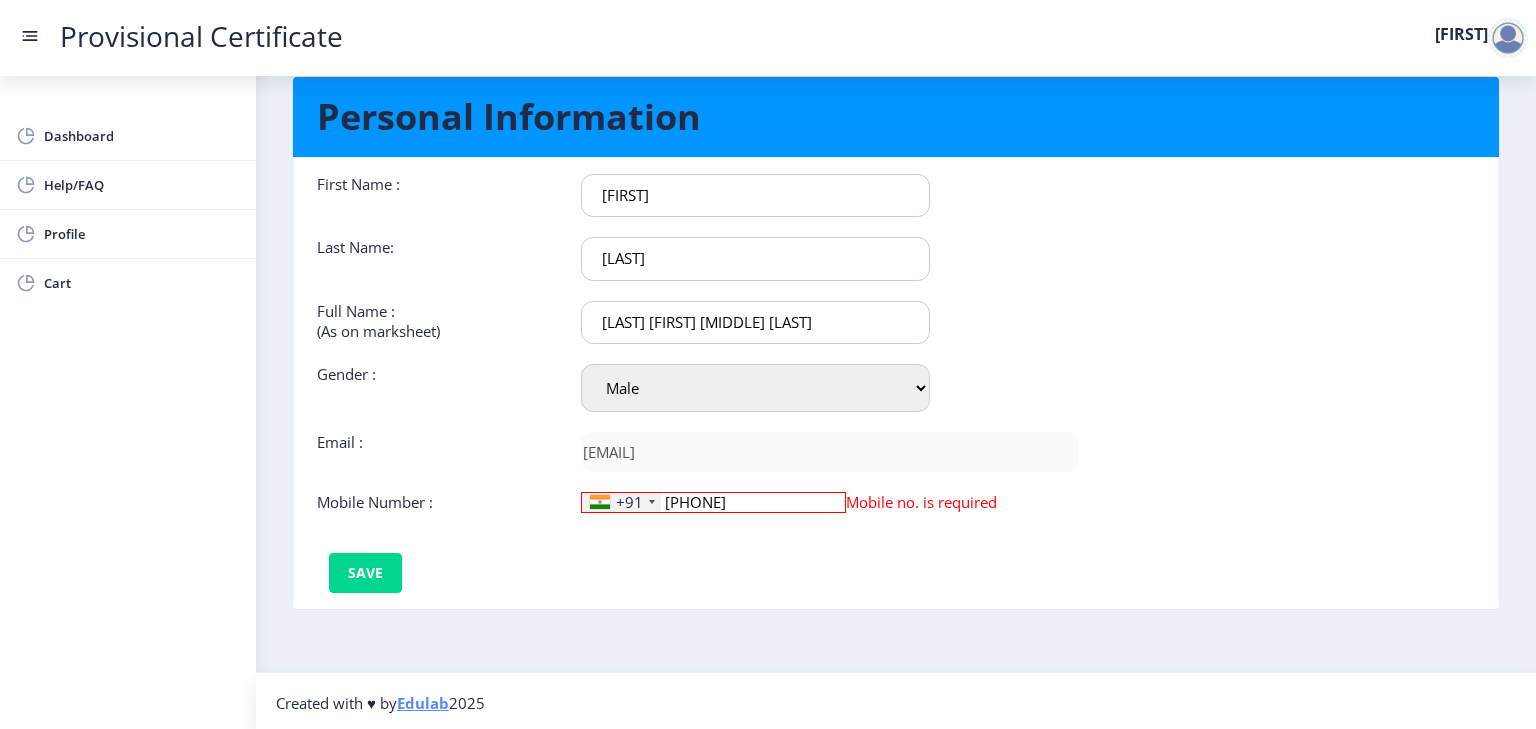 scroll, scrollTop: 59, scrollLeft: 0, axis: vertical 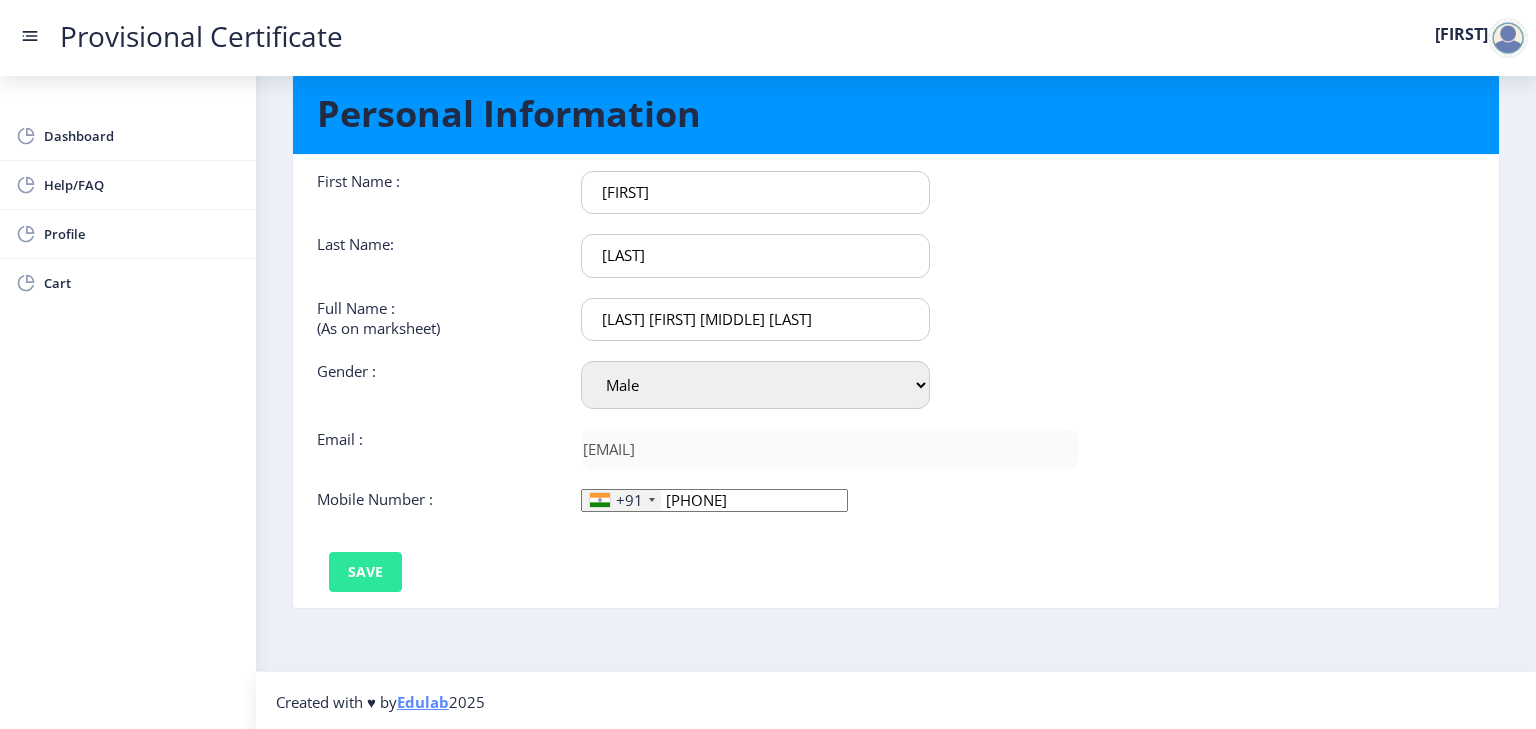 type on "[PHONE]" 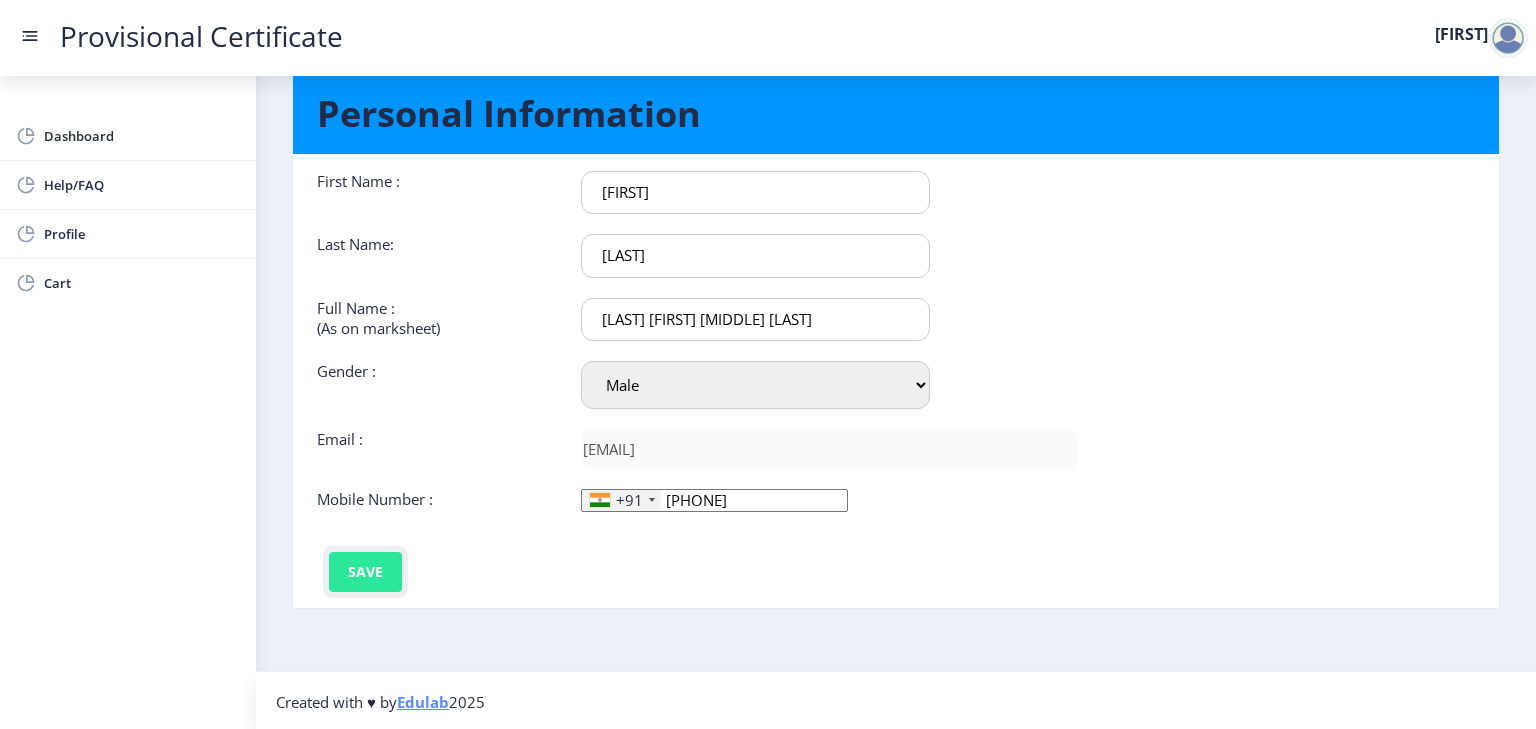 click on "Save" 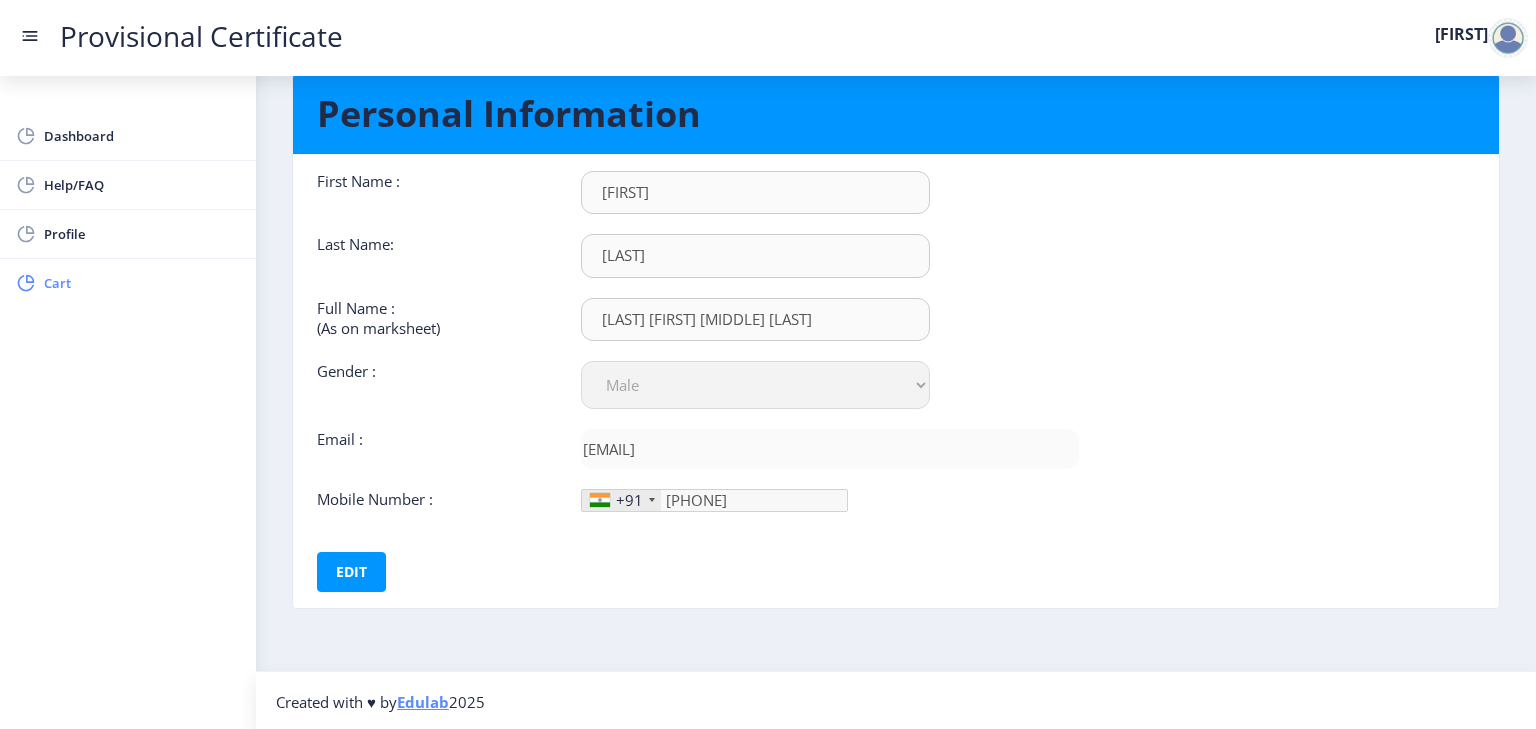 click on "Cart" 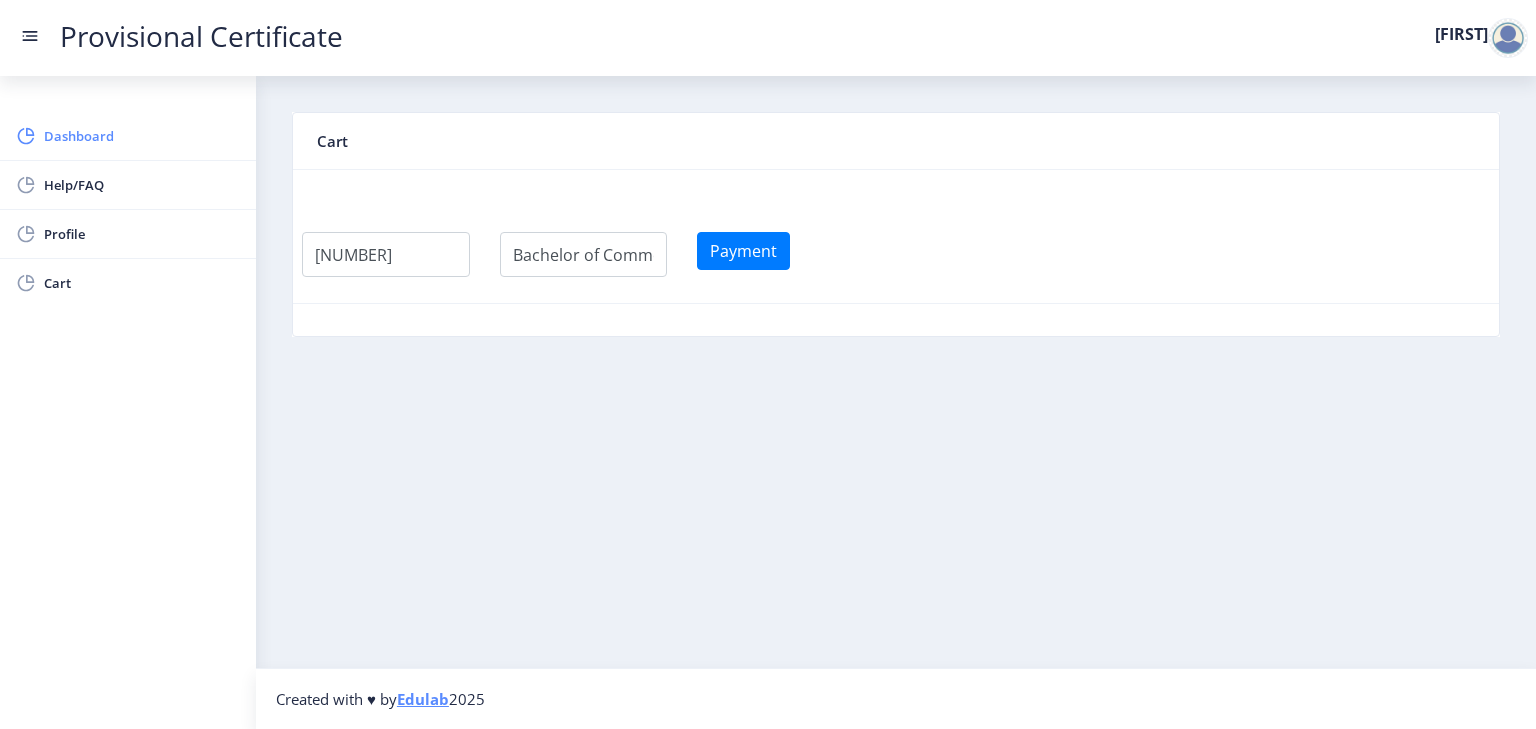 click on "Dashboard" 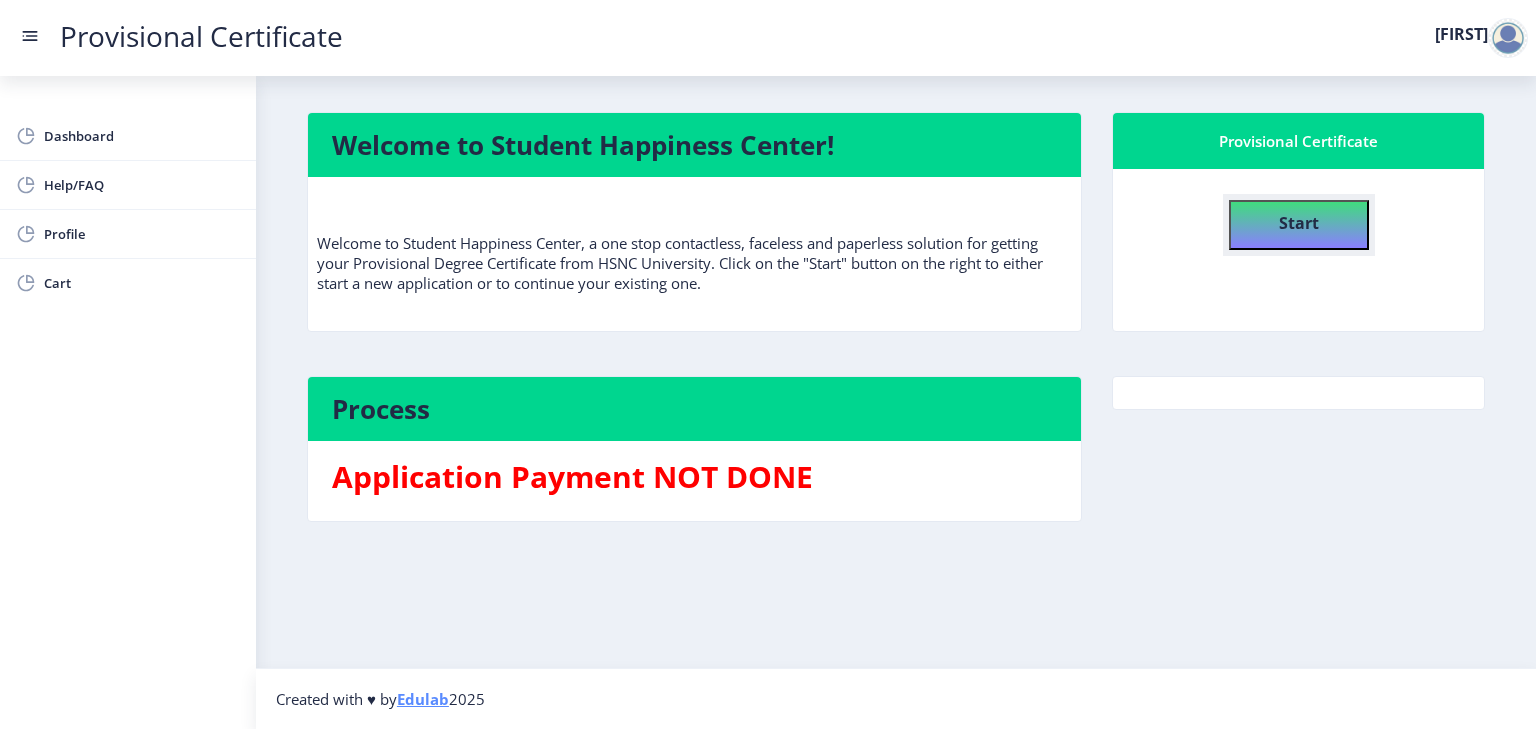 click on "Start" 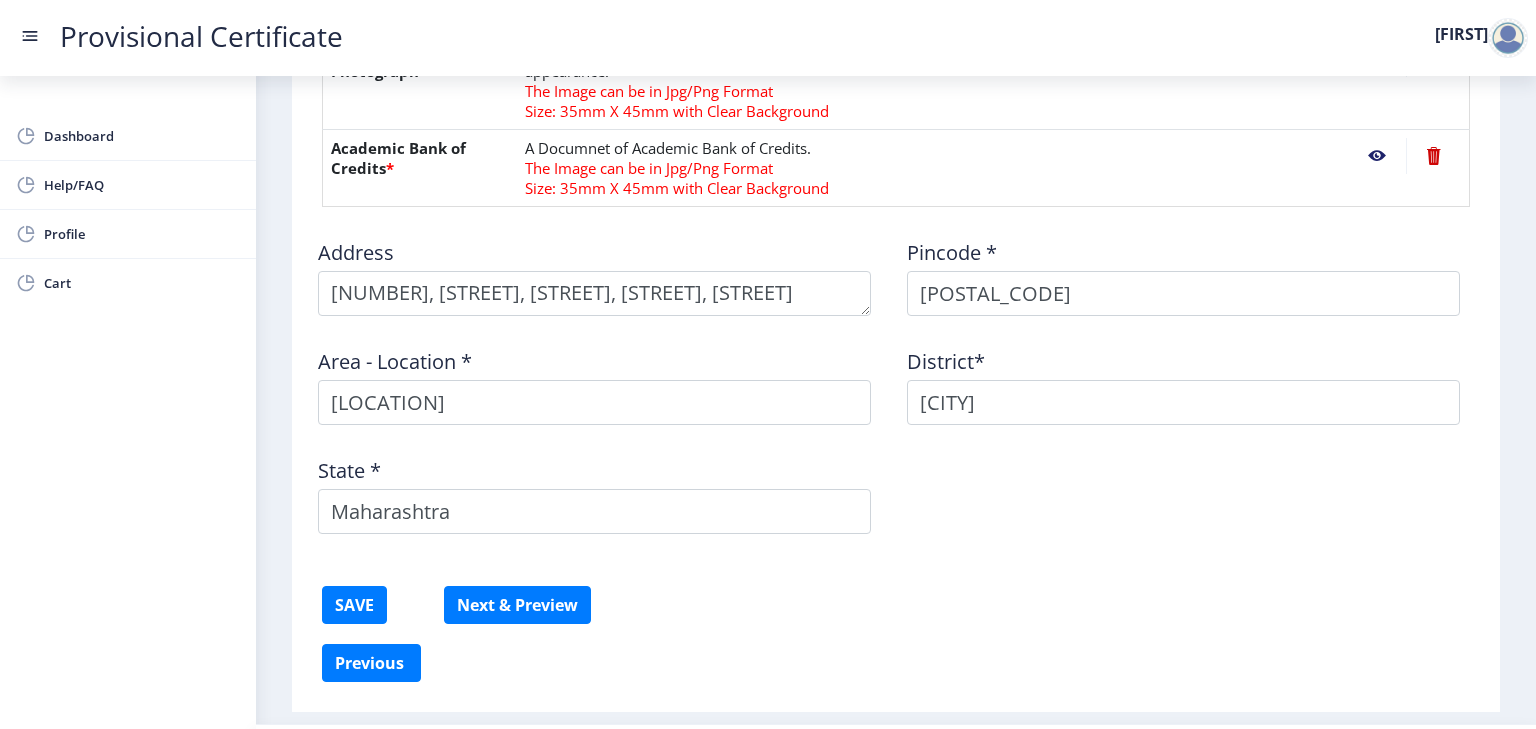 scroll, scrollTop: 1087, scrollLeft: 0, axis: vertical 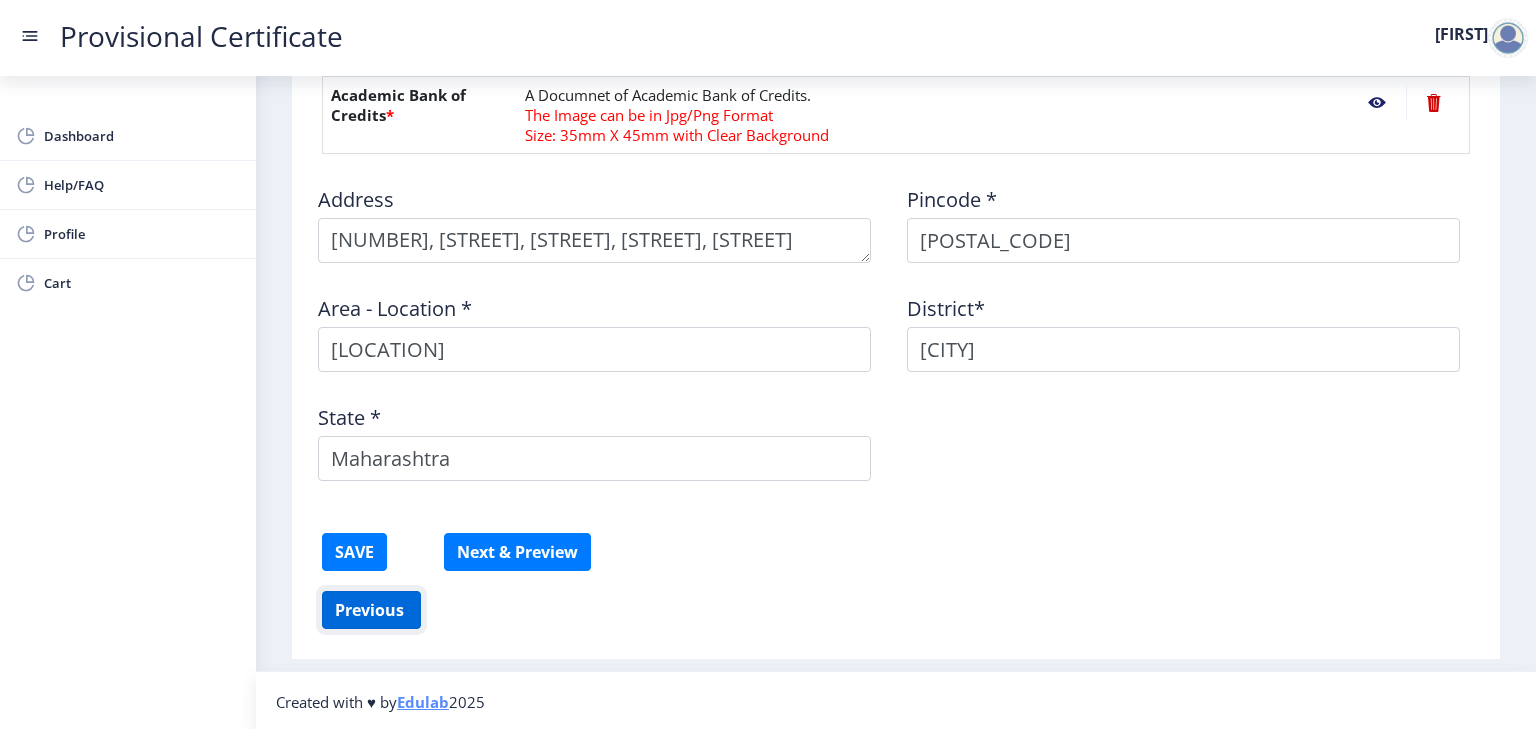 click on "Previous ‍" 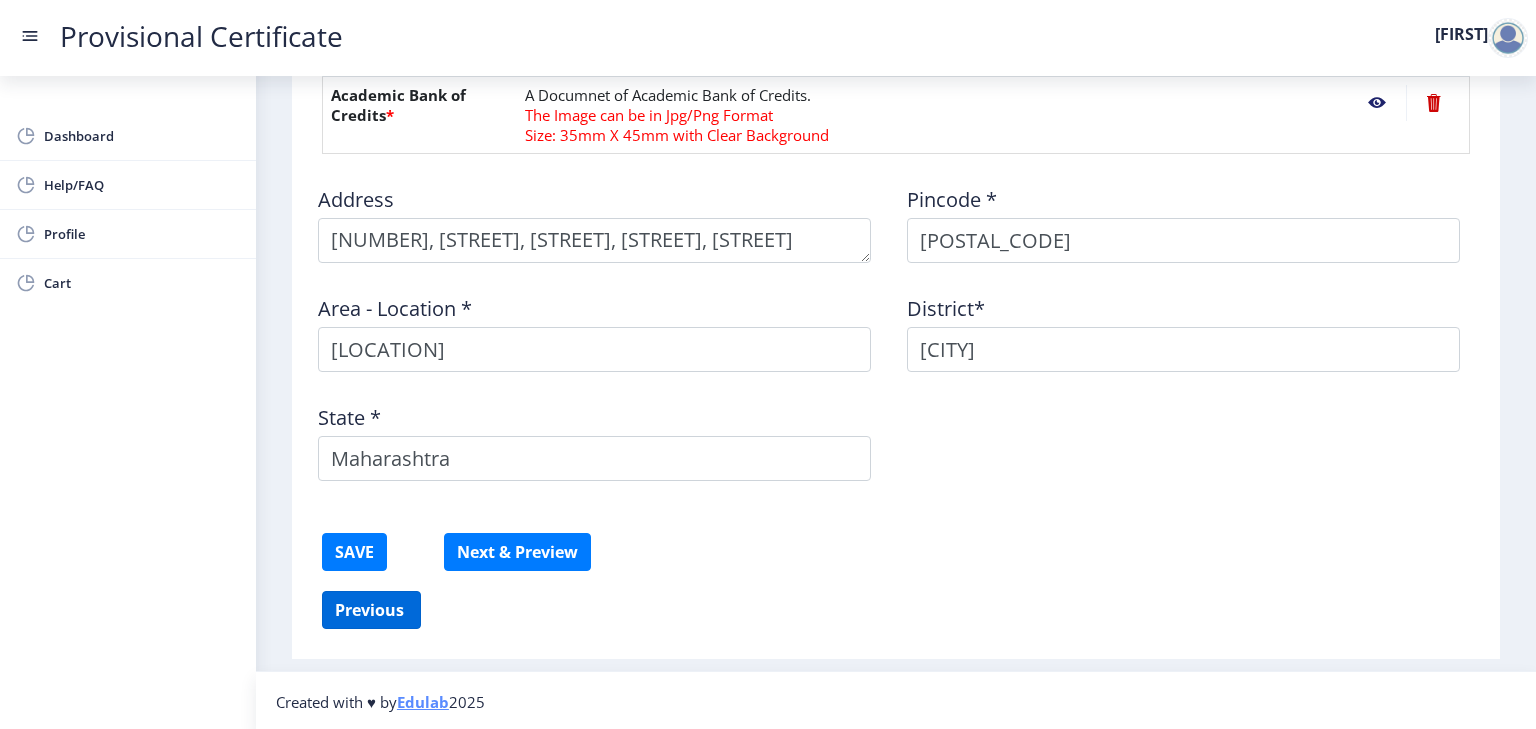 select on "A" 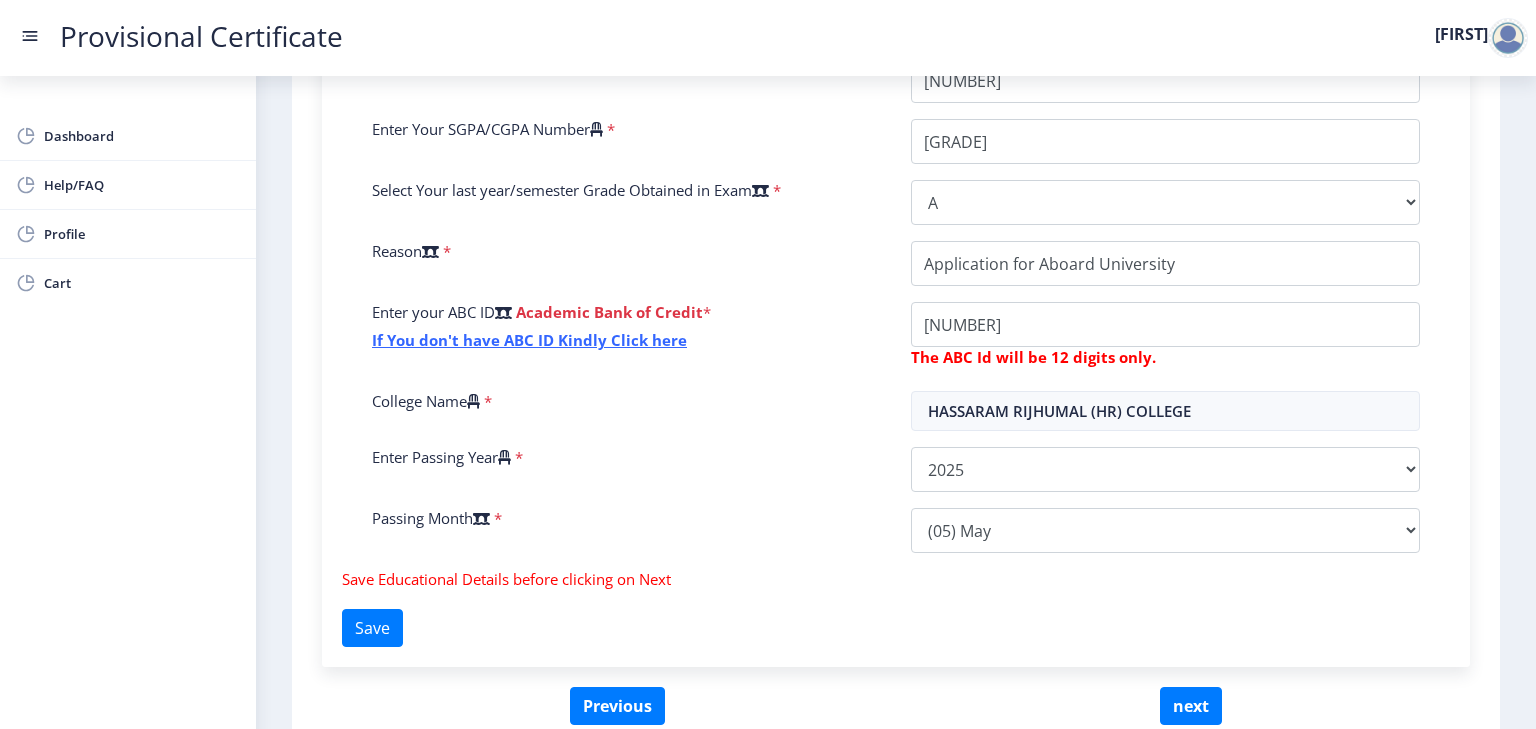 scroll, scrollTop: 556, scrollLeft: 0, axis: vertical 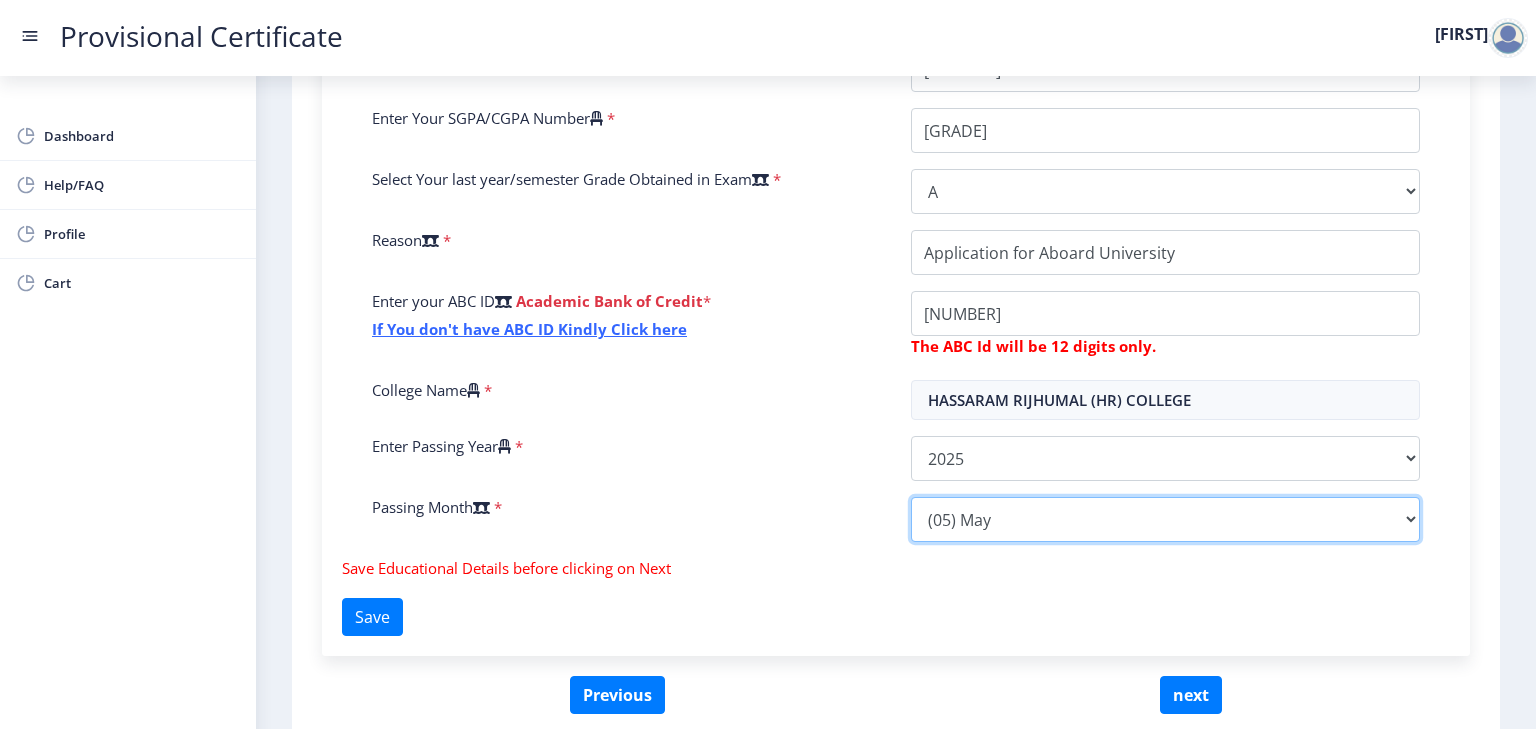 click on "Please select PassingMonth  (01) January (02) February (03) March (04) April (05) May (06) June (07) July (08) August (09) September (10) October (11) November (12) December" at bounding box center (1165, 519) 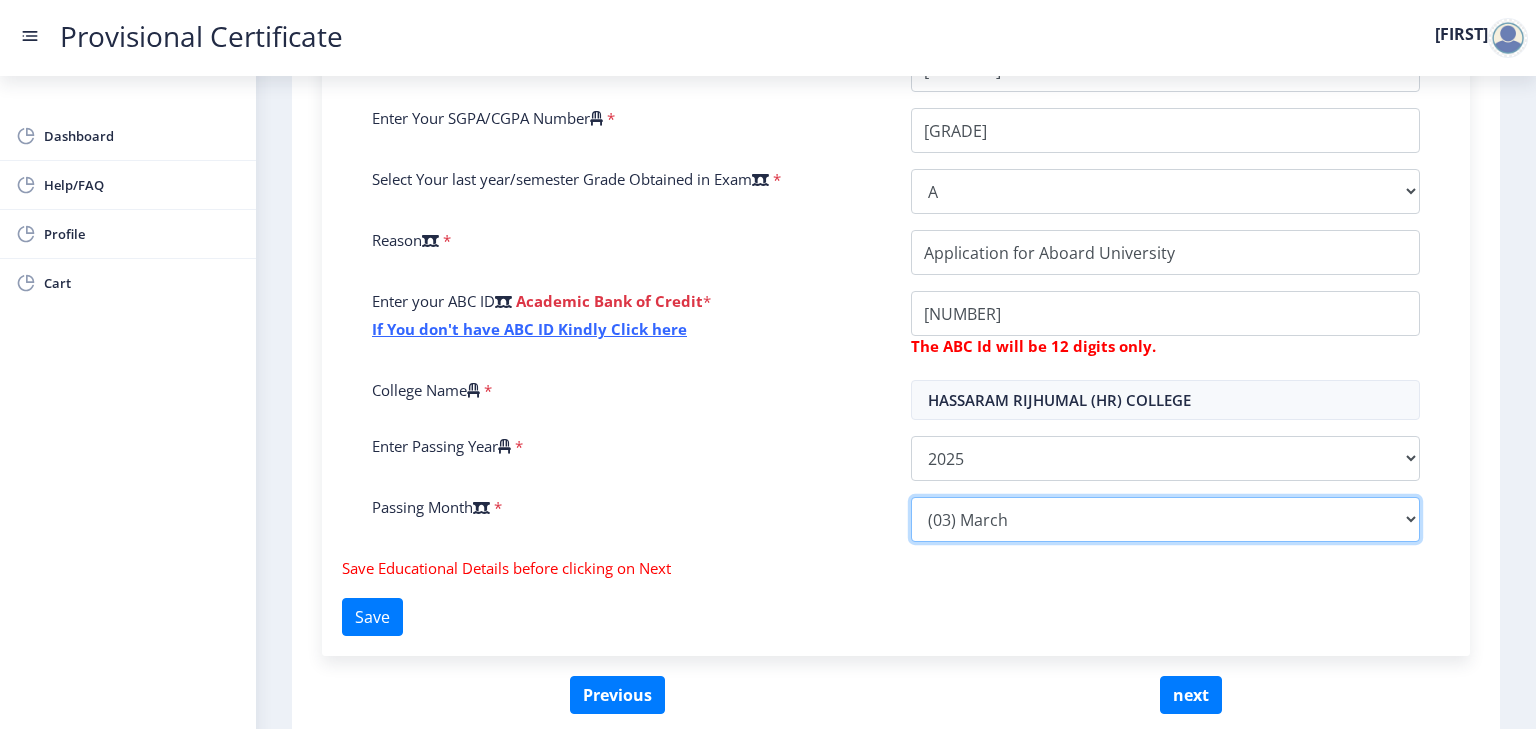 click on "Please select PassingMonth  (01) January (02) February (03) March (04) April (05) May (06) June (07) July (08) August (09) September (10) October (11) November (12) December" at bounding box center [1165, 519] 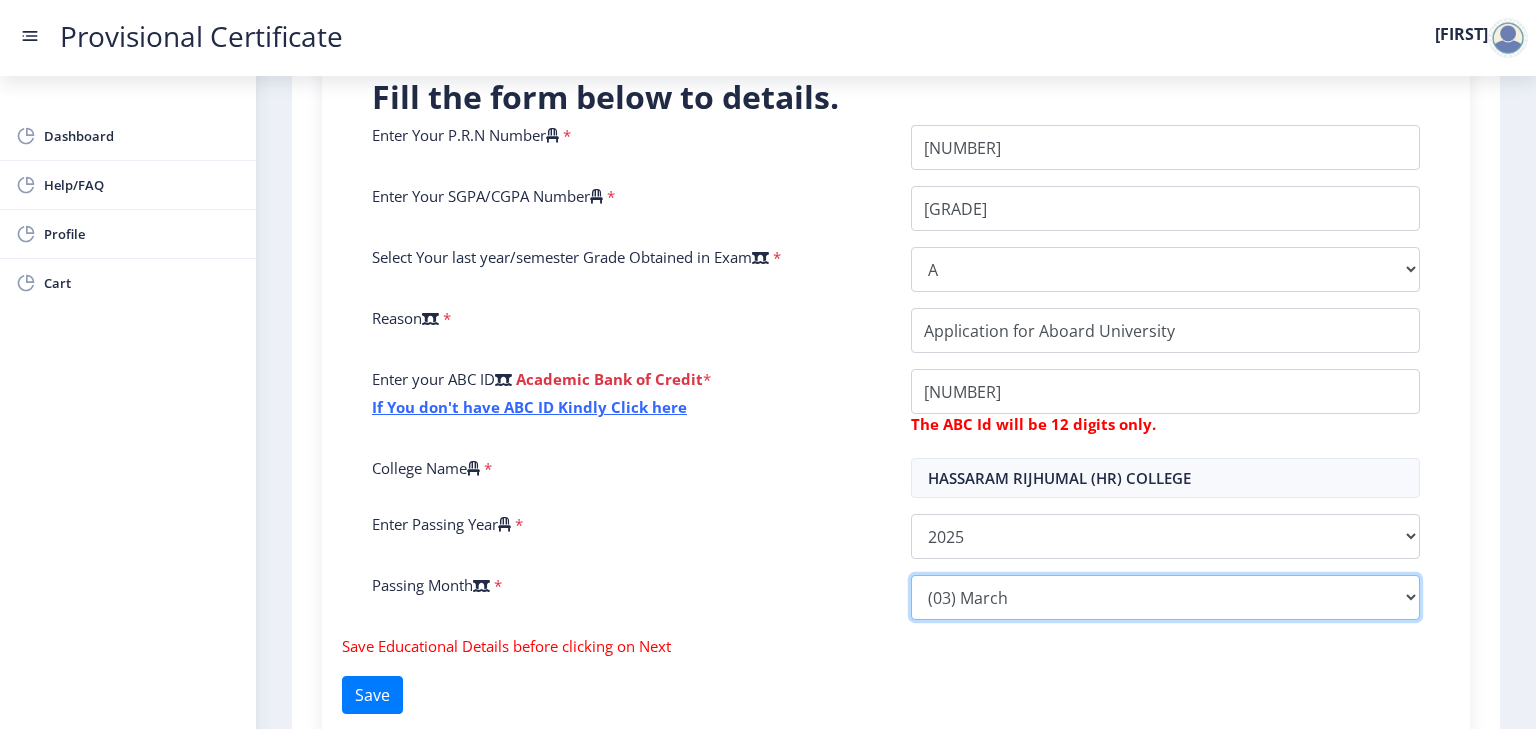 scroll, scrollTop: 474, scrollLeft: 0, axis: vertical 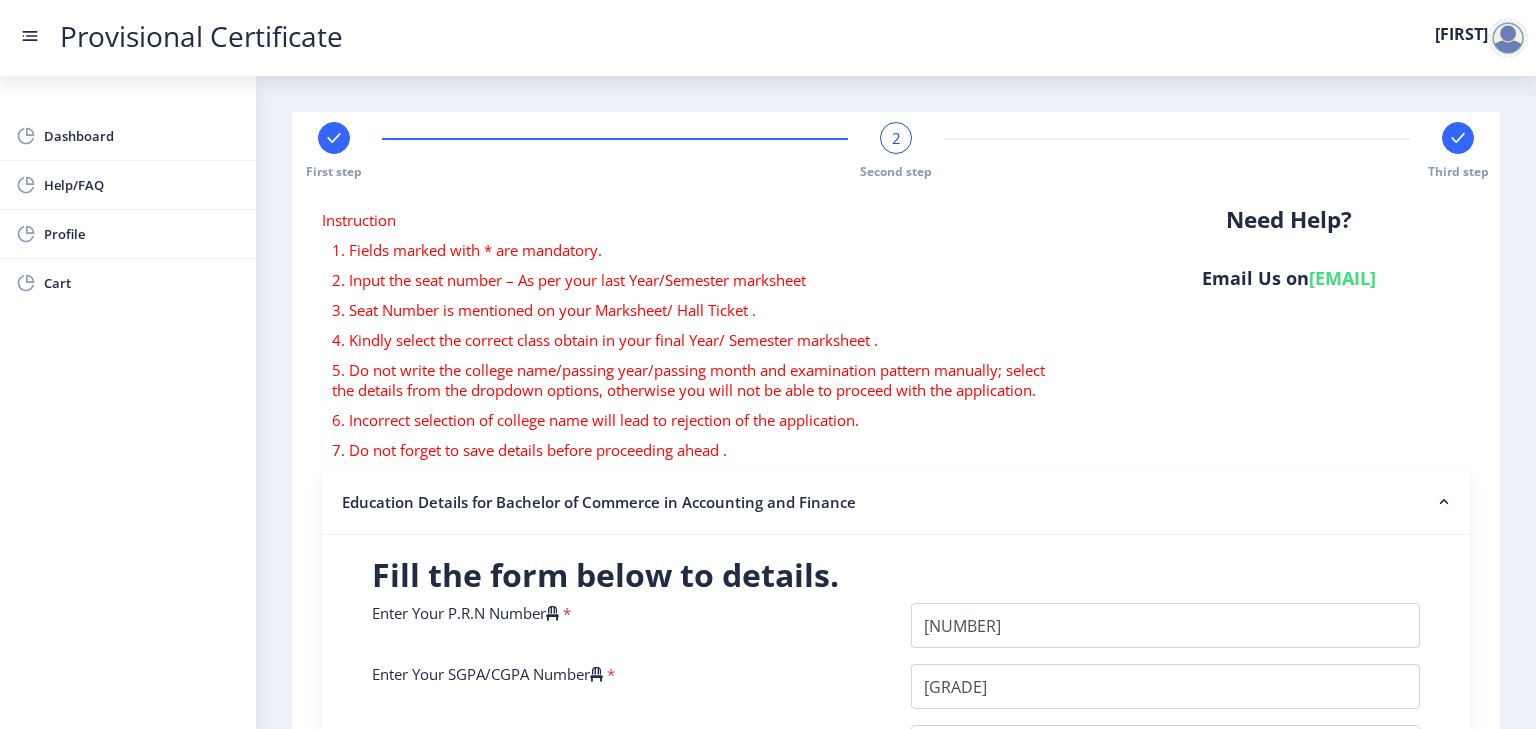 click 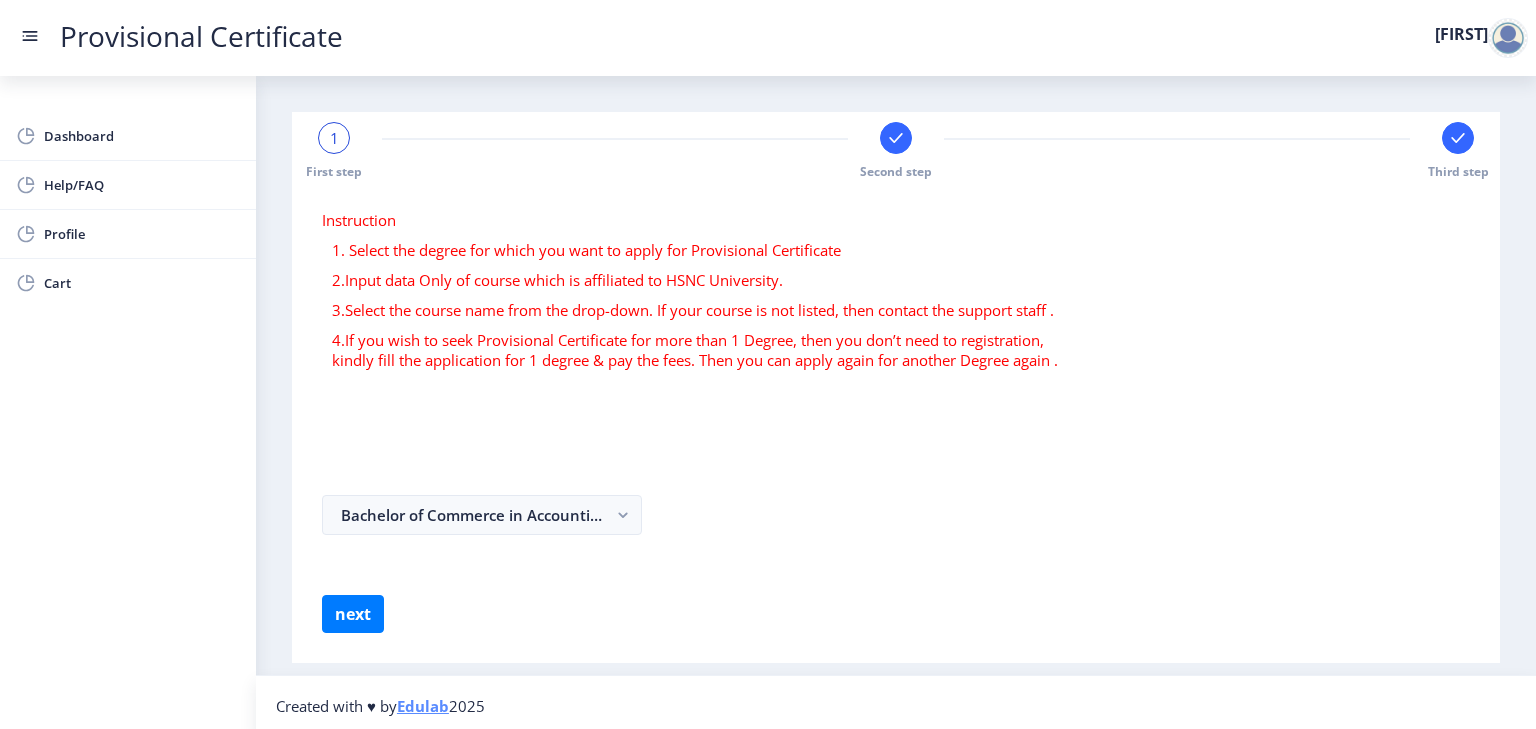 scroll, scrollTop: 5, scrollLeft: 0, axis: vertical 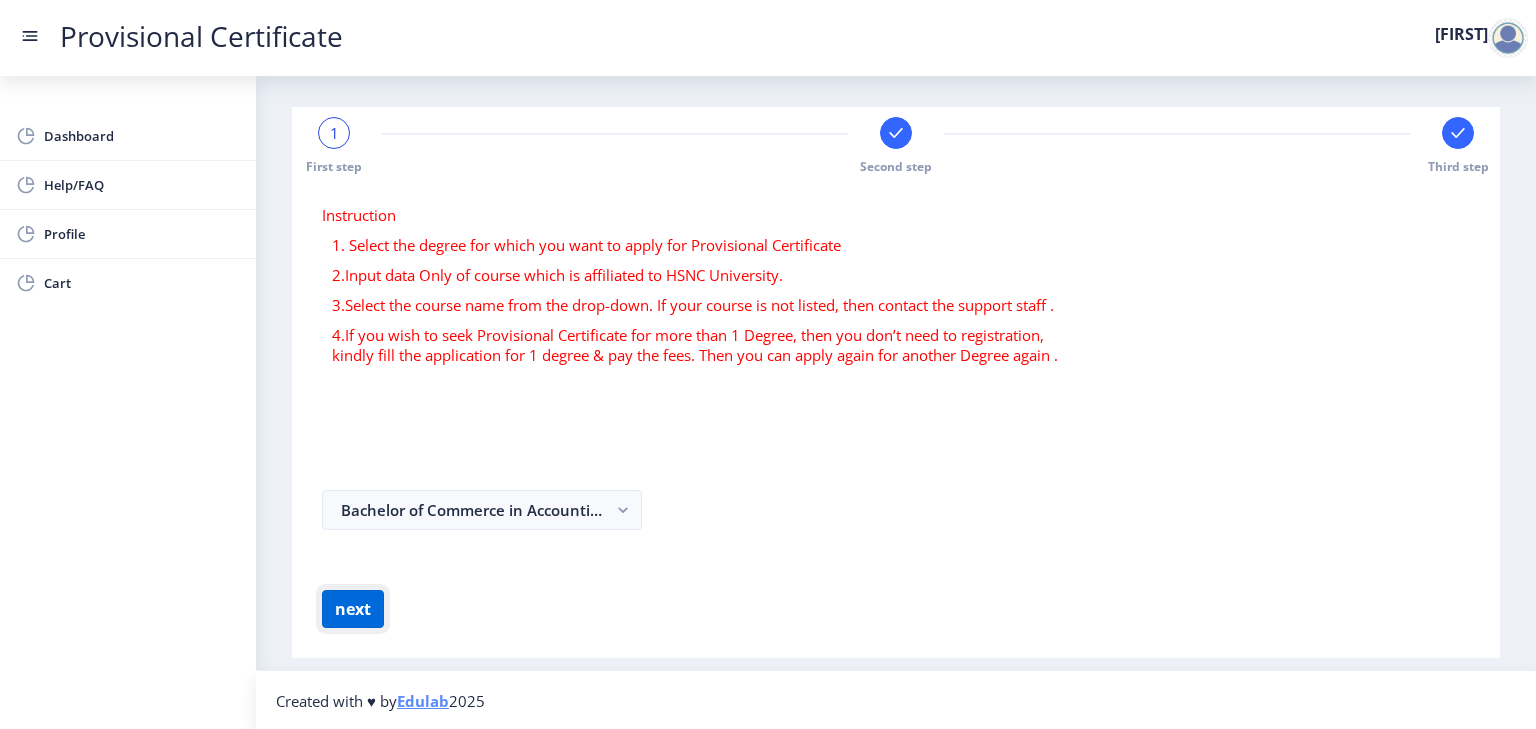 click on "next" 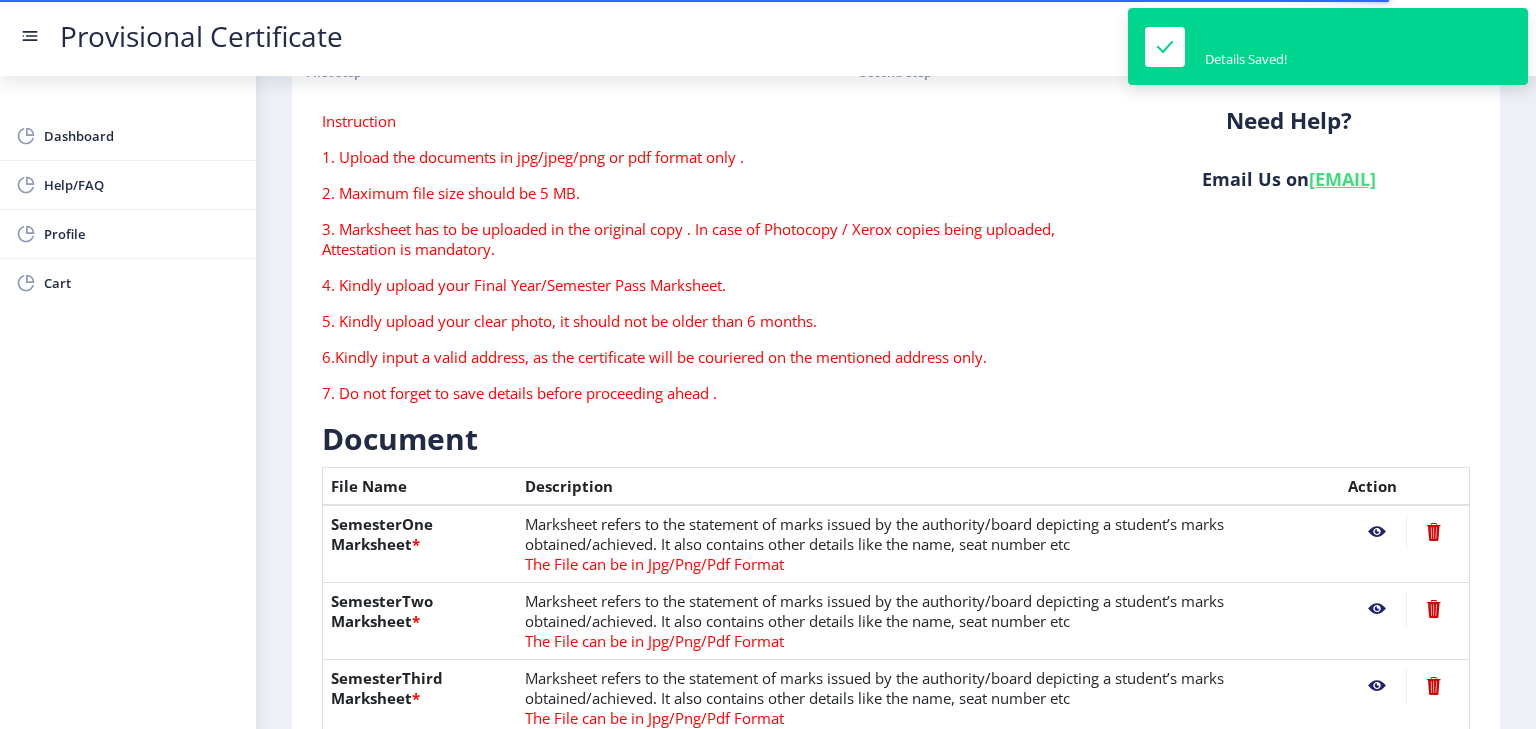 scroll, scrollTop: 0, scrollLeft: 0, axis: both 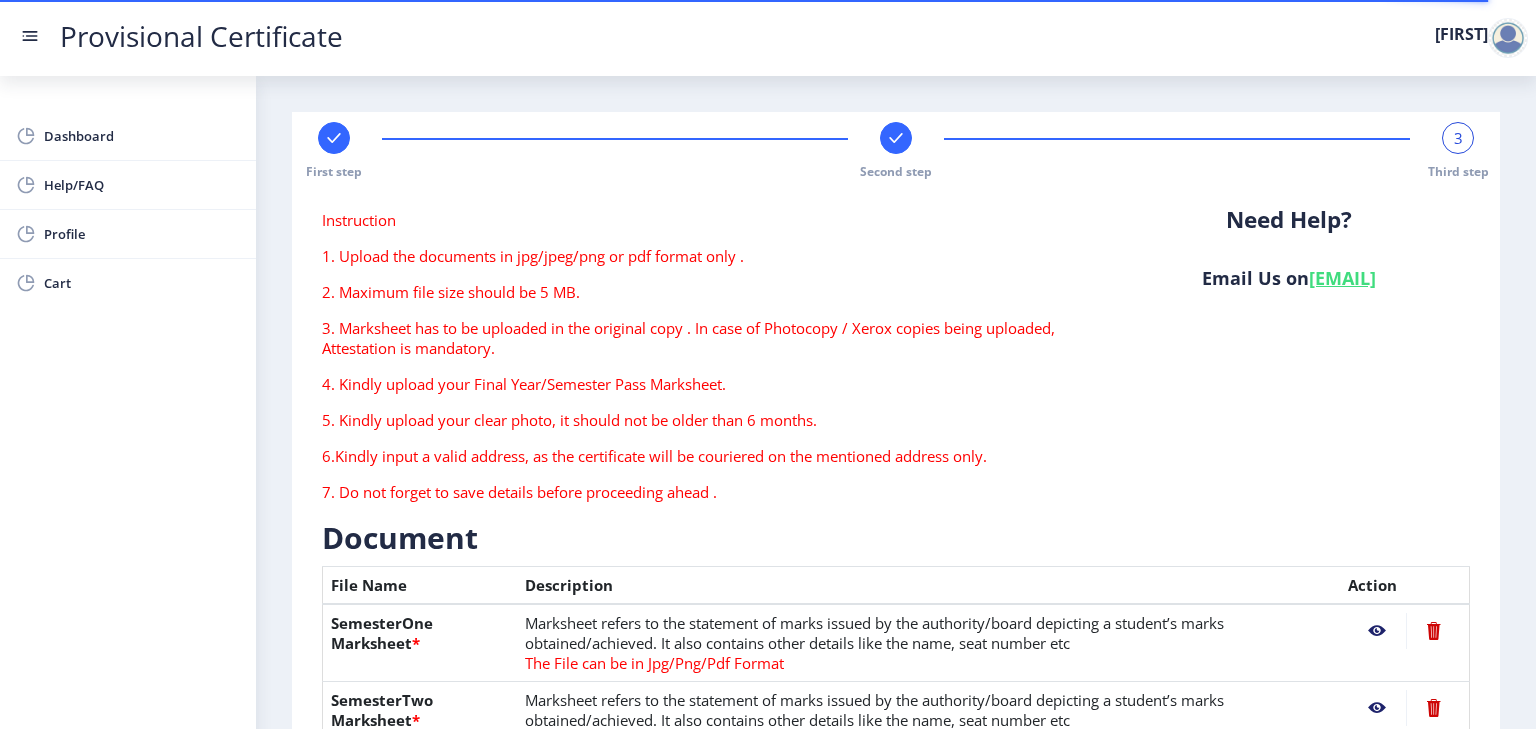 click 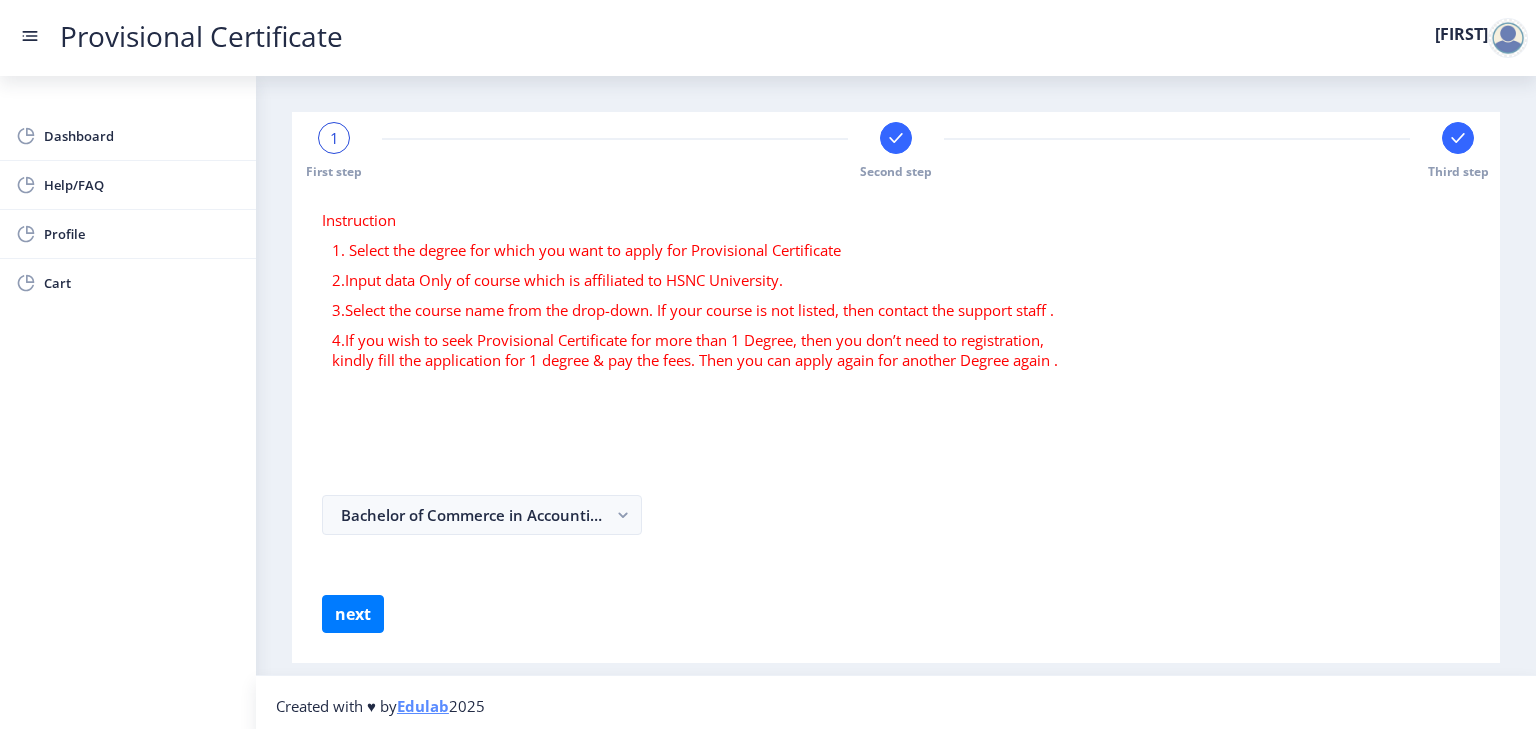scroll, scrollTop: 5, scrollLeft: 0, axis: vertical 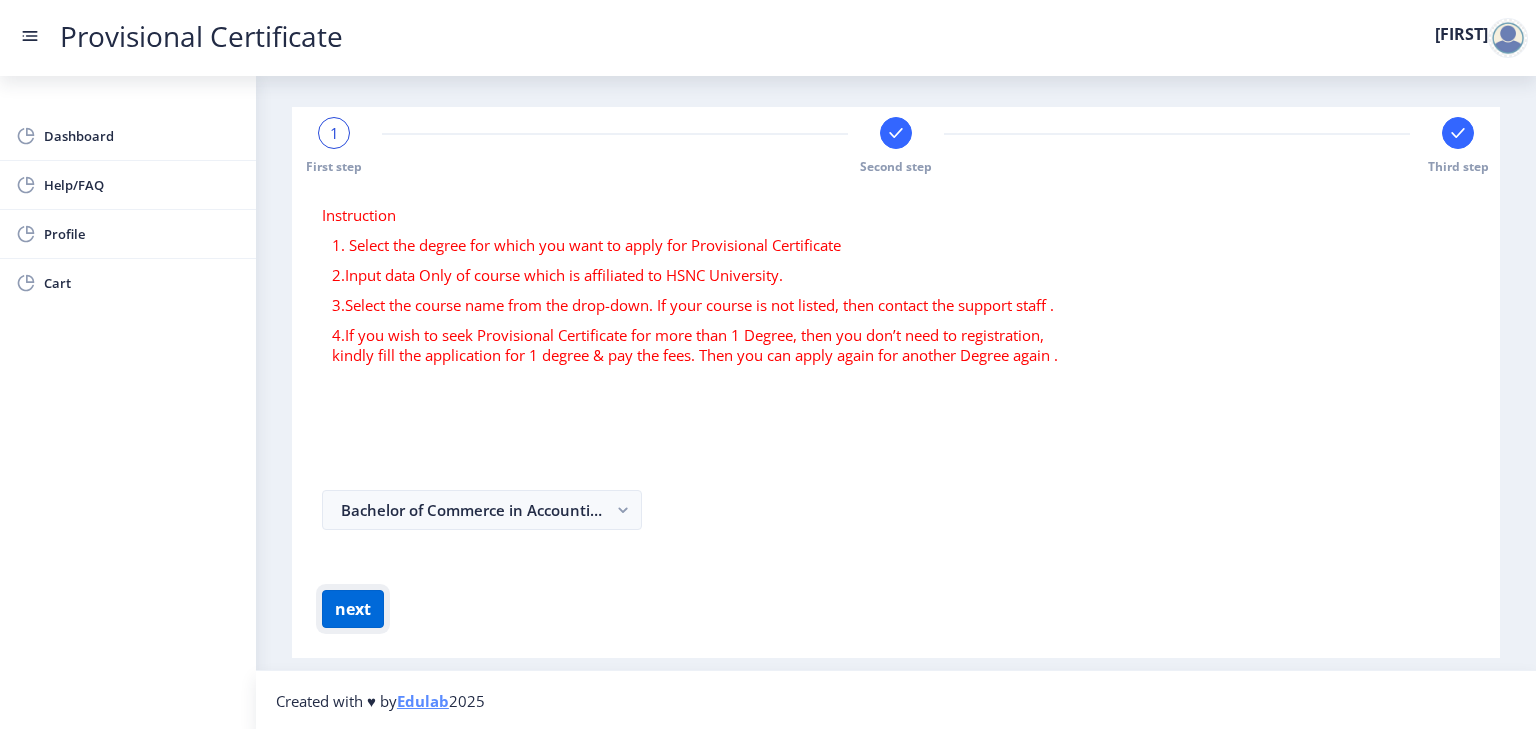 click on "next" 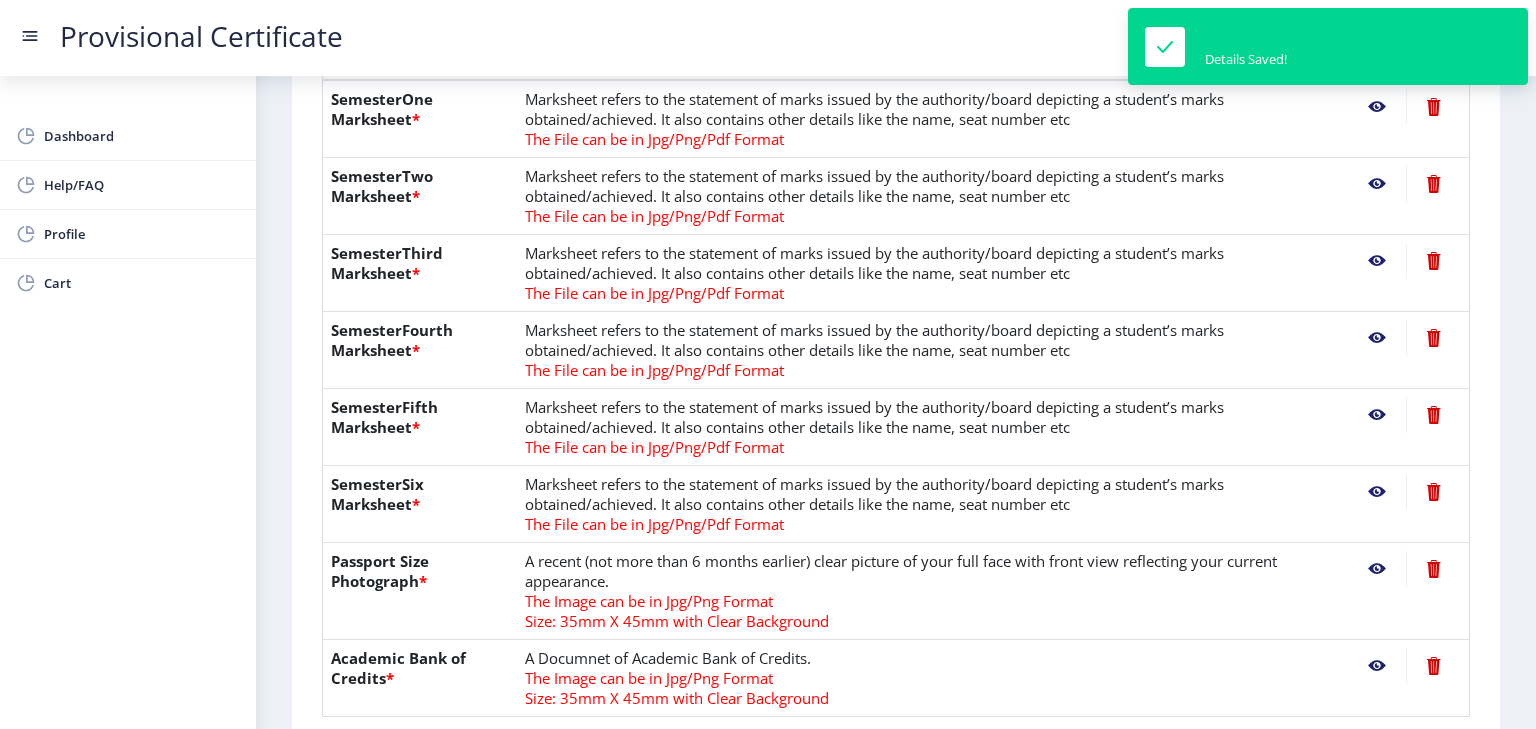 scroll, scrollTop: 1087, scrollLeft: 0, axis: vertical 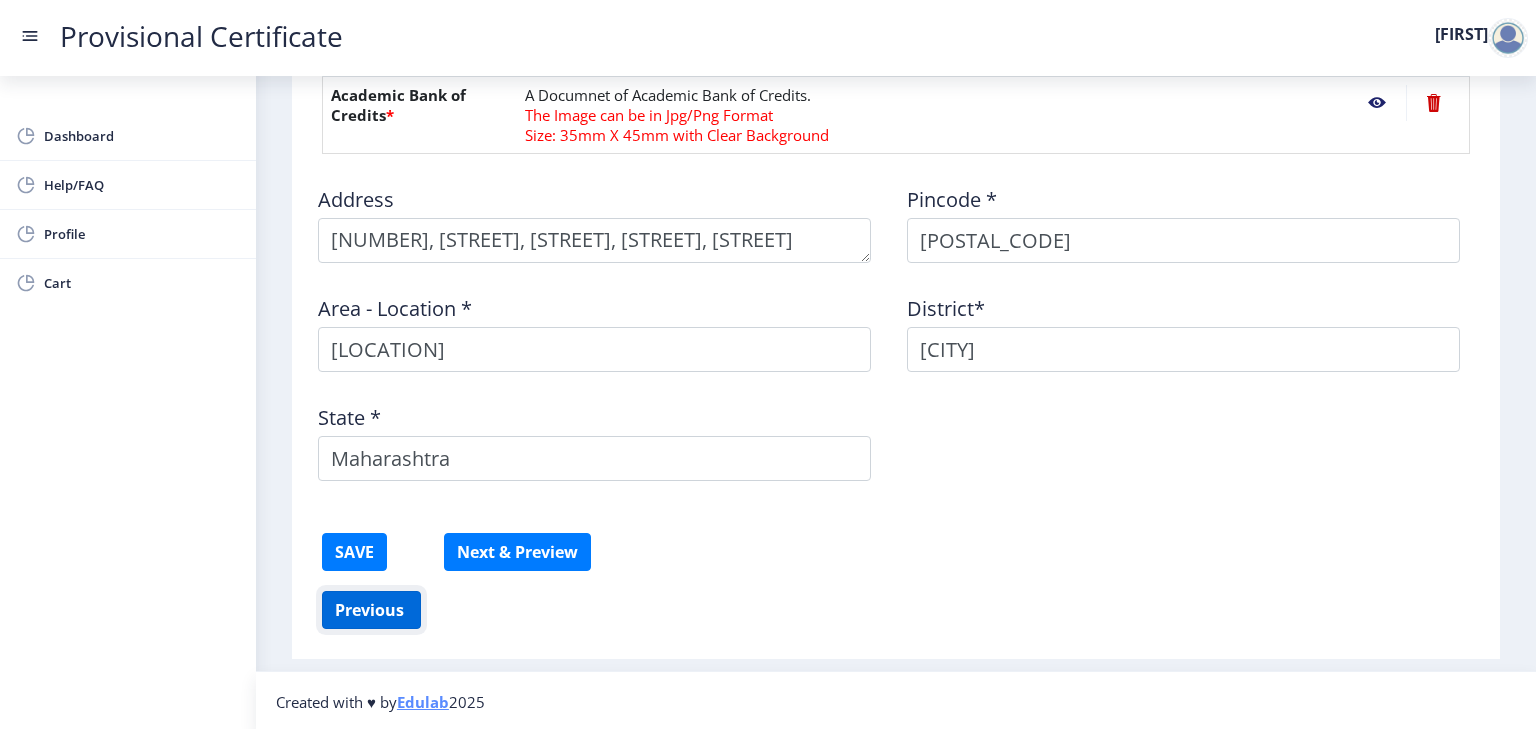 click on "Previous ‍" 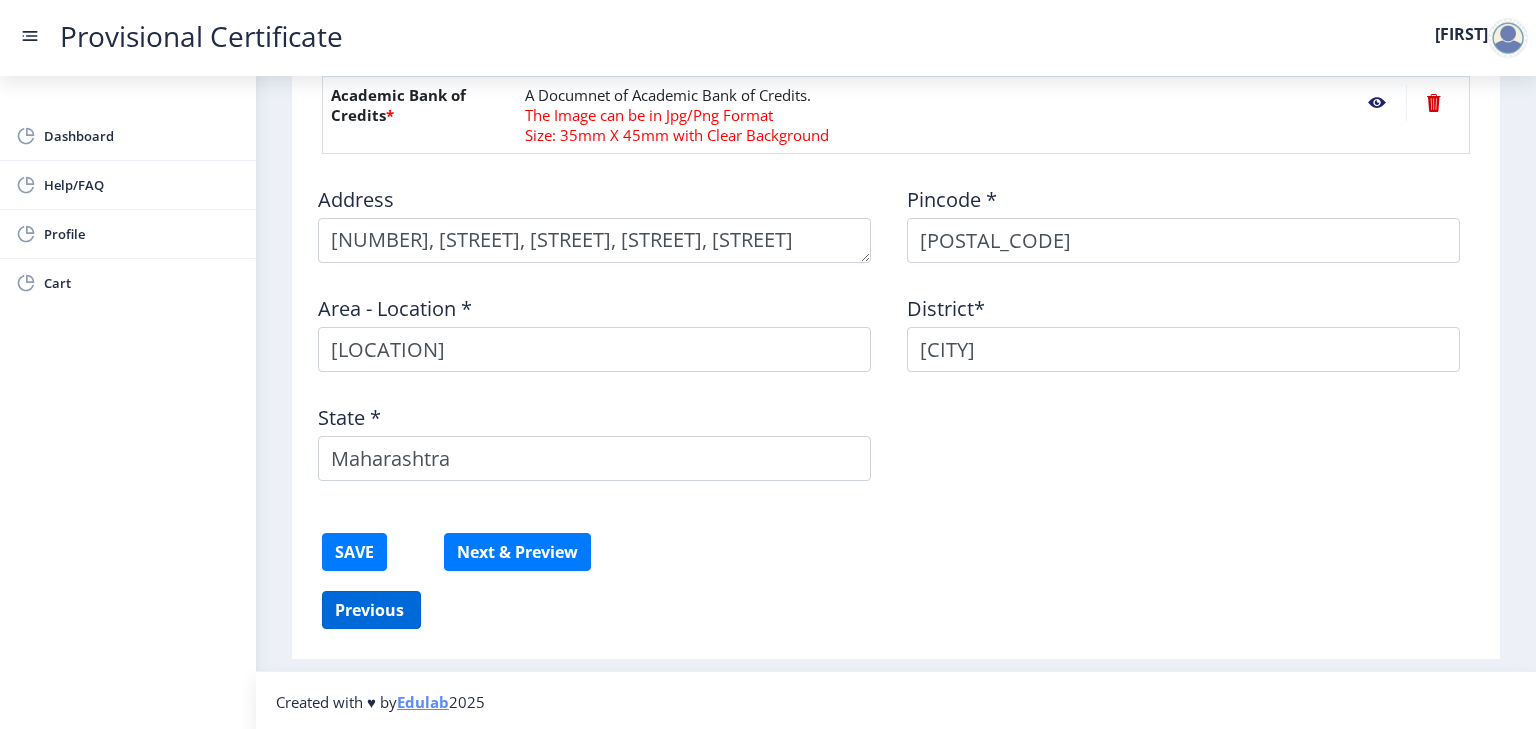 scroll, scrollTop: 642, scrollLeft: 0, axis: vertical 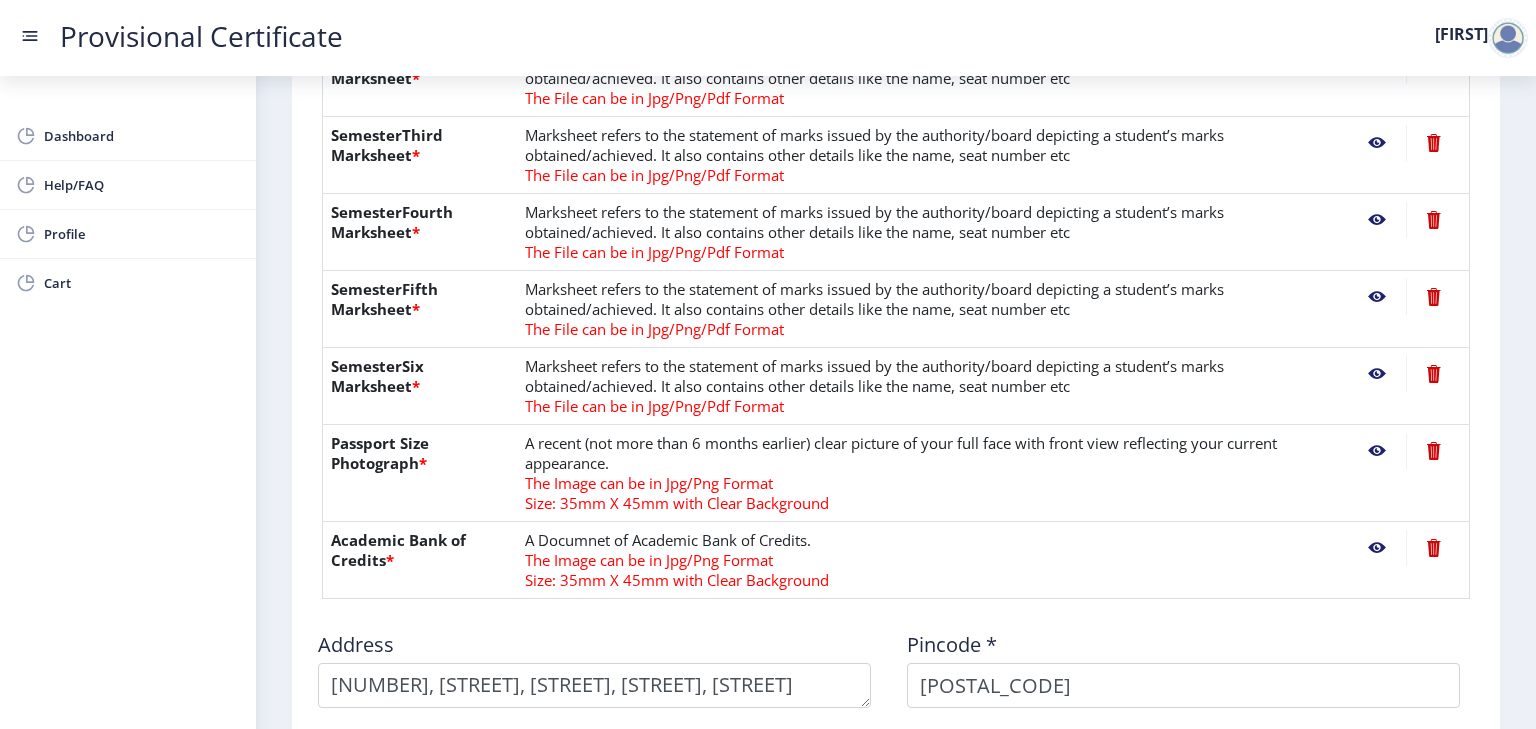 select on "A" 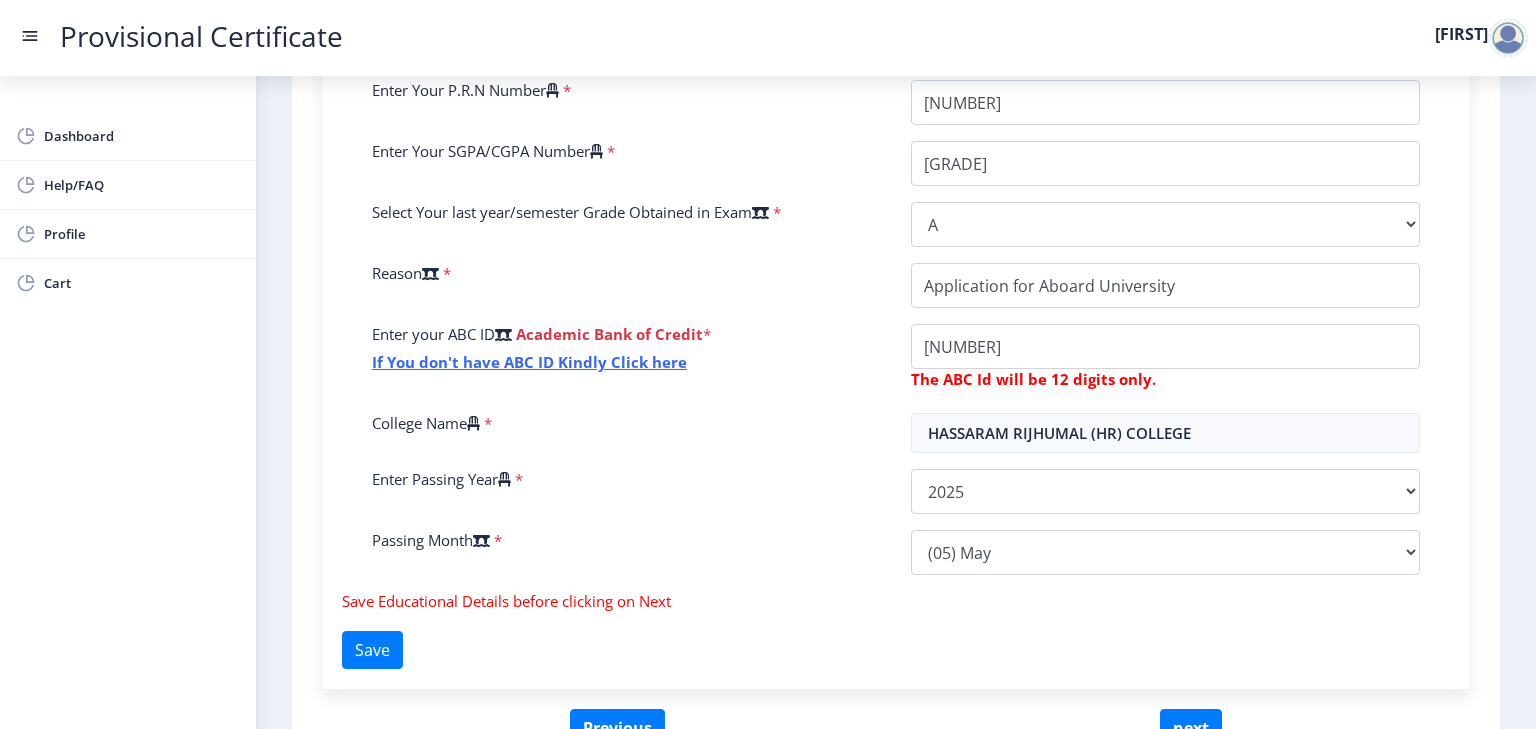 scroll, scrollTop: 642, scrollLeft: 0, axis: vertical 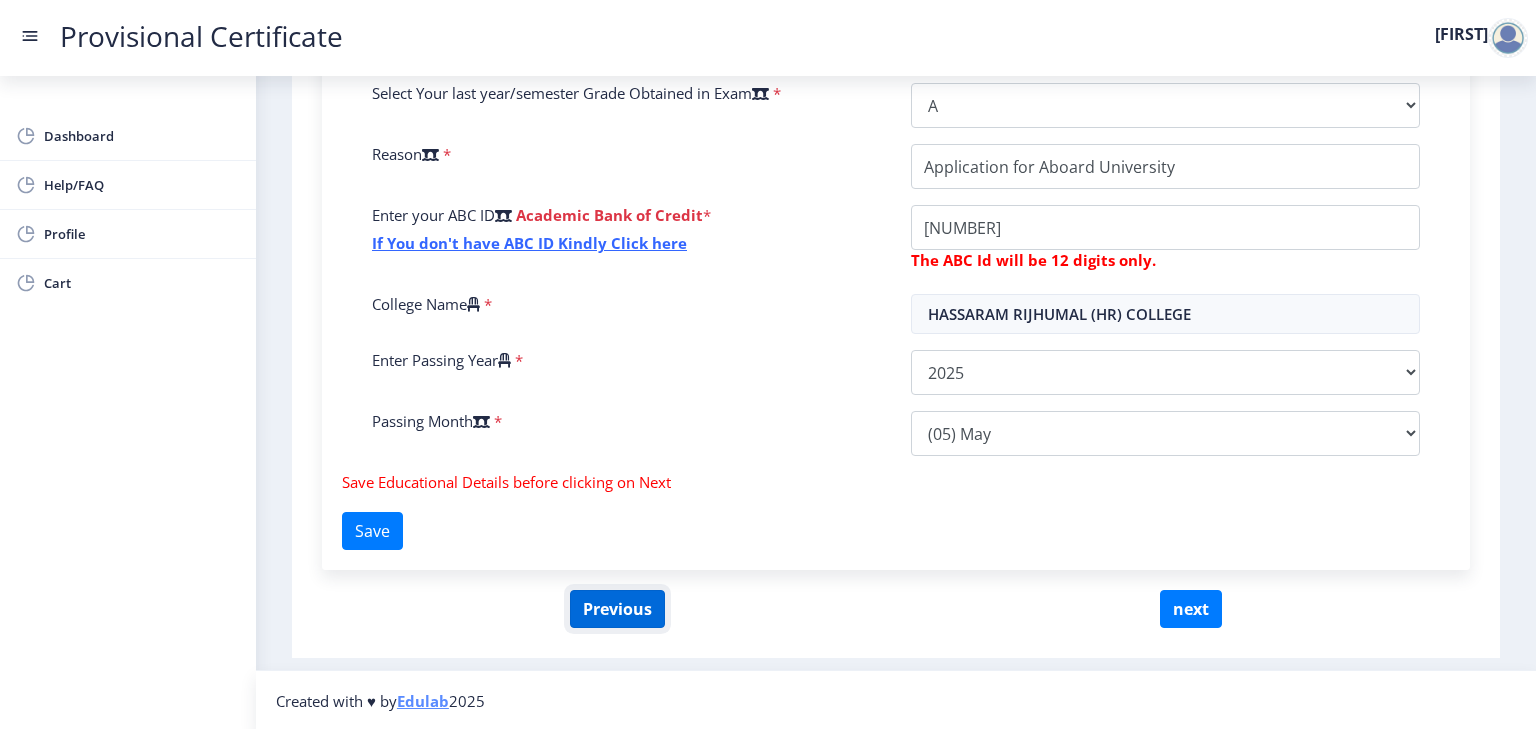 click on "Previous" 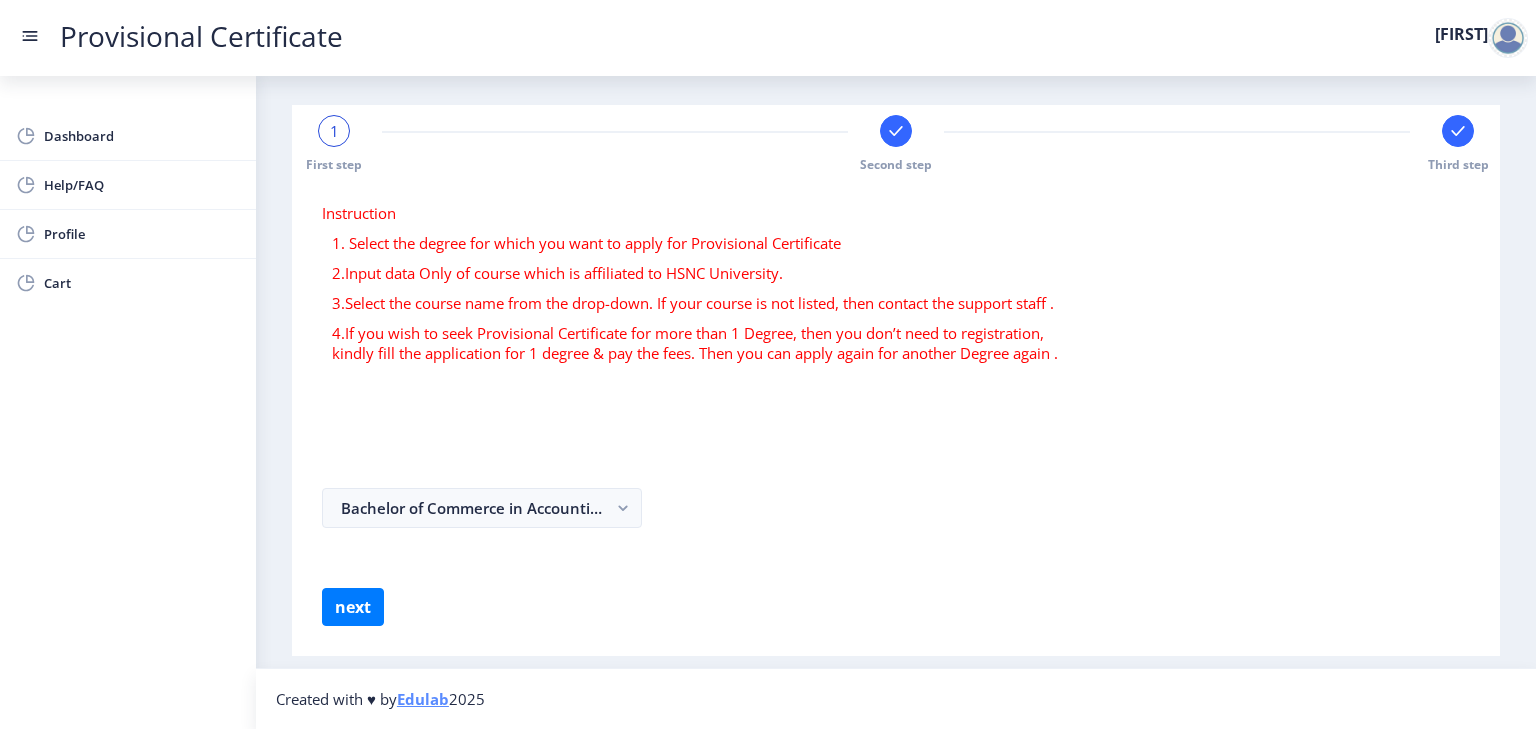 scroll, scrollTop: 5, scrollLeft: 0, axis: vertical 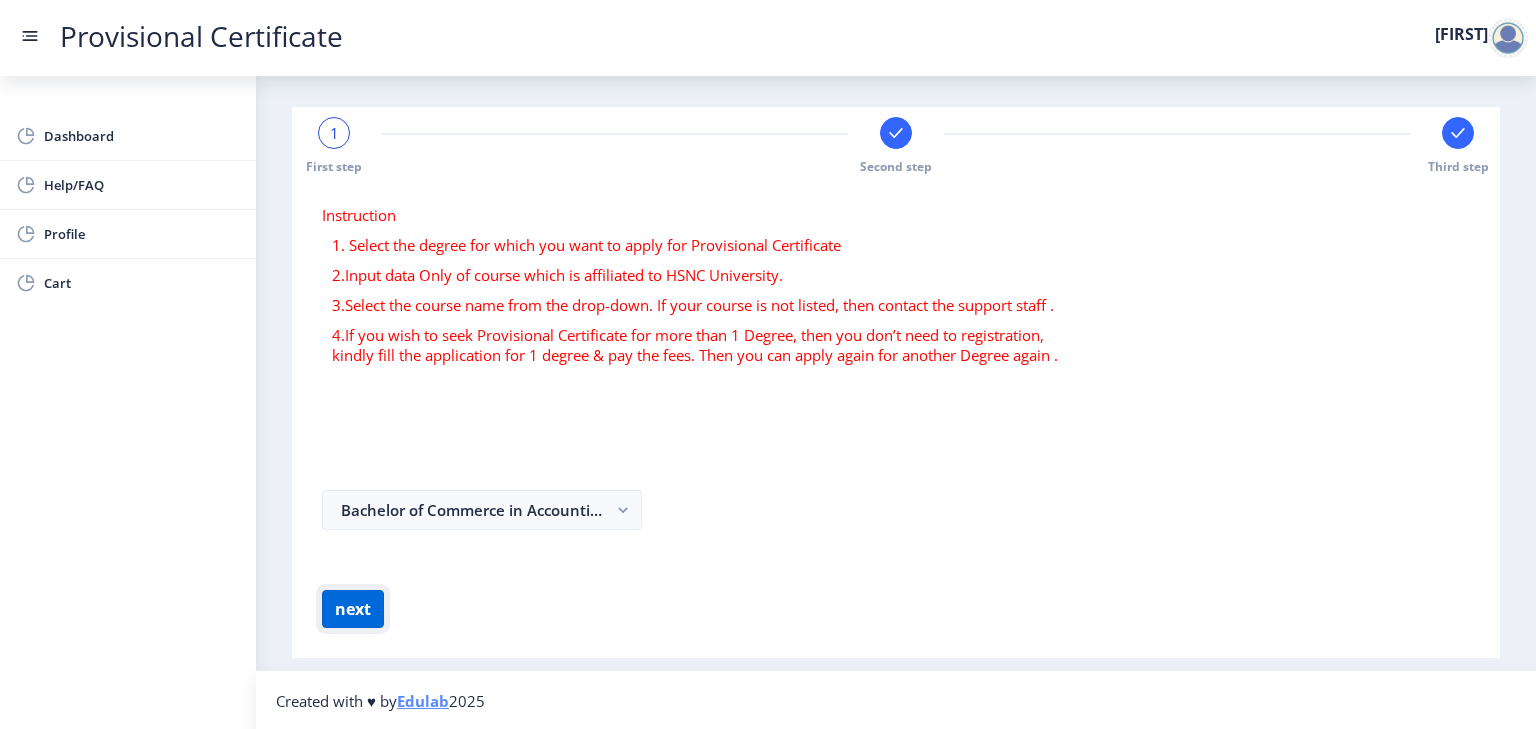 click on "next" 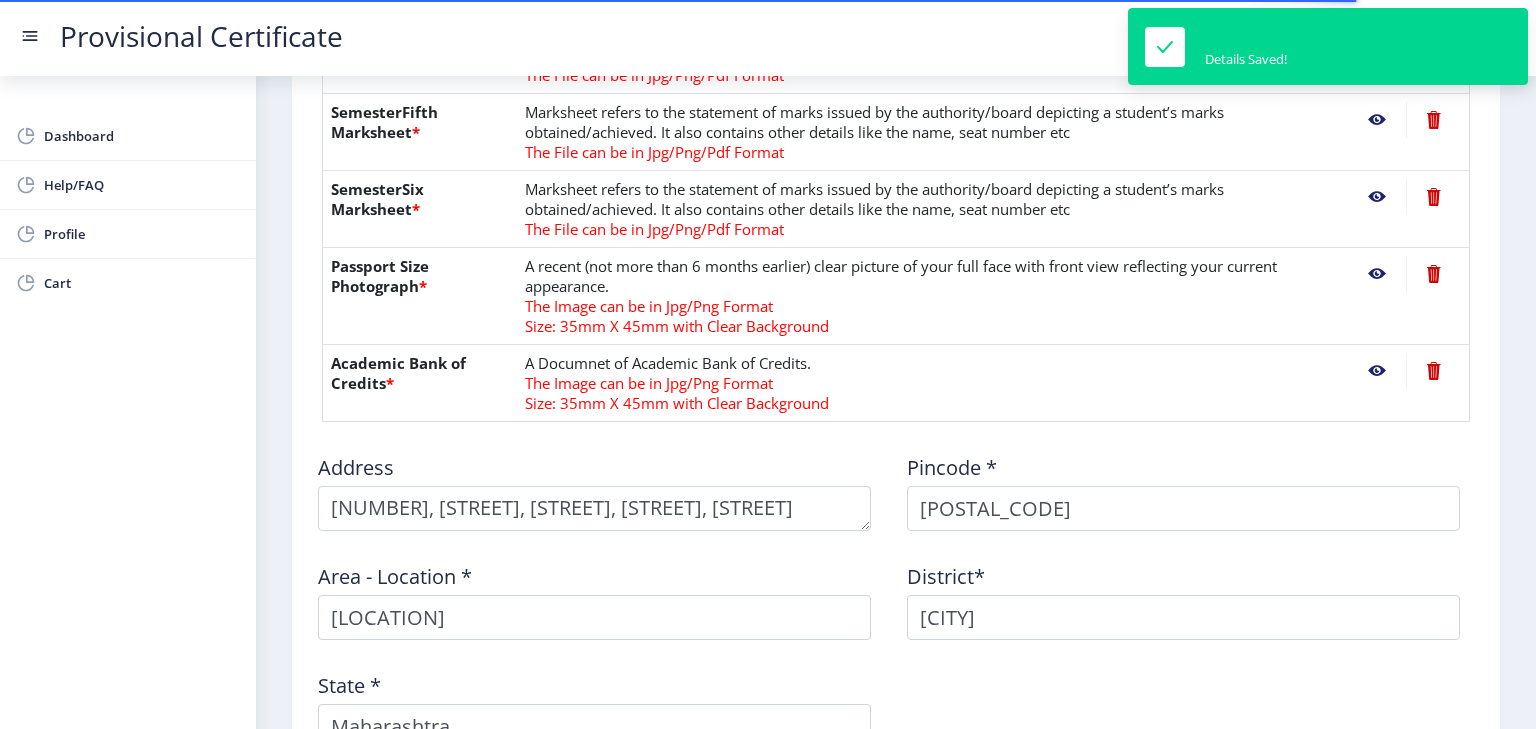 scroll, scrollTop: 1087, scrollLeft: 0, axis: vertical 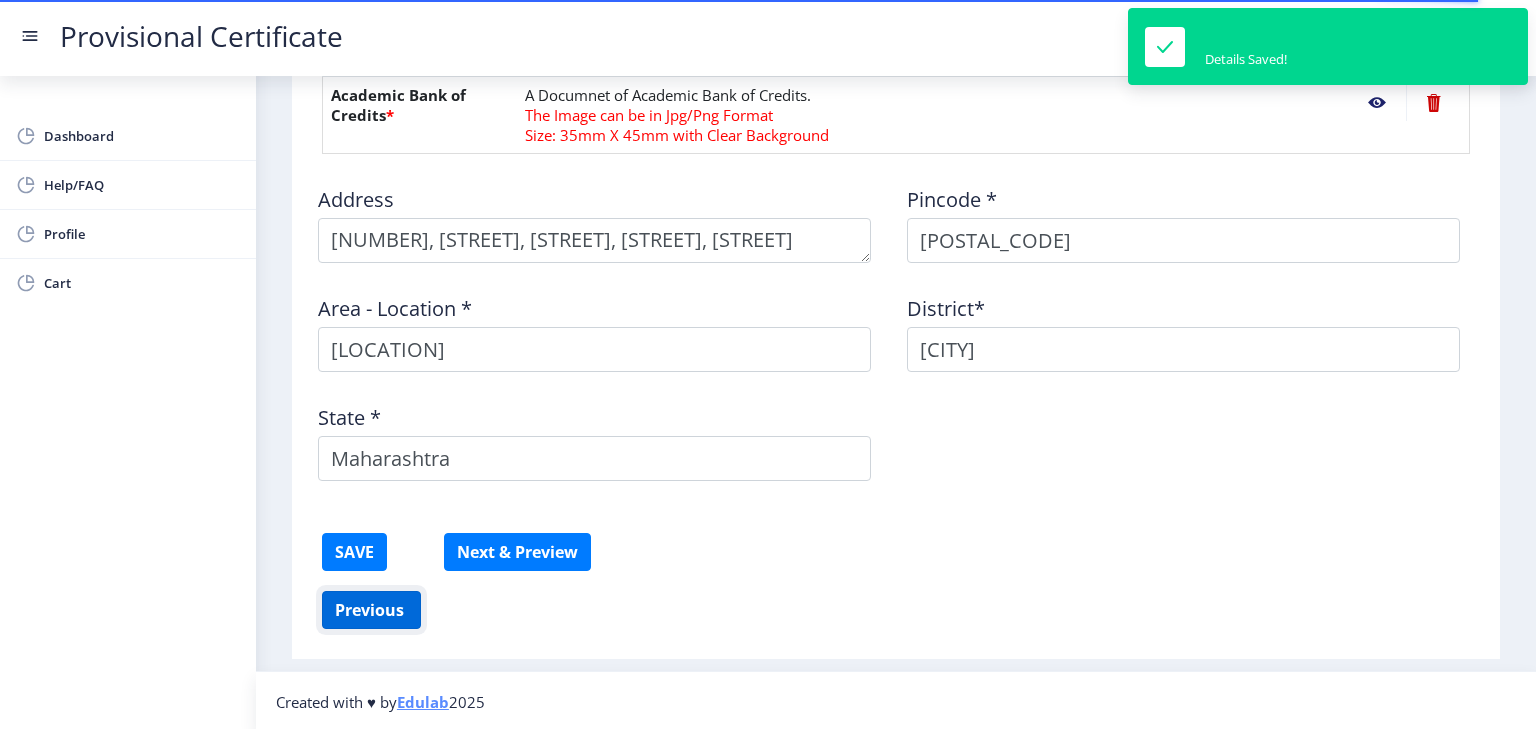 click on "Previous ‍" 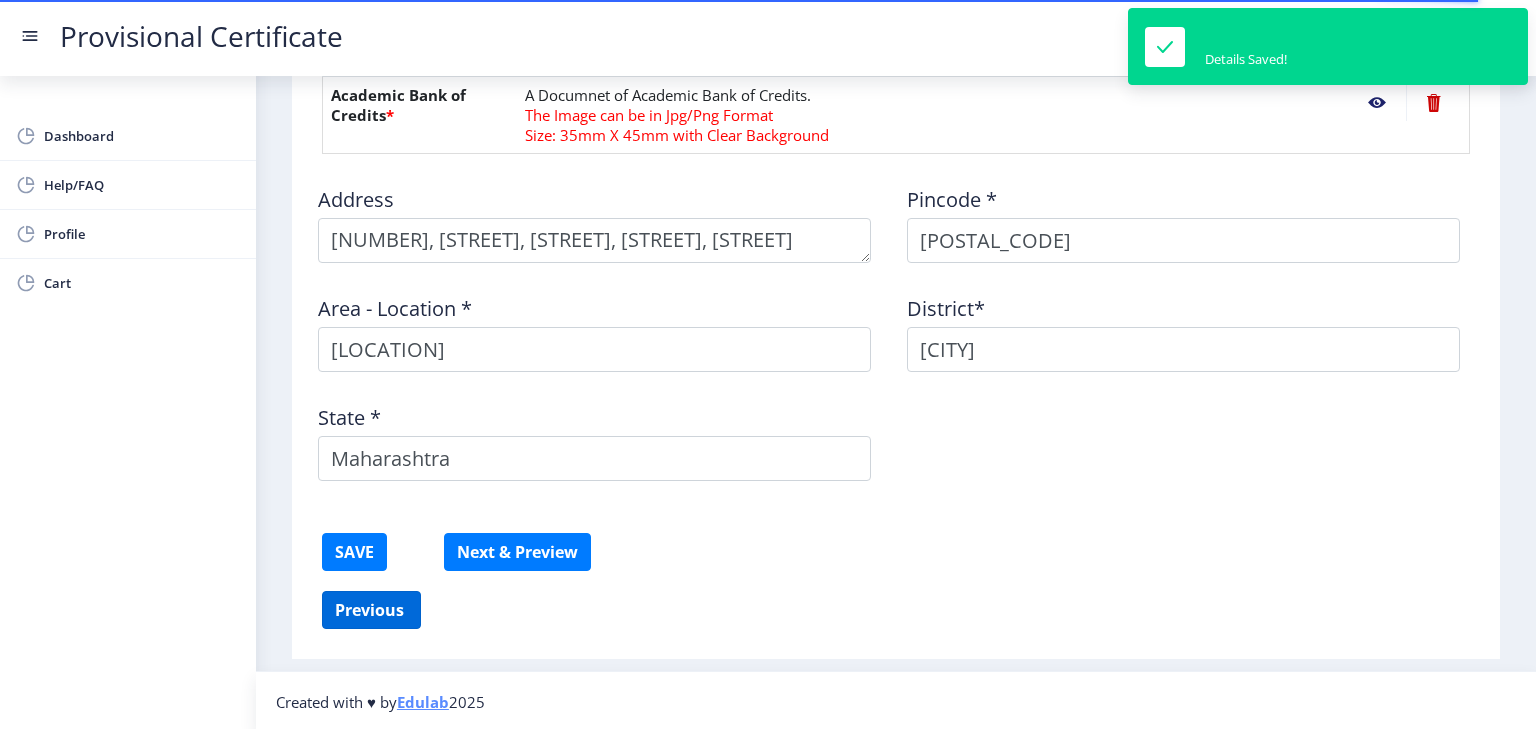 scroll, scrollTop: 642, scrollLeft: 0, axis: vertical 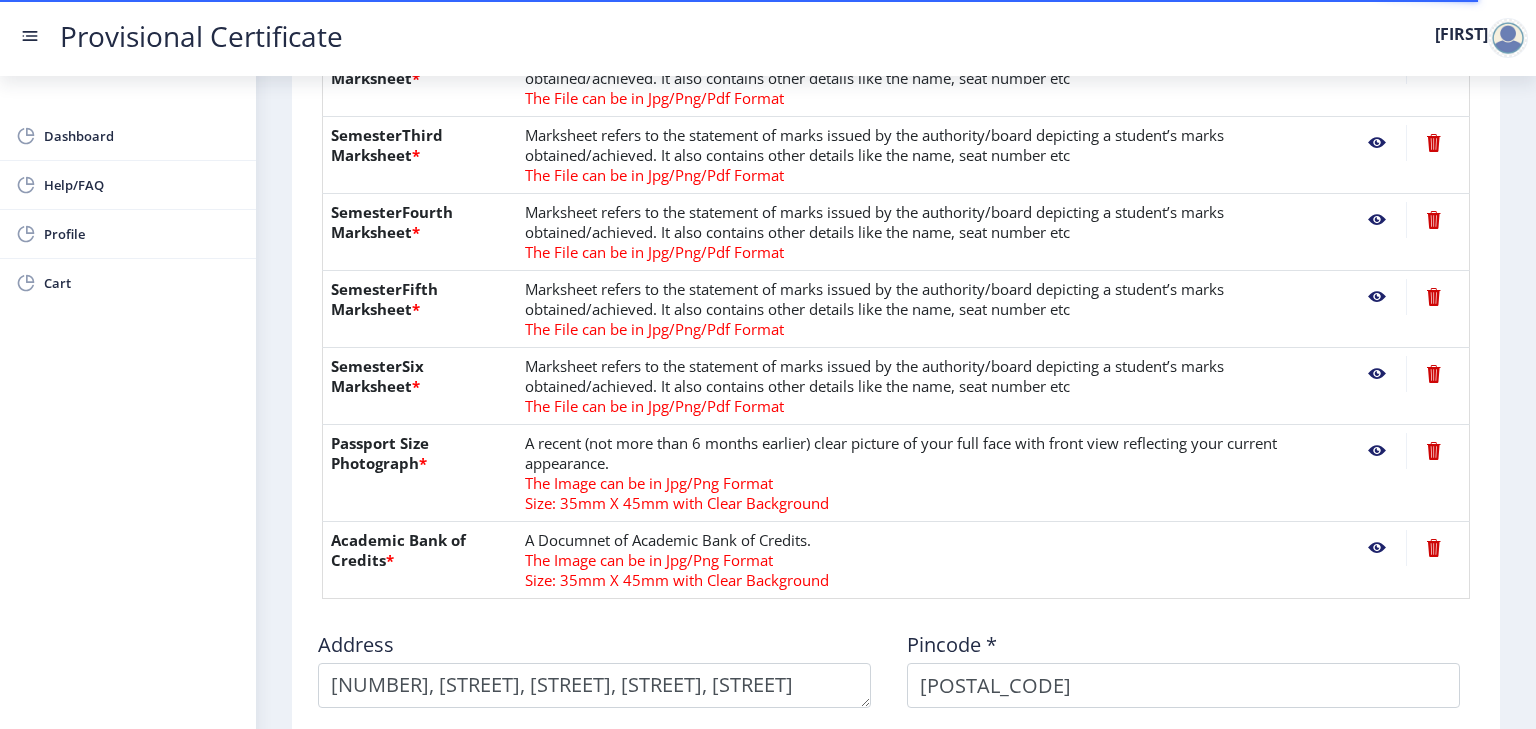 select on "A" 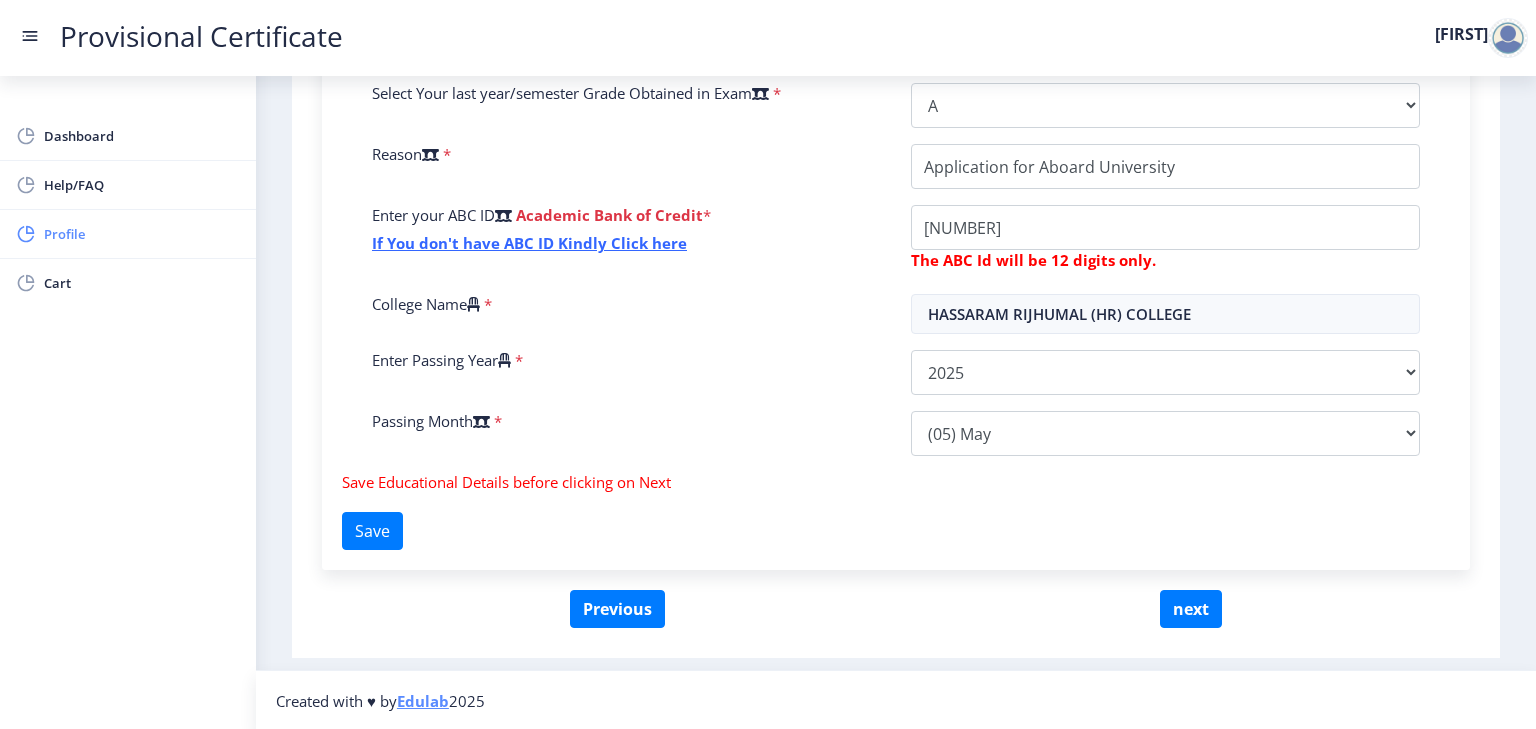 click on "Profile" 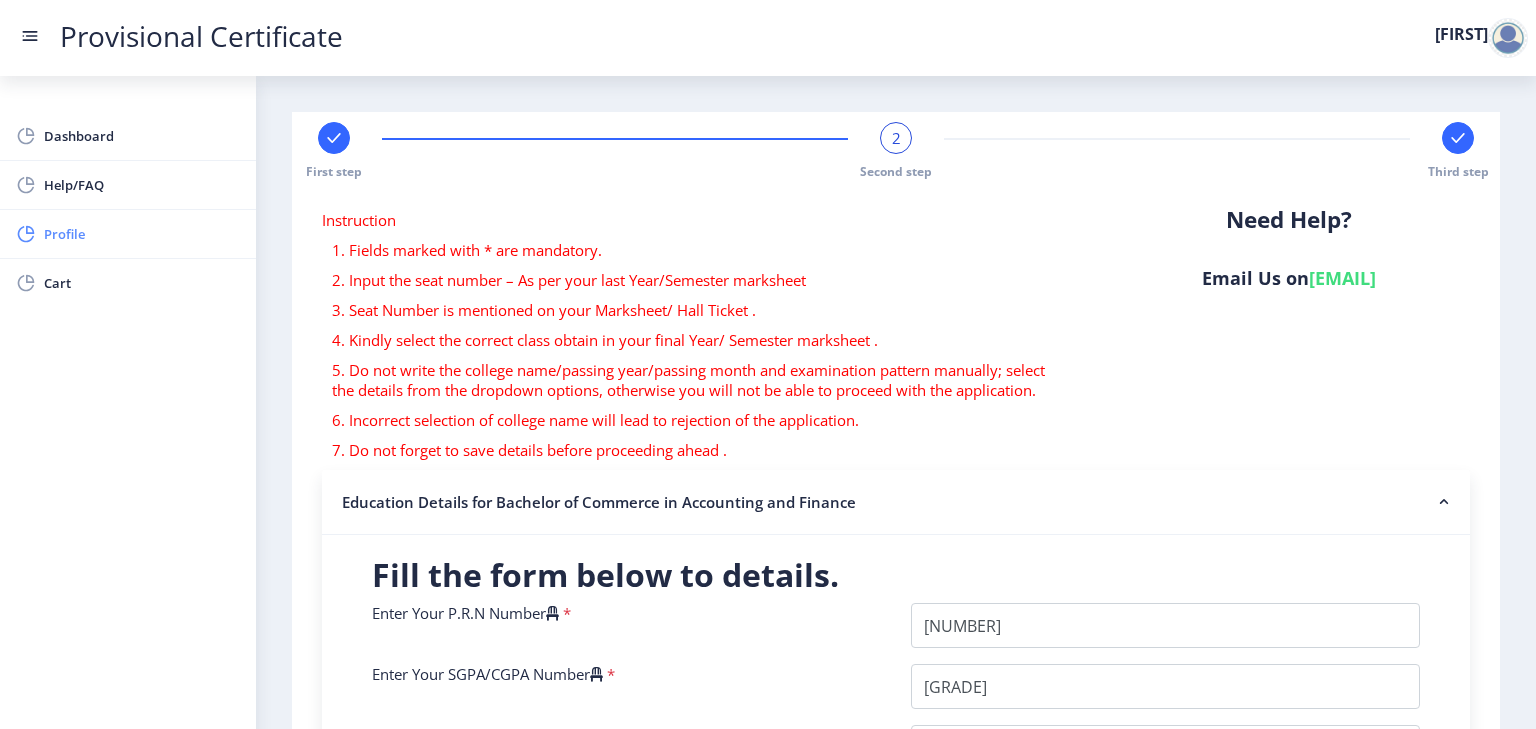 select on "Male" 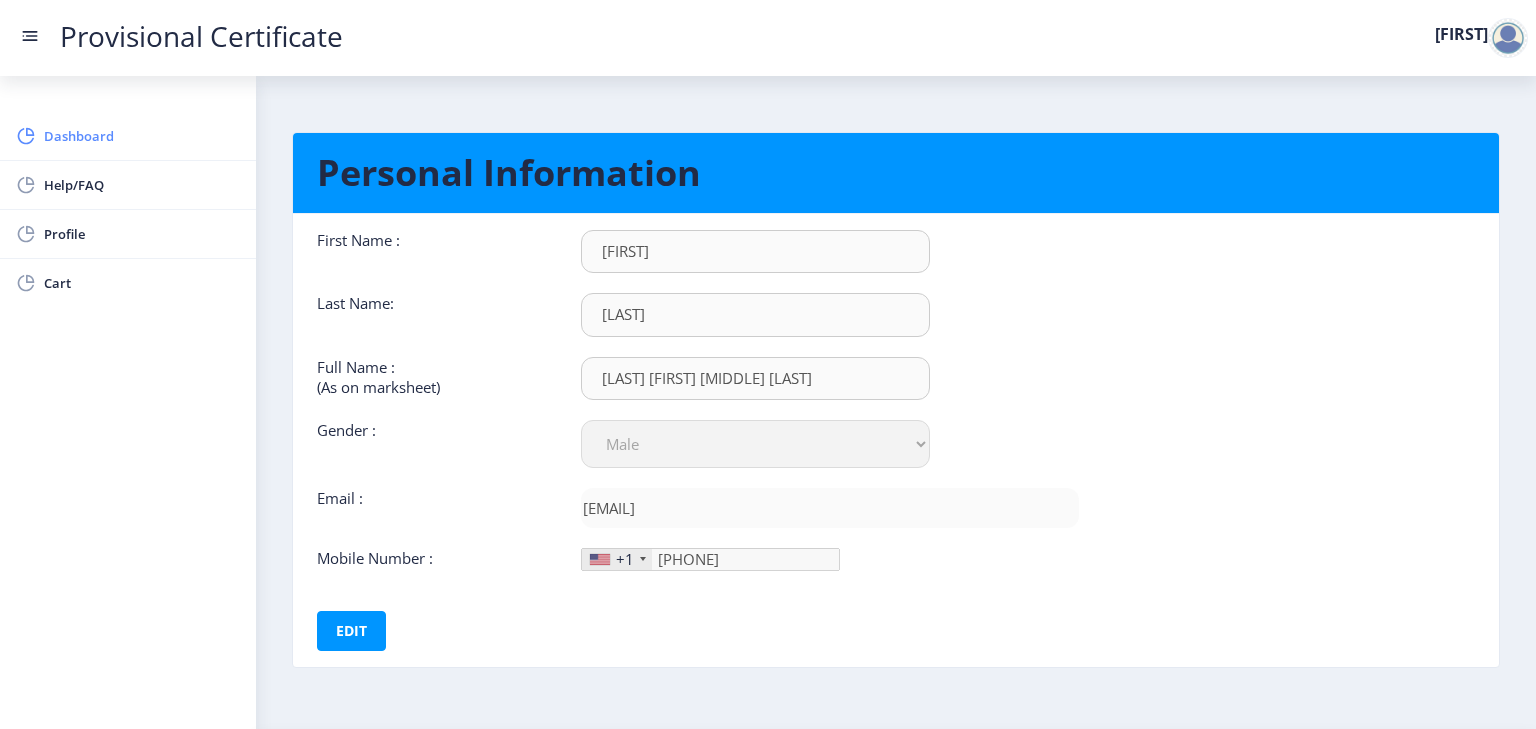 click on "Dashboard" 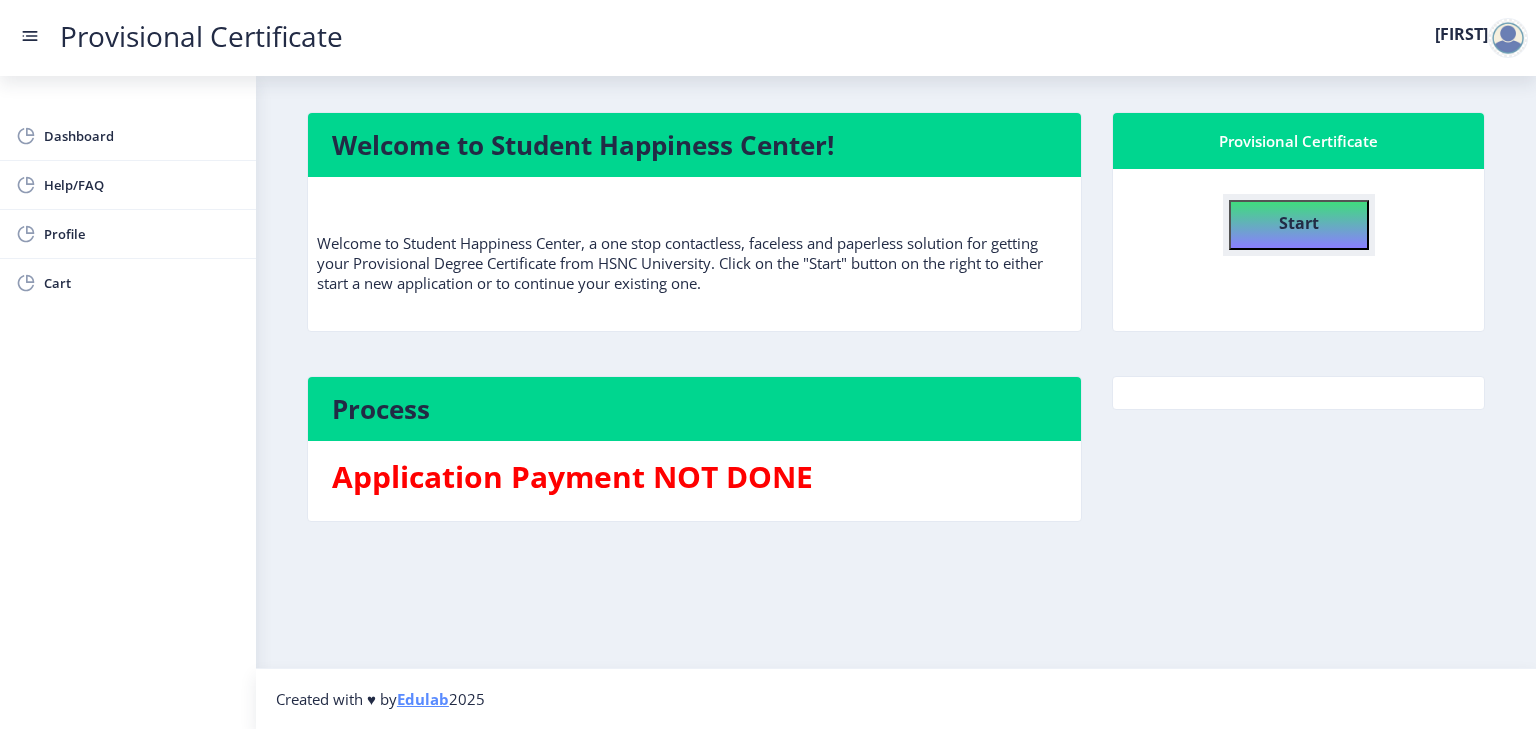 click on "Start" 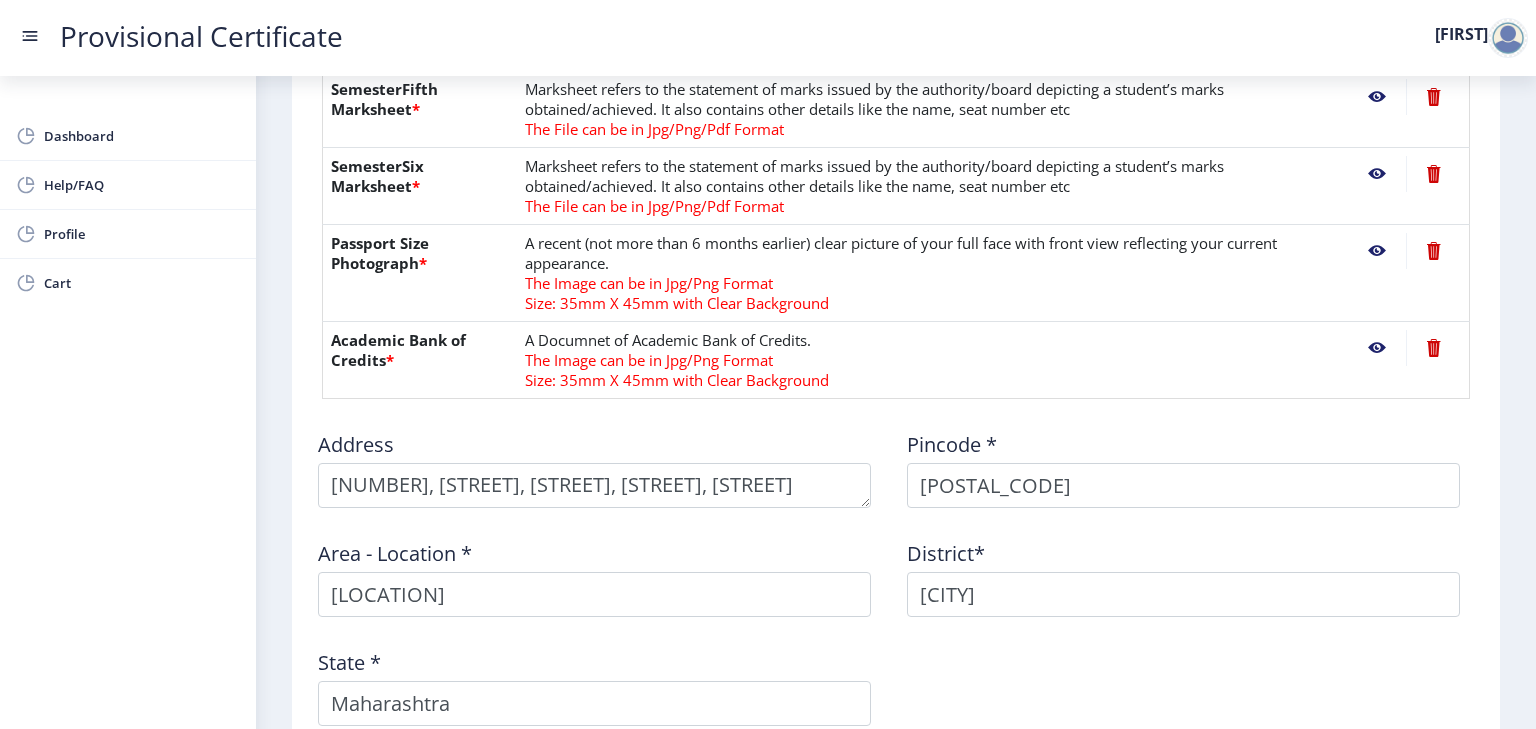 scroll, scrollTop: 1087, scrollLeft: 0, axis: vertical 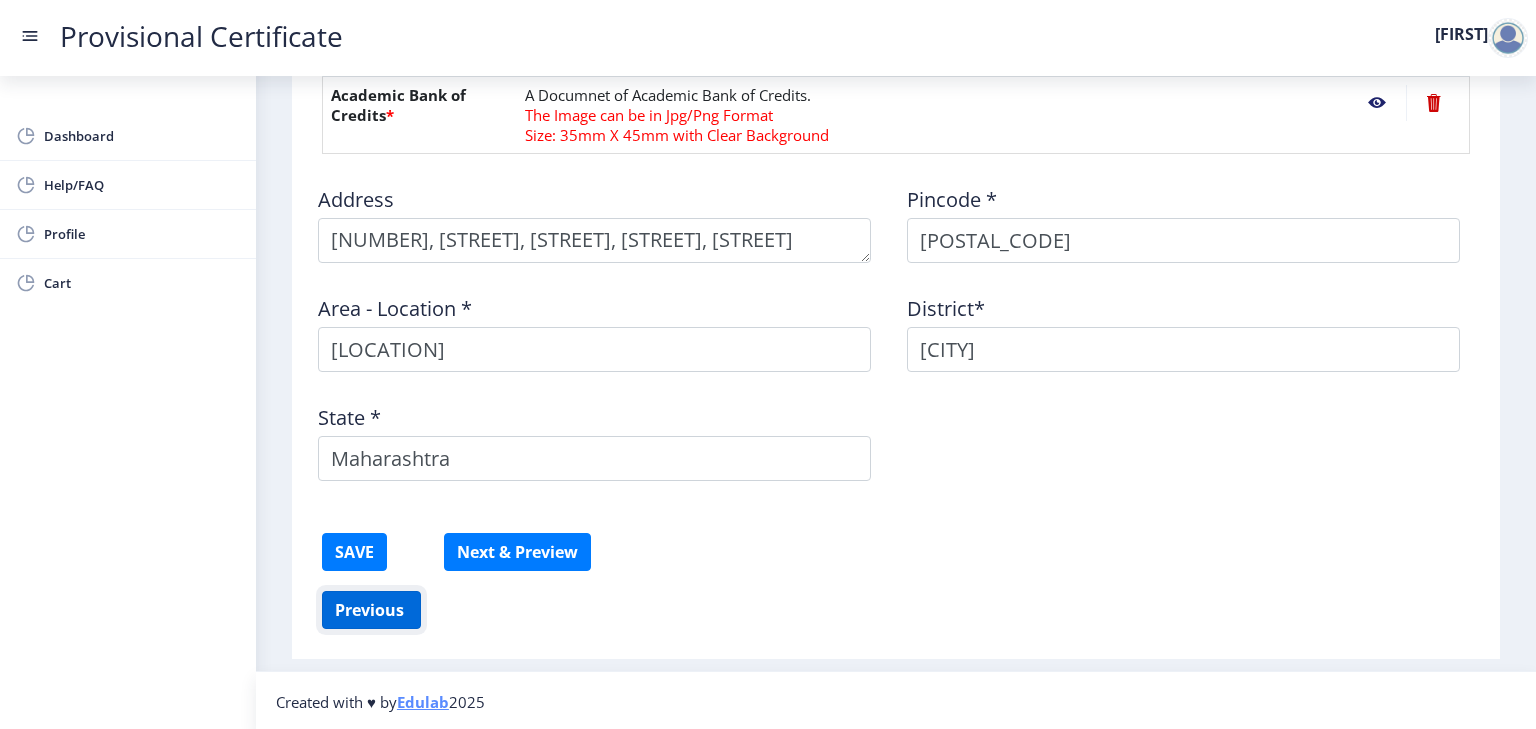click on "Previous ‍" 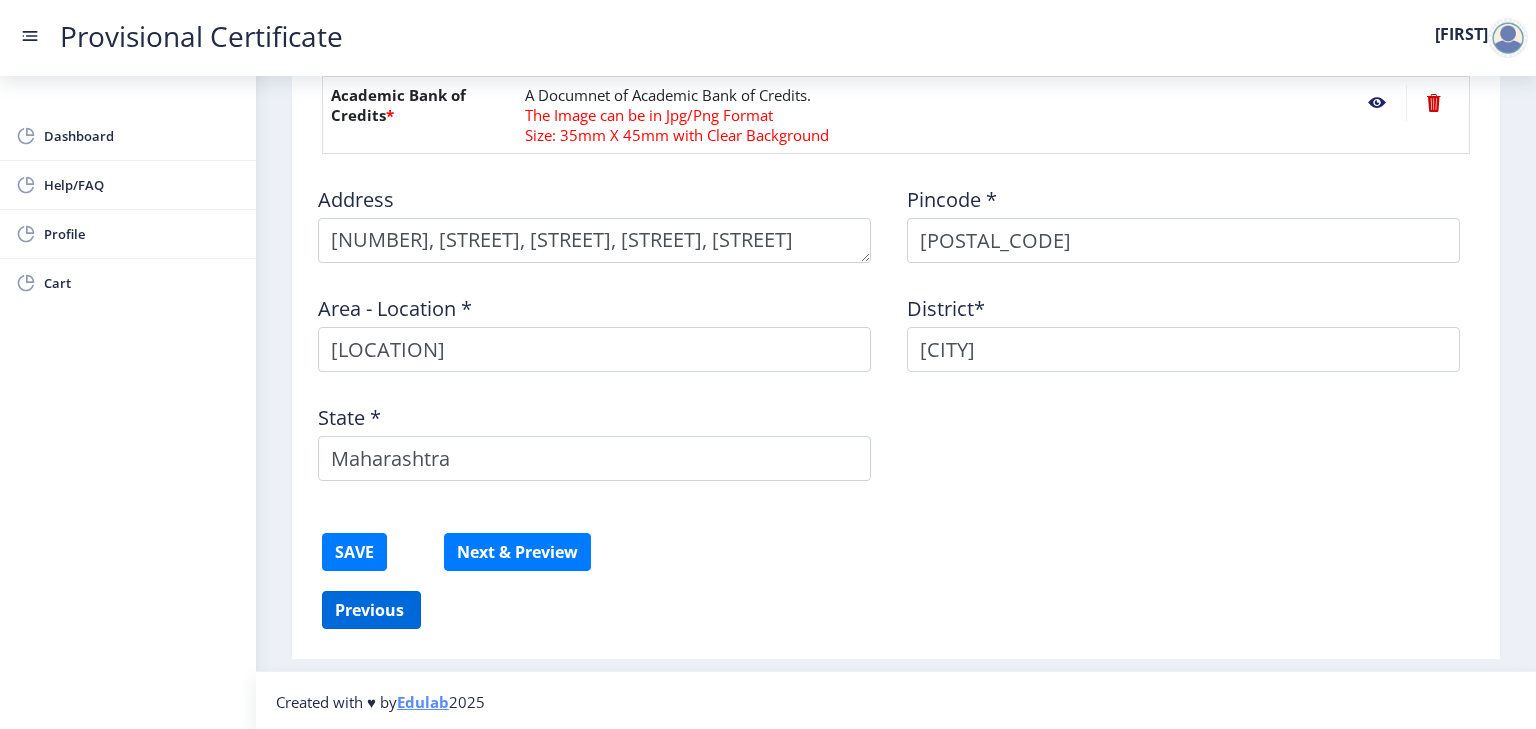 scroll, scrollTop: 642, scrollLeft: 0, axis: vertical 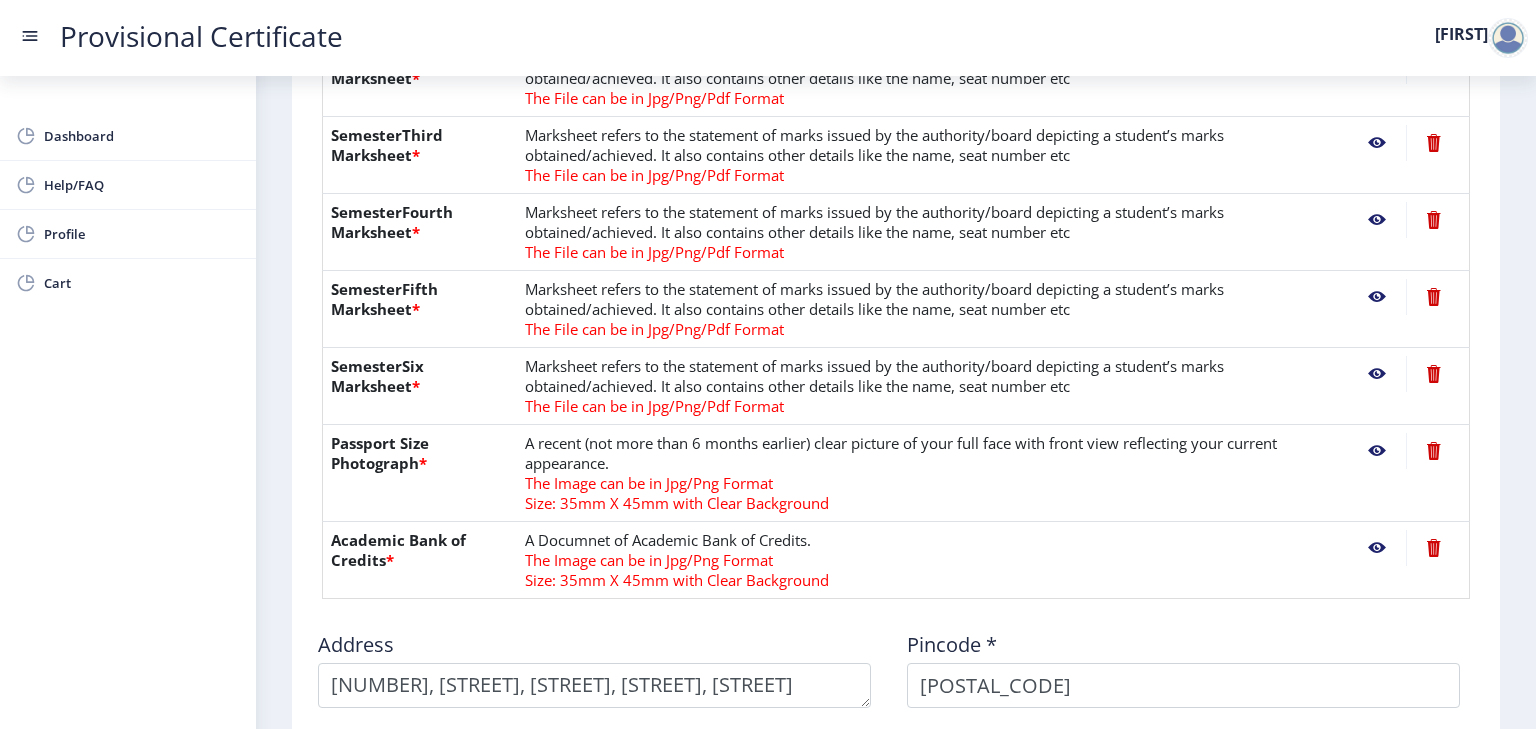 select on "A" 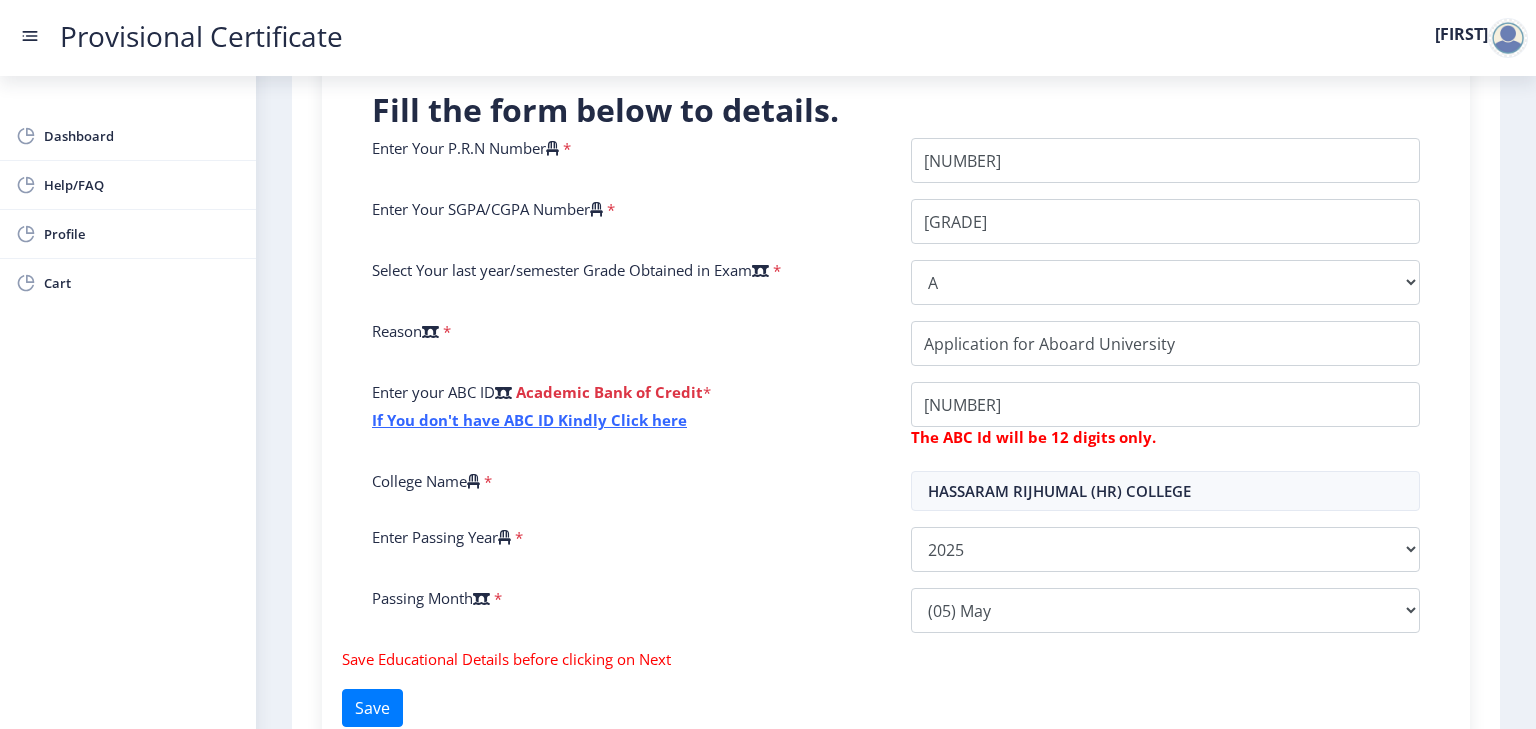 scroll, scrollTop: 467, scrollLeft: 0, axis: vertical 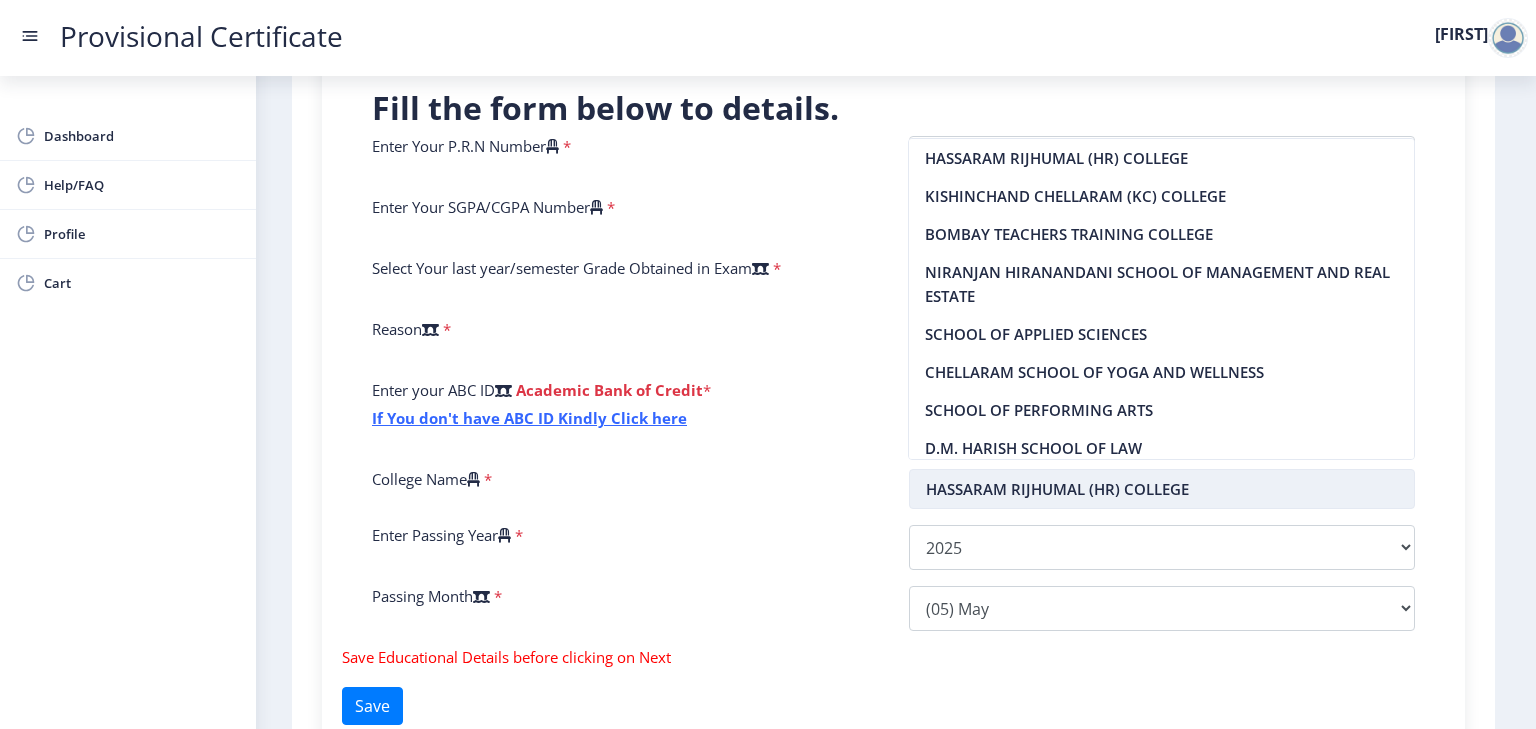 click on "HASSARAM RIJHUMAL (HR) COLLEGE" 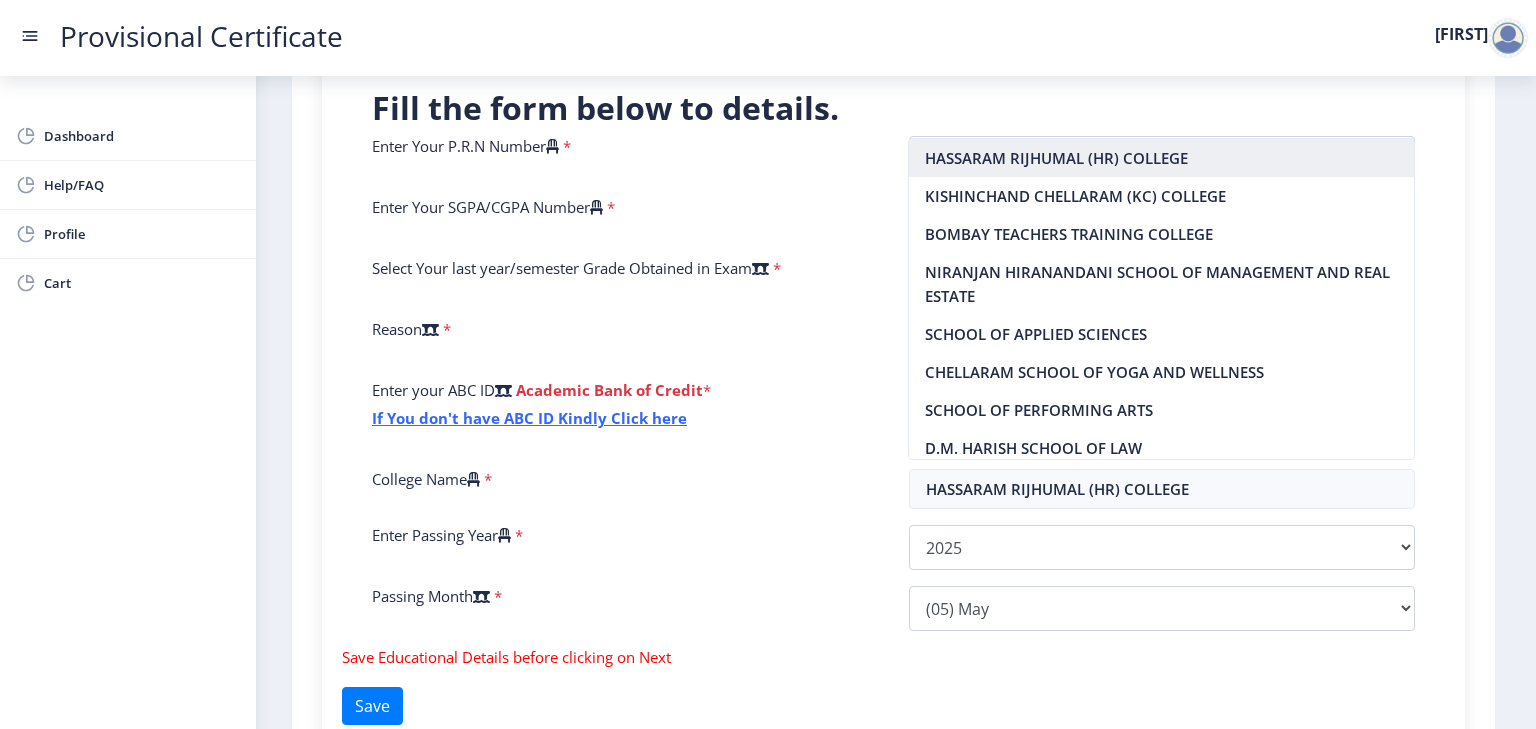 click on "HASSARAM RIJHUMAL (HR) COLLEGE" at bounding box center [1161, 158] 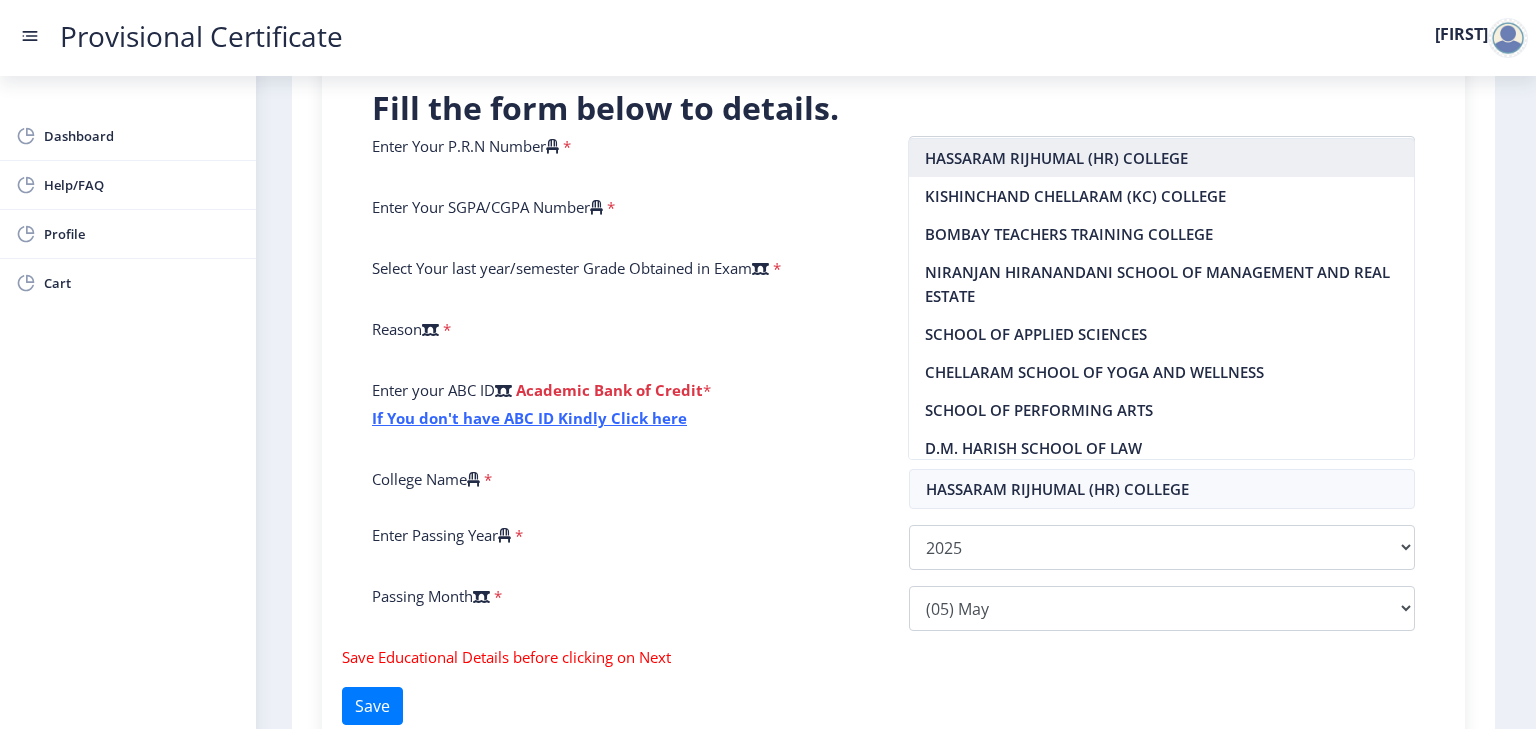 click on "HASSARAM RIJHUMAL (HR) COLLEGE" at bounding box center [1161, 158] 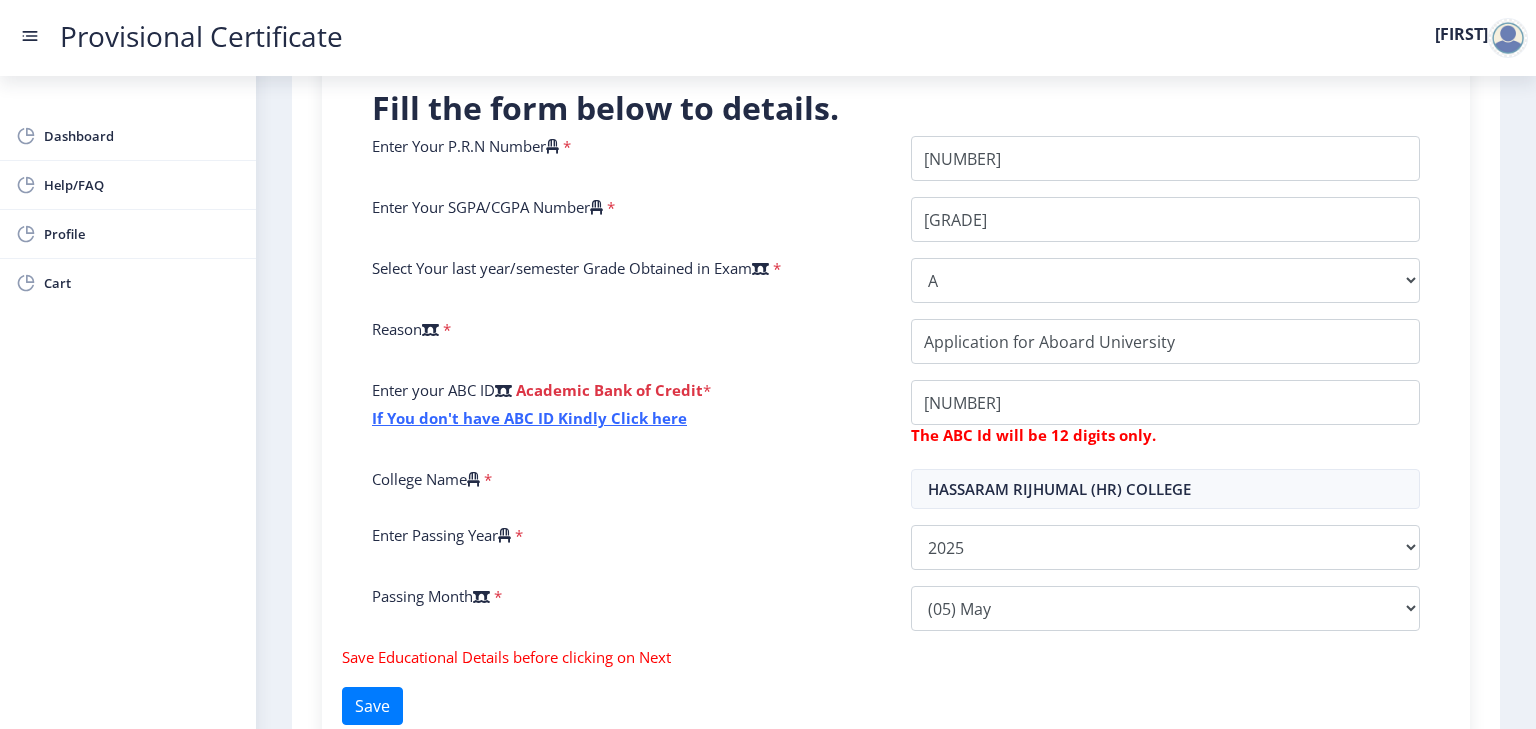 click on "Enter Your P.R.N Number   *  Enter Your SGPA/CGPA Number   * [GRADE] Select Your last year/semester Grade Obtained in Exam   * Select Grade  O   A+   A   B+   B   C   D   F(Fail)  Reason   * Enter your ABC ID   Academic Bank of Credit  * If You don't have ABC ID Kindly Click here  The ABC Id will be 12 digits only.  College Name   * HASSARAM RIJHUMAL (HR) COLLEGE Enter Passing Year   *  2025   2024   2023   2022   2021   2020   2019   2018   2017   2016   2015   2014   2013   2012   2011   2010   2009   2008   2007   2006   2005   2004   2003   2002   2001   2000   1999   1998   1997   1996   1995   1994   1993   1992   1991   1990   1989   1988   1987   1986   1985   1984   1983   1982   1981   1980   1979   1978   1977   1976   1975   1974   1973   1972   1971   1970   1969   1968   1967  Passing Month   *  Please select PassingMonth  (01) January (02) February (03) March (04) April (05) May (06) June (07) July (08) August (09) September (10) October (11) November (12) December" 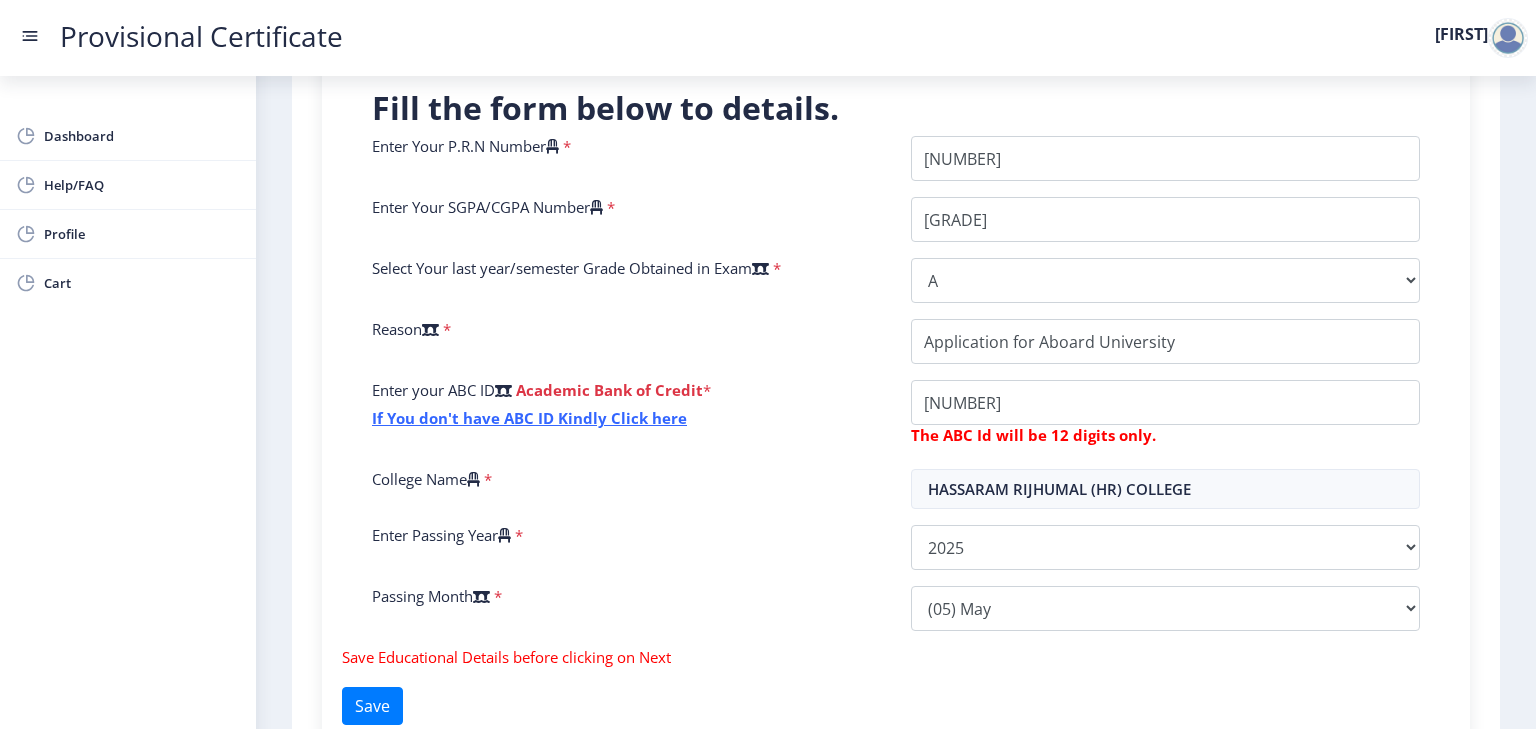 scroll, scrollTop: 642, scrollLeft: 0, axis: vertical 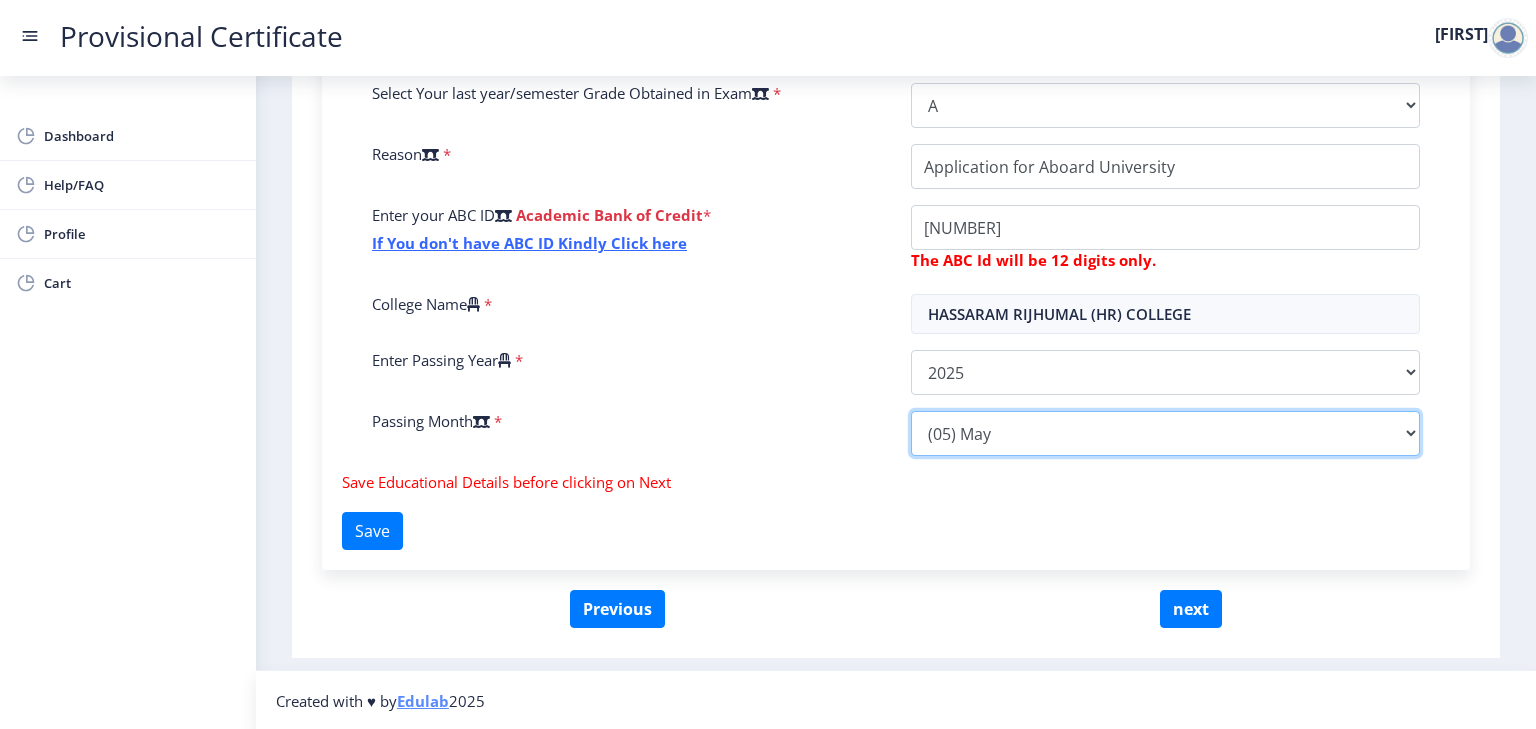 click on "Please select PassingMonth  (01) January (02) February (03) March (04) April (05) May (06) June (07) July (08) August (09) September (10) October (11) November (12) December" at bounding box center (1165, 433) 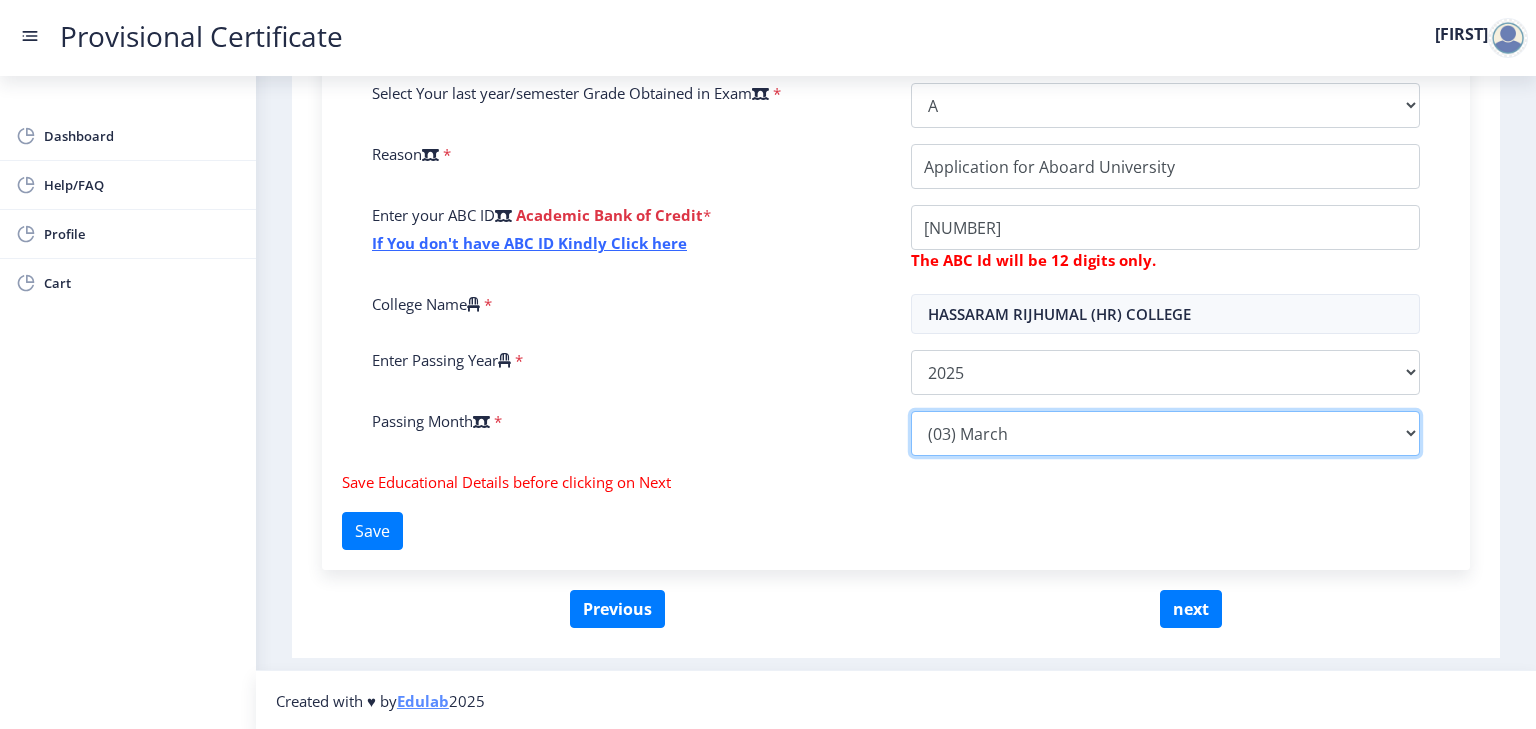 click on "Please select PassingMonth  (01) January (02) February (03) March (04) April (05) May (06) June (07) July (08) August (09) September (10) October (11) November (12) December" at bounding box center [1165, 433] 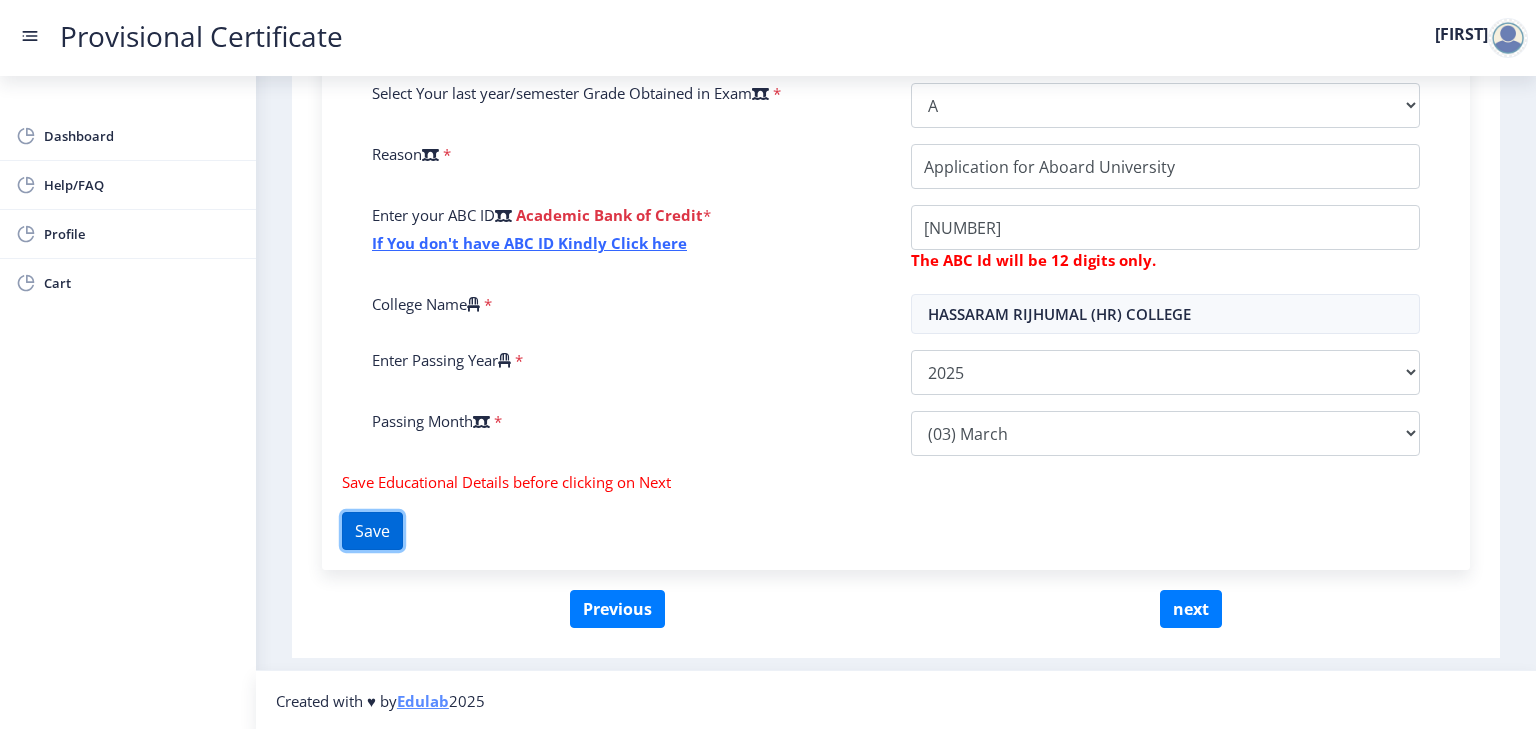 click on "Save" 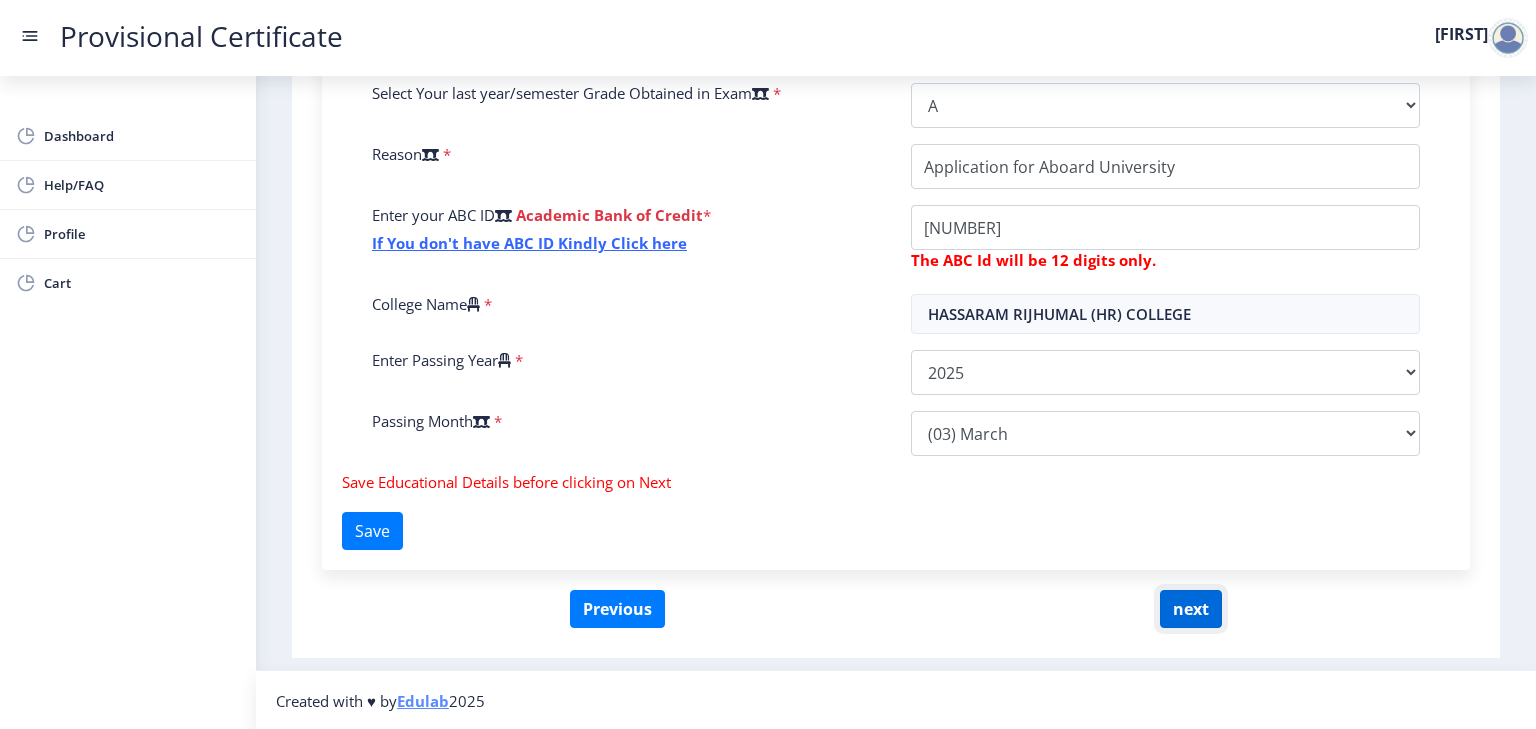click on "next" 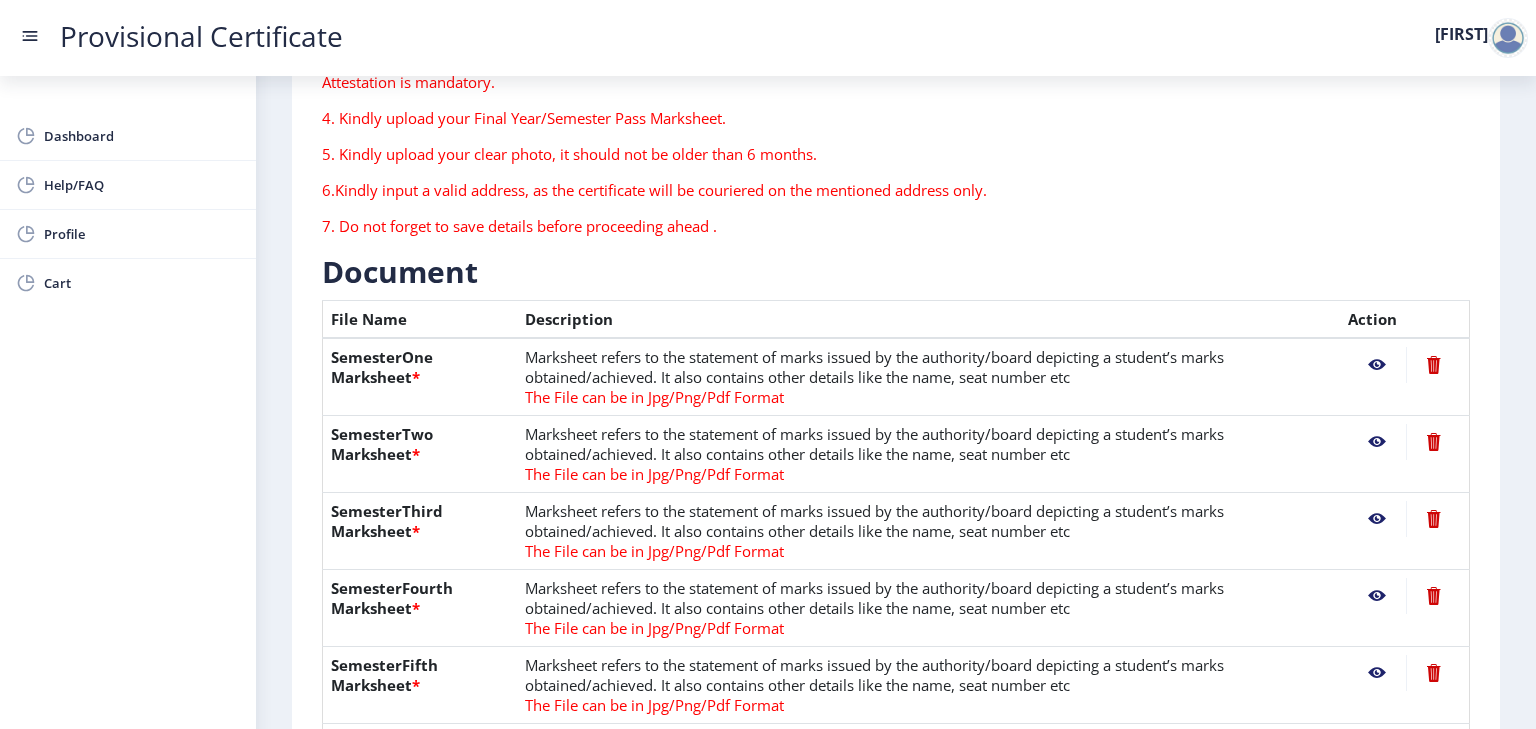 scroll, scrollTop: 386, scrollLeft: 0, axis: vertical 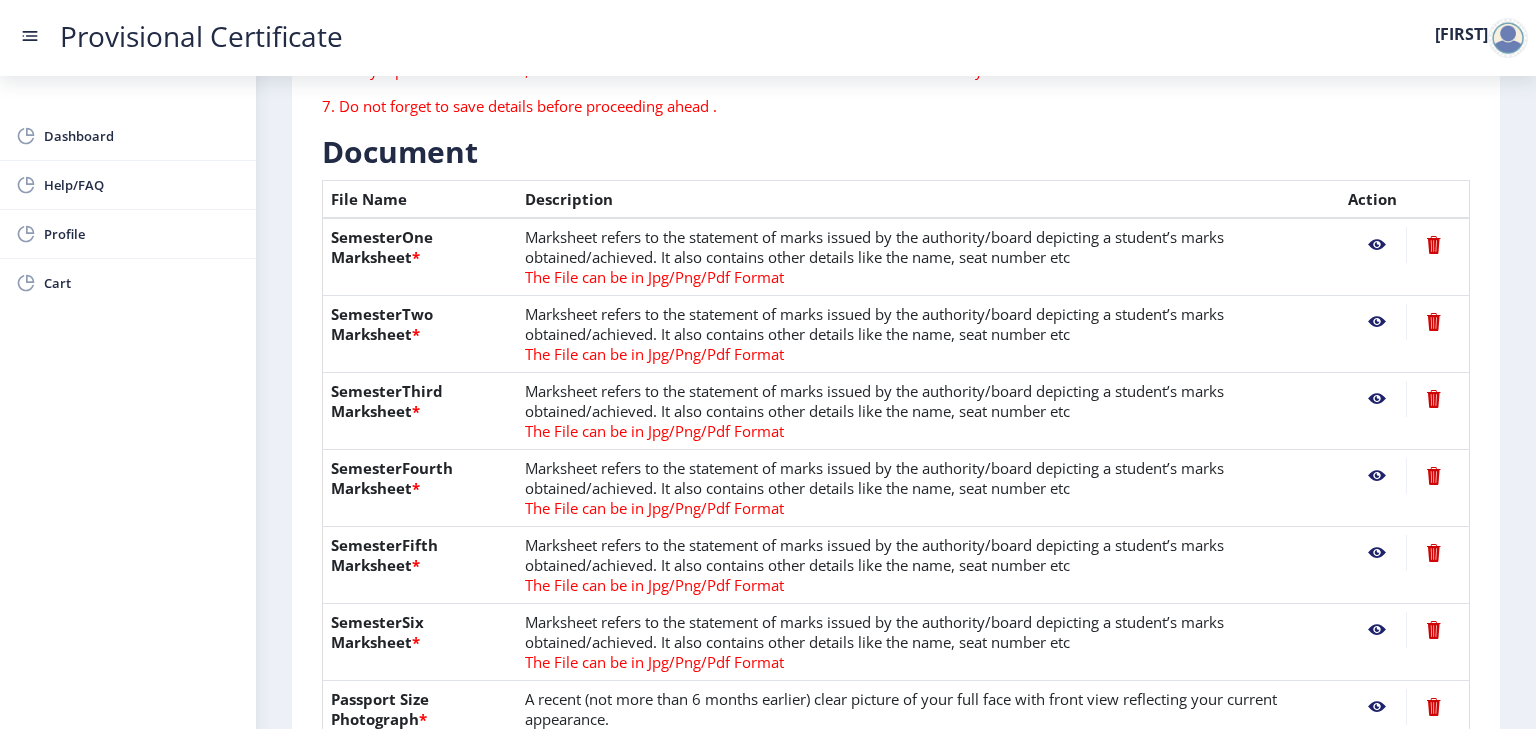 click 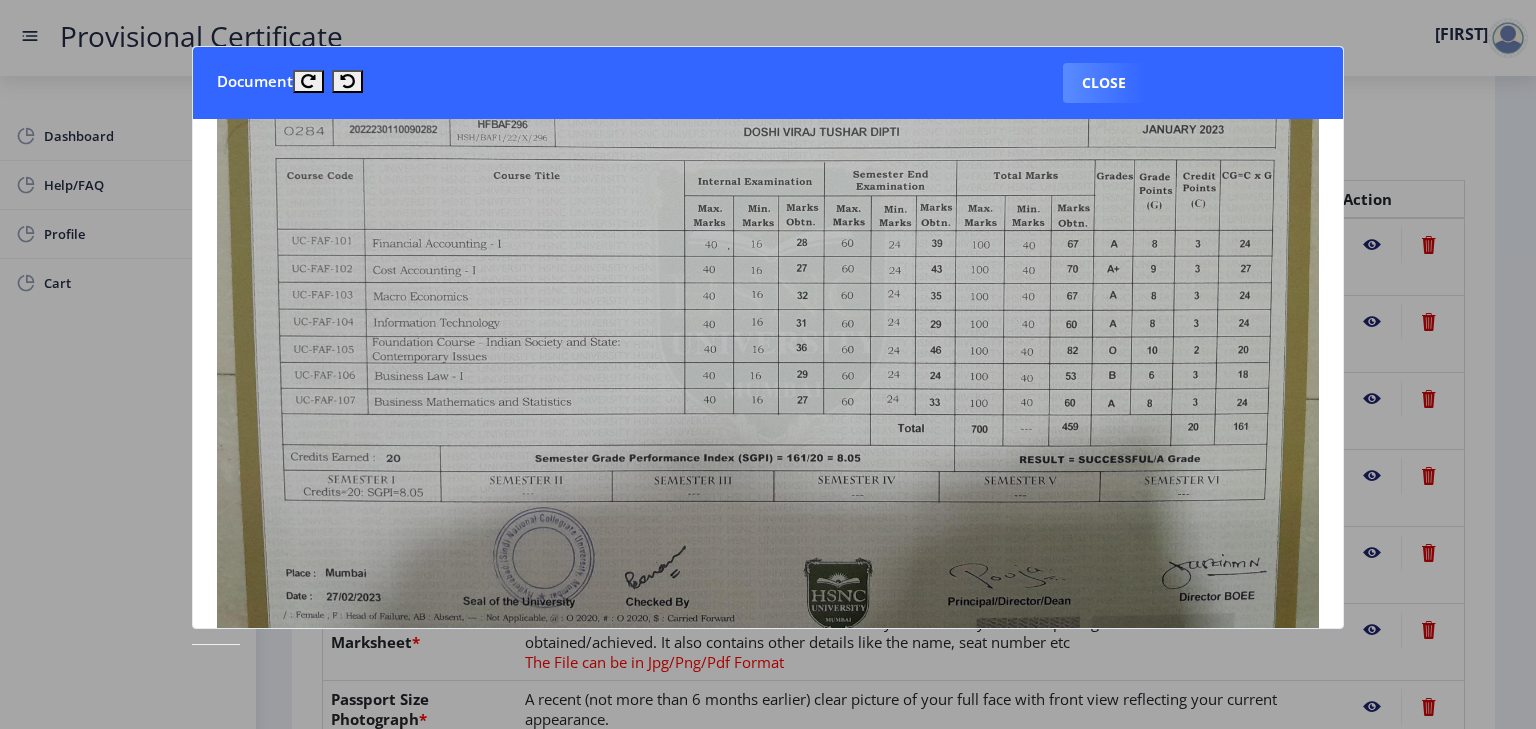scroll, scrollTop: 261, scrollLeft: 0, axis: vertical 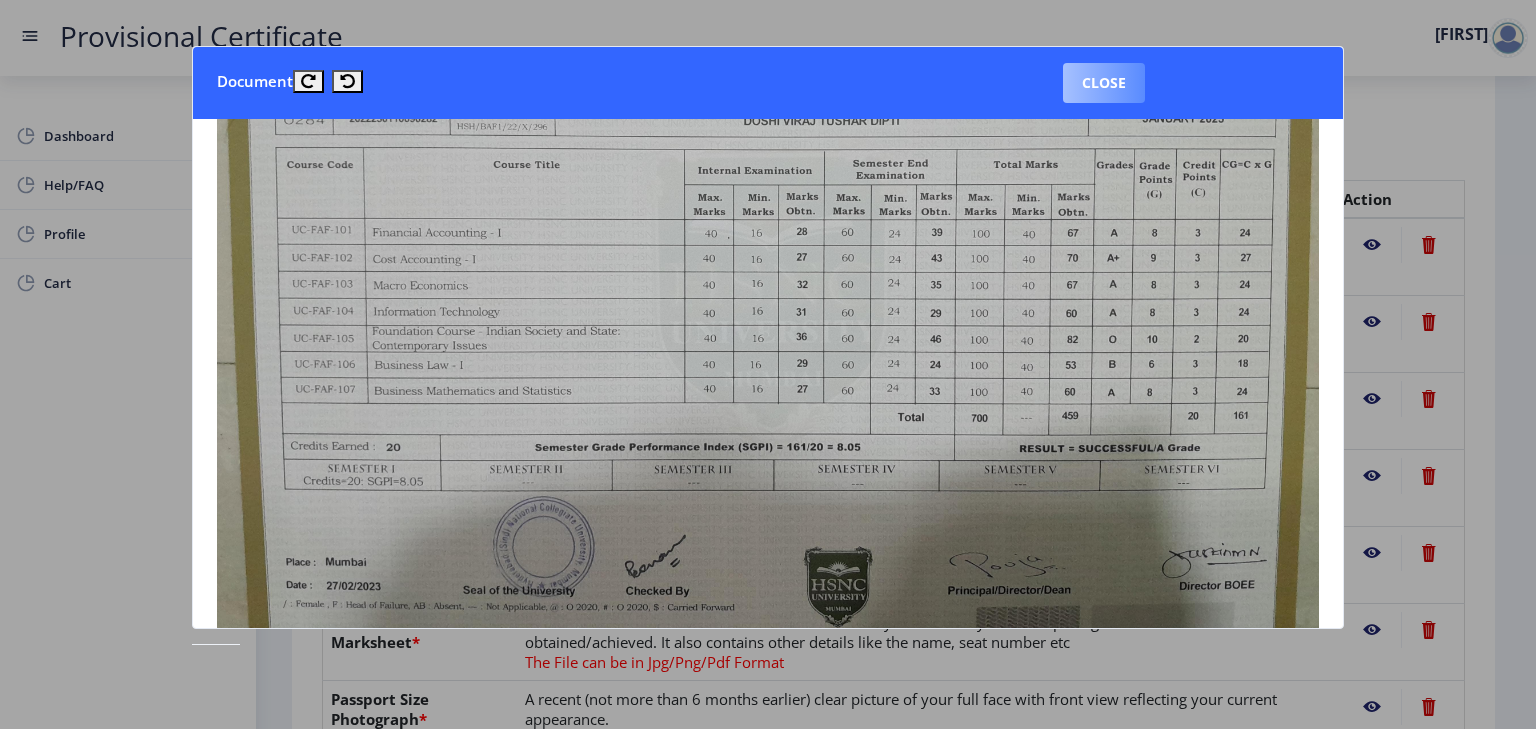 click on "Close" at bounding box center [1104, 83] 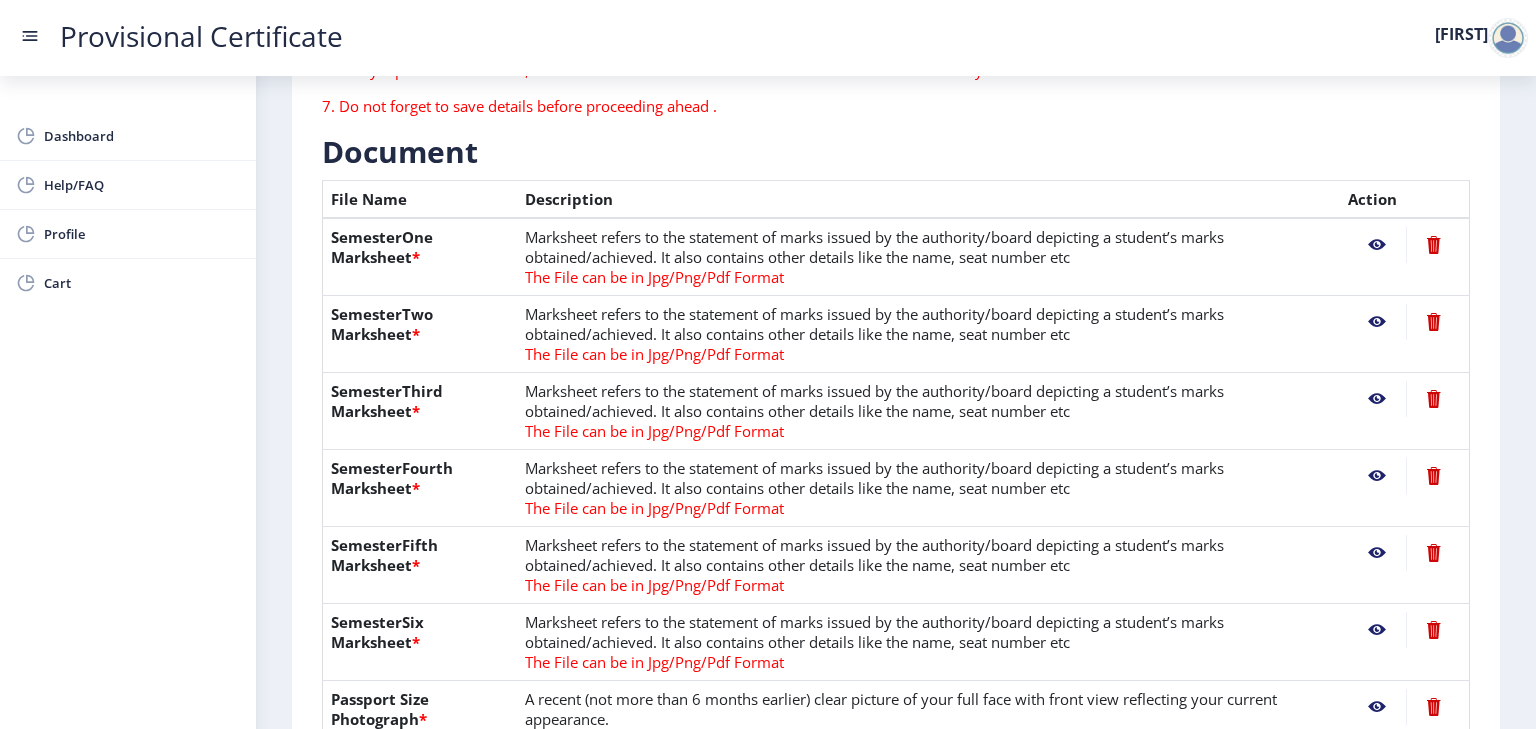 click 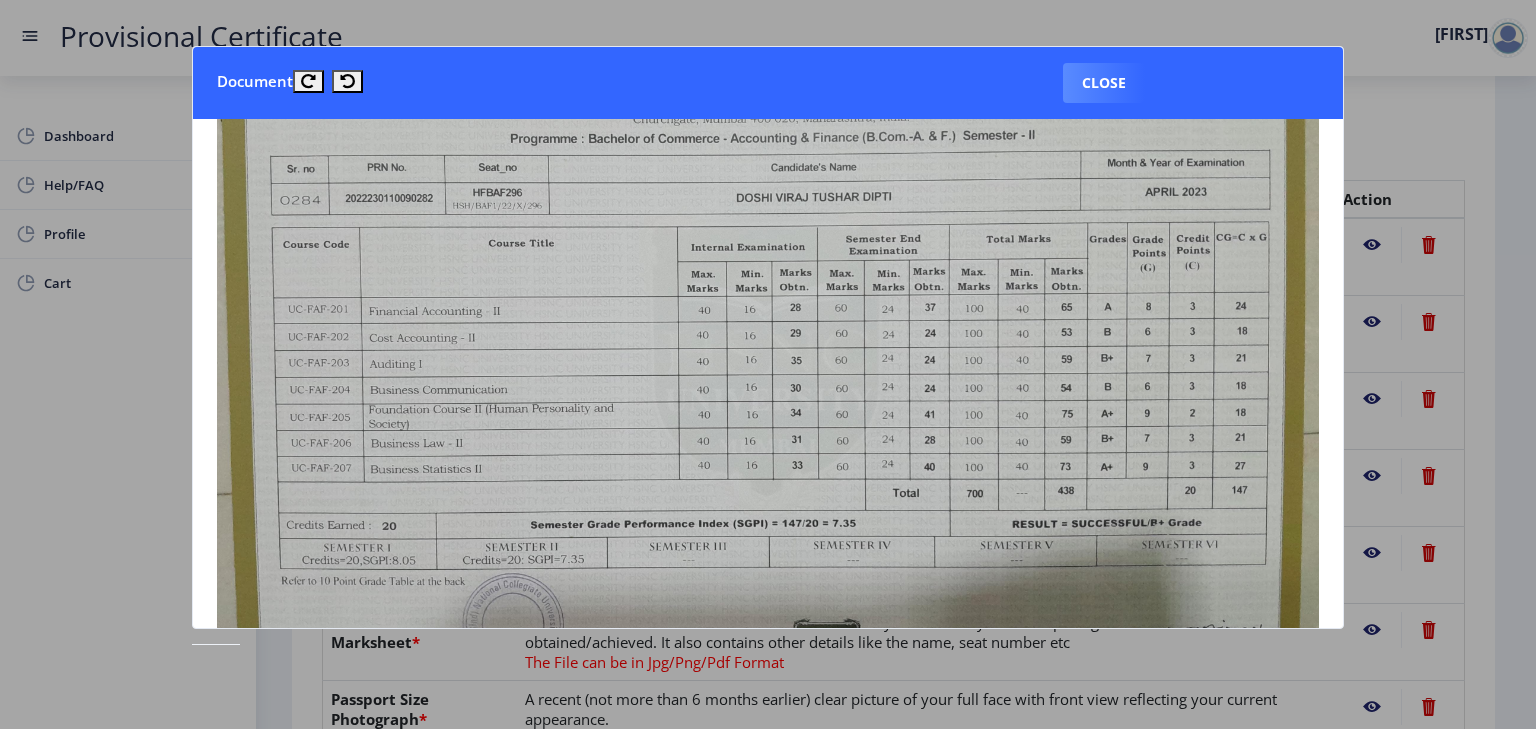 scroll, scrollTop: 194, scrollLeft: 0, axis: vertical 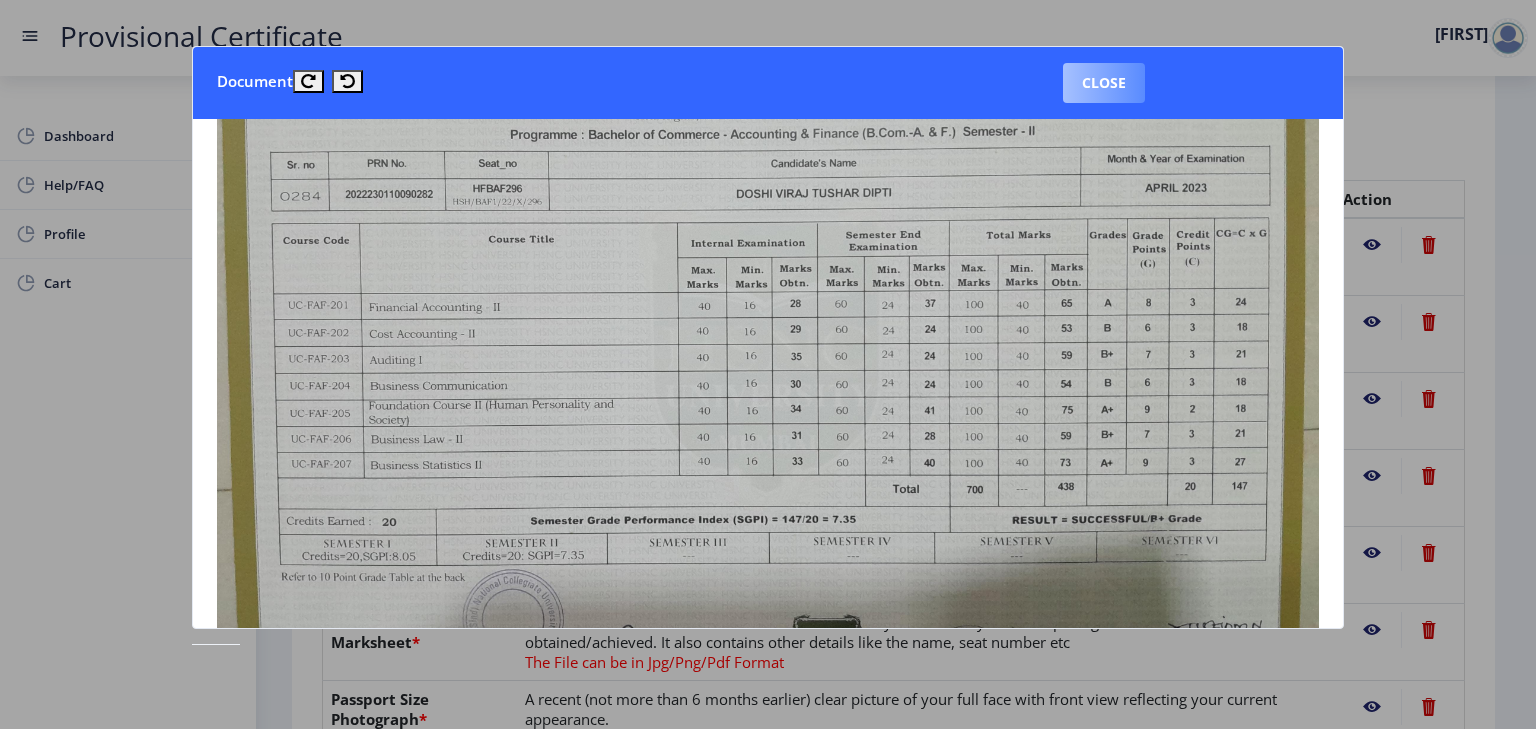 click on "Close" at bounding box center (1104, 83) 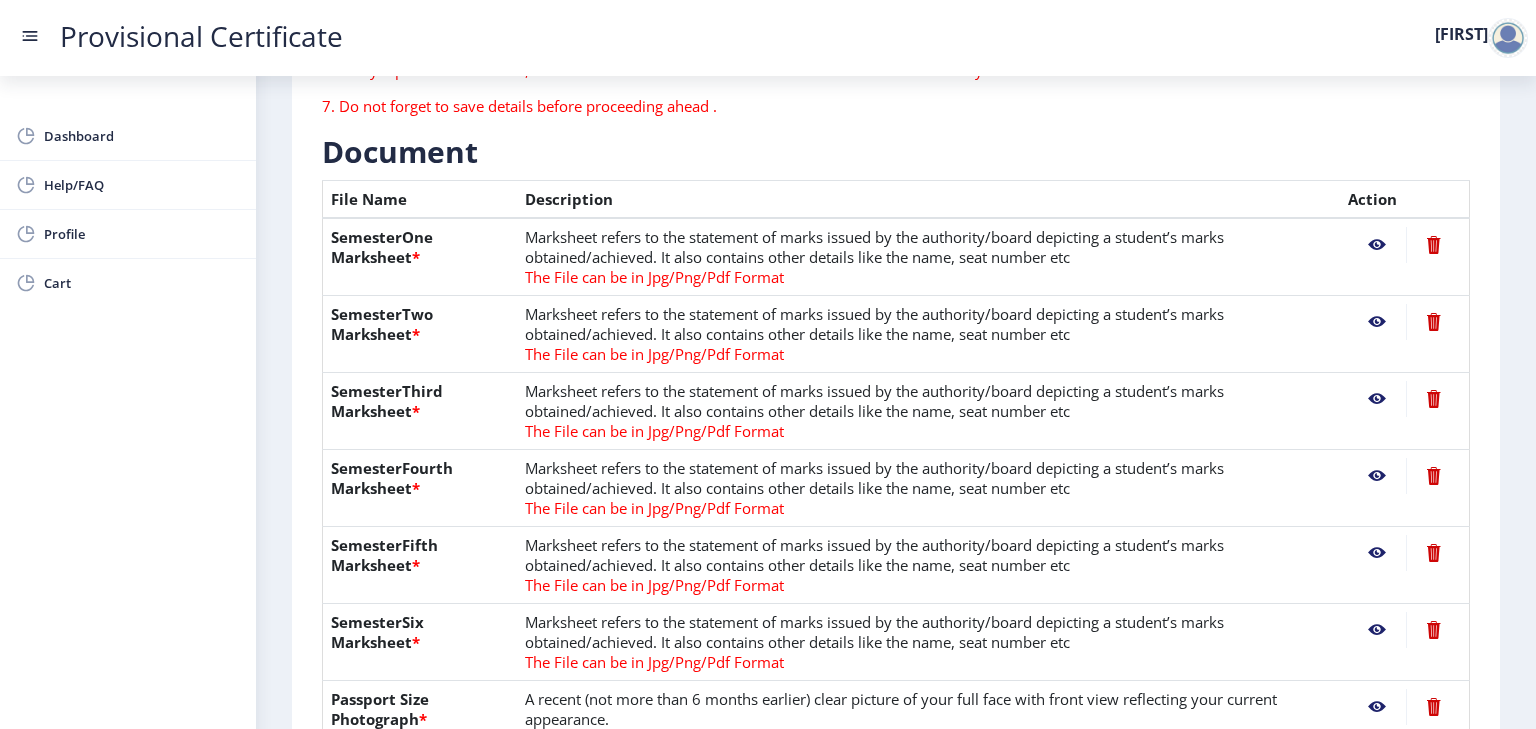 click 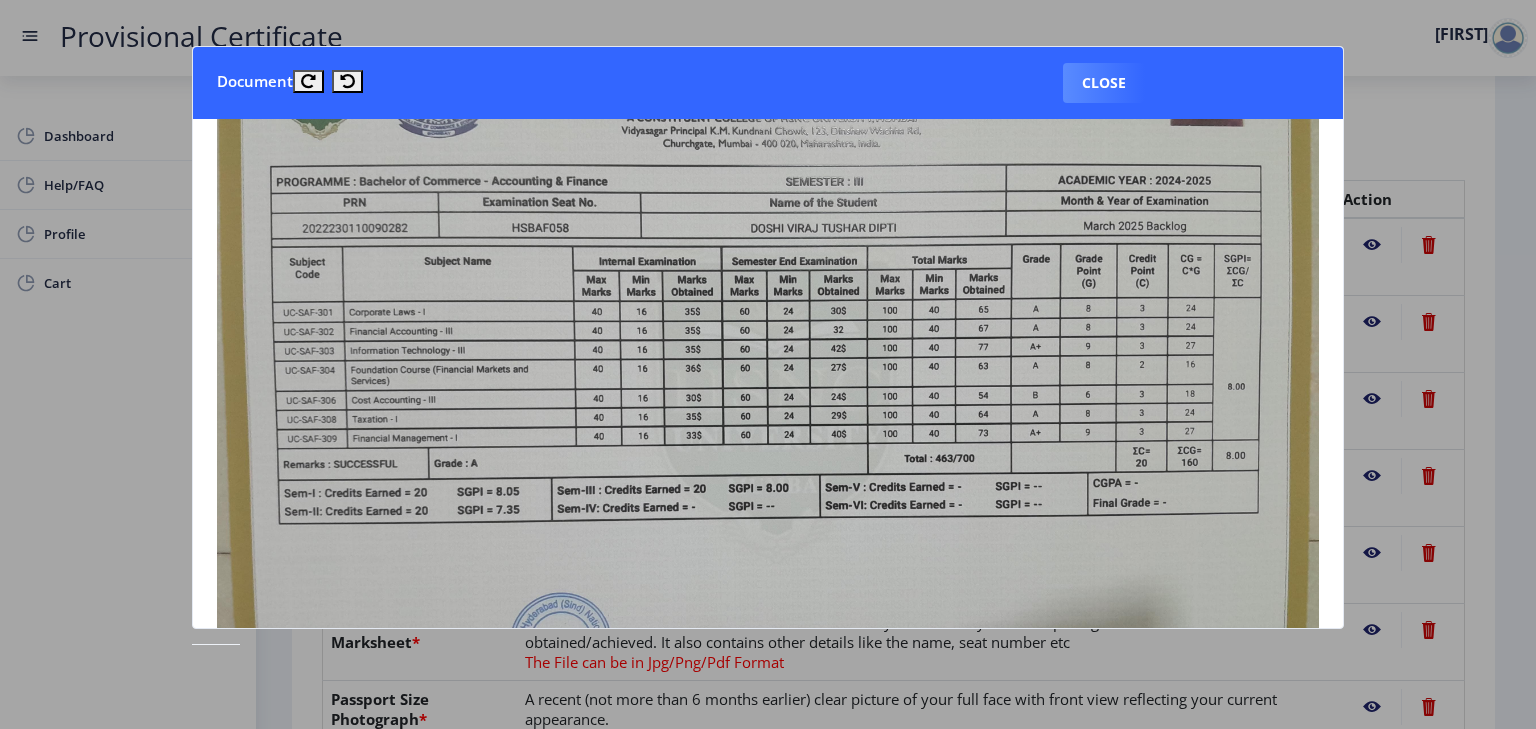 scroll, scrollTop: 144, scrollLeft: 0, axis: vertical 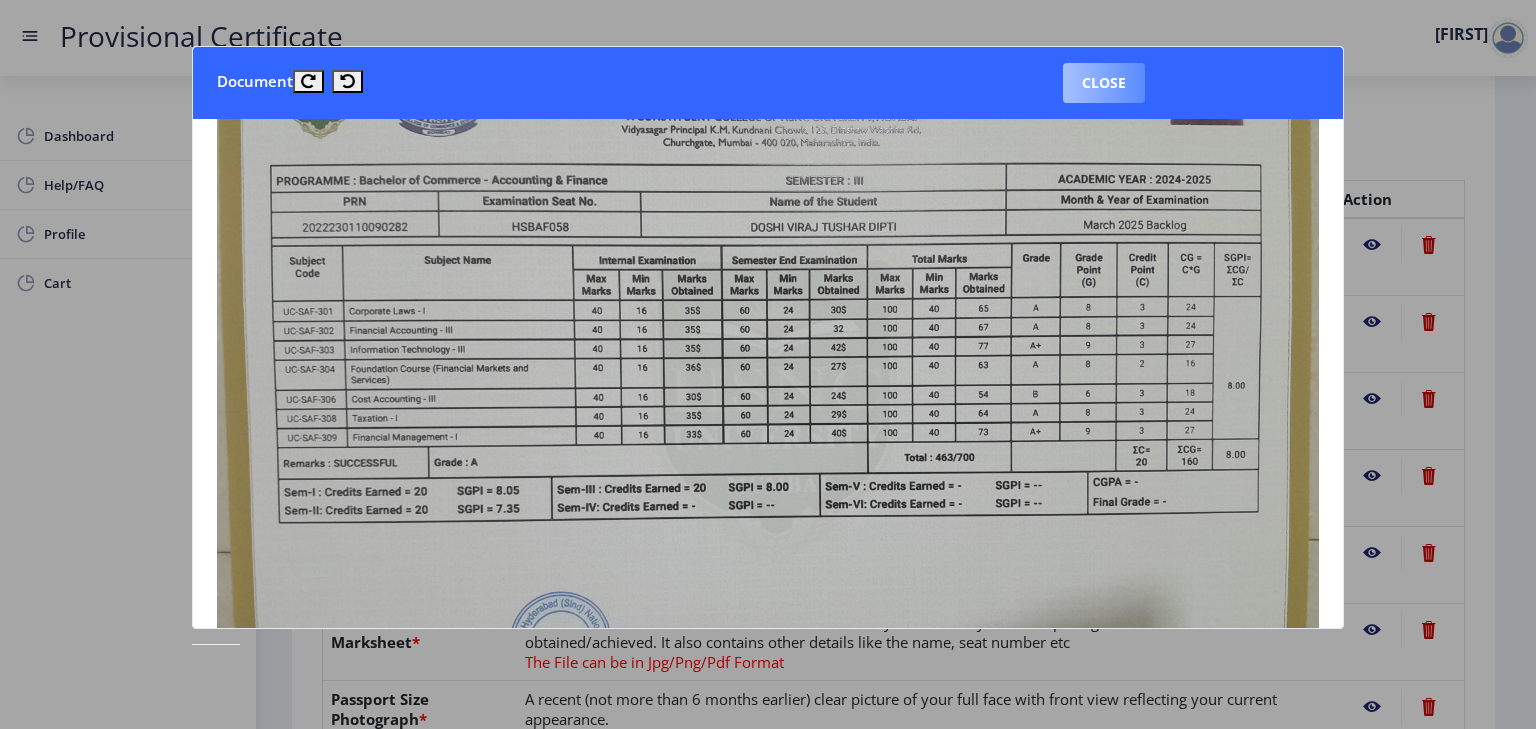 click on "Close" at bounding box center [1104, 83] 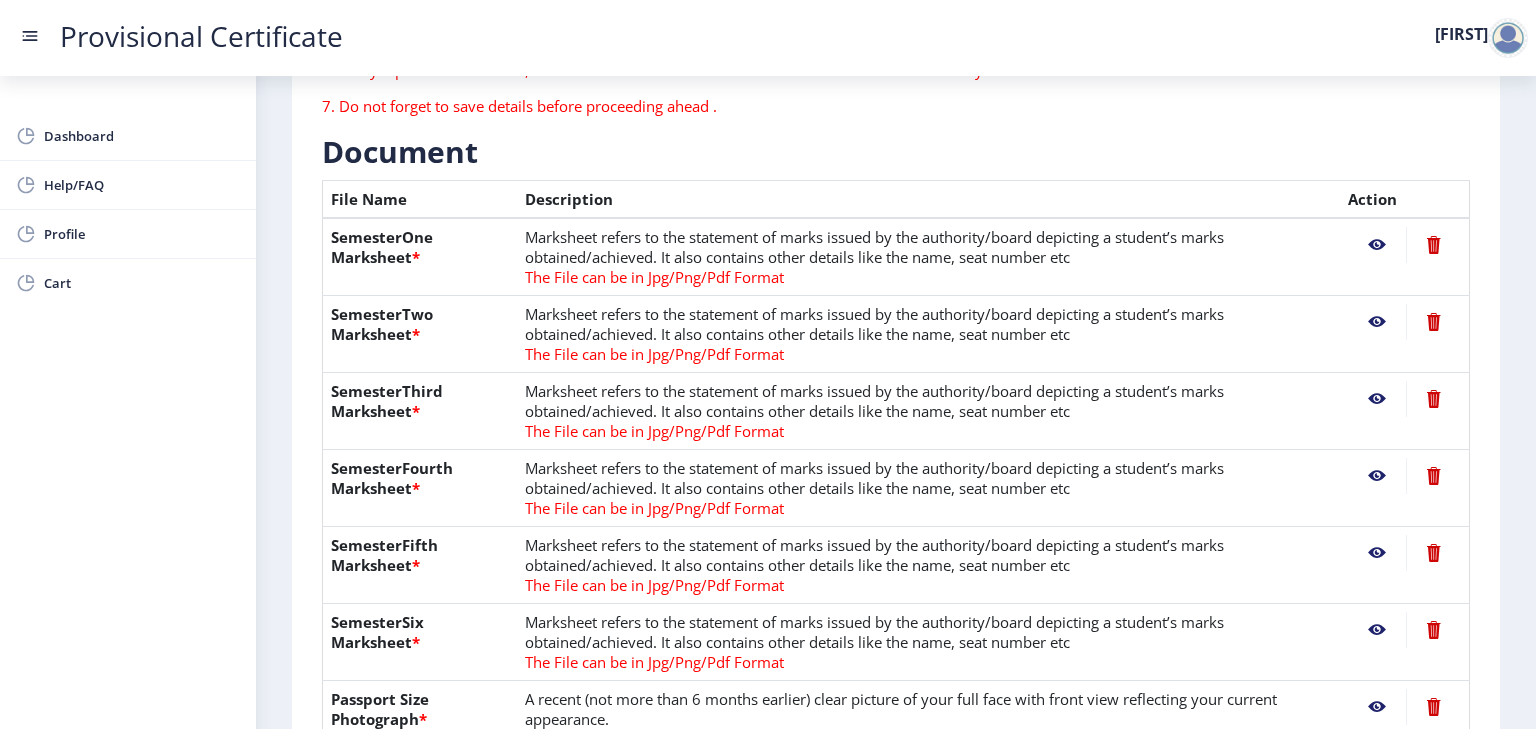 click 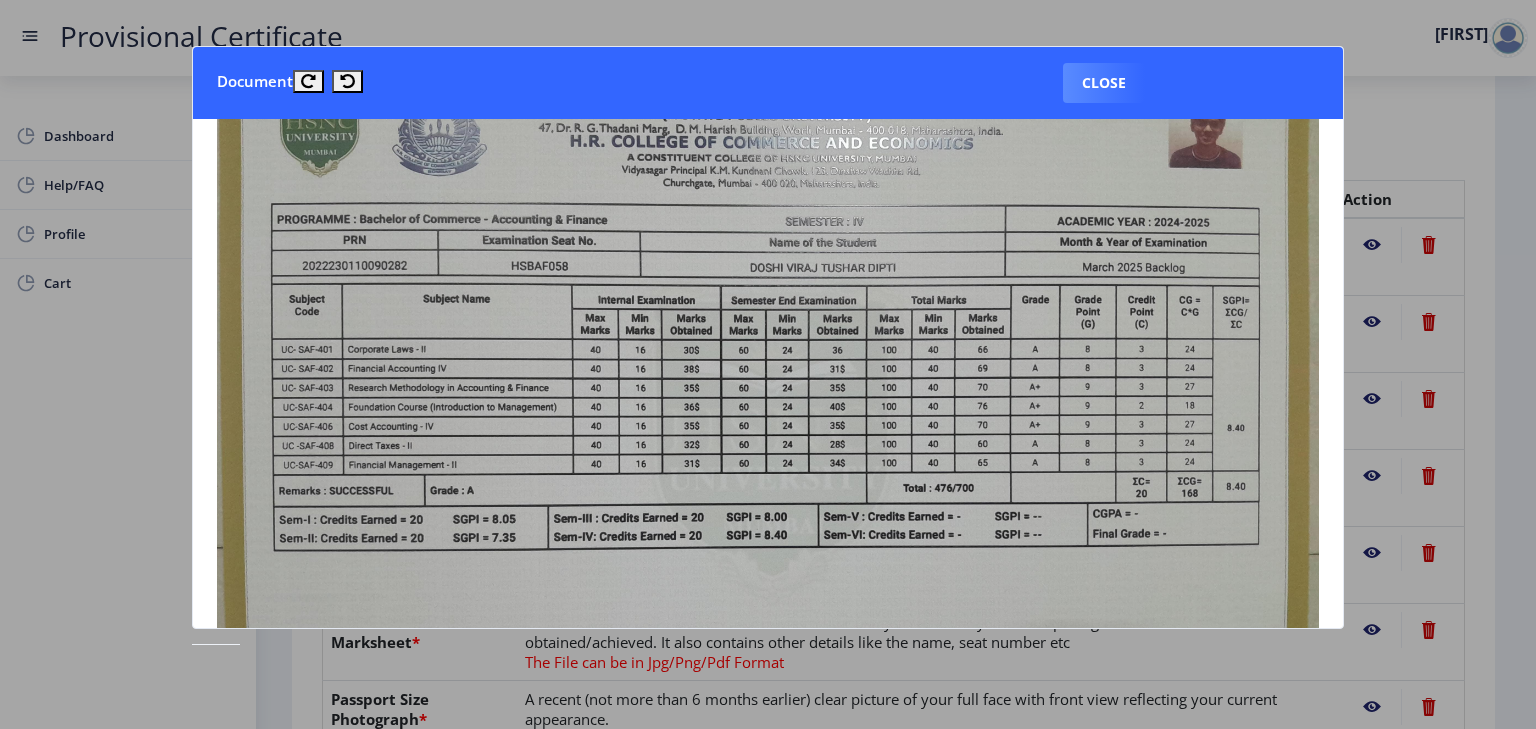 scroll, scrollTop: 102, scrollLeft: 0, axis: vertical 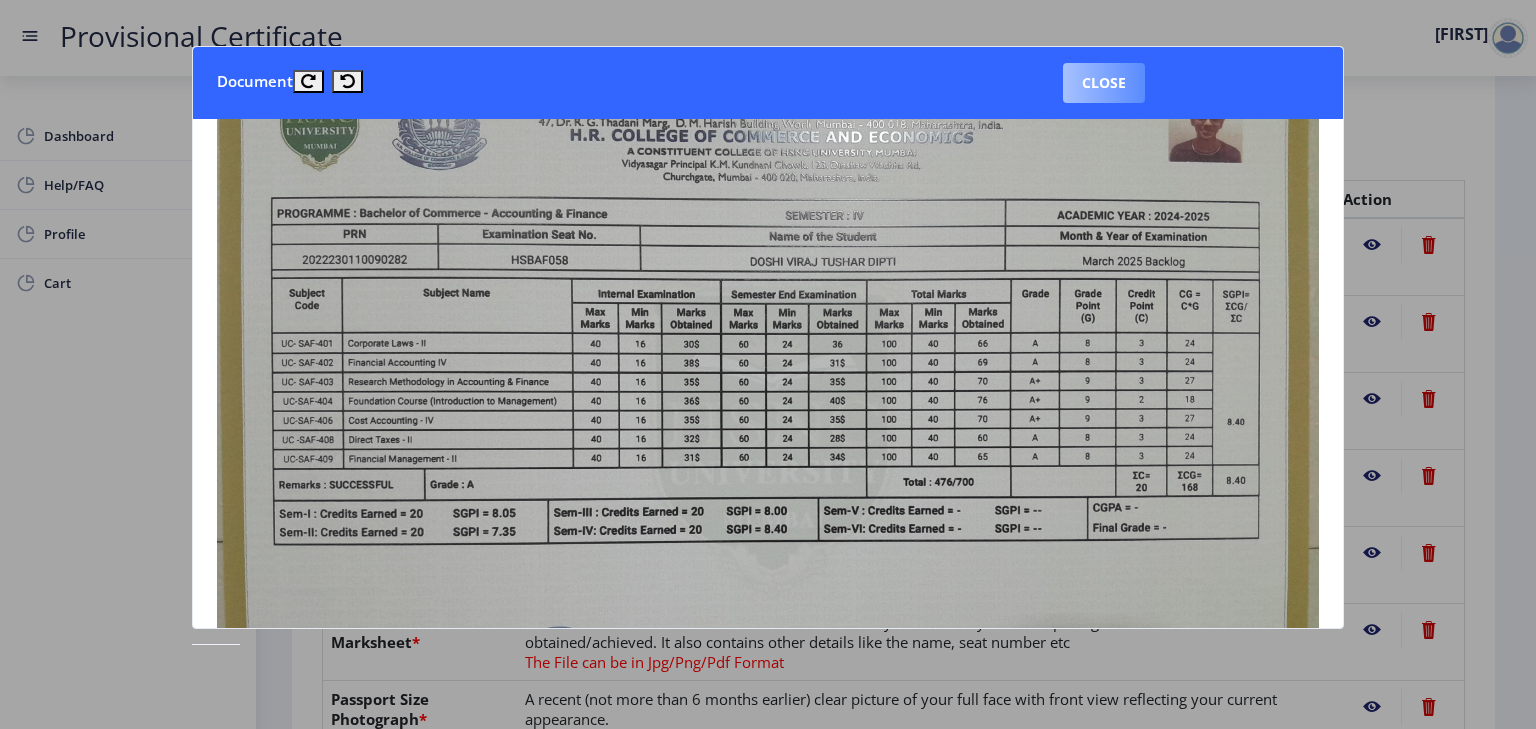click on "Close" at bounding box center (1104, 83) 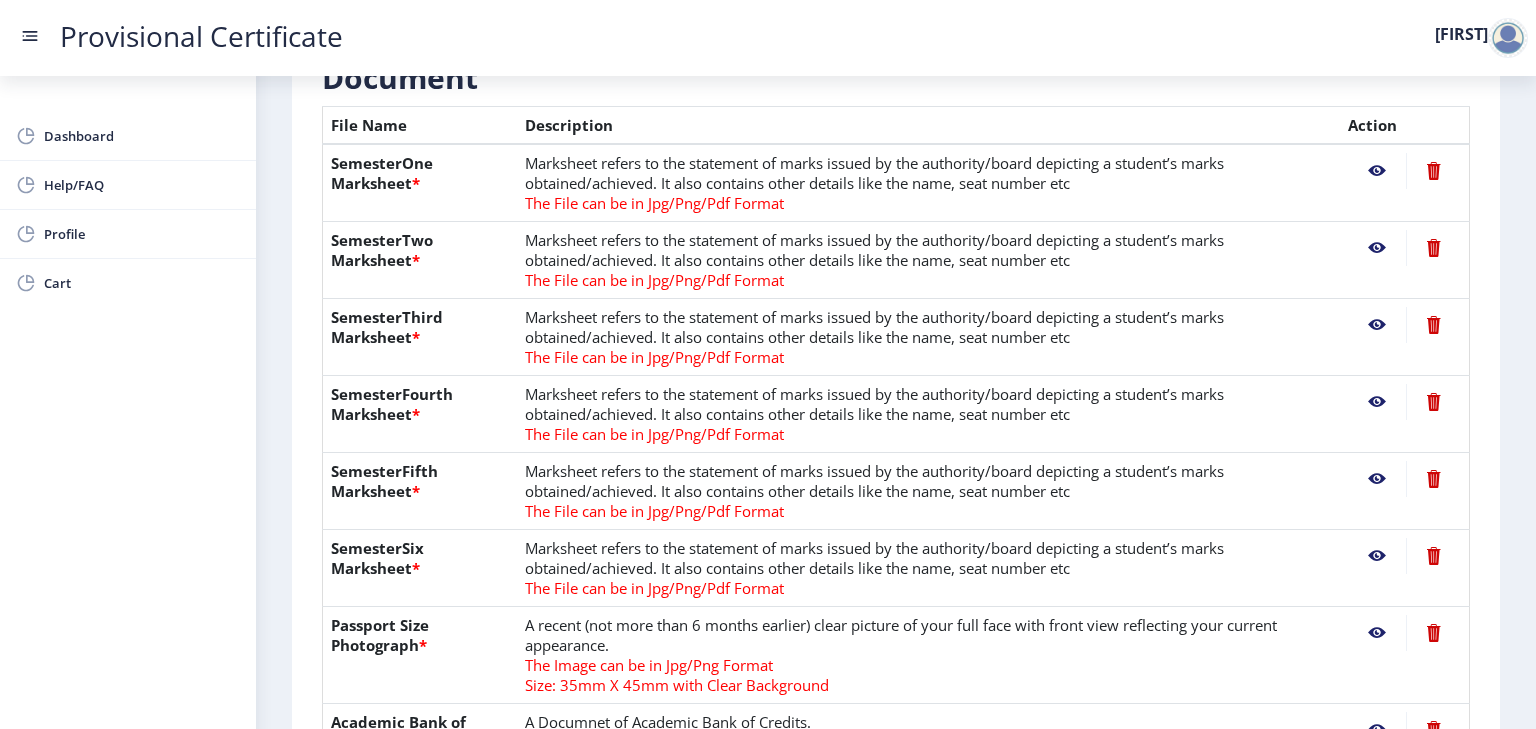 scroll, scrollTop: 466, scrollLeft: 0, axis: vertical 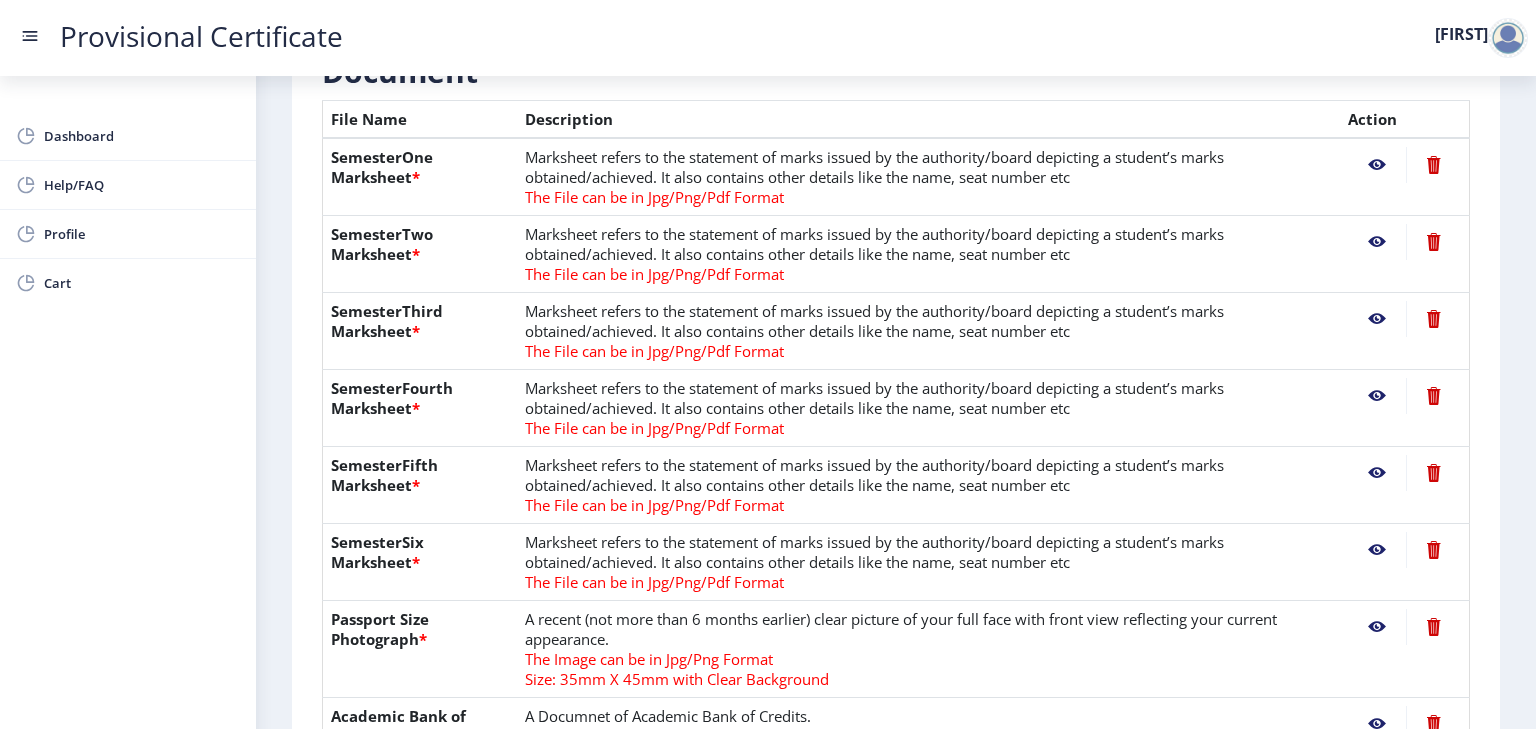 click 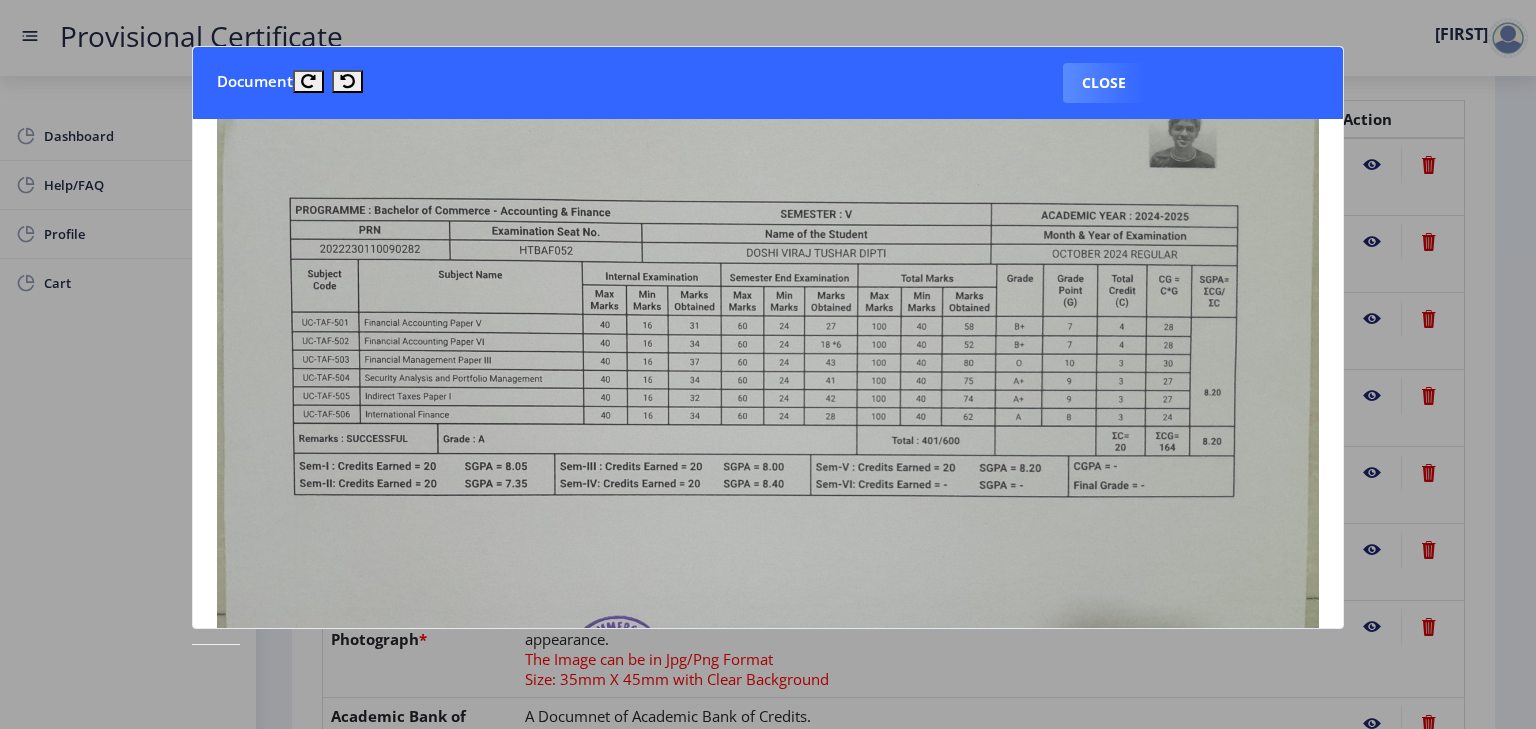 scroll, scrollTop: 106, scrollLeft: 0, axis: vertical 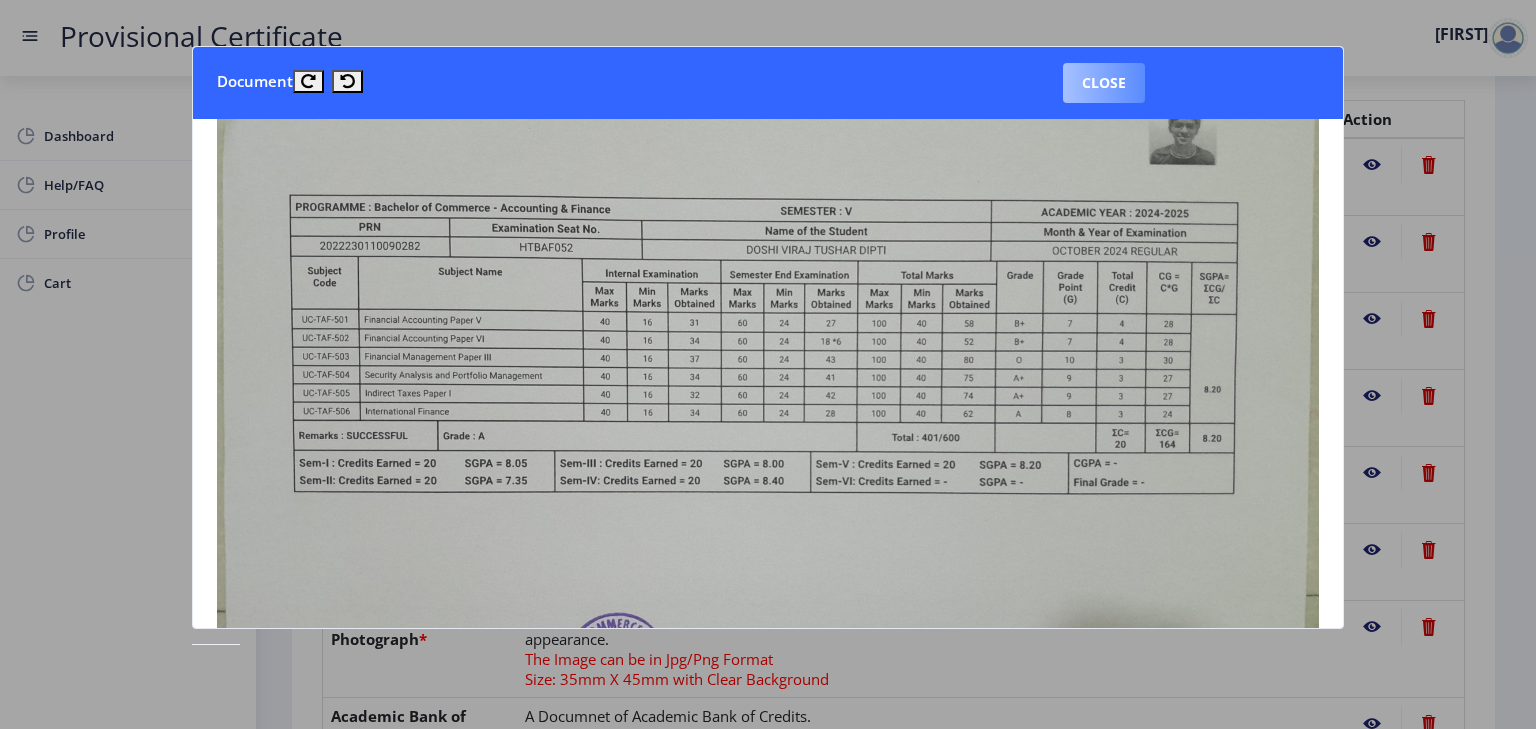 click on "Close" at bounding box center (1104, 83) 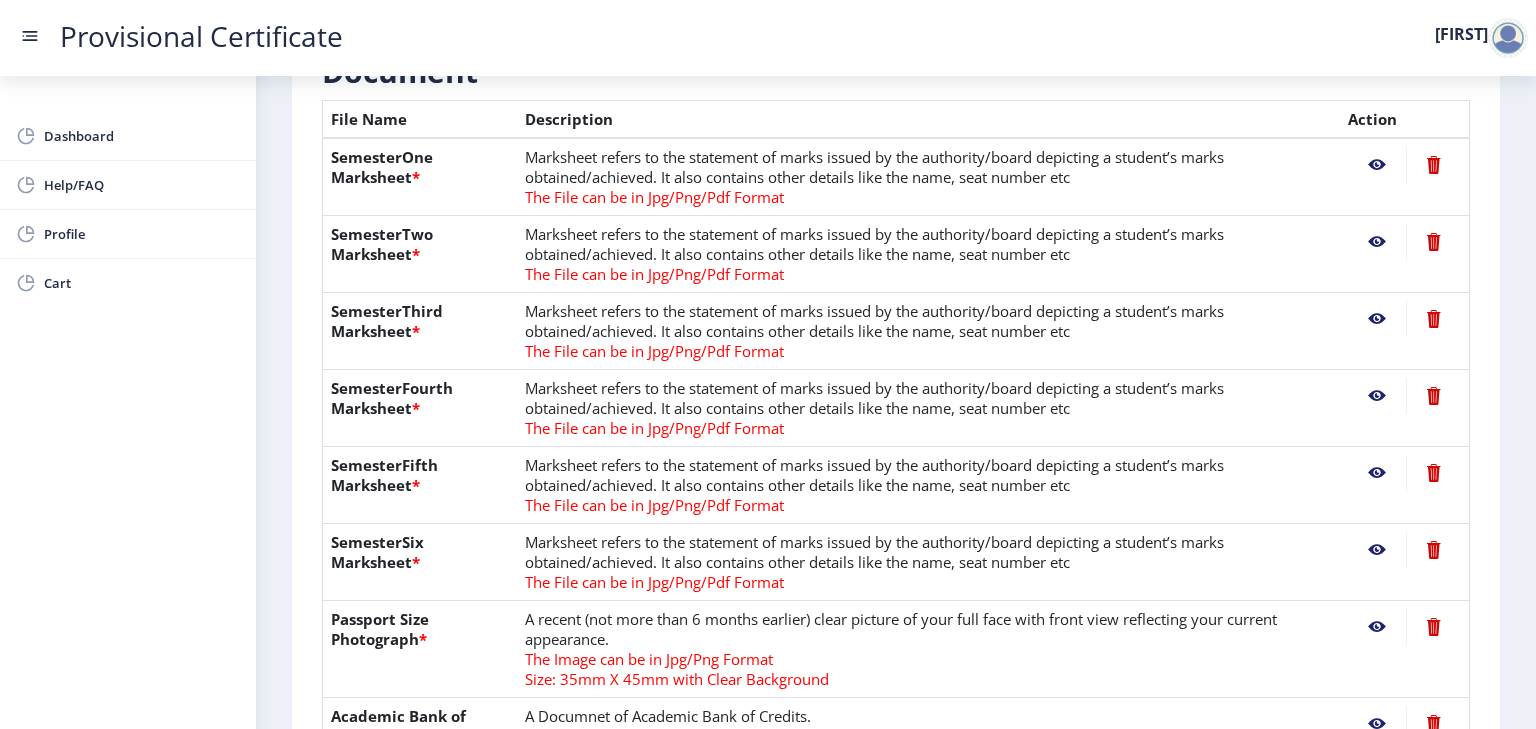 click 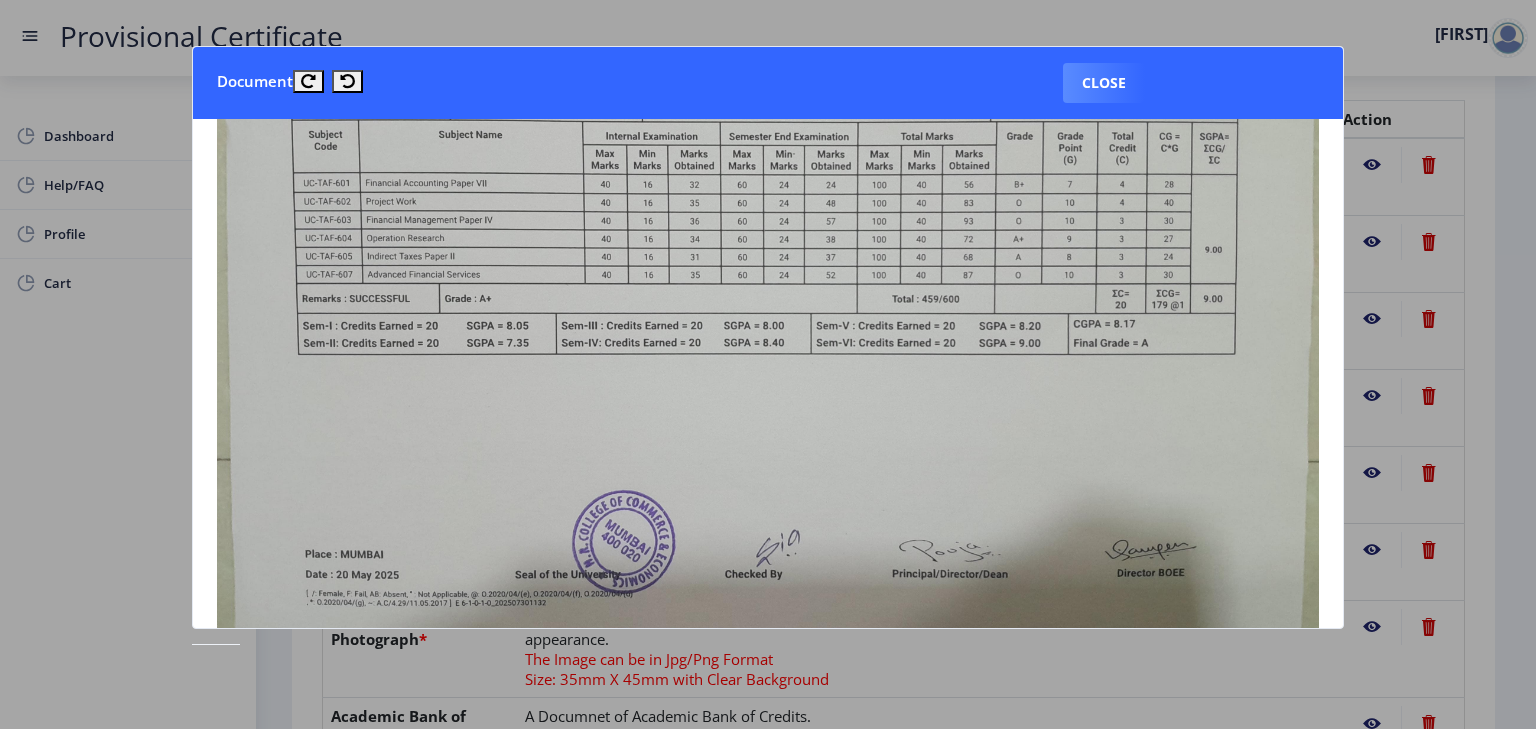 scroll, scrollTop: 247, scrollLeft: 0, axis: vertical 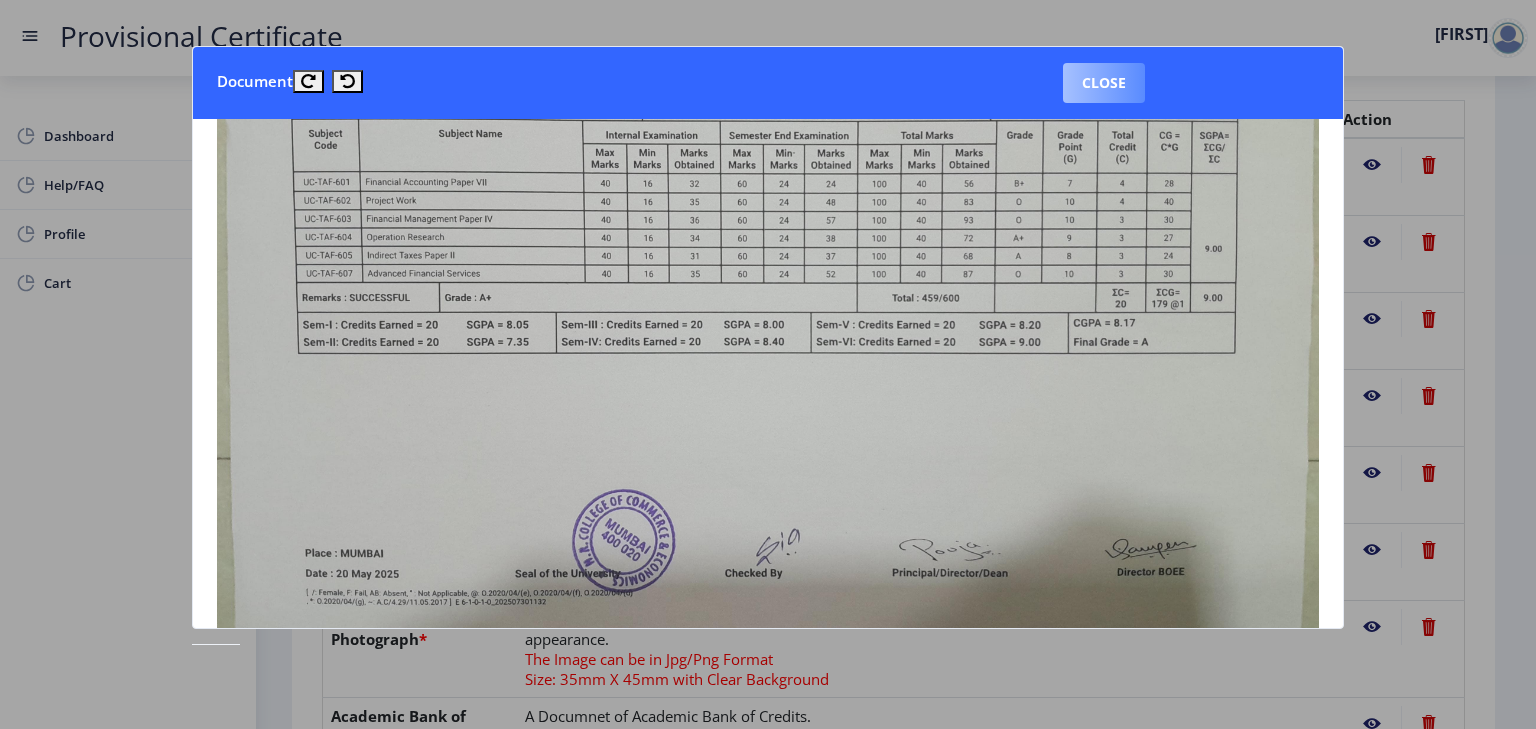 click on "Close" at bounding box center [1104, 83] 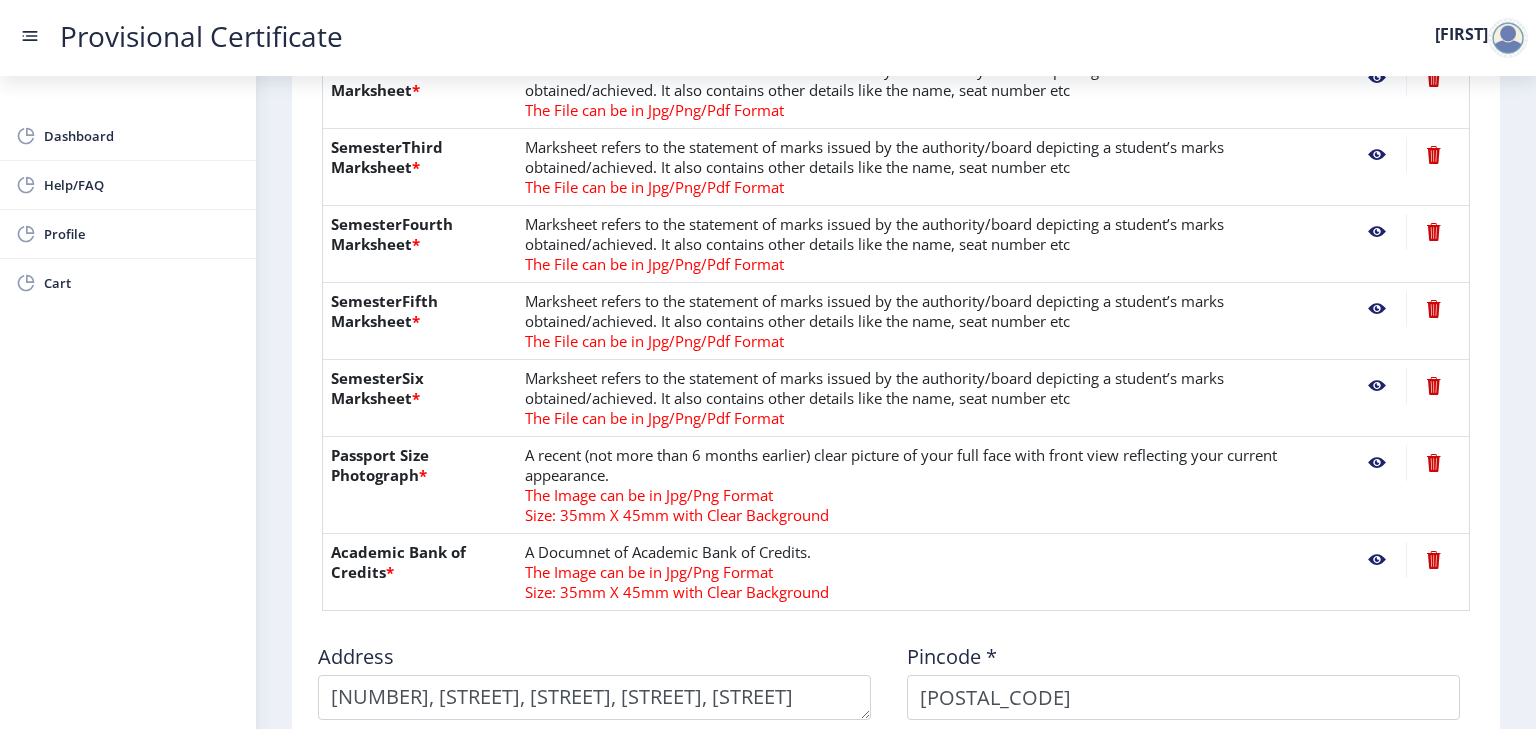 scroll, scrollTop: 650, scrollLeft: 0, axis: vertical 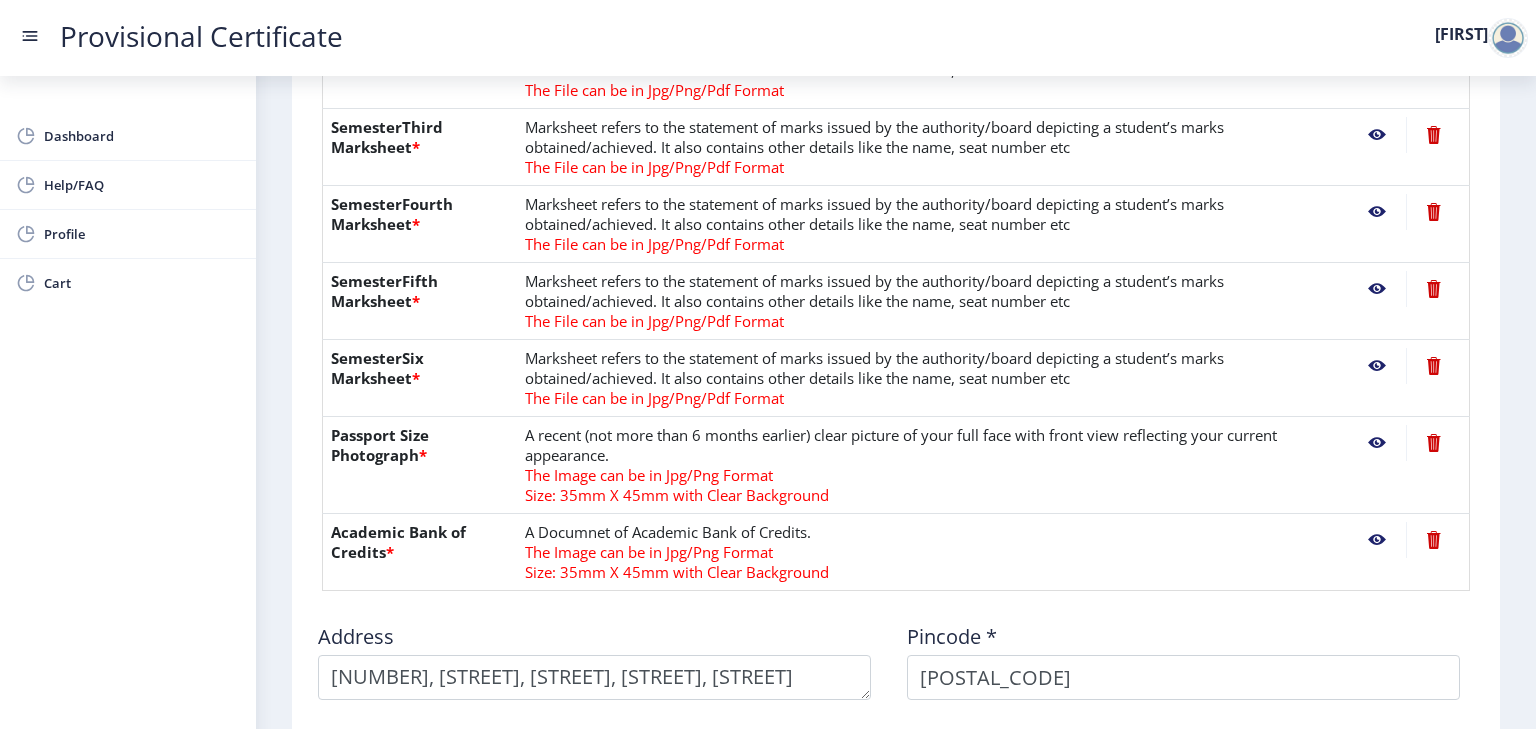 click 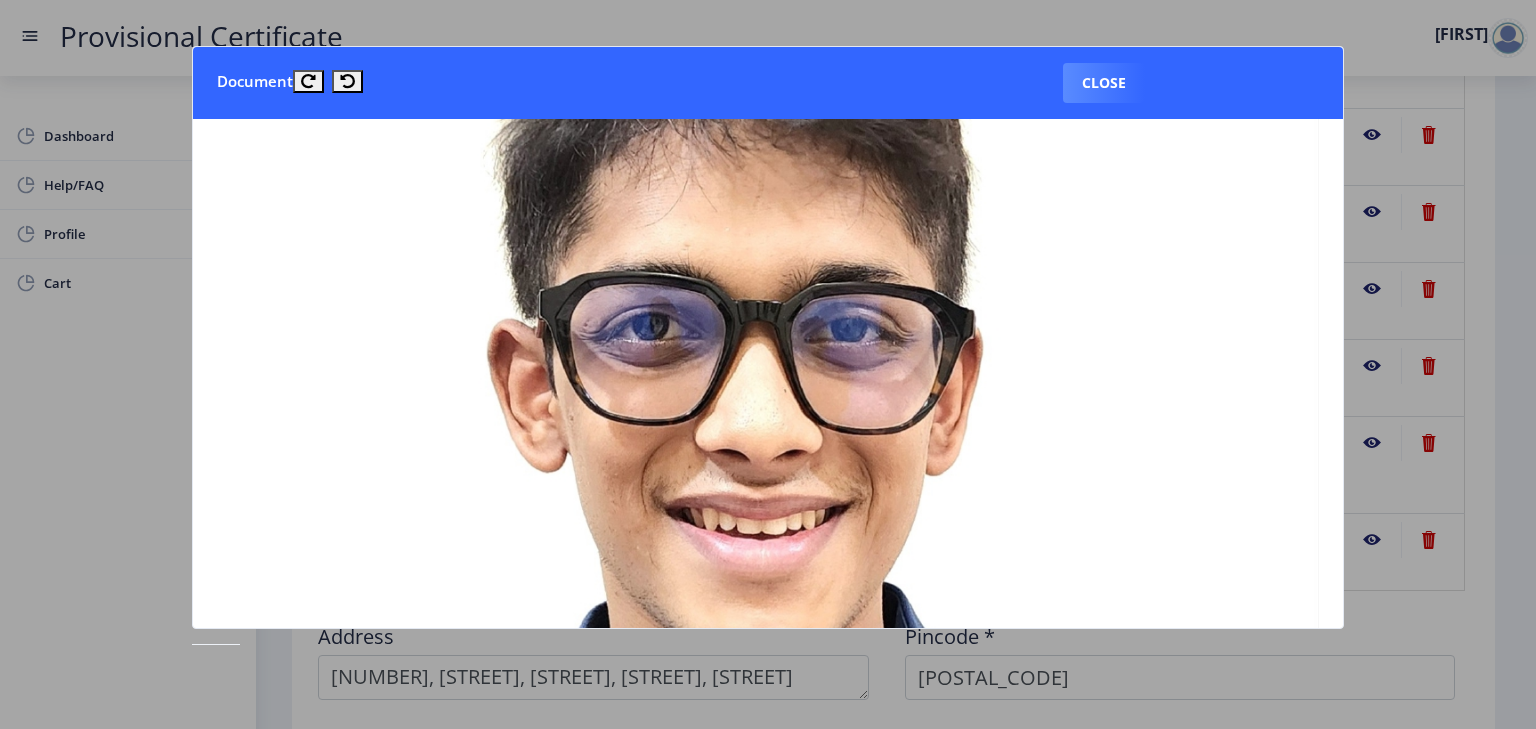 scroll, scrollTop: 0, scrollLeft: 0, axis: both 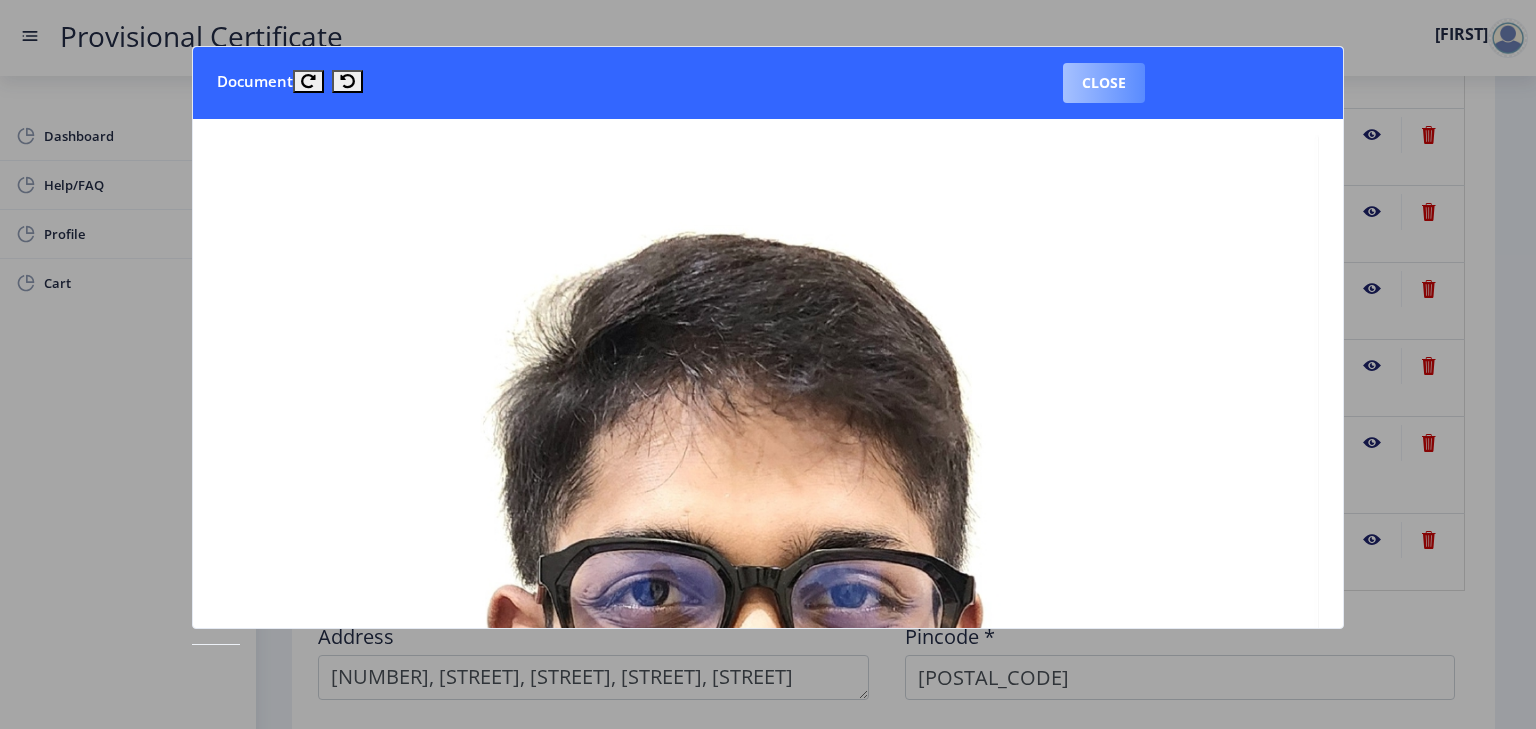 click on "Close" at bounding box center [1104, 83] 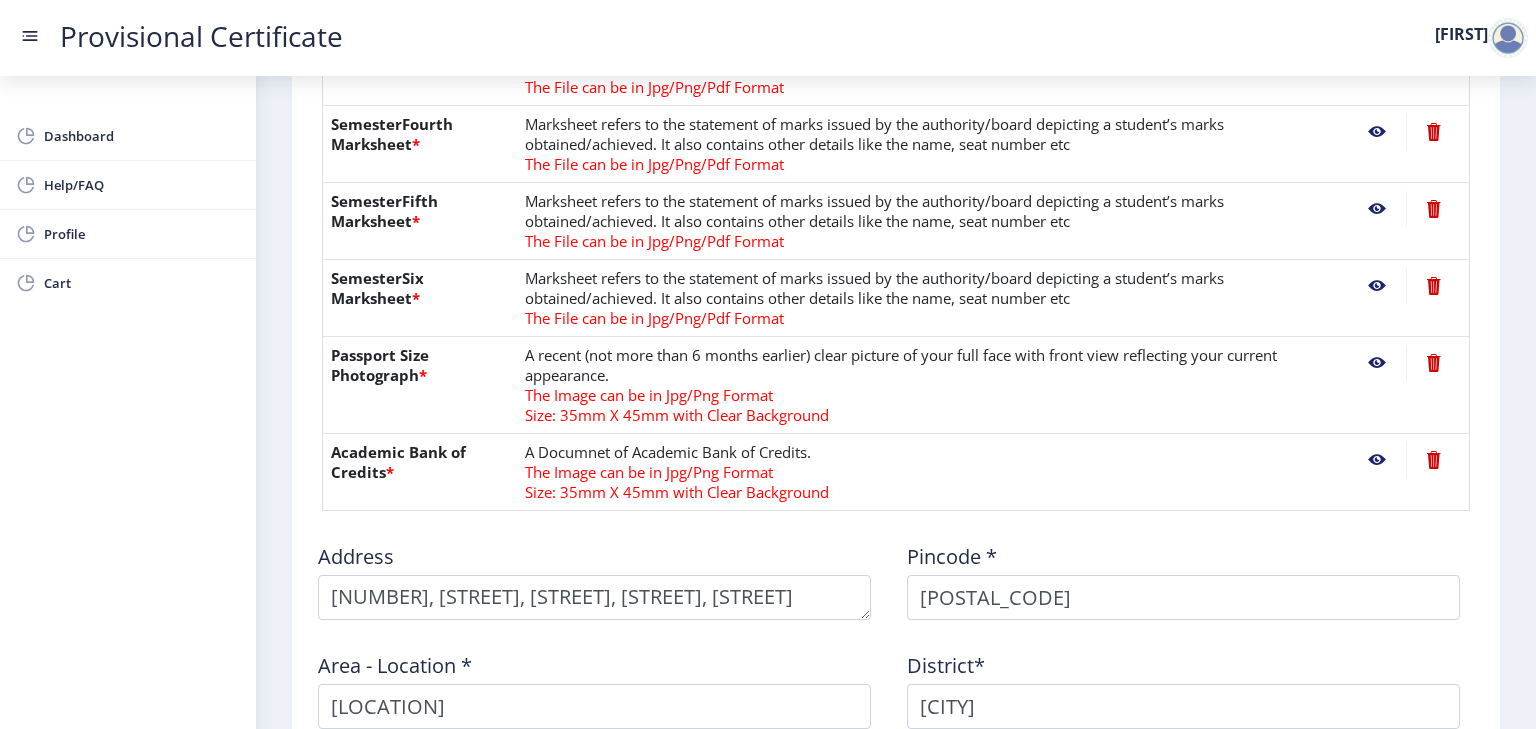 scroll, scrollTop: 732, scrollLeft: 0, axis: vertical 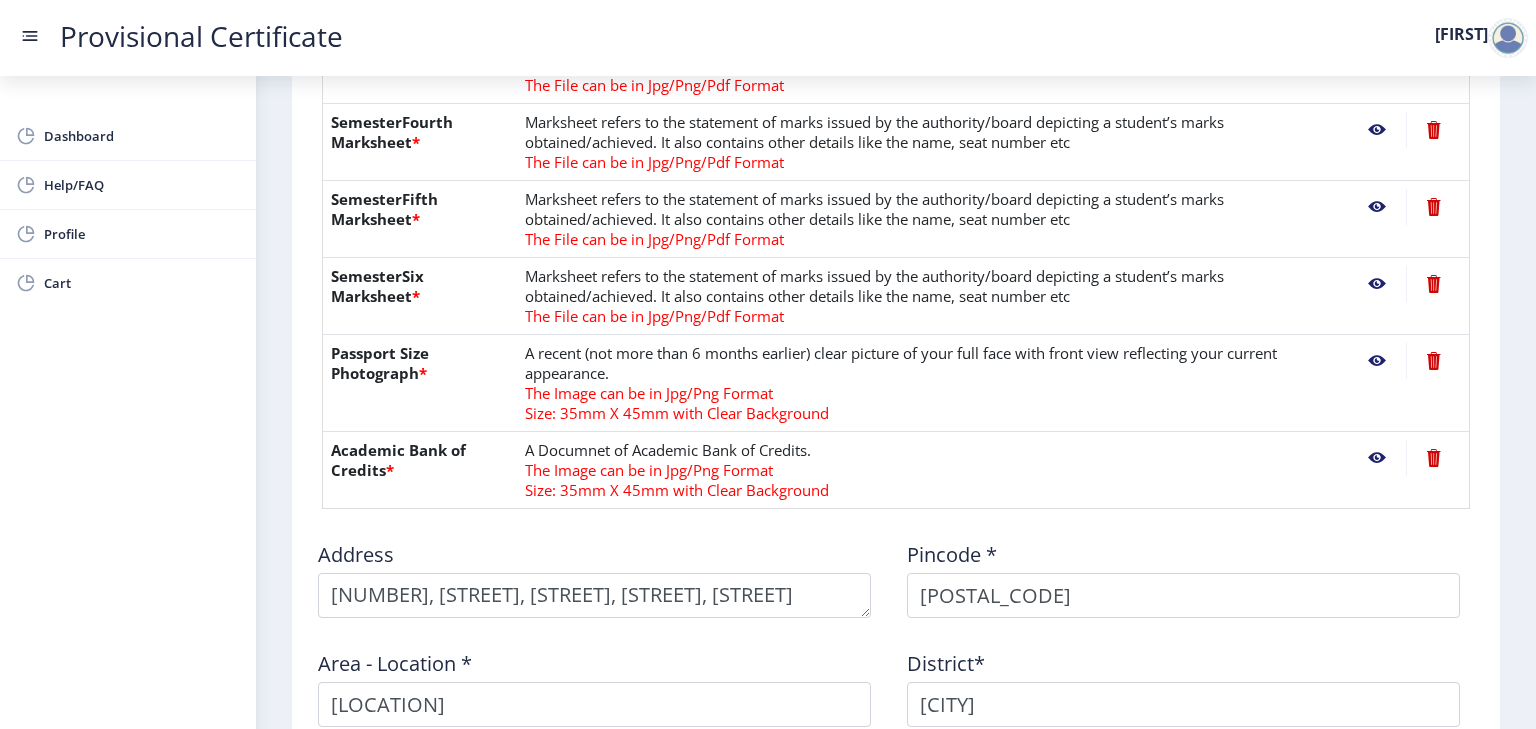 click 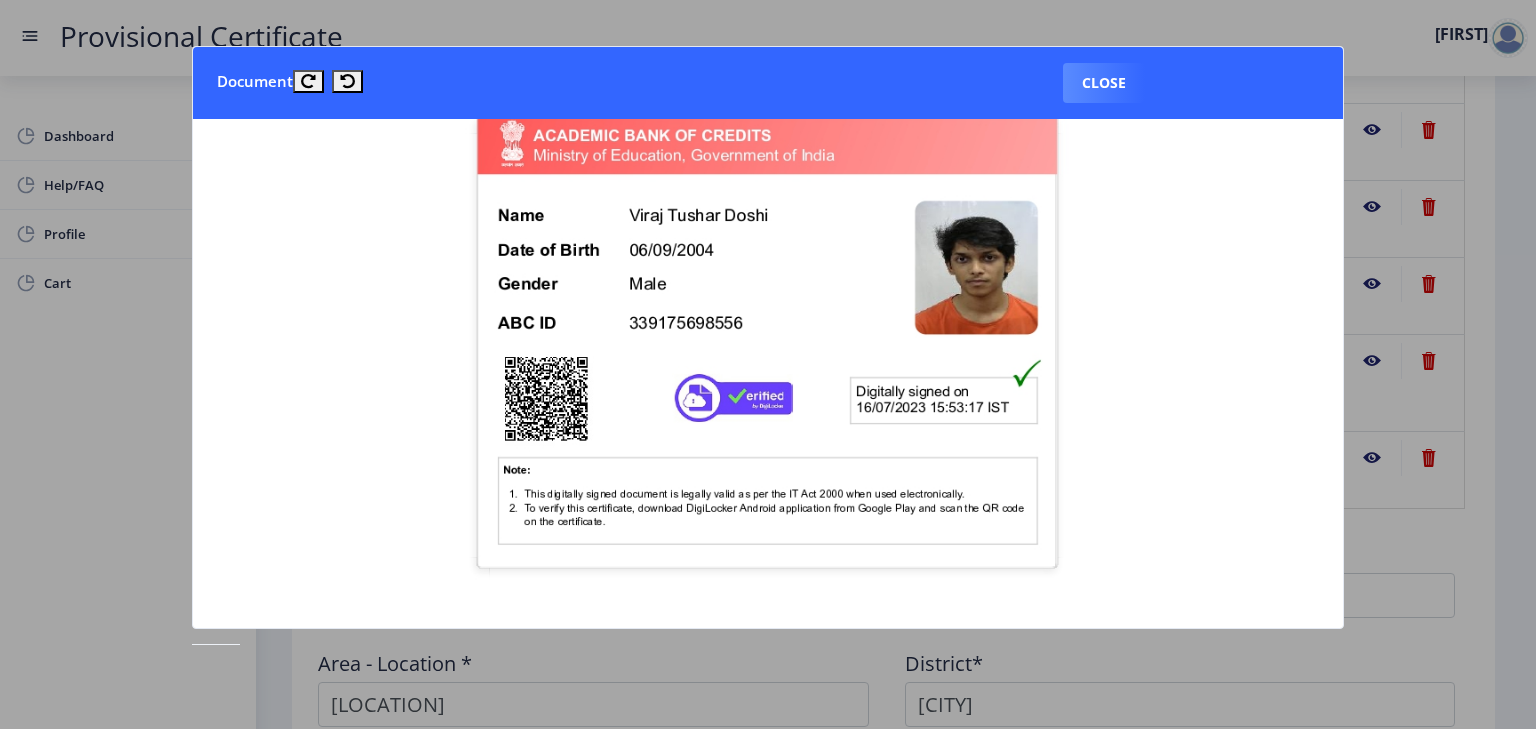 scroll, scrollTop: 0, scrollLeft: 0, axis: both 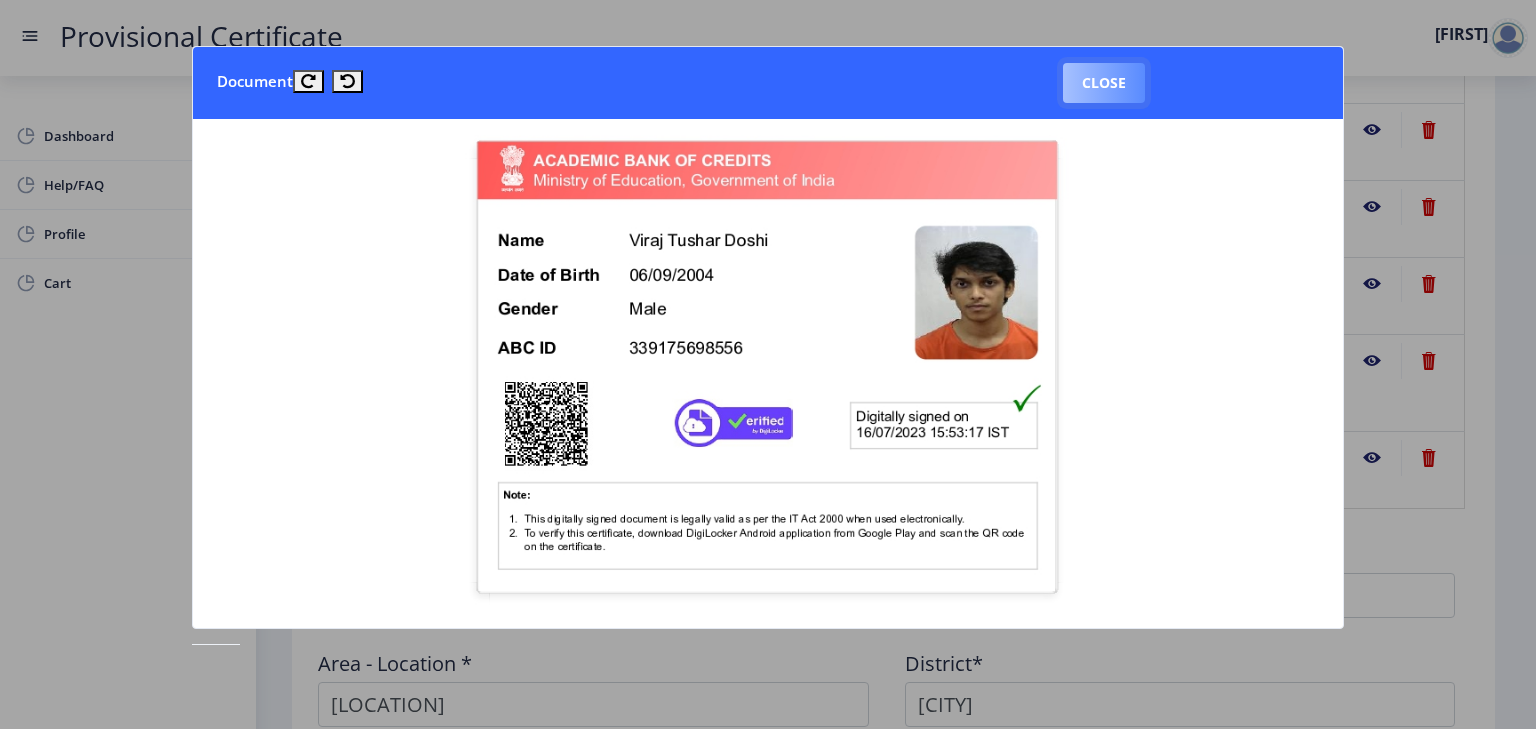 click on "Close" at bounding box center [1104, 83] 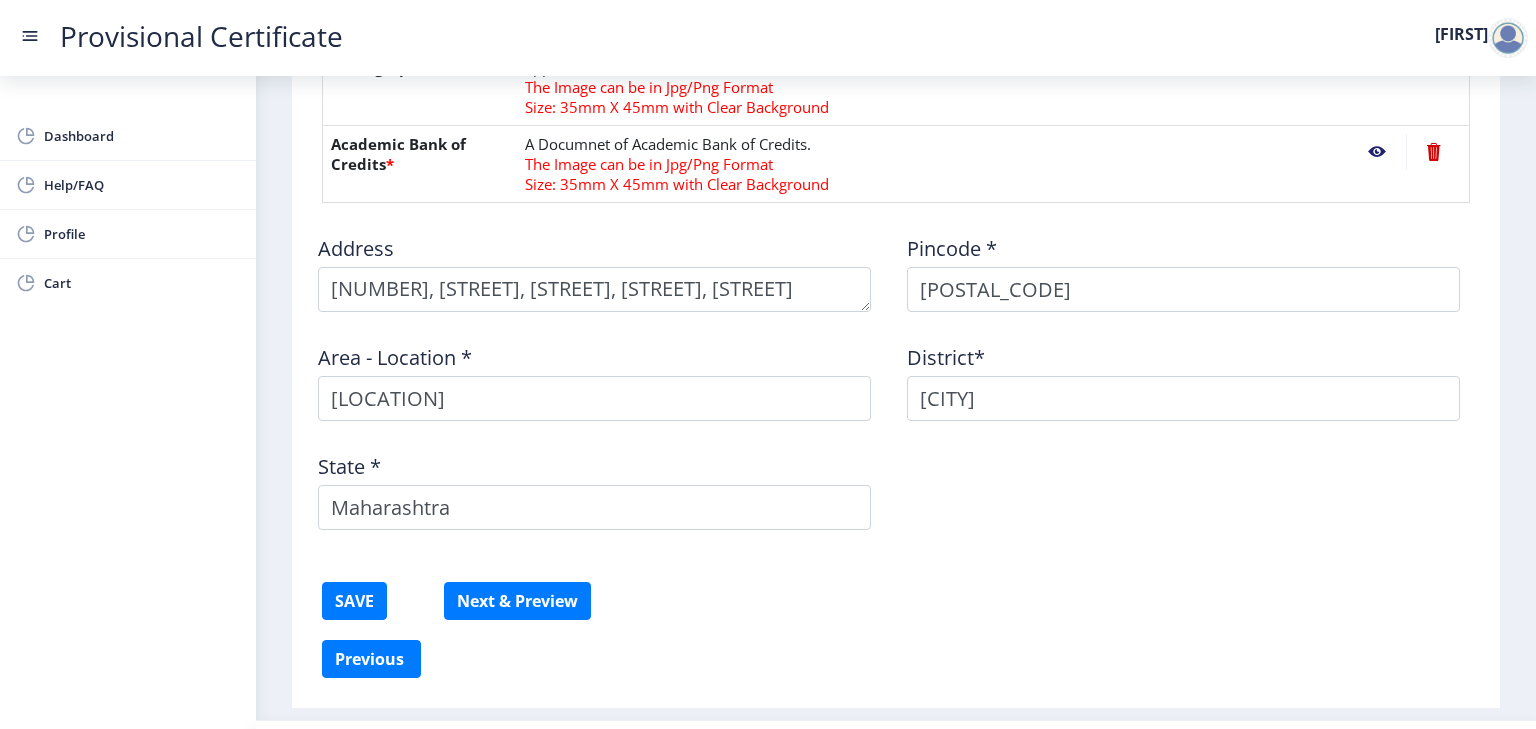 scroll, scrollTop: 1039, scrollLeft: 0, axis: vertical 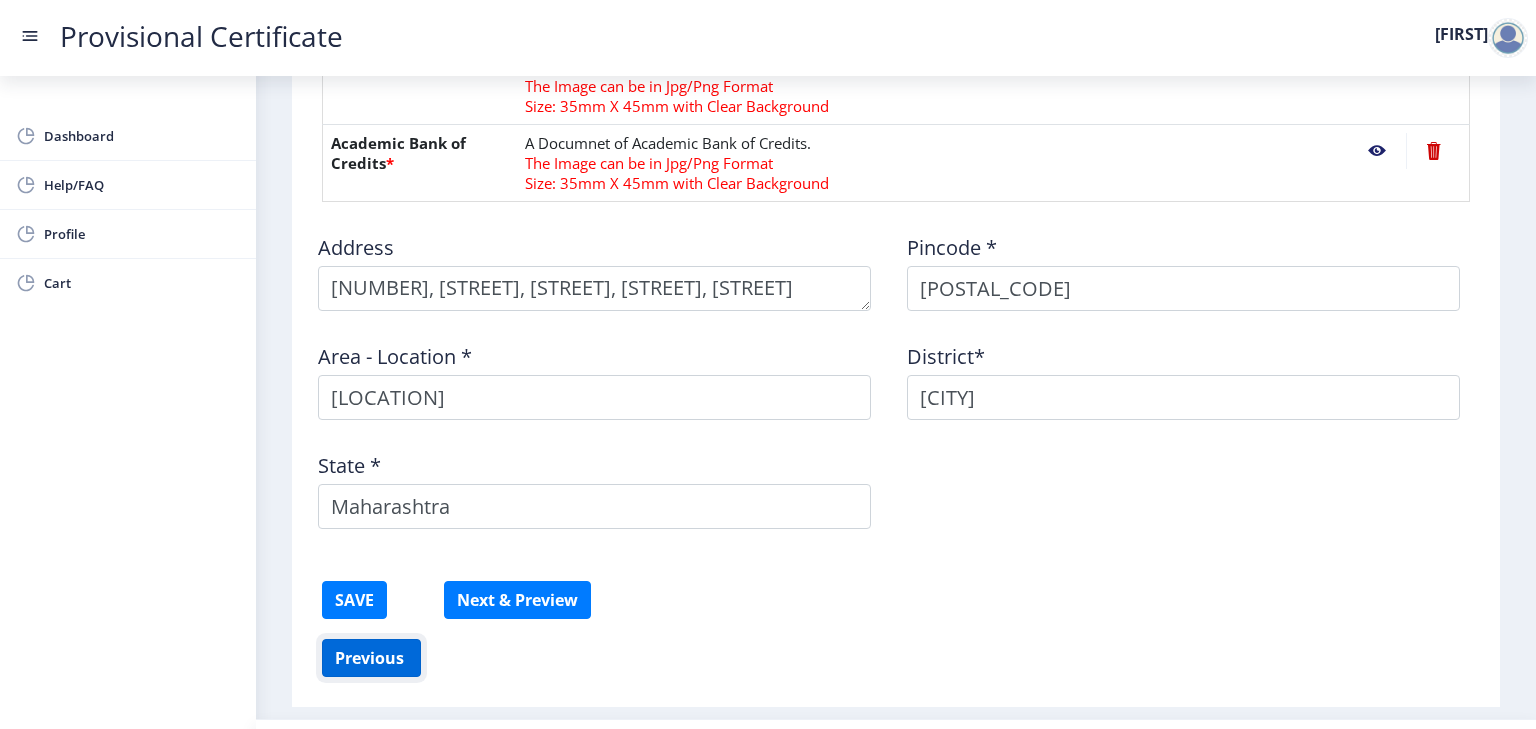 click on "Previous ‍" 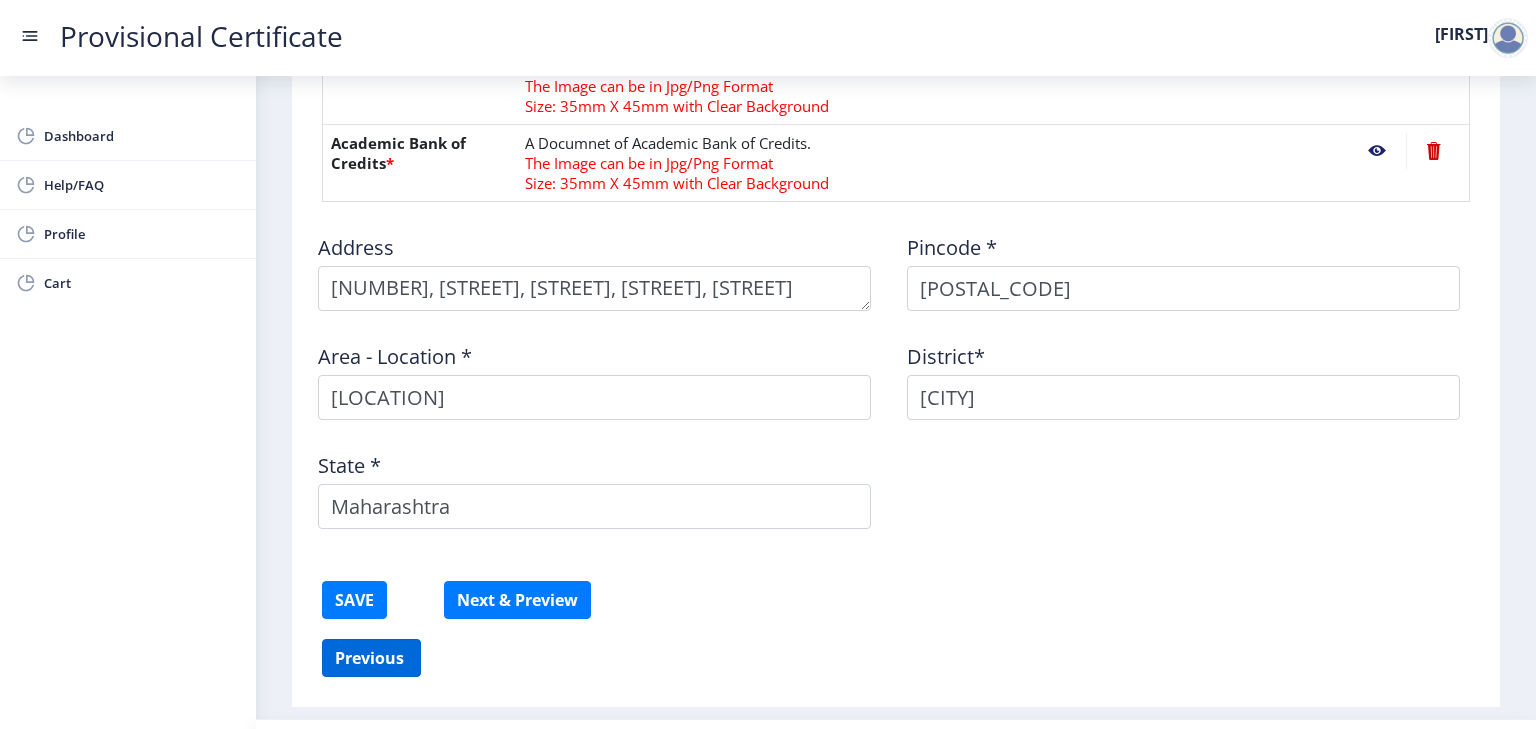 select on "A" 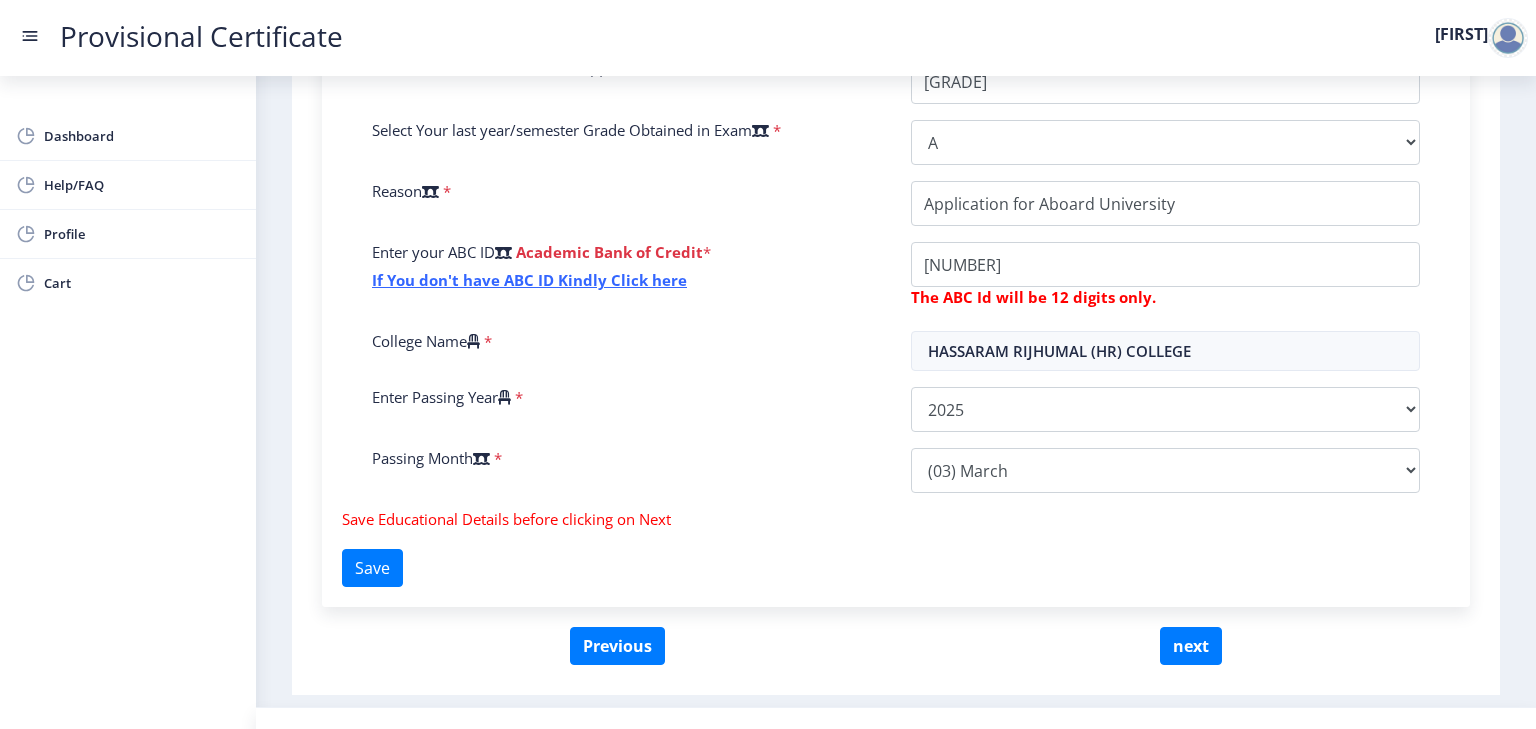 scroll, scrollTop: 607, scrollLeft: 0, axis: vertical 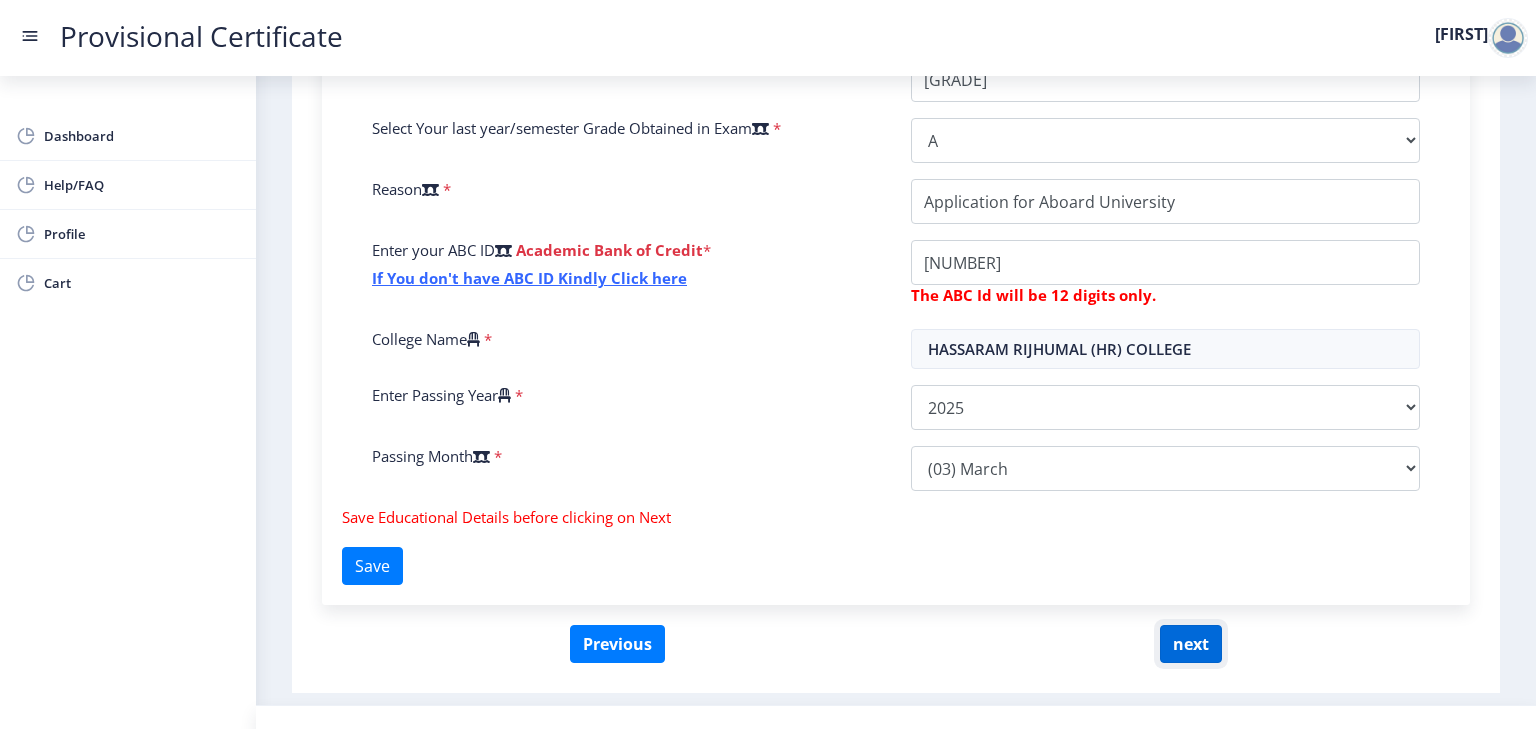 click on "next" 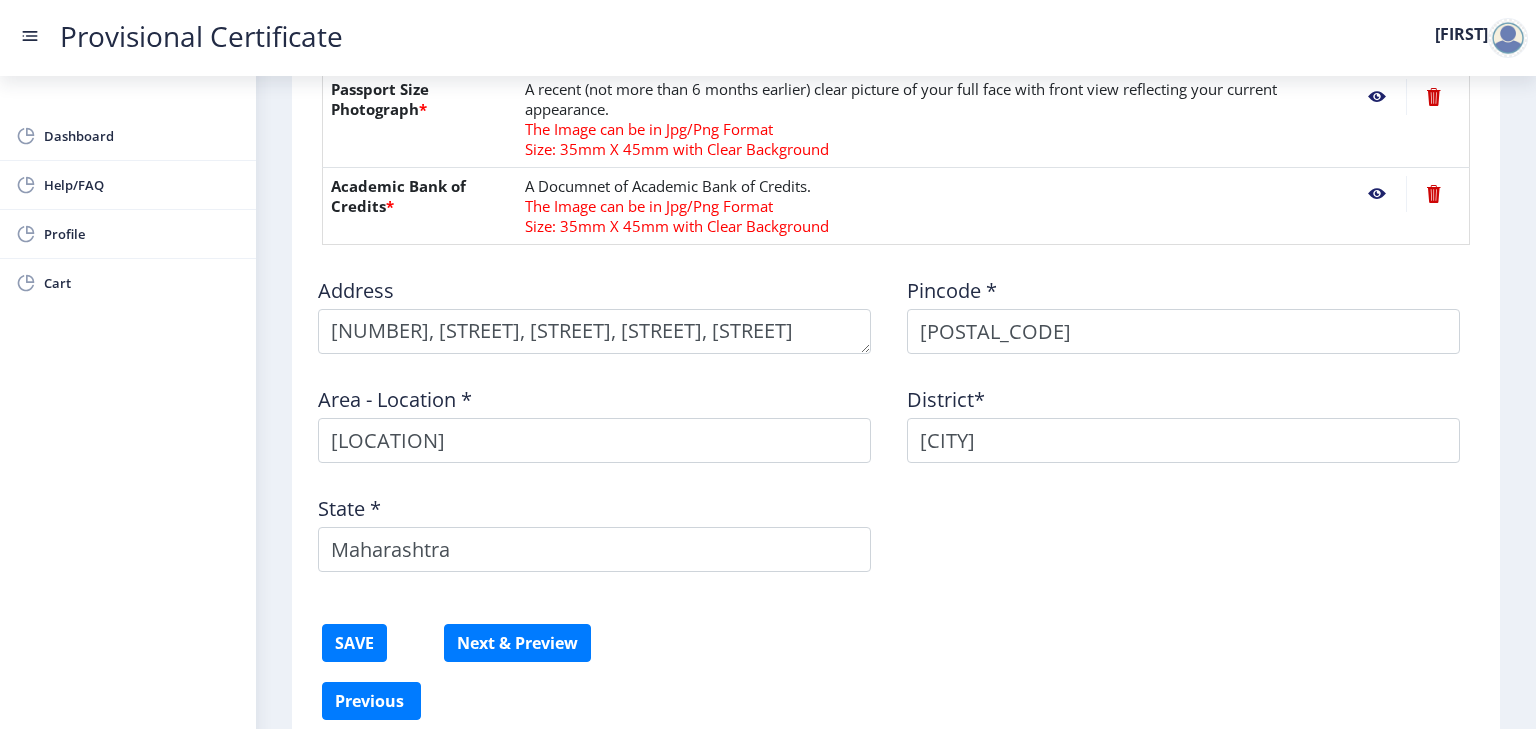 scroll, scrollTop: 997, scrollLeft: 0, axis: vertical 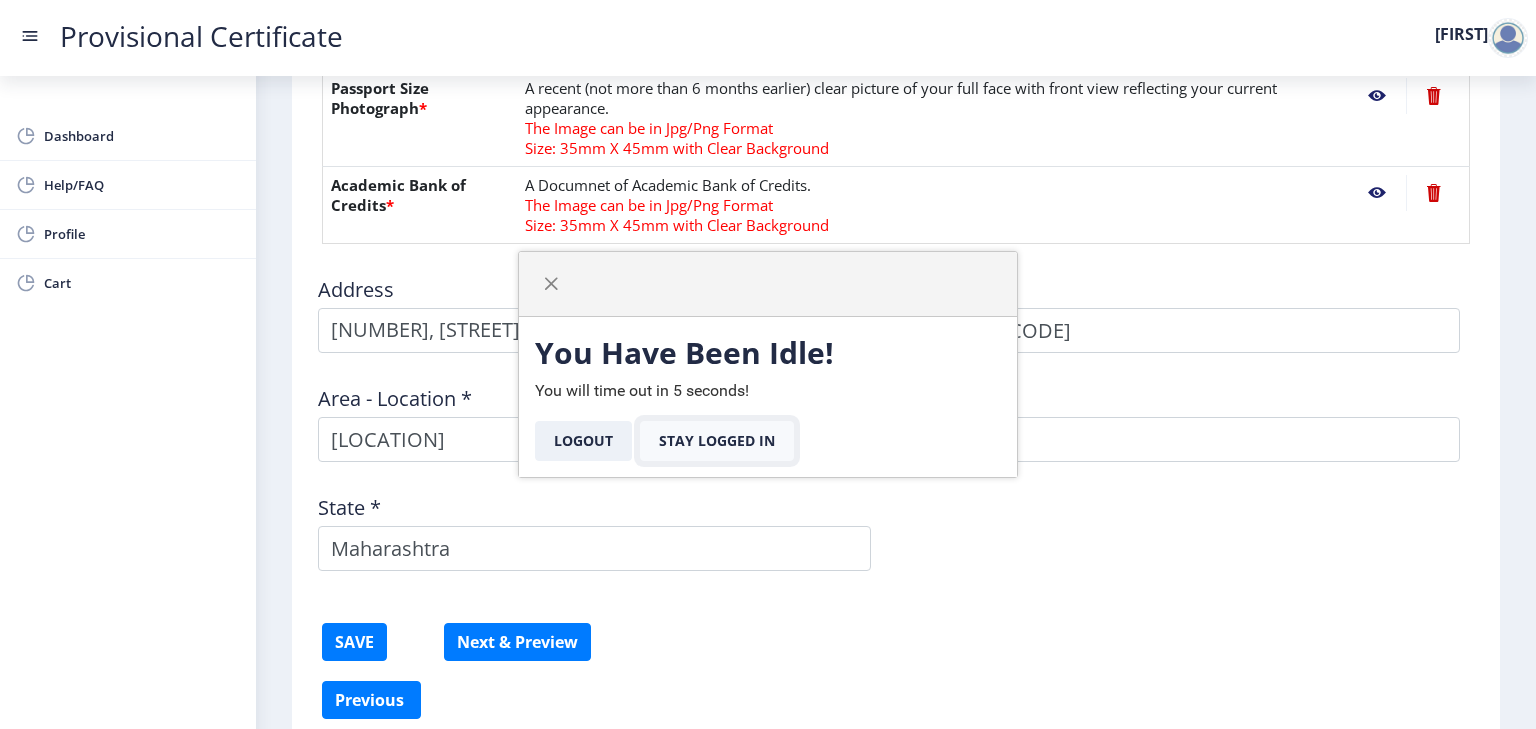 click on "Stay Logged In" 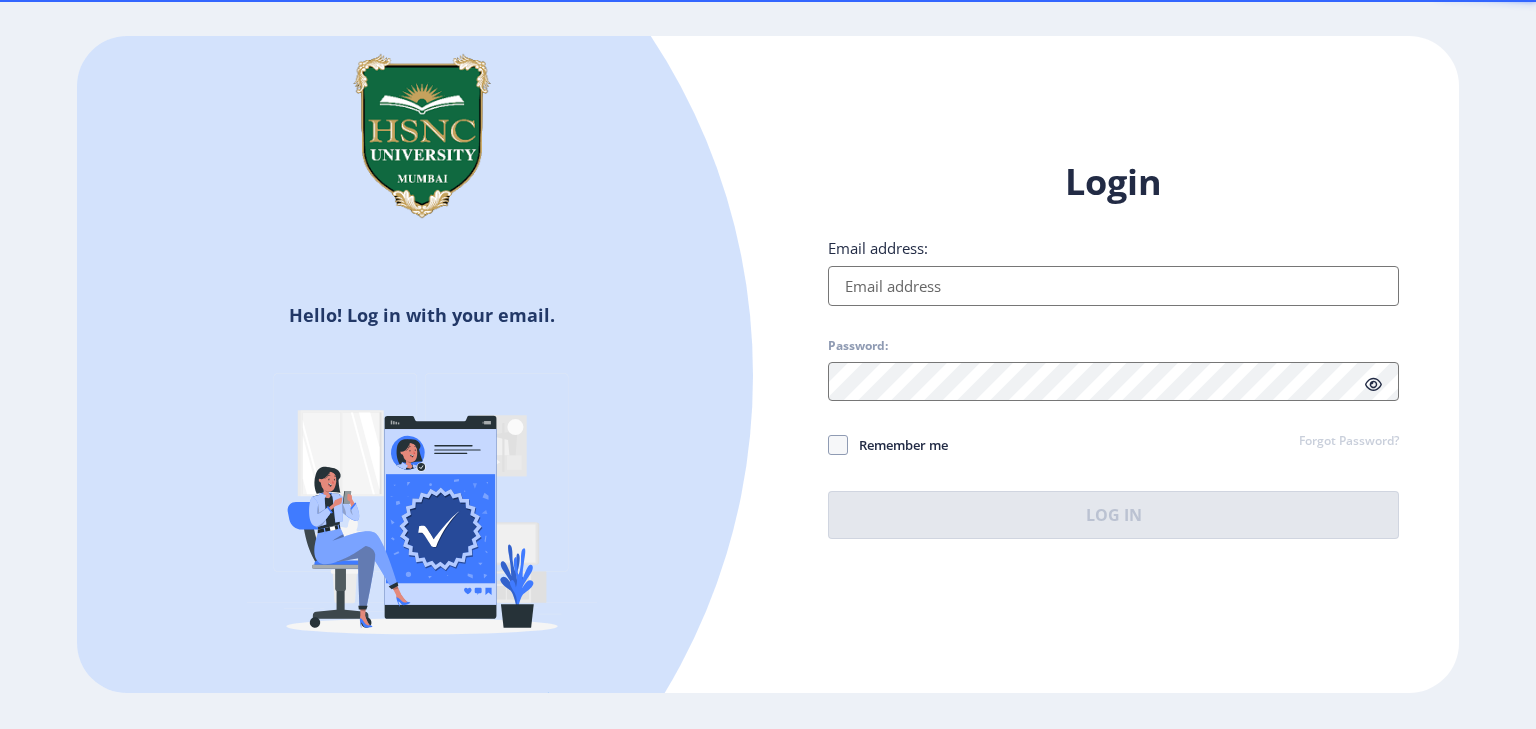 click on "Email address:" at bounding box center [1113, 286] 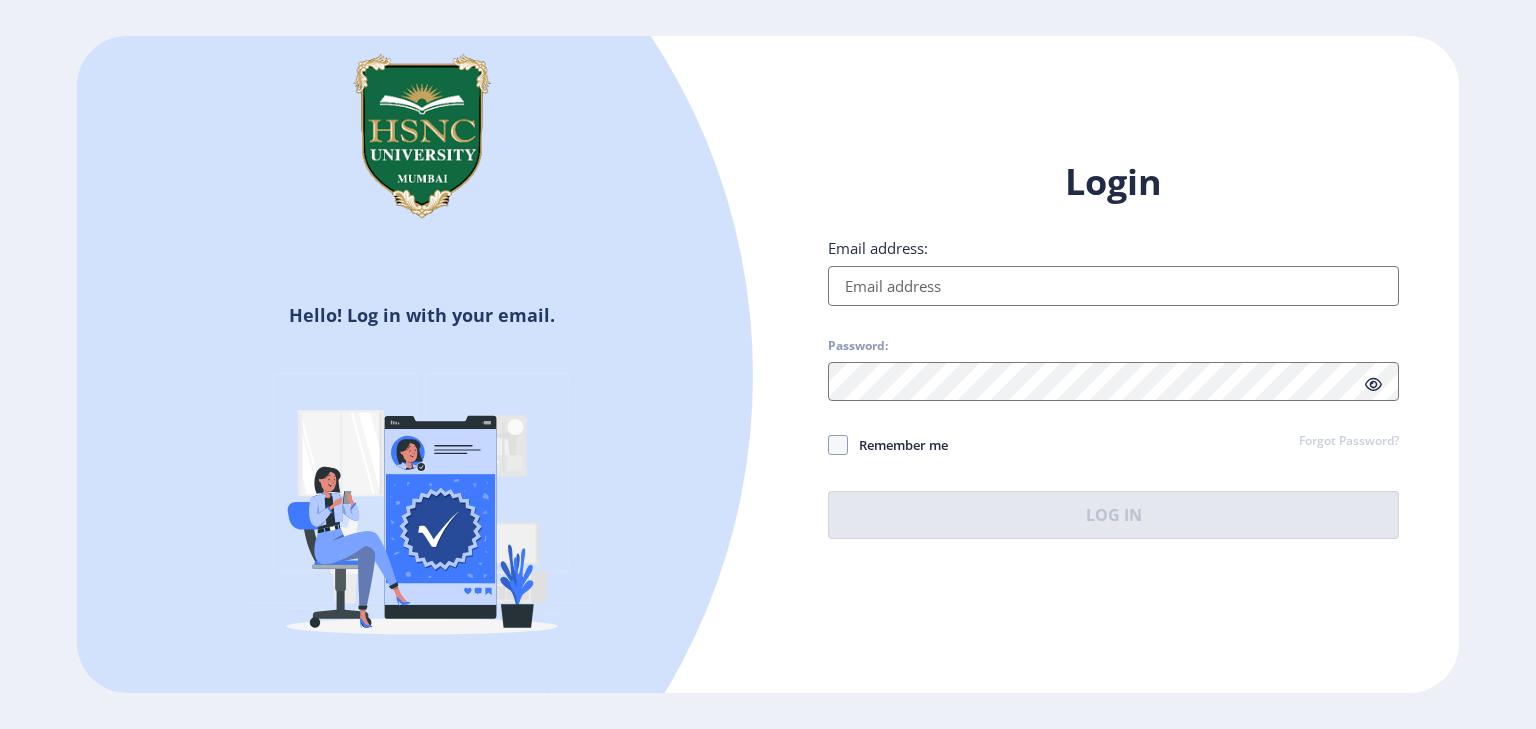 type on "[EMAIL]" 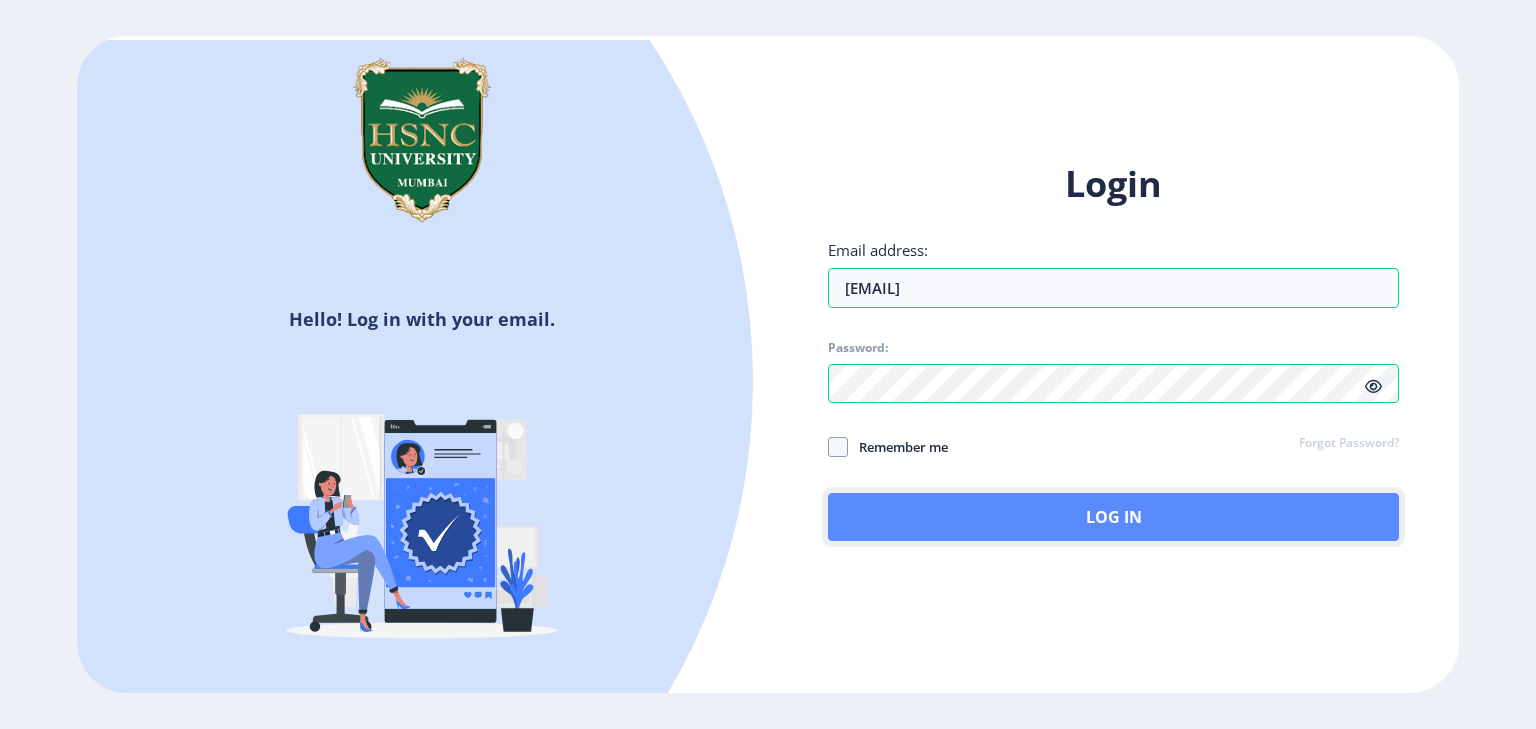 click on "Log In" 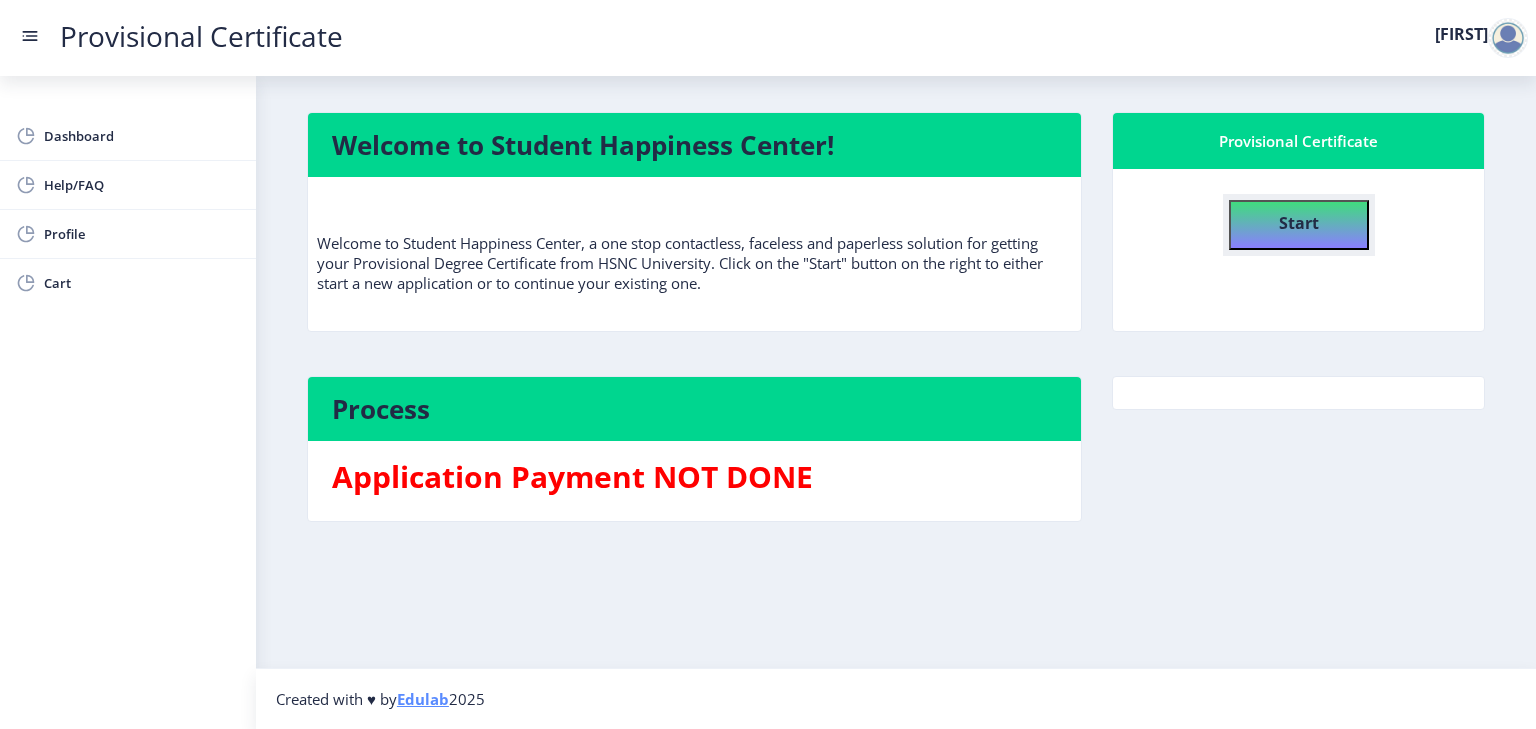 click on "Start" 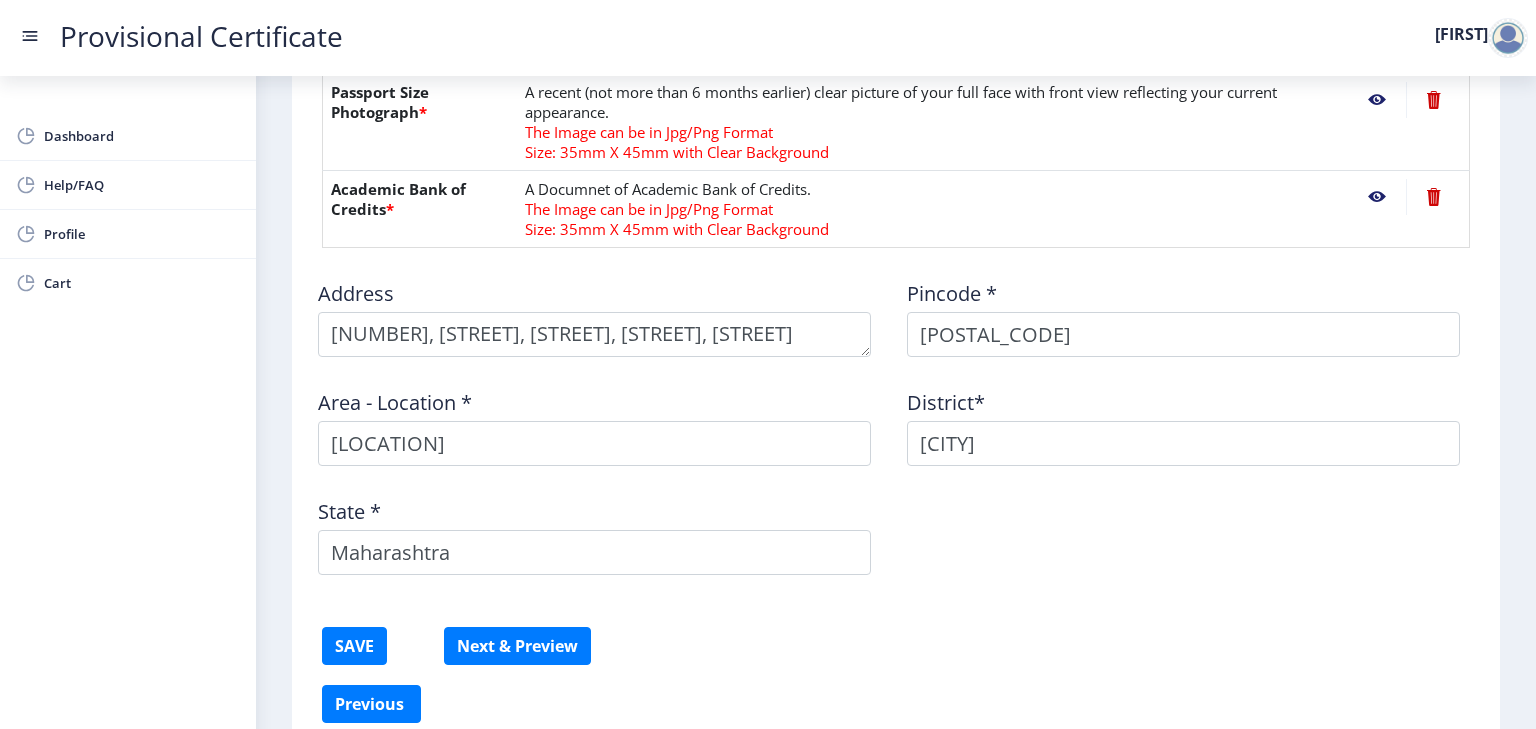 scroll, scrollTop: 1087, scrollLeft: 0, axis: vertical 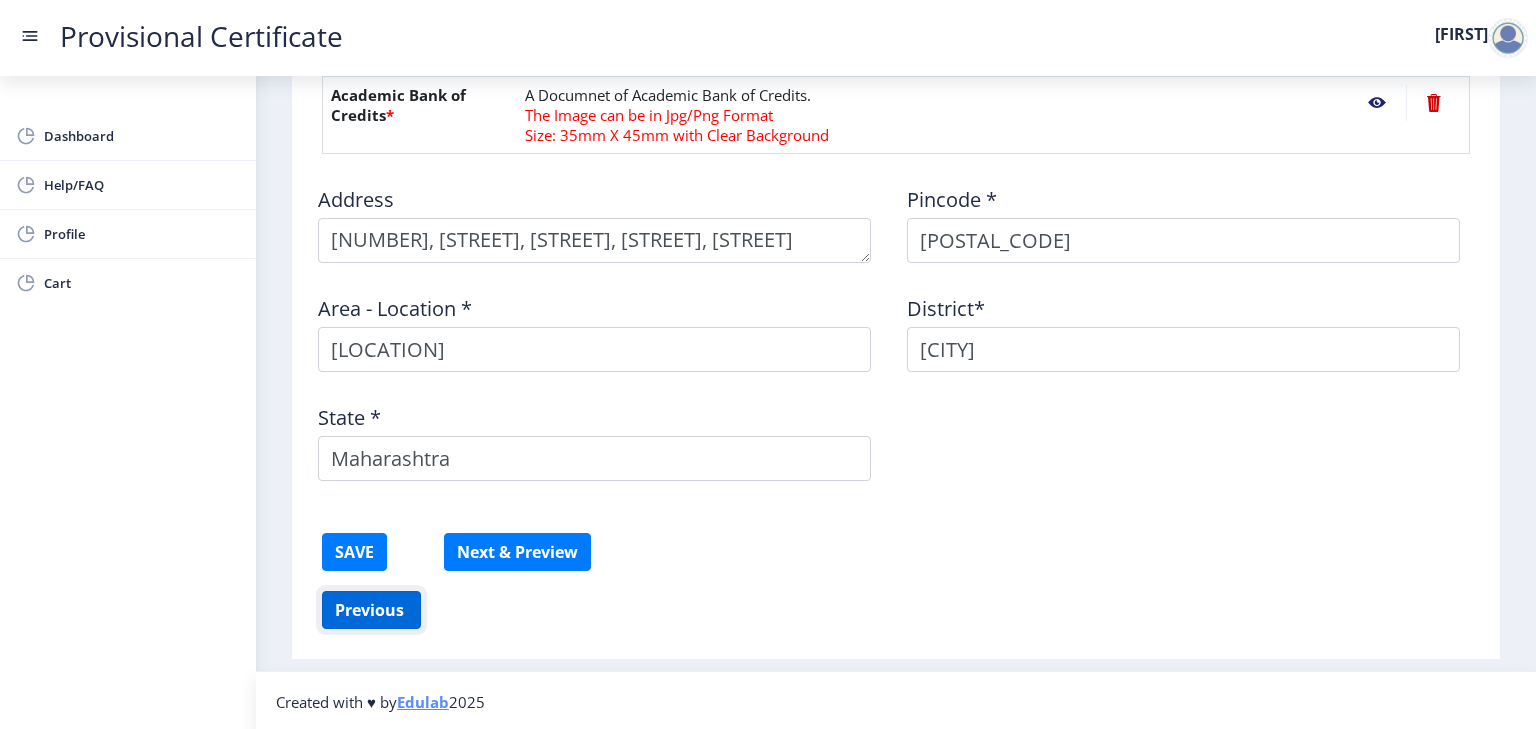 click on "Previous ‍" 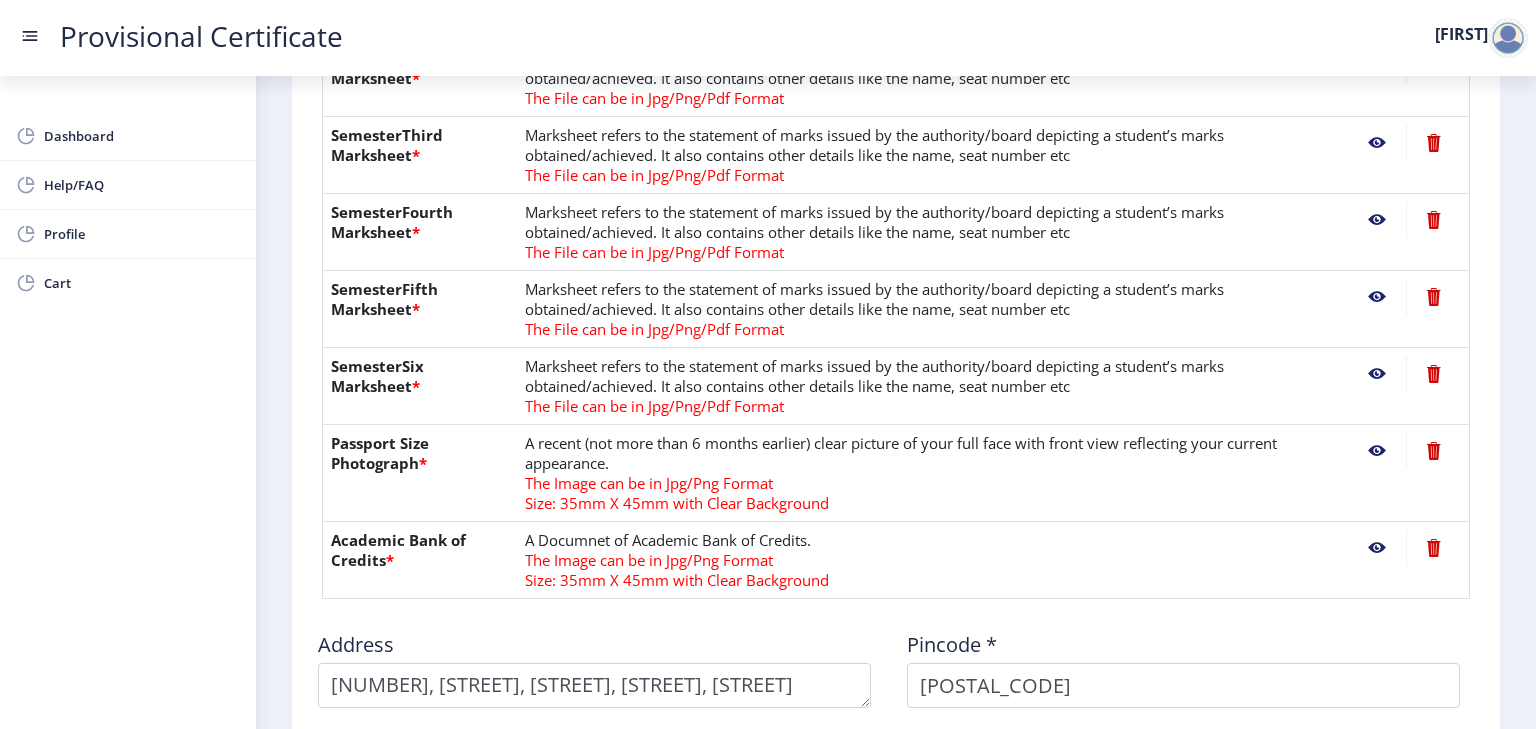 select on "A" 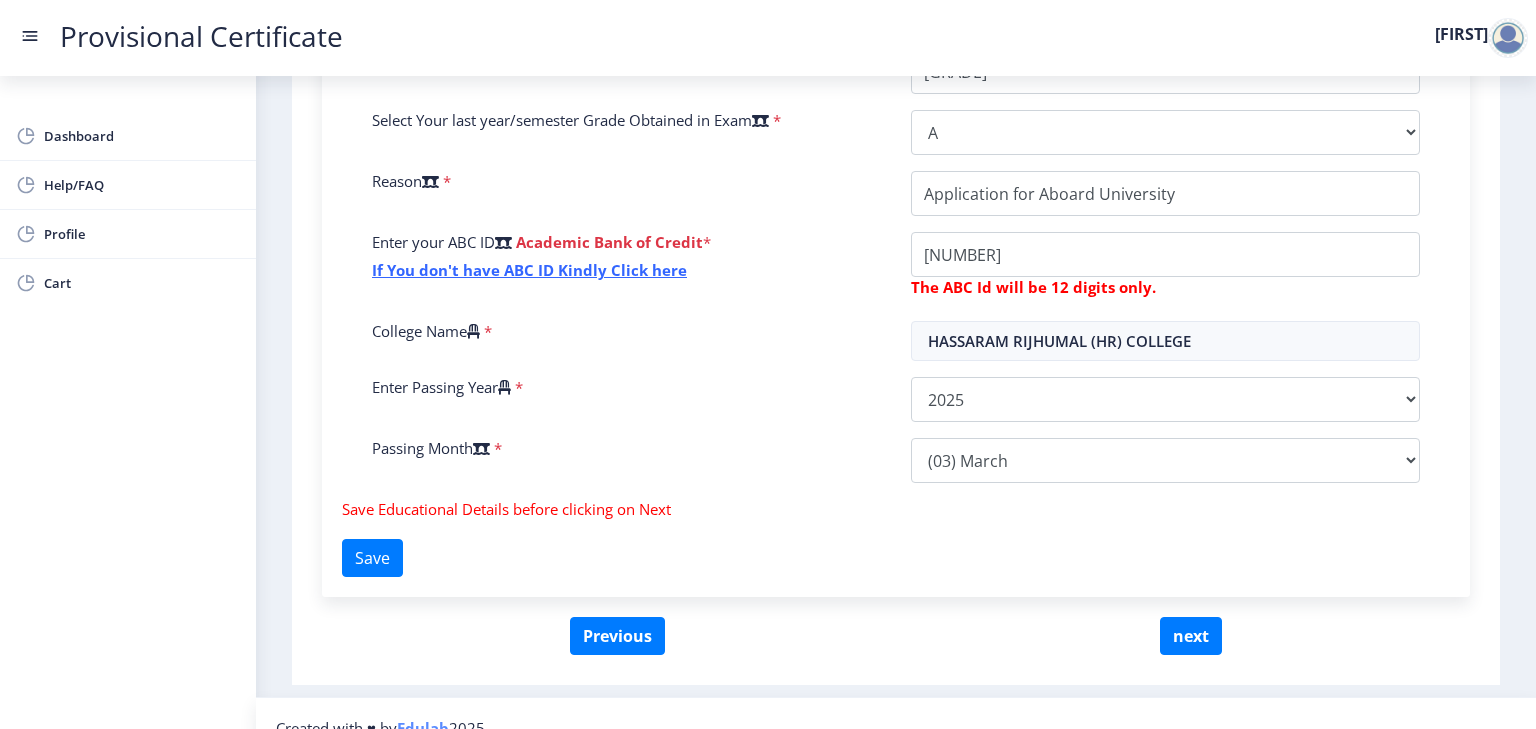 scroll, scrollTop: 642, scrollLeft: 0, axis: vertical 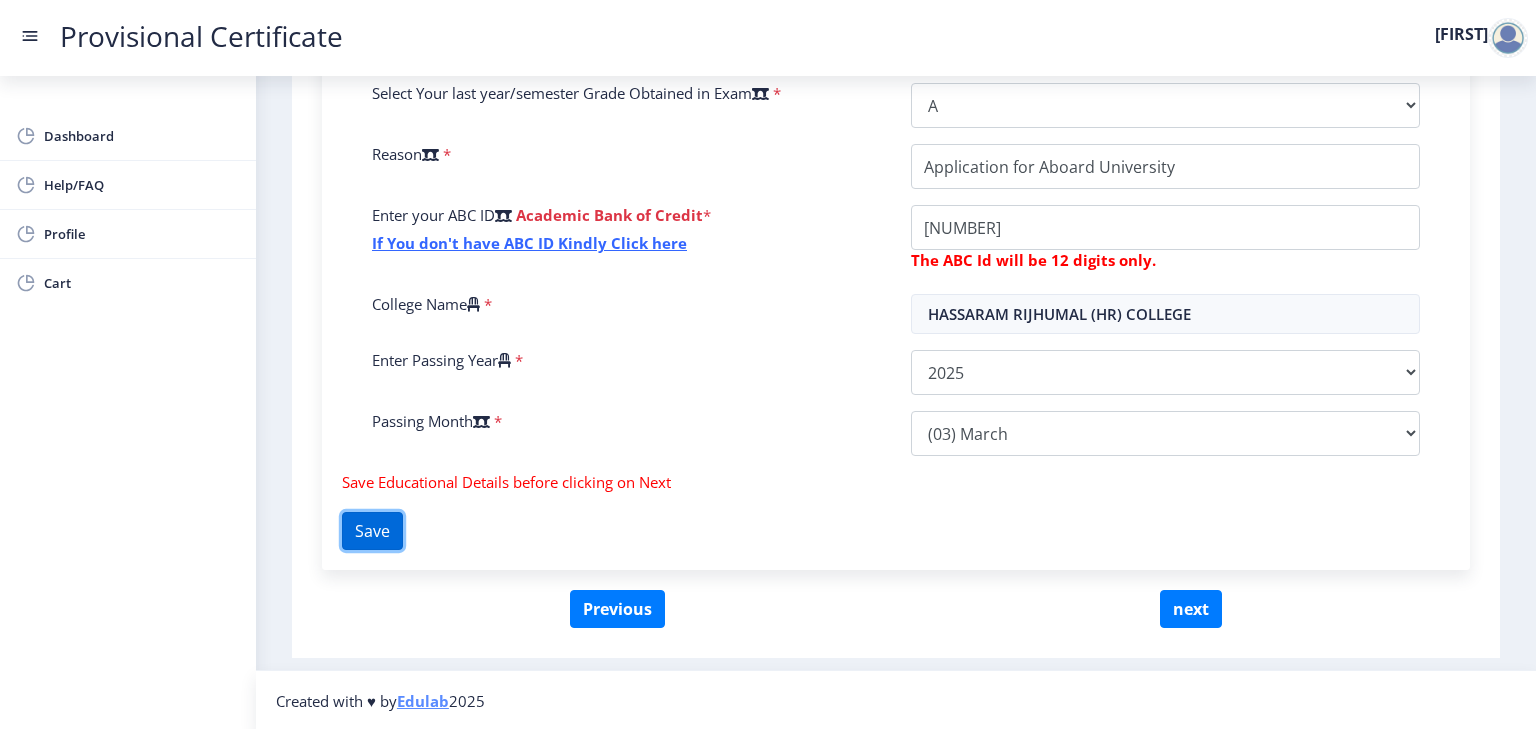 click on "Save" 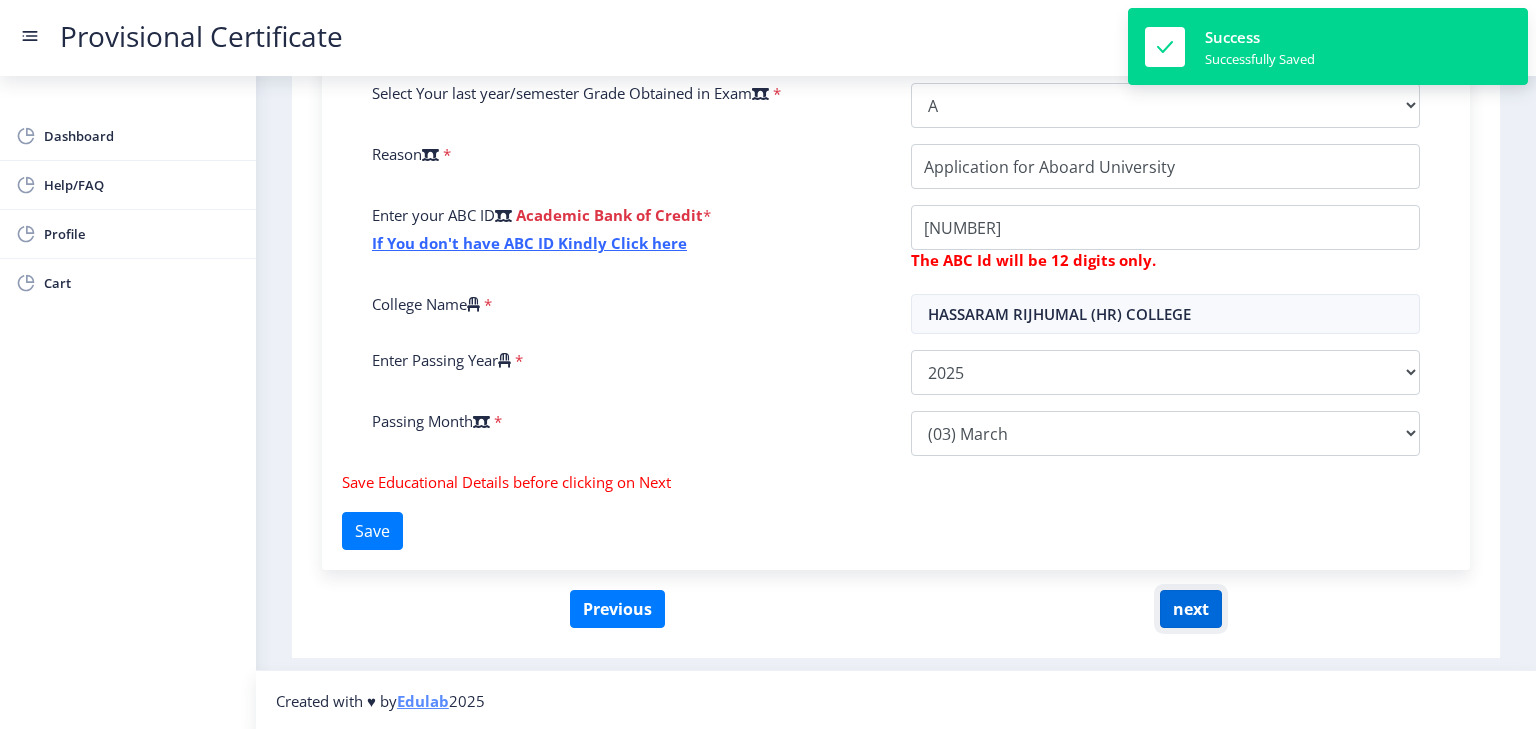 click on "next" 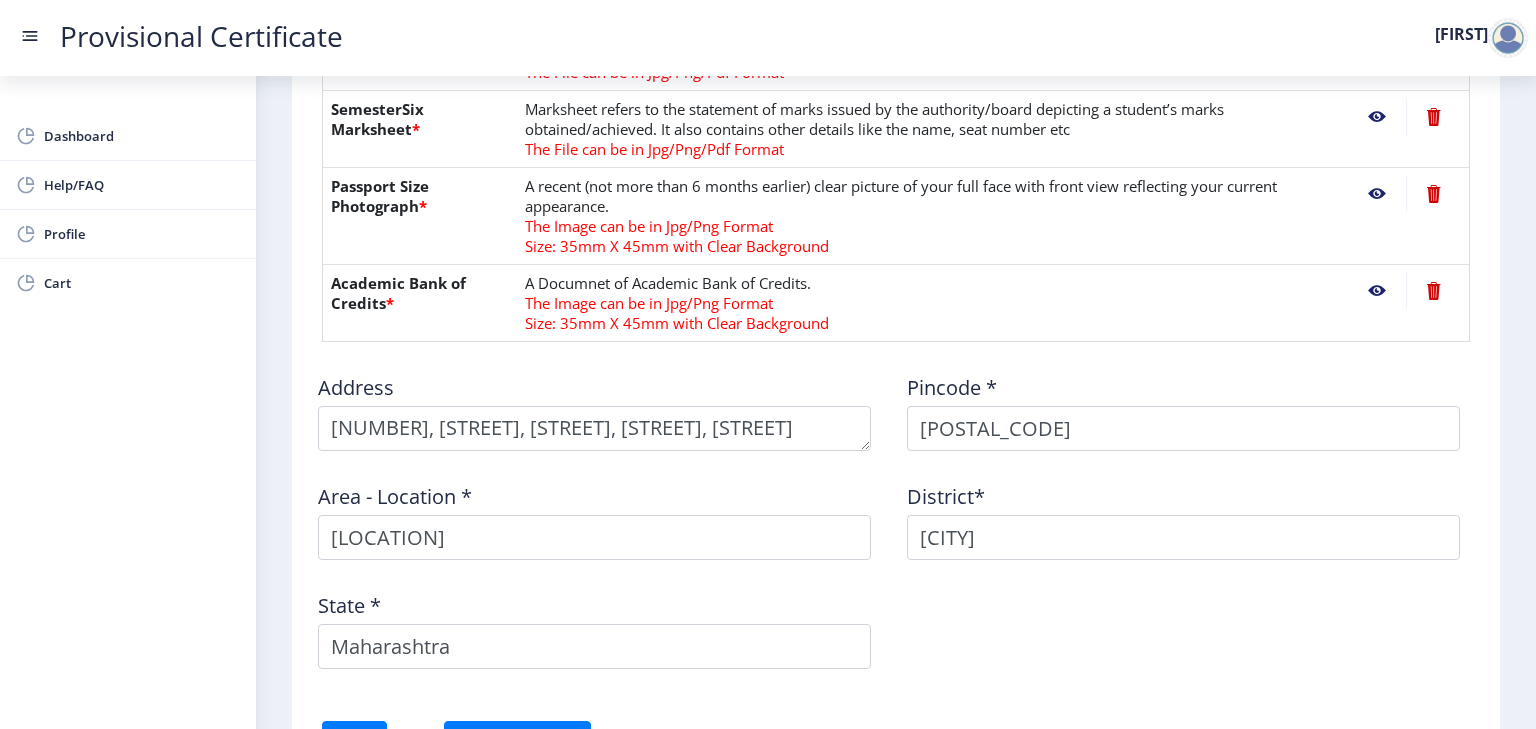 scroll, scrollTop: 878, scrollLeft: 0, axis: vertical 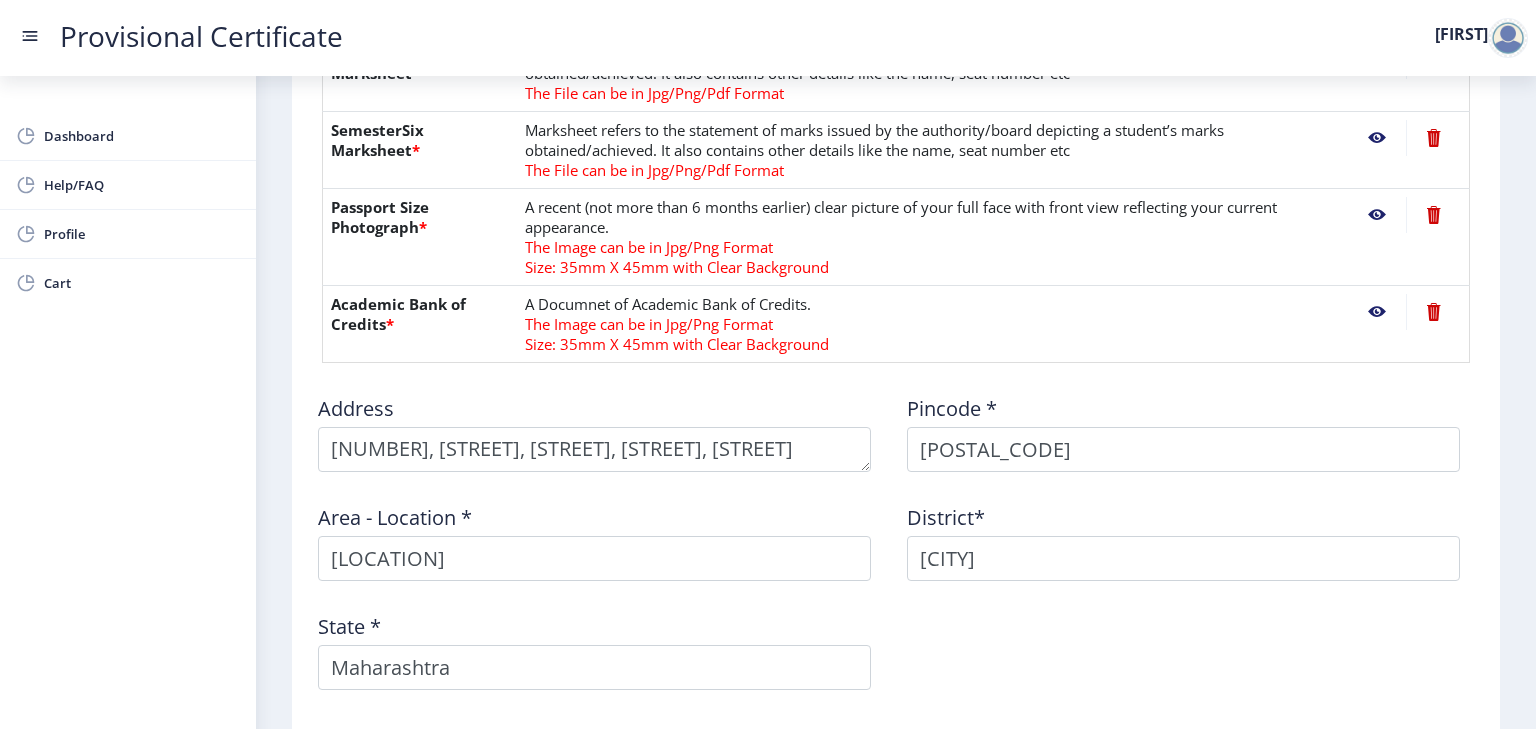 click 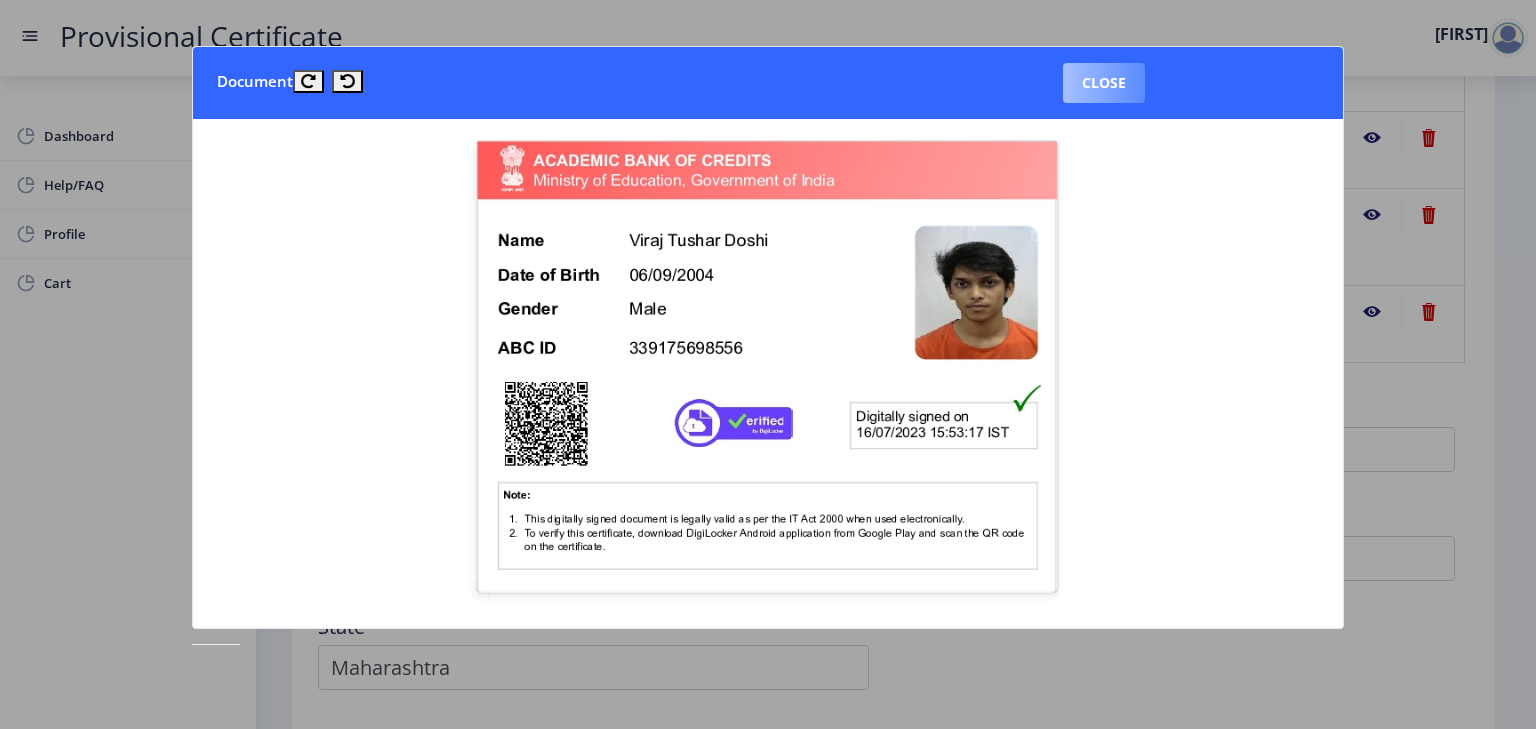 click on "Close" at bounding box center (1104, 83) 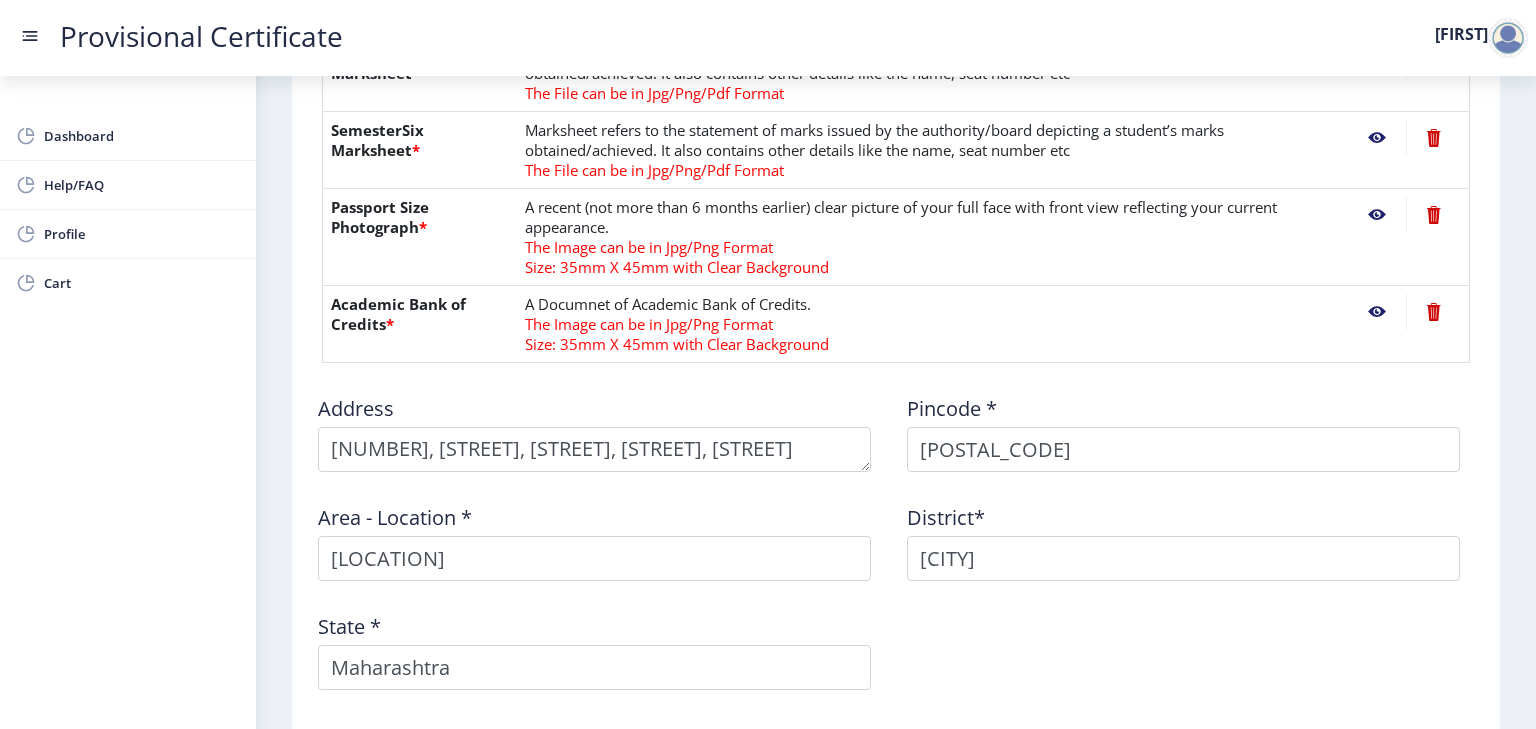 click 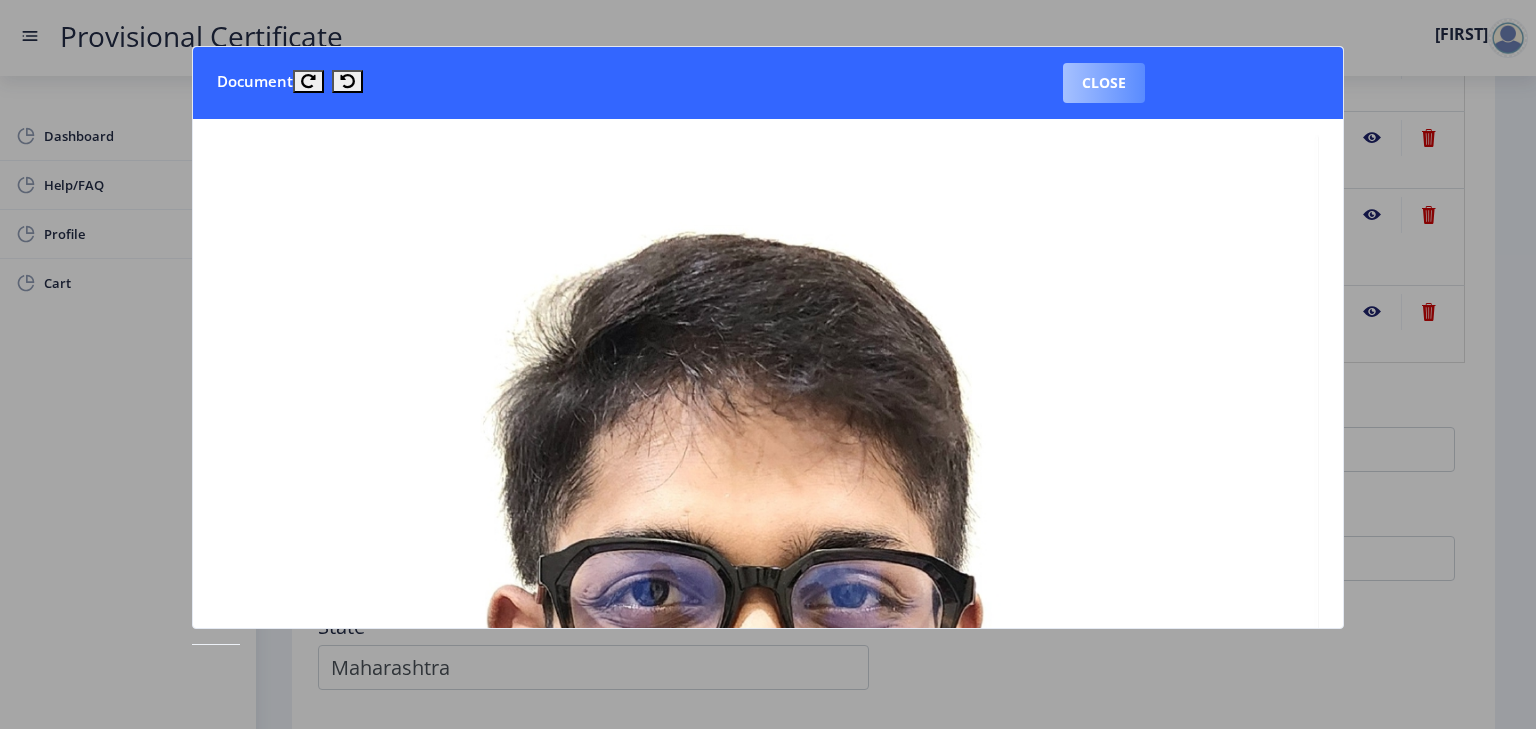click on "Close" at bounding box center [1104, 83] 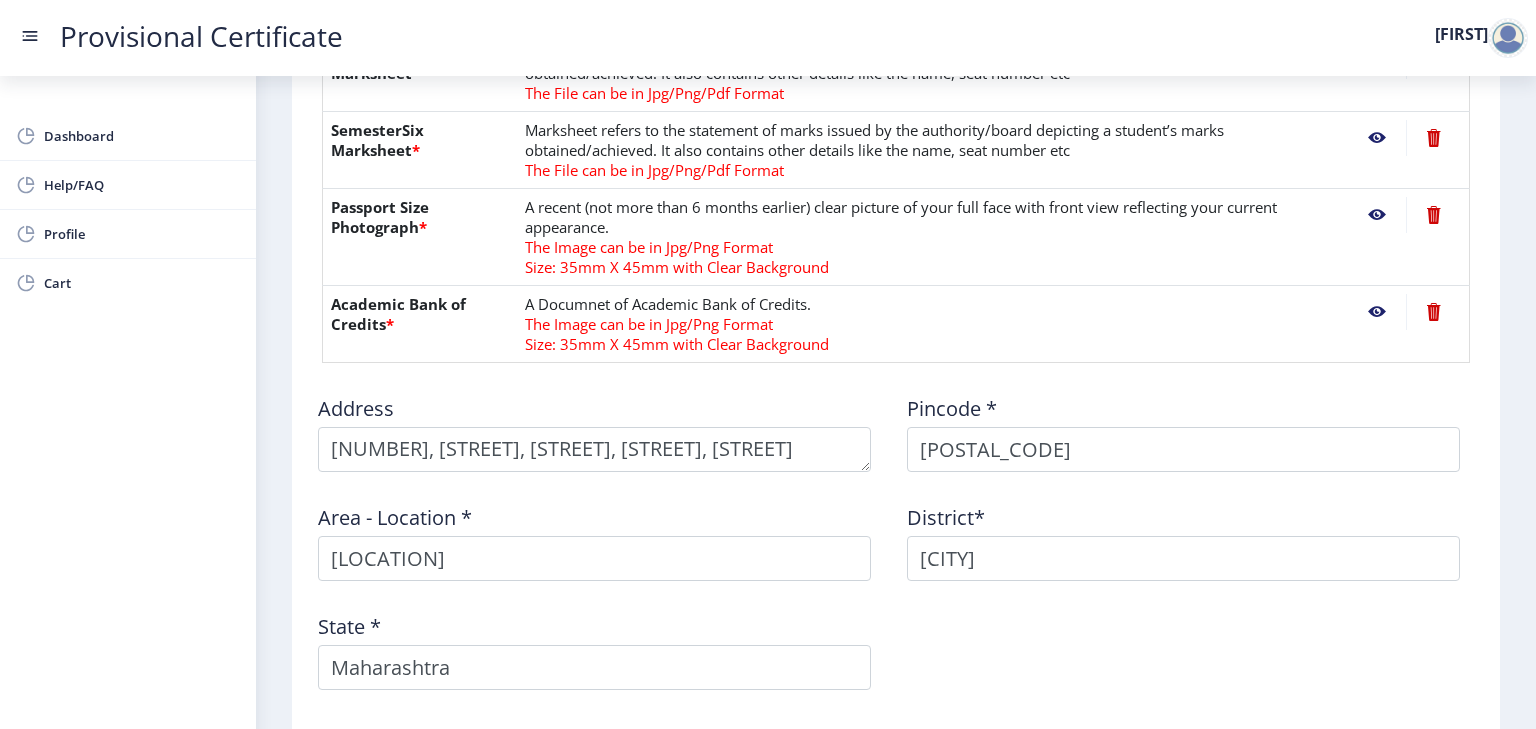 click 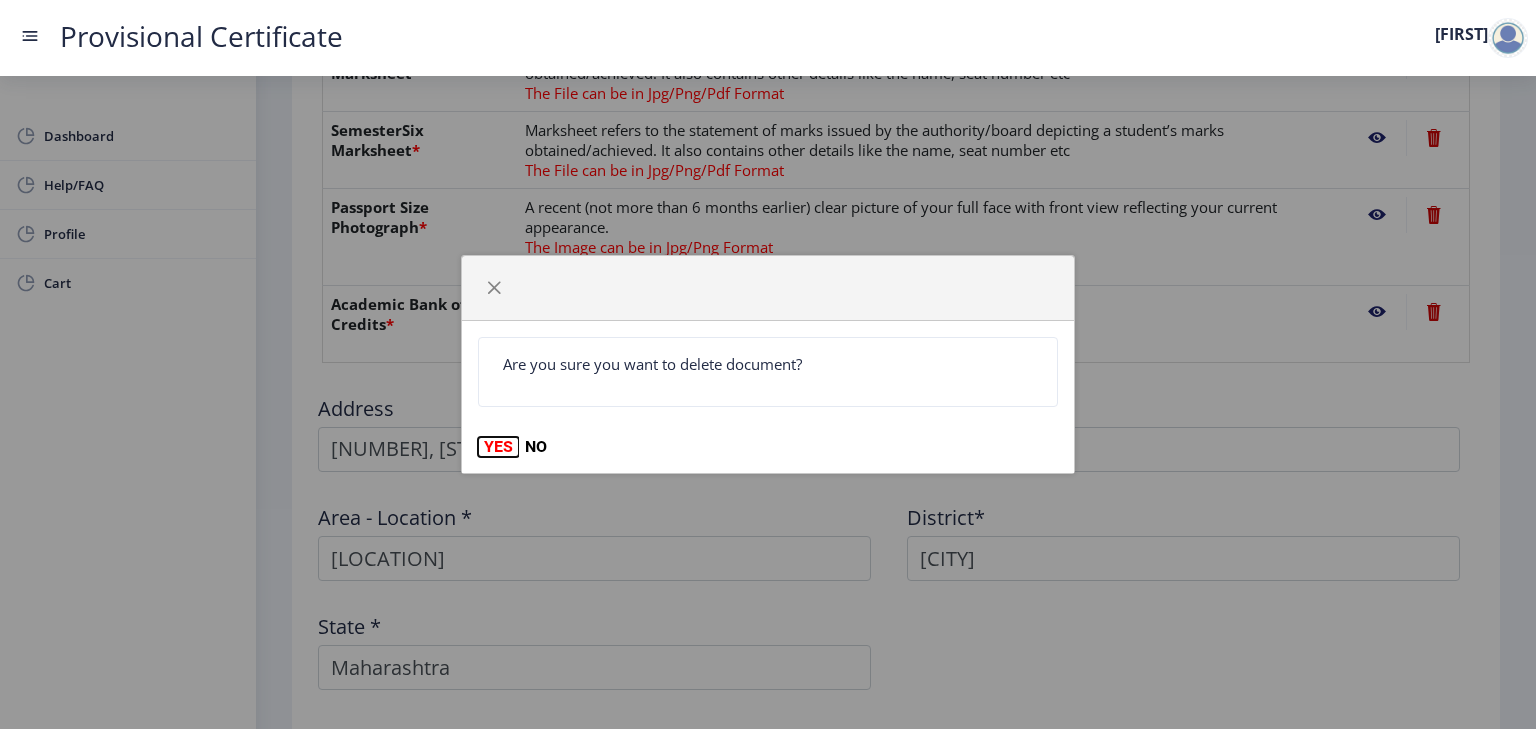 click on "YES" 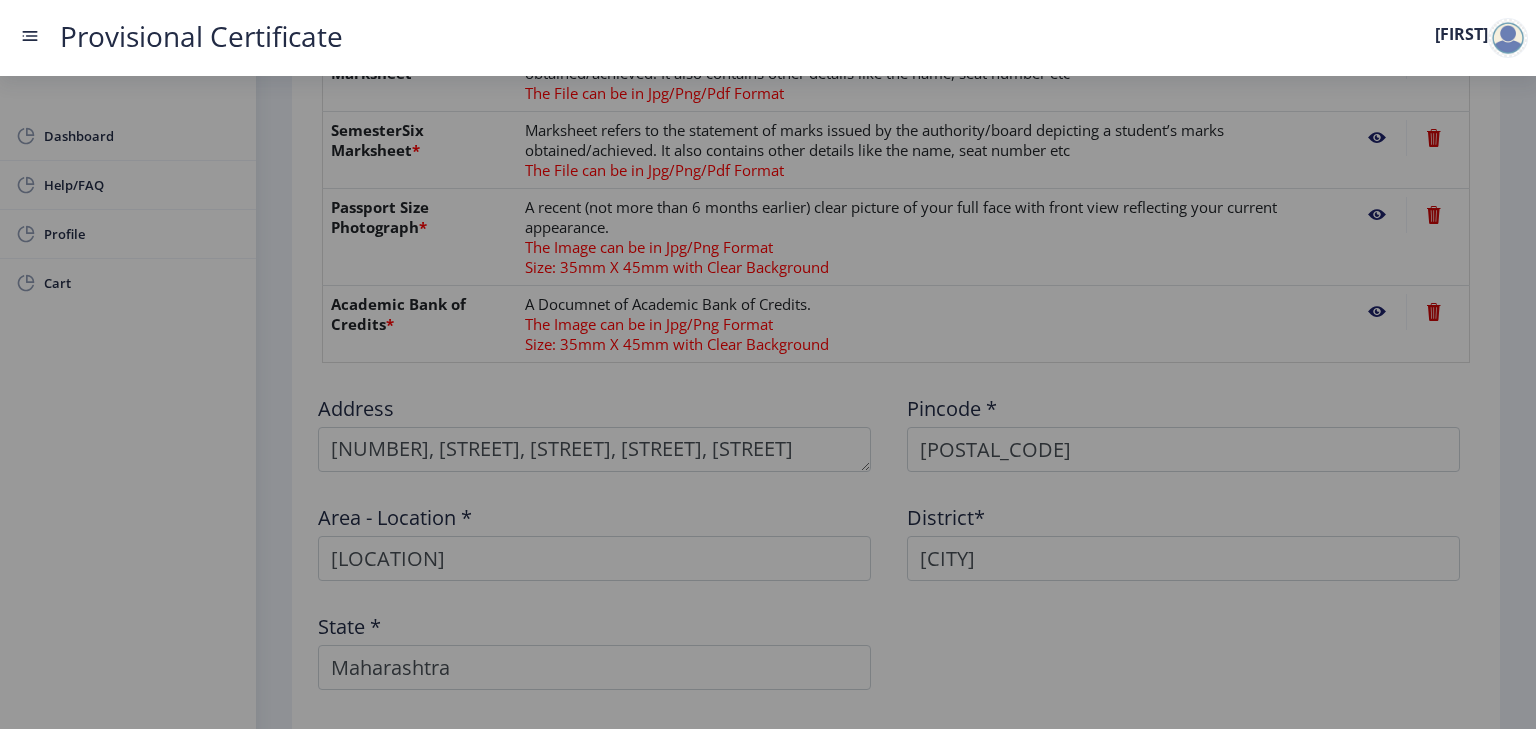 type 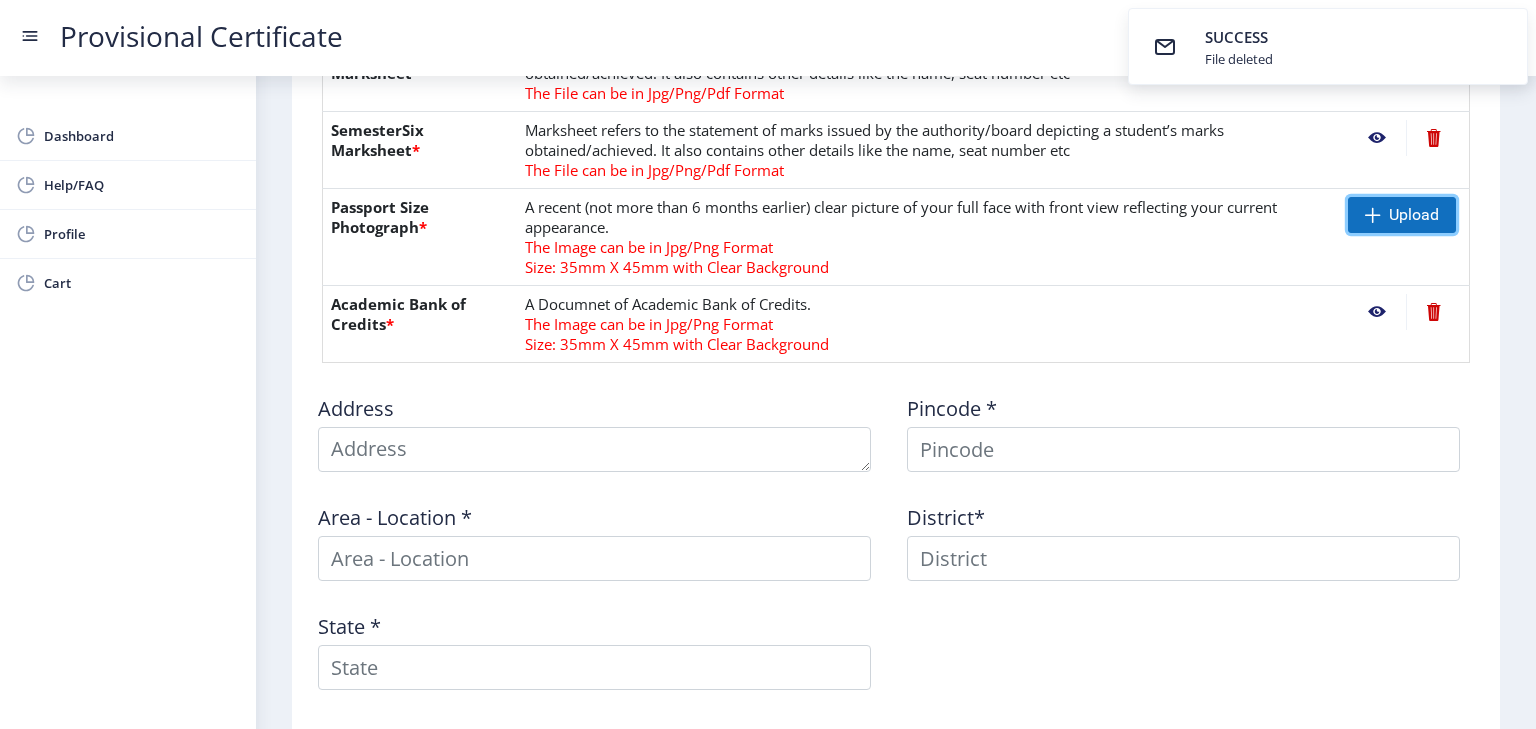 click on "Upload" 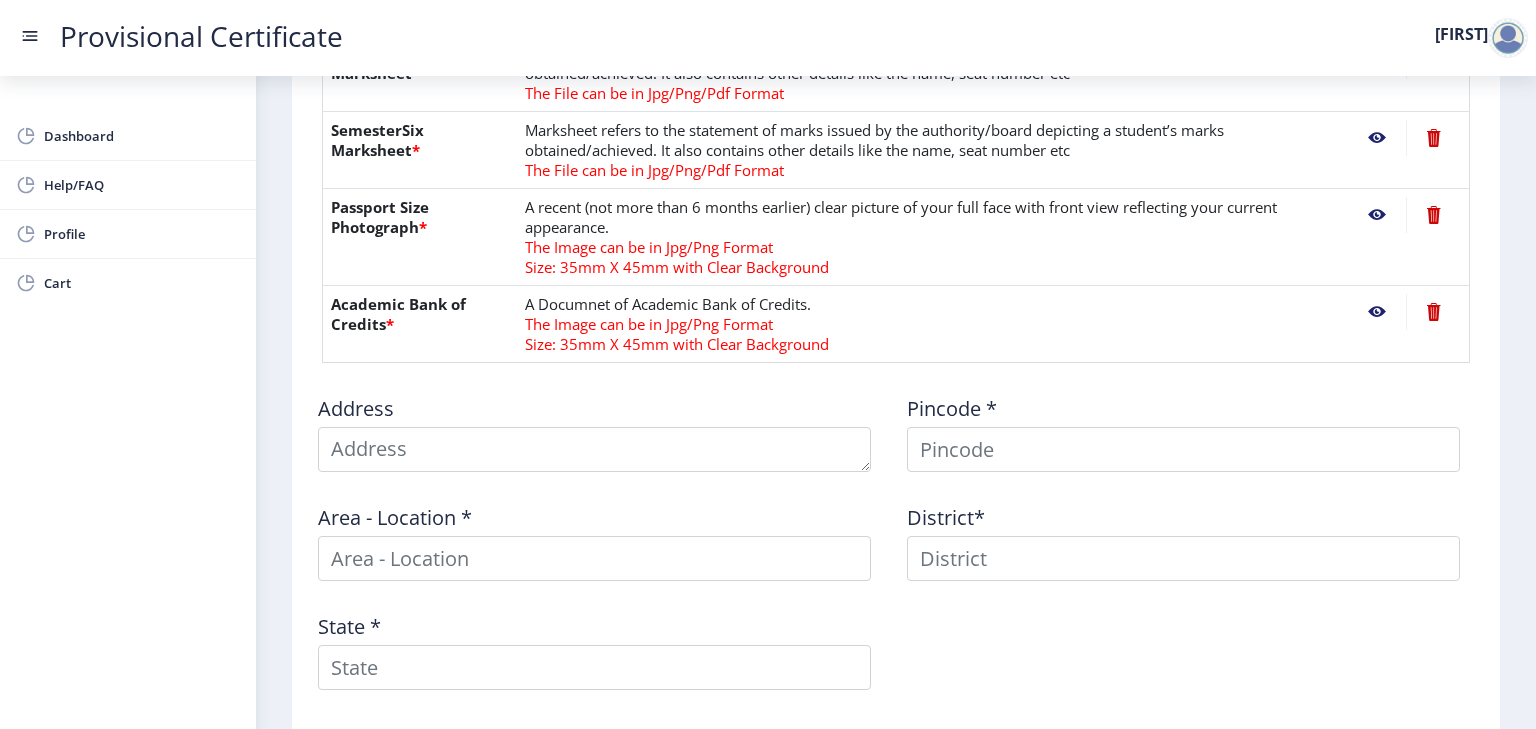 click 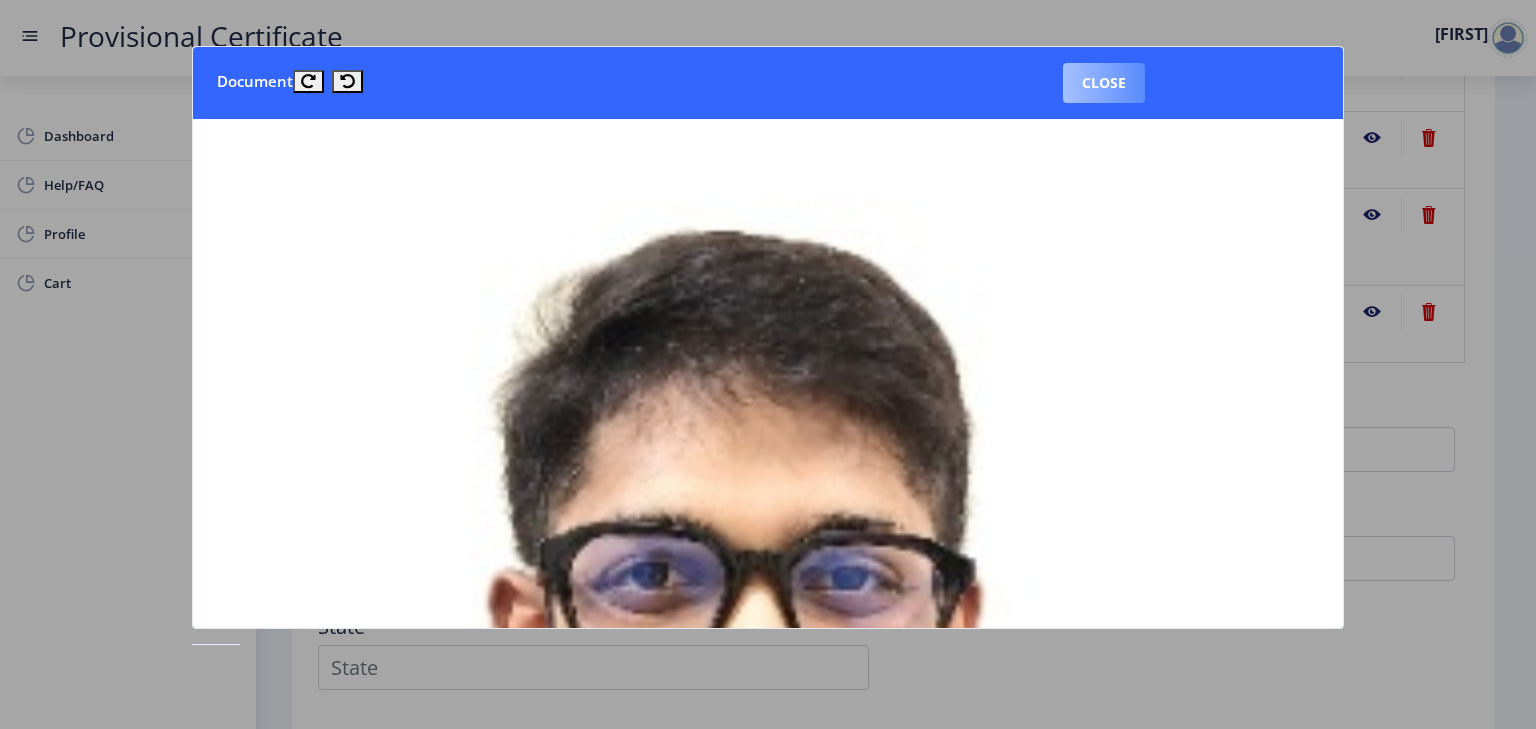 click on "Close" at bounding box center (1104, 83) 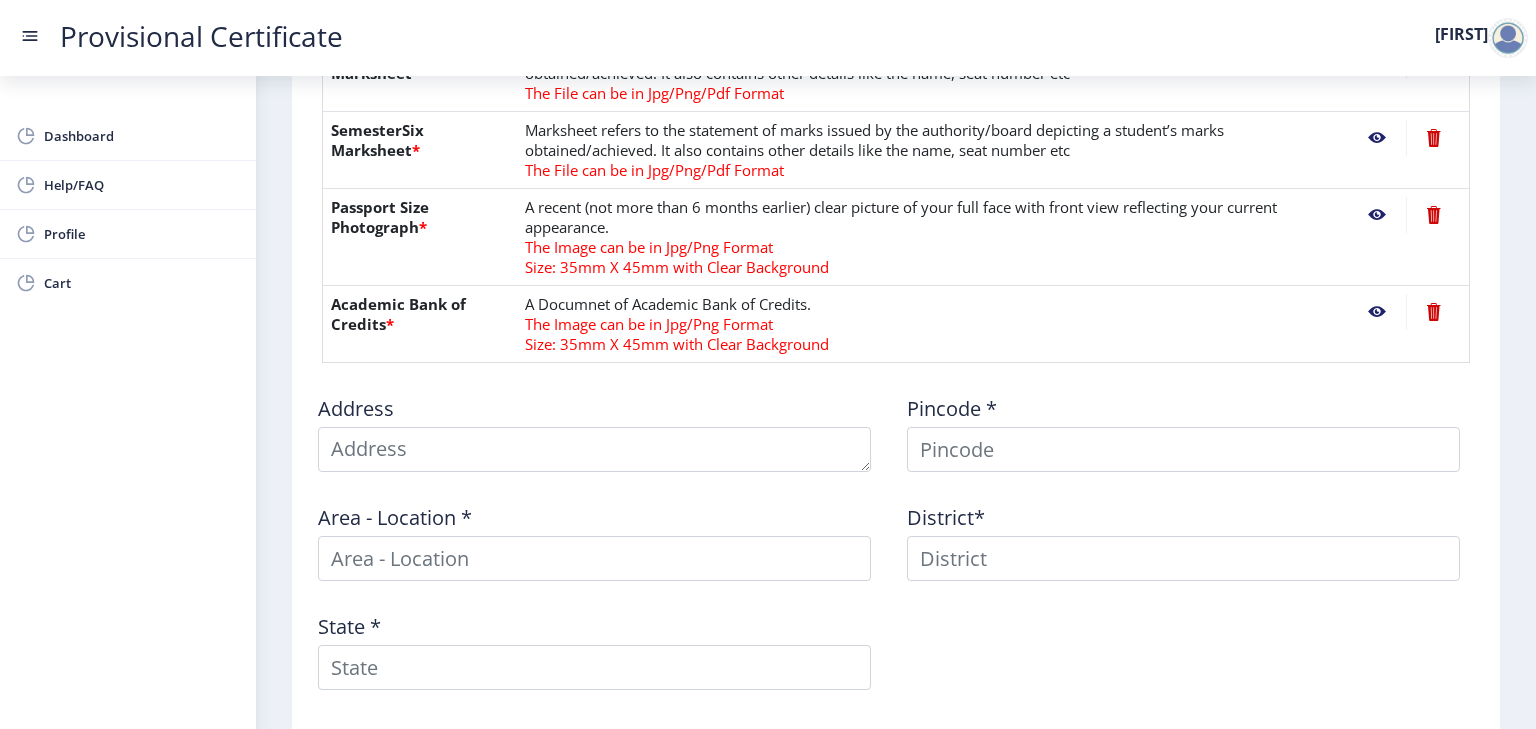 click 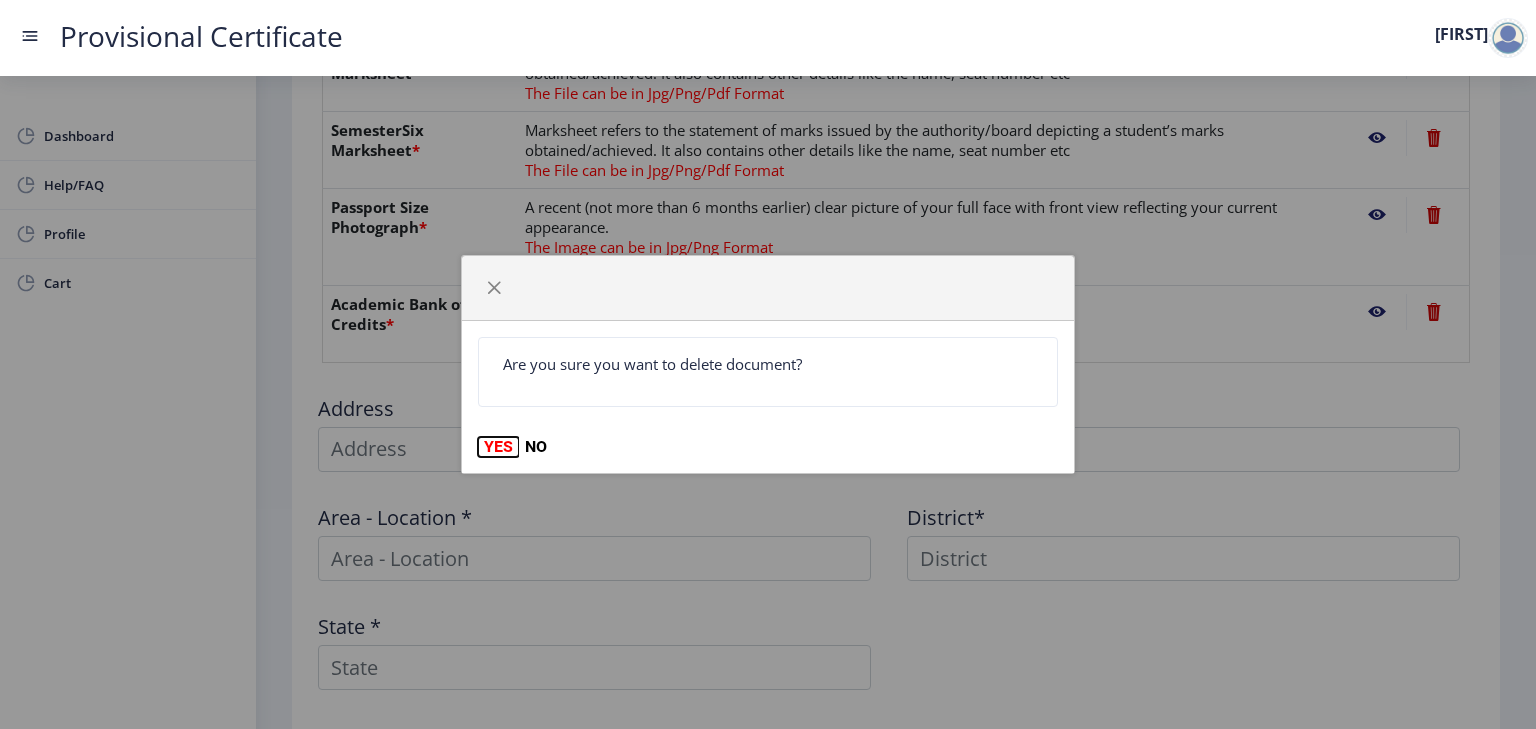 click on "YES" 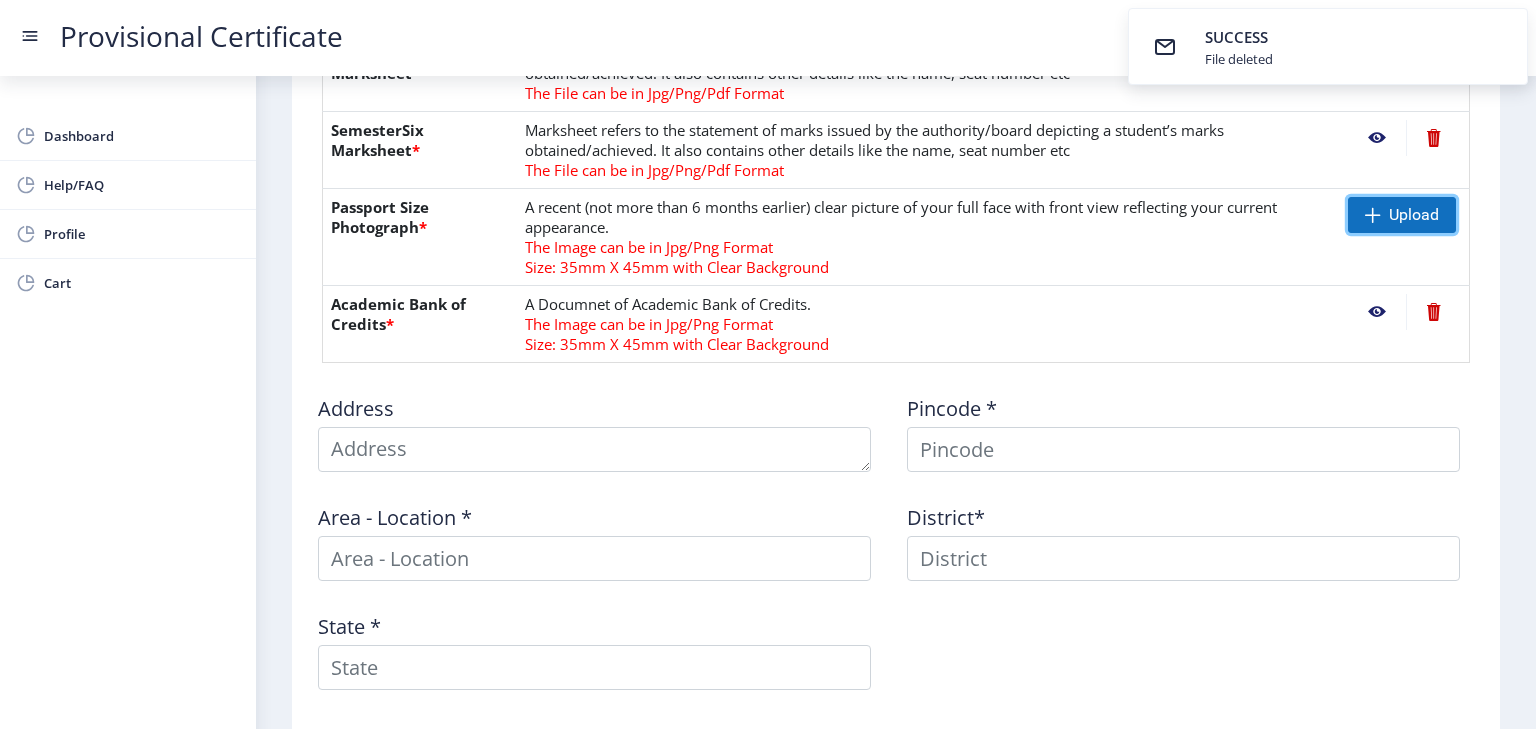 click on "Upload" 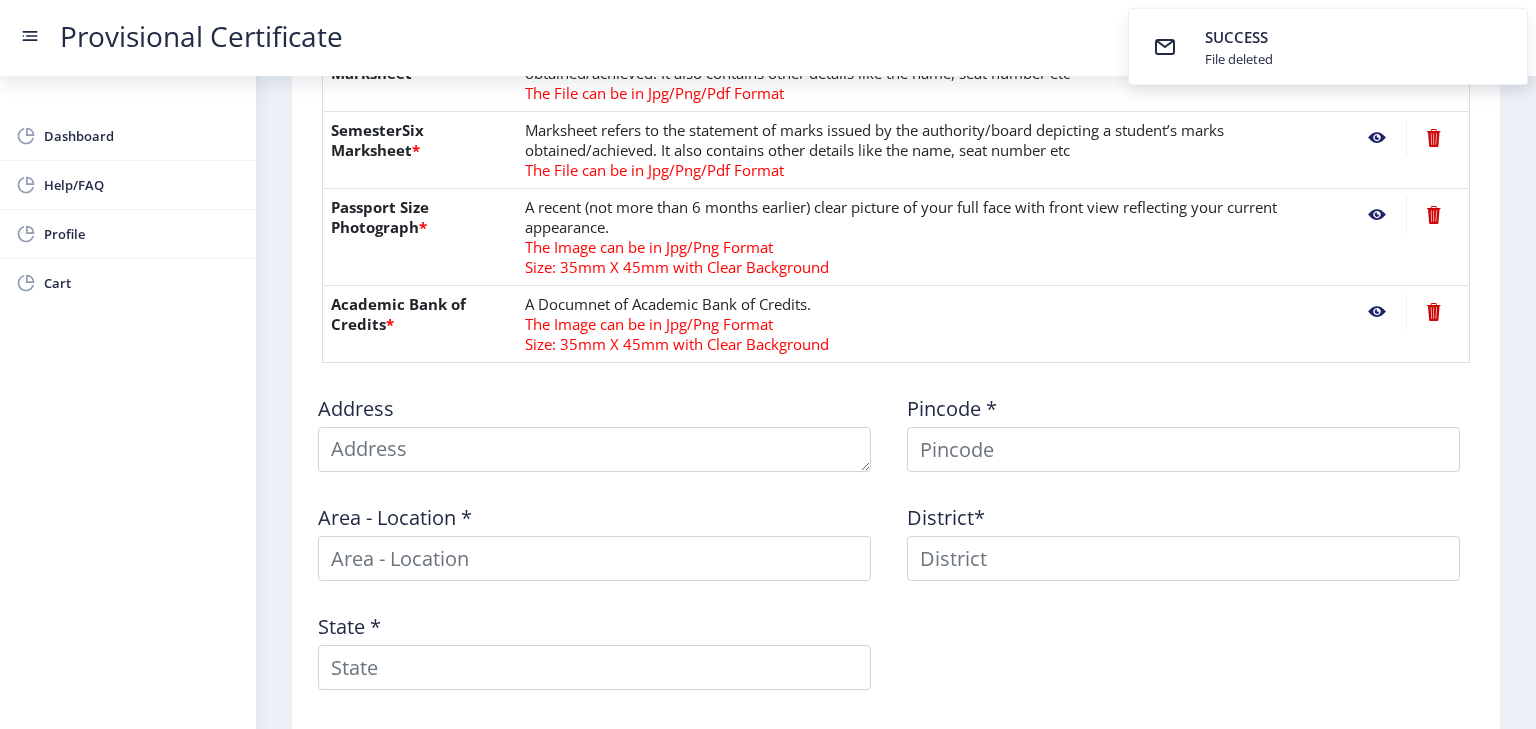 click 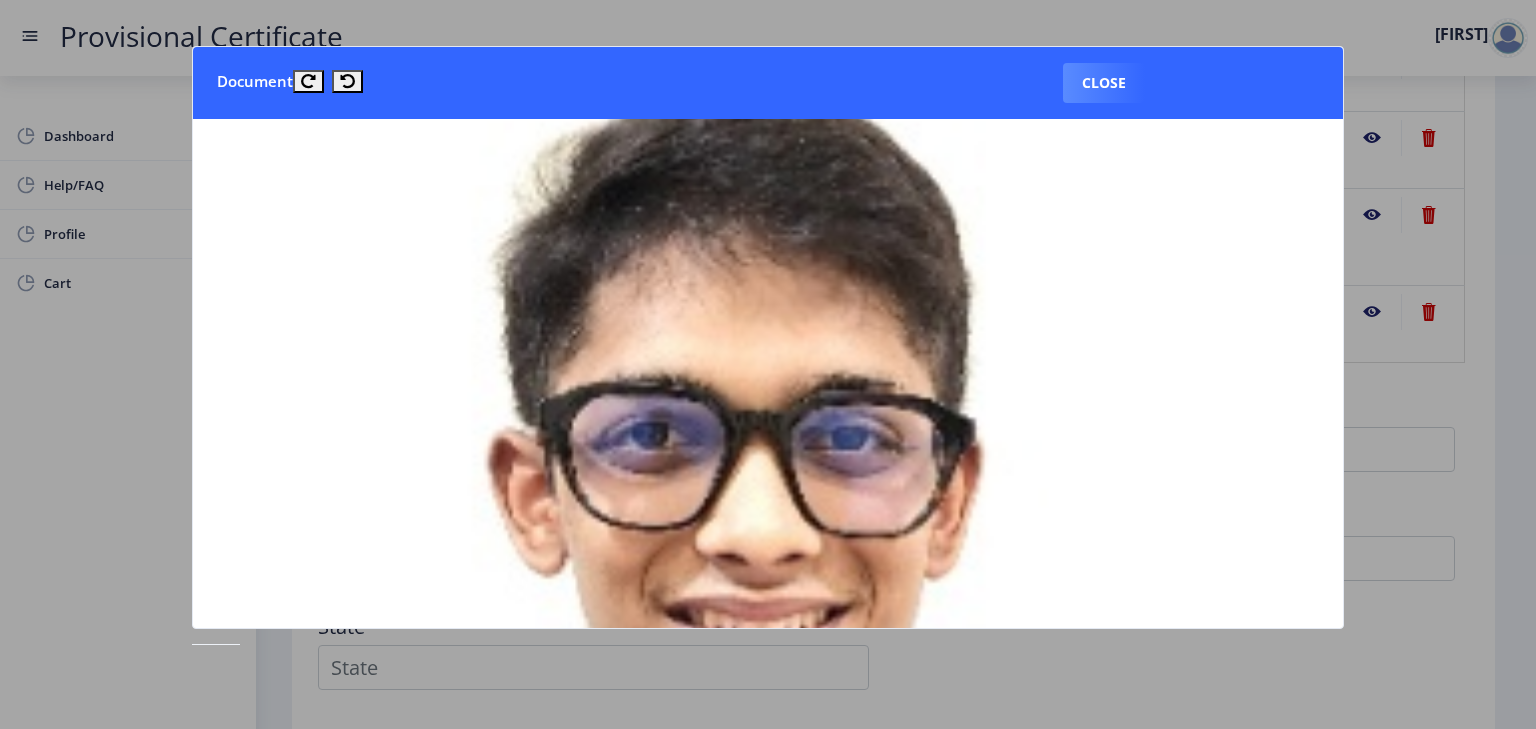 scroll, scrollTop: 0, scrollLeft: 0, axis: both 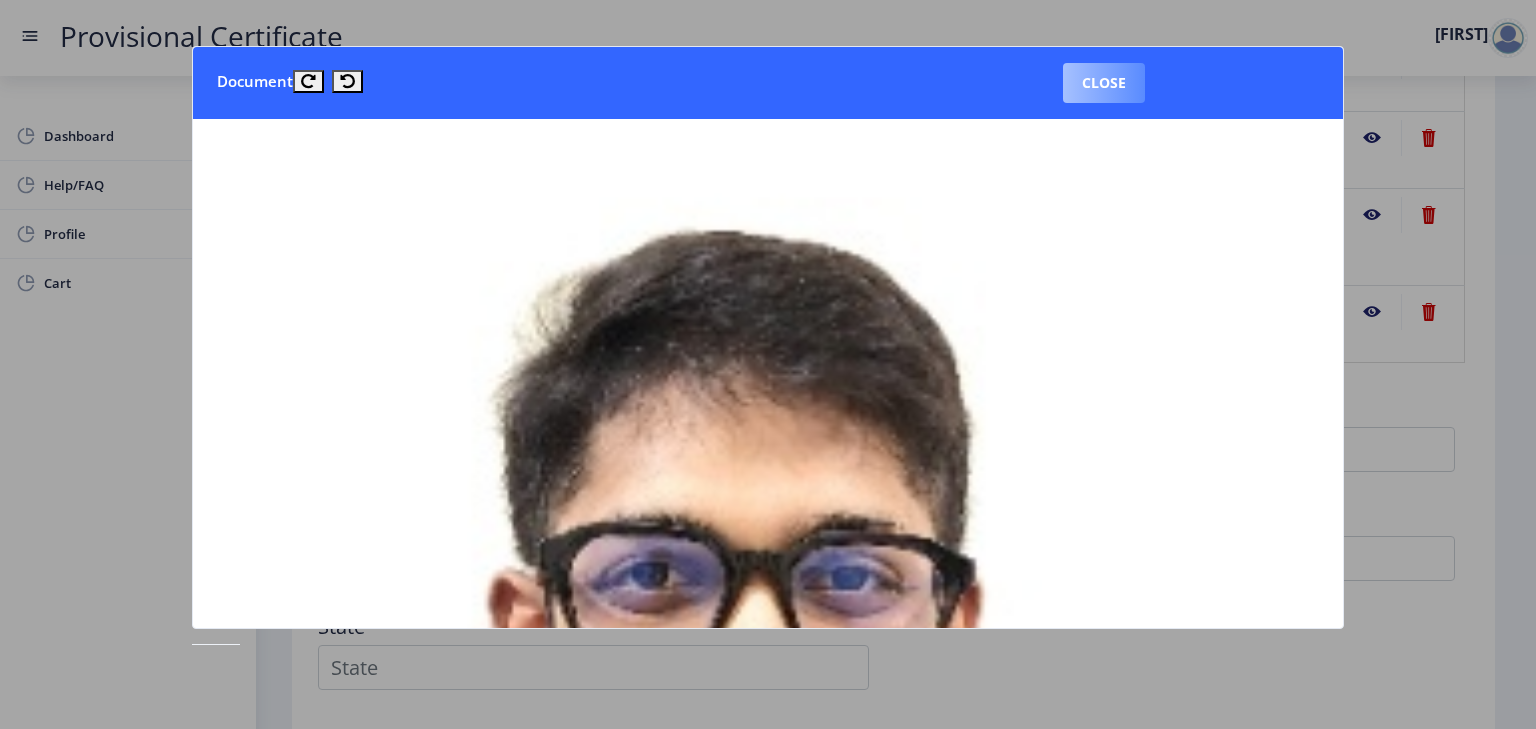 click on "Close" at bounding box center [1104, 83] 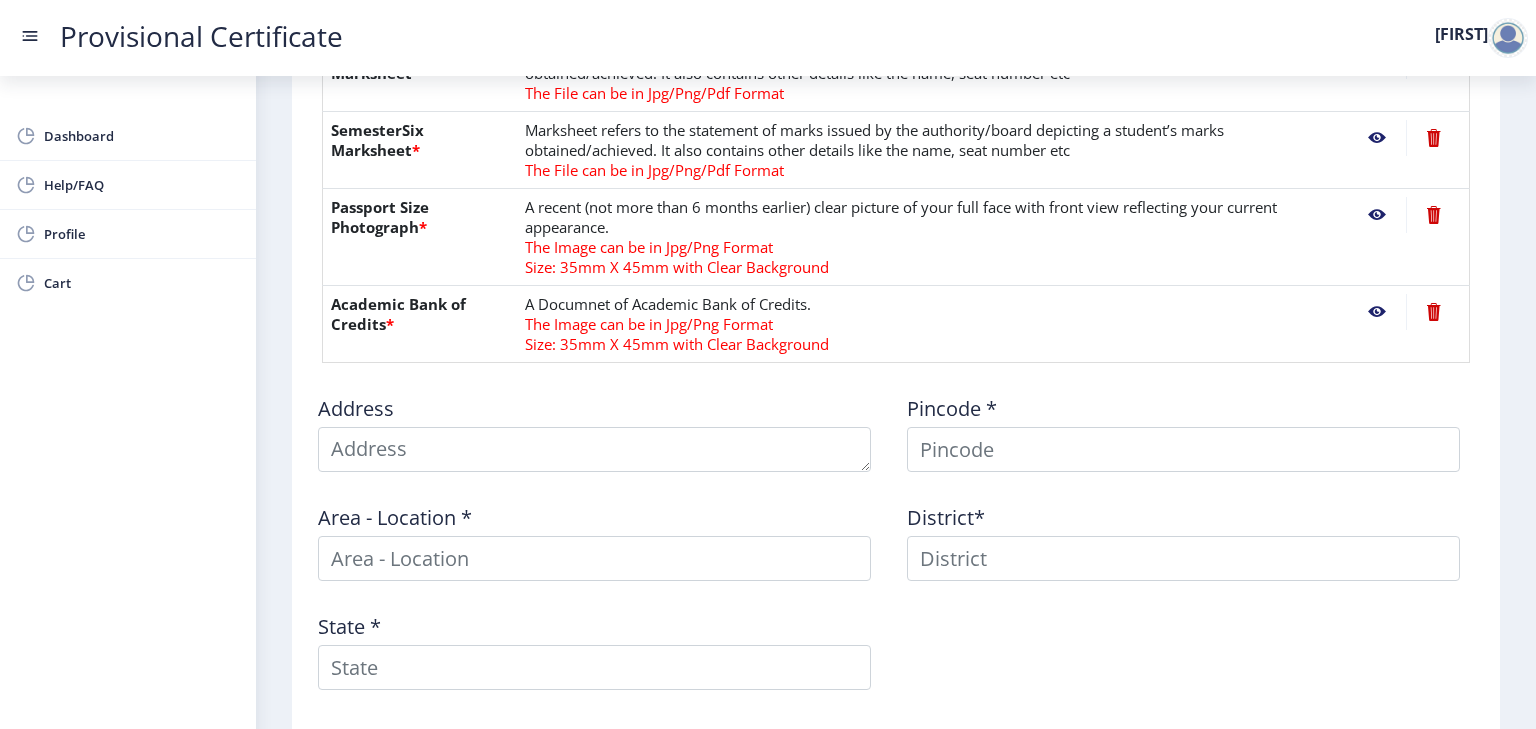 click 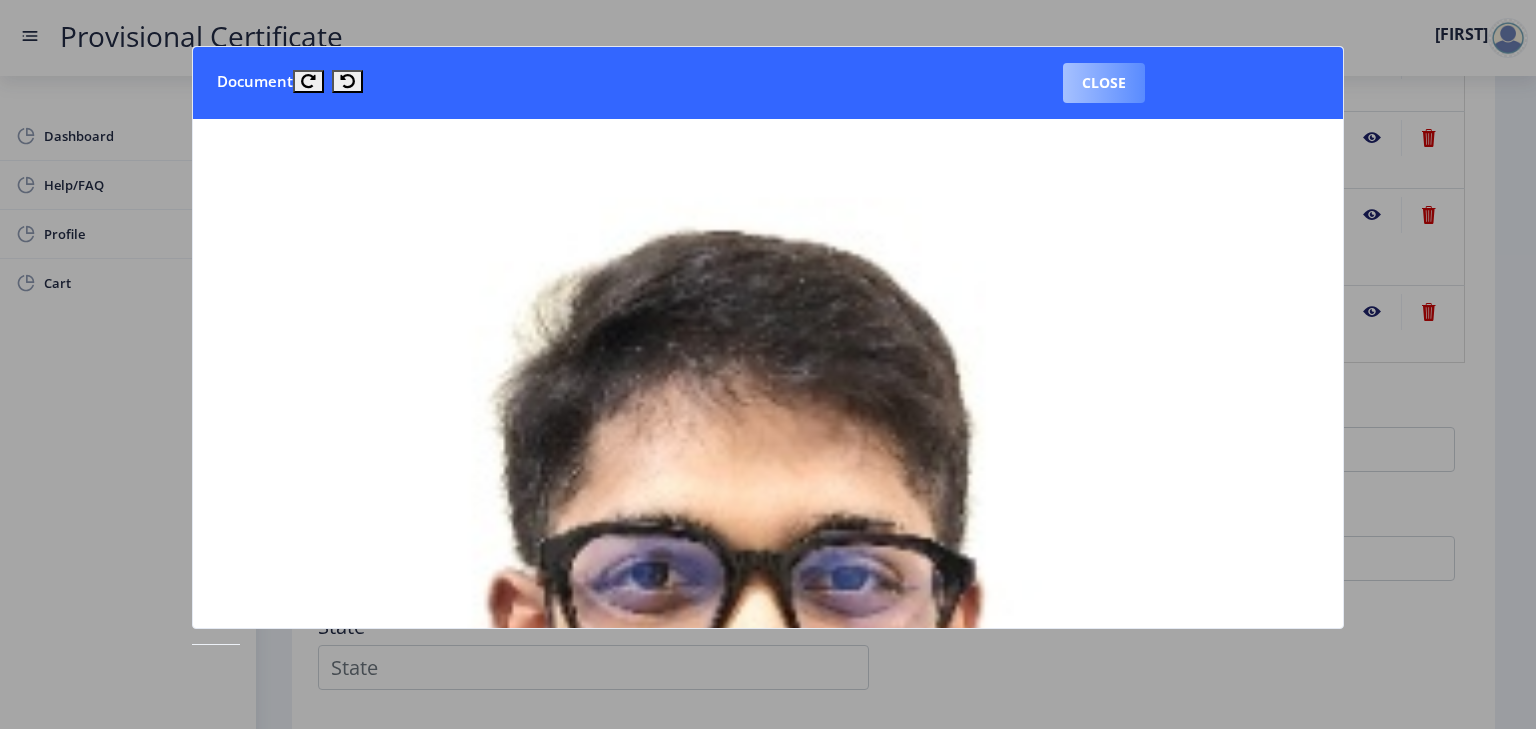 click on "Close" at bounding box center [1104, 83] 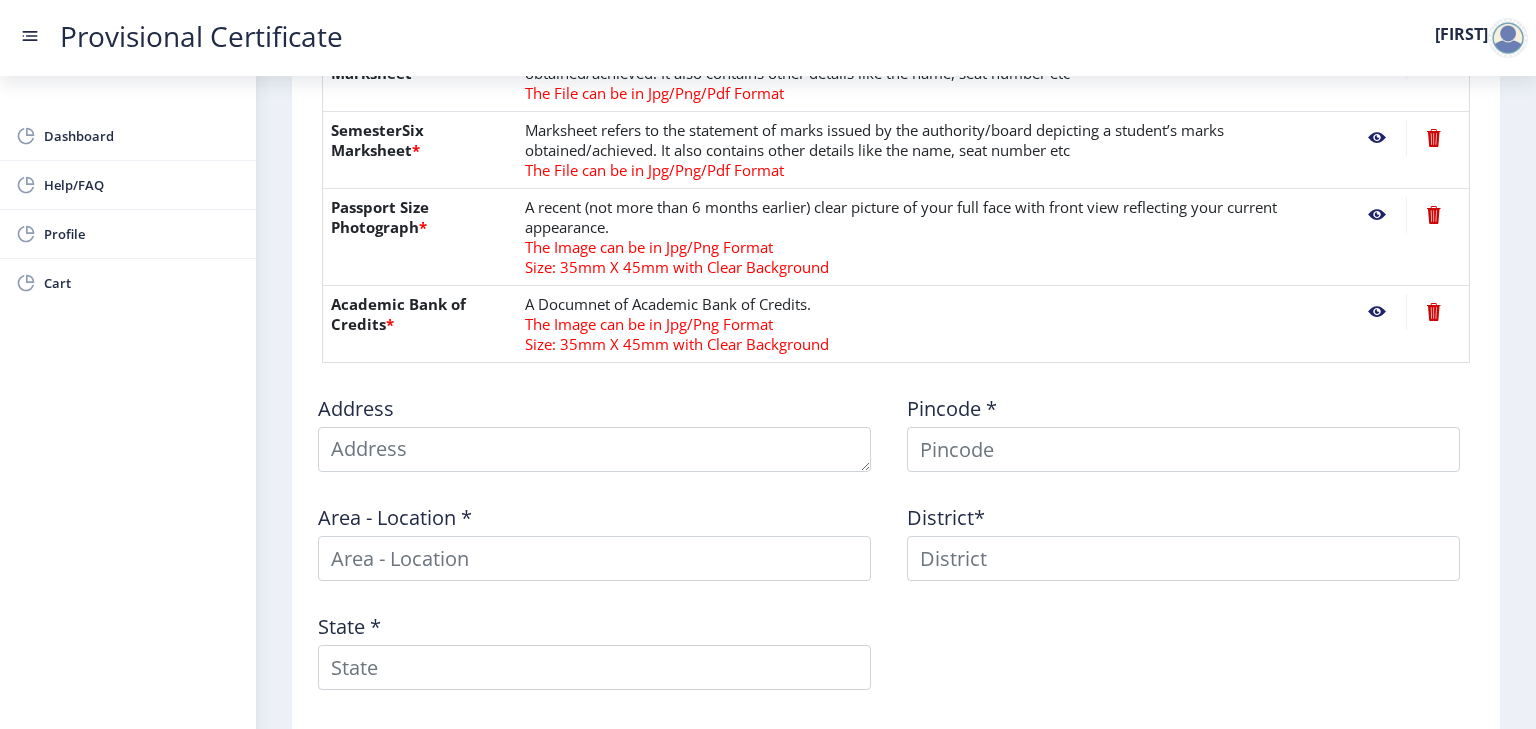click 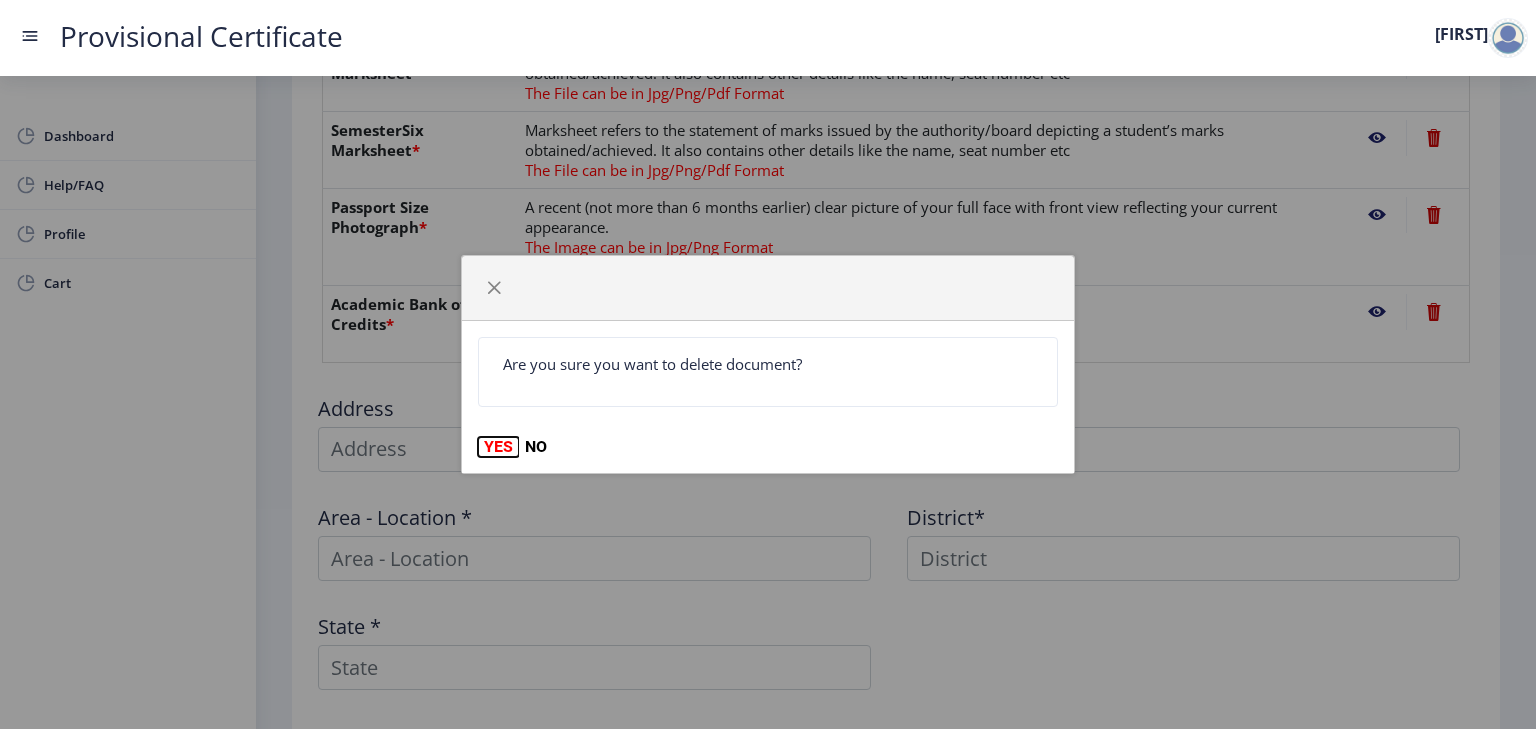 click on "YES" 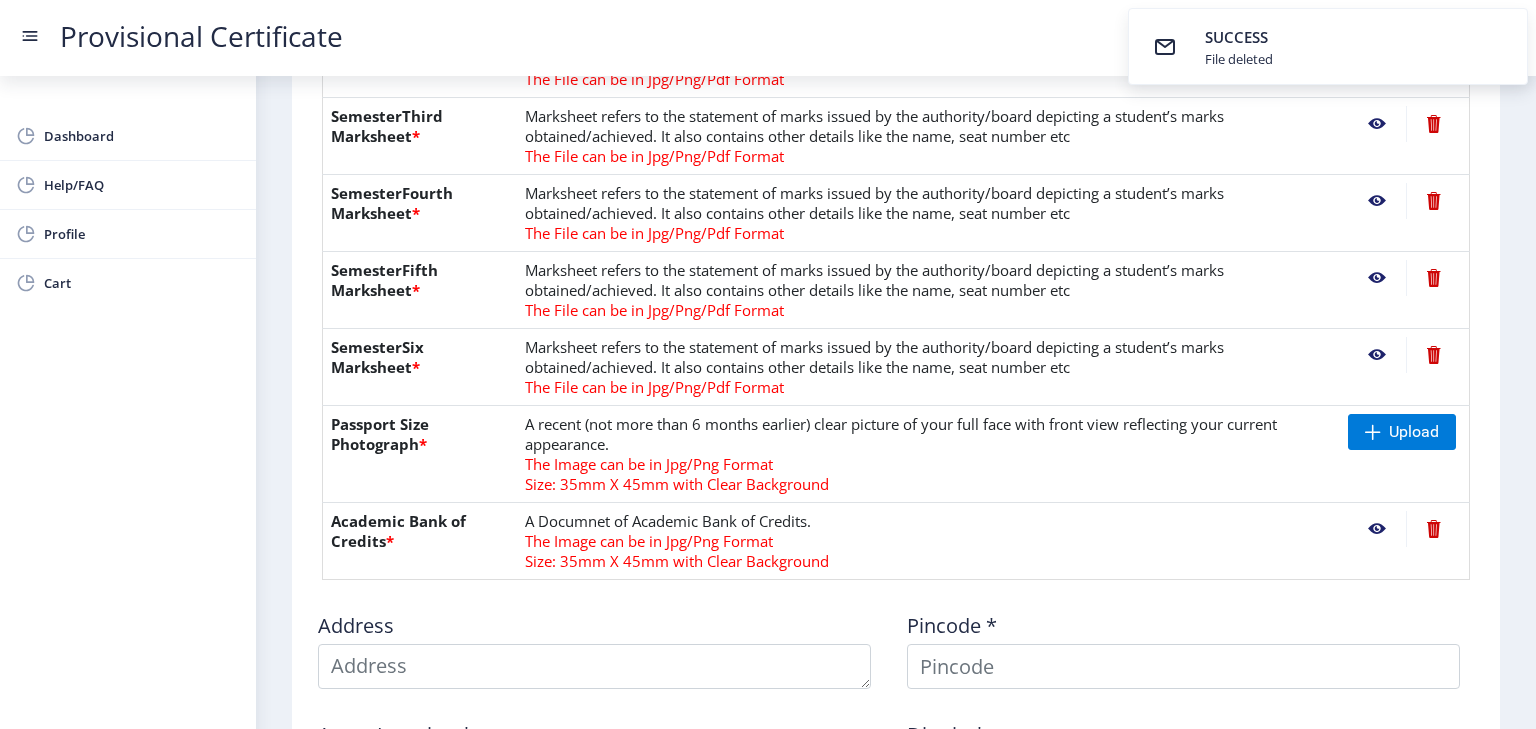 scroll, scrollTop: 1087, scrollLeft: 0, axis: vertical 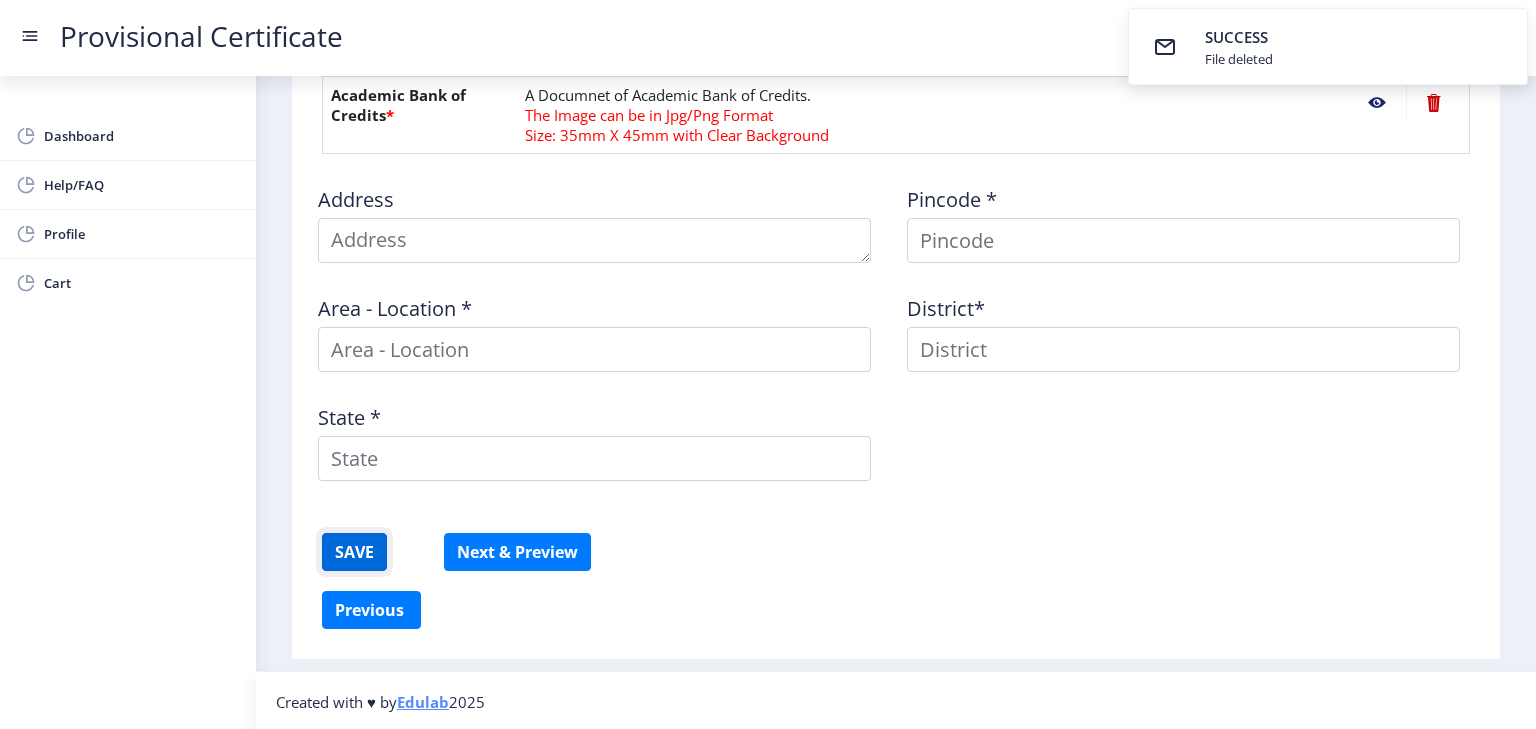 click on "SAVE" 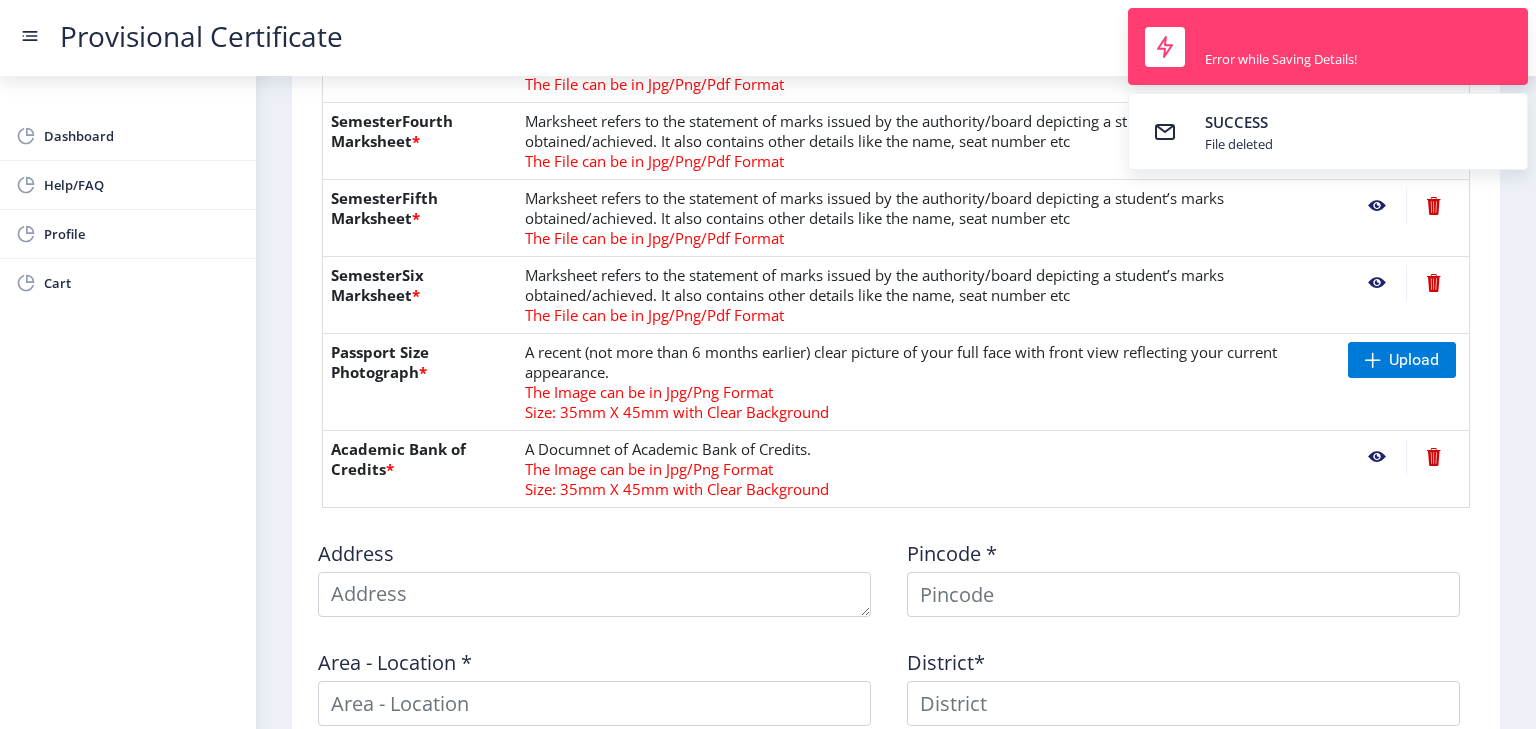 scroll, scrollTop: 730, scrollLeft: 0, axis: vertical 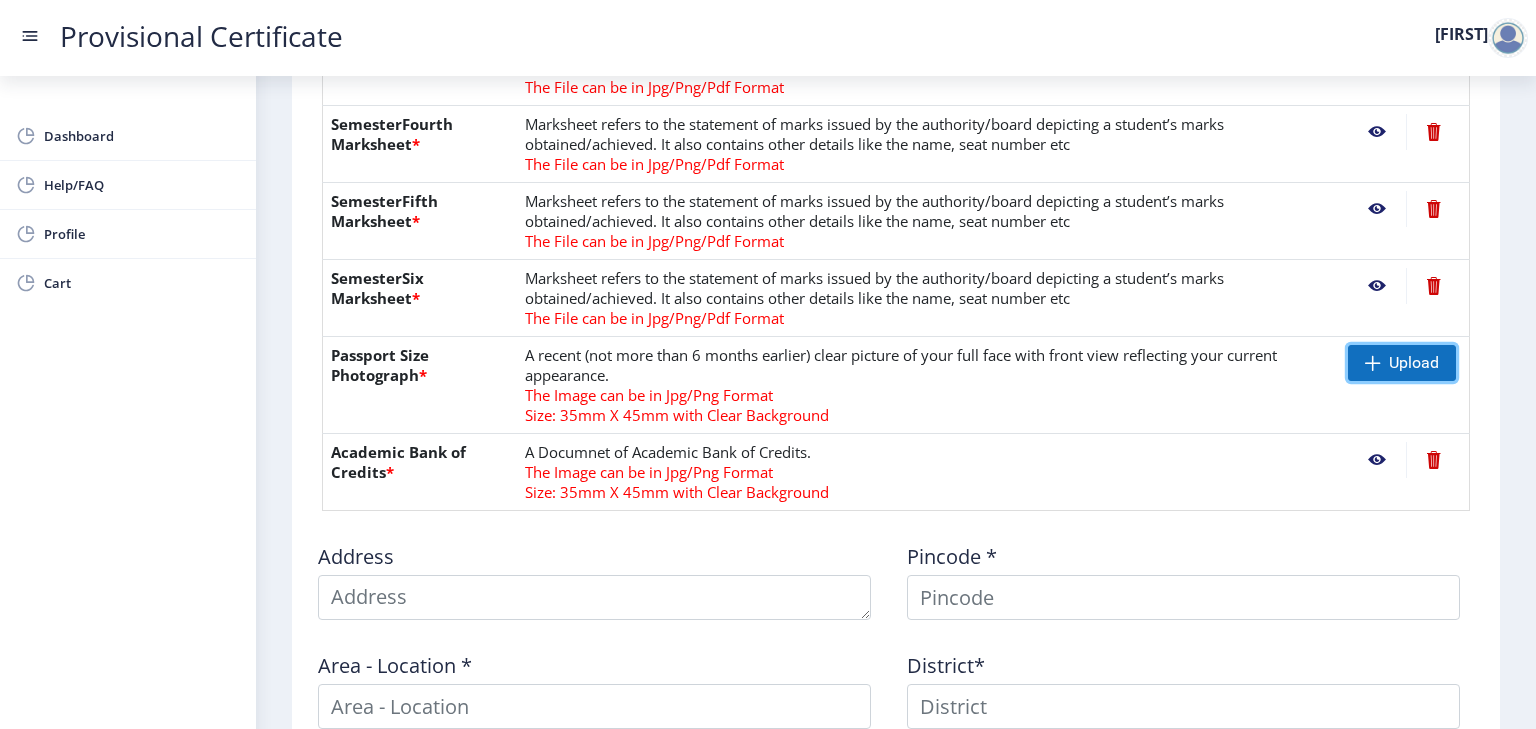 click on "Upload" 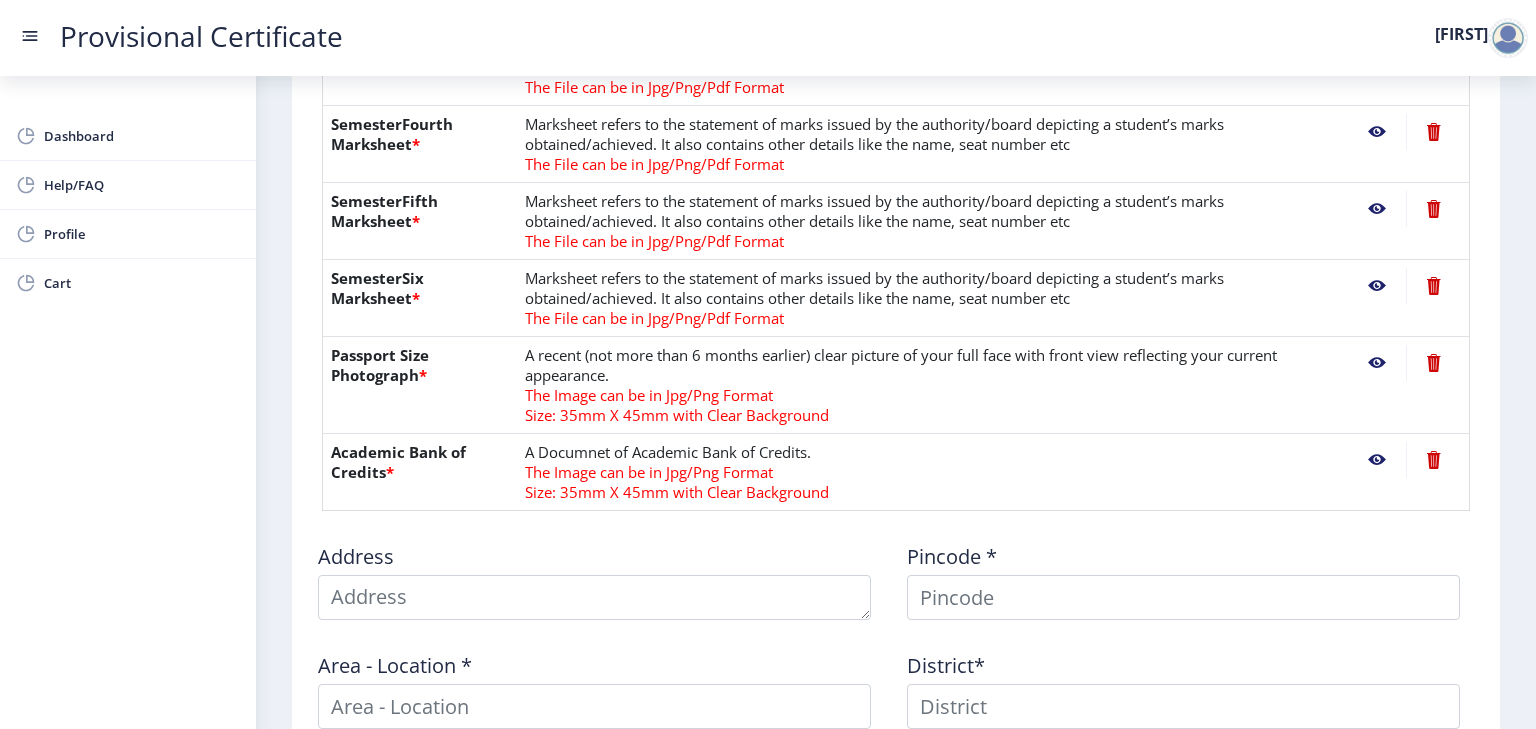 click 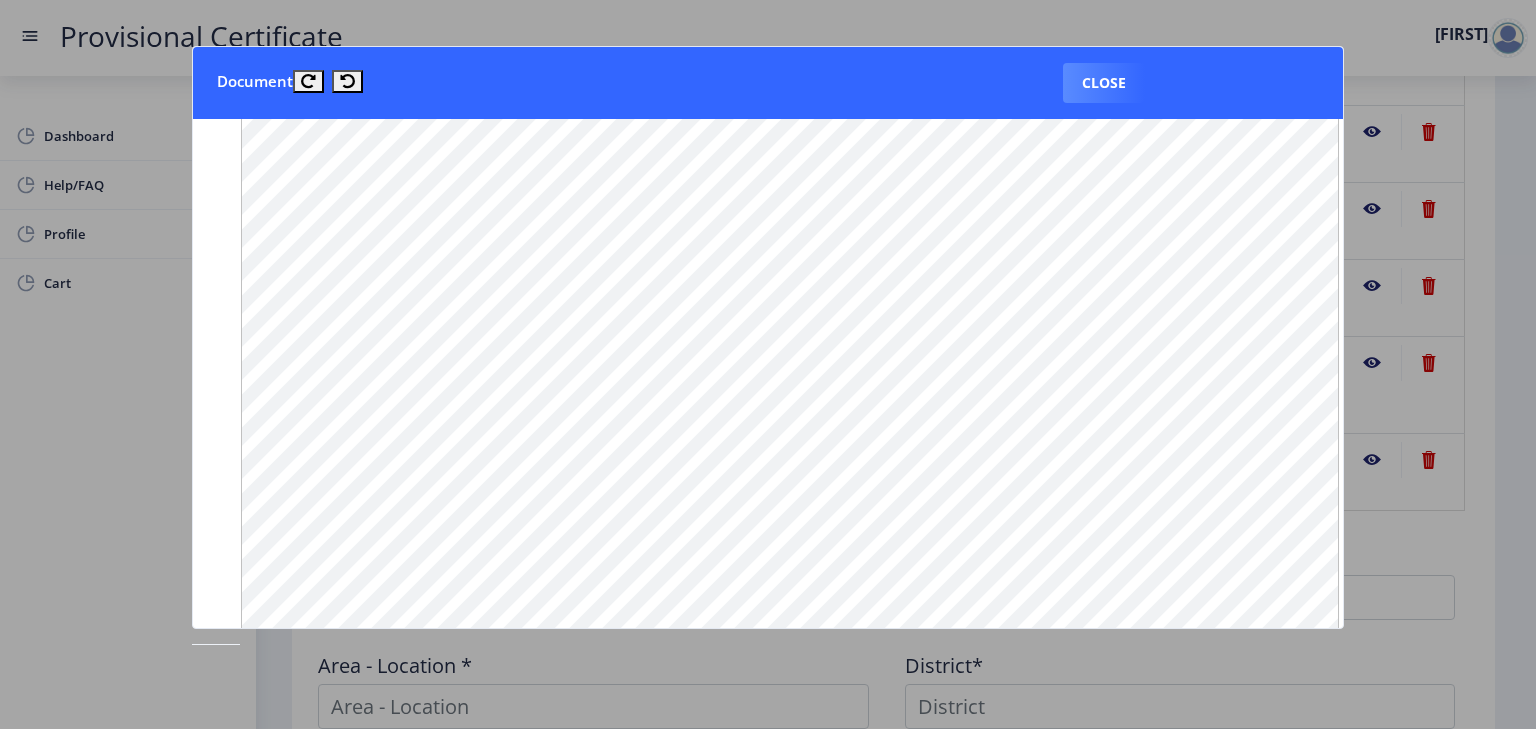 scroll, scrollTop: 1593, scrollLeft: 0, axis: vertical 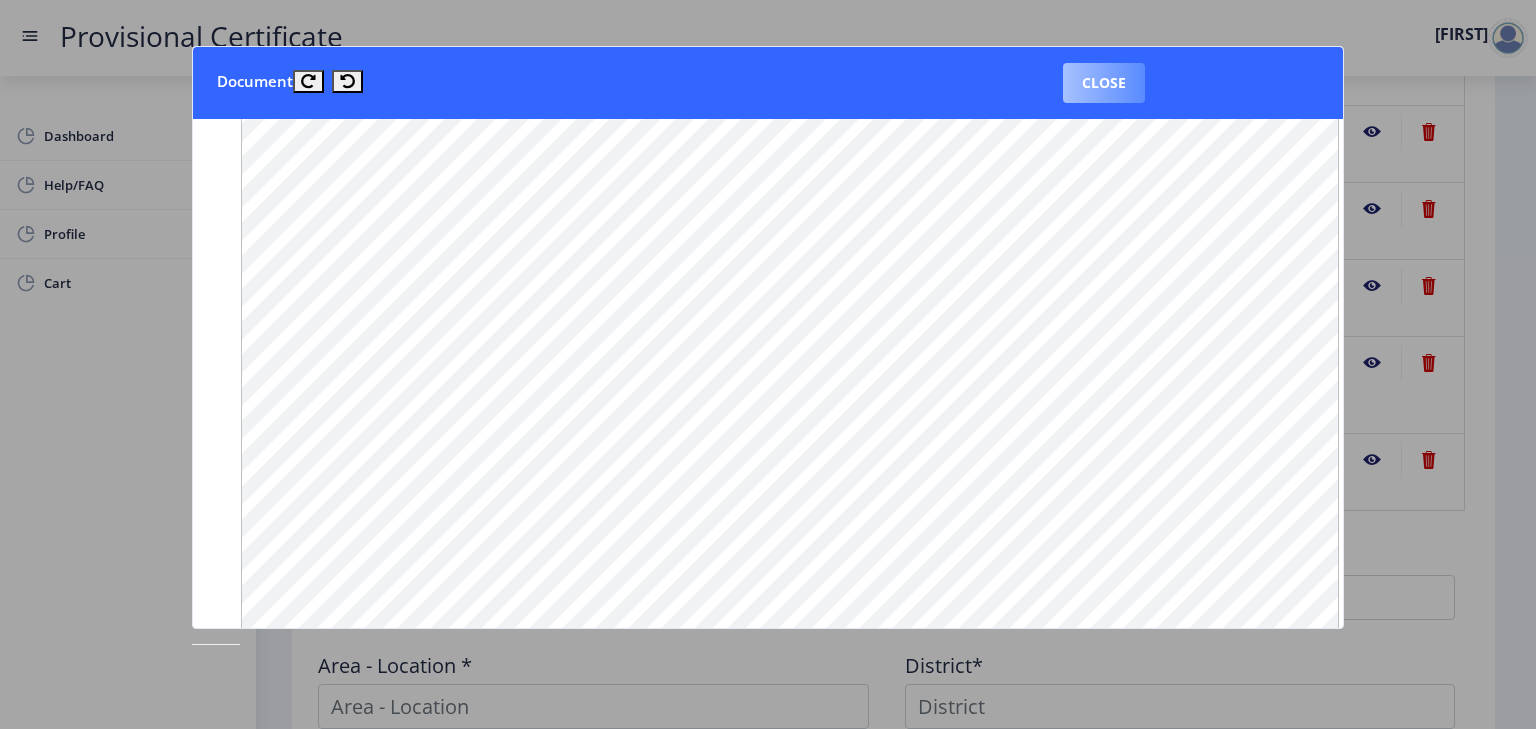 click on "Close" at bounding box center [1104, 83] 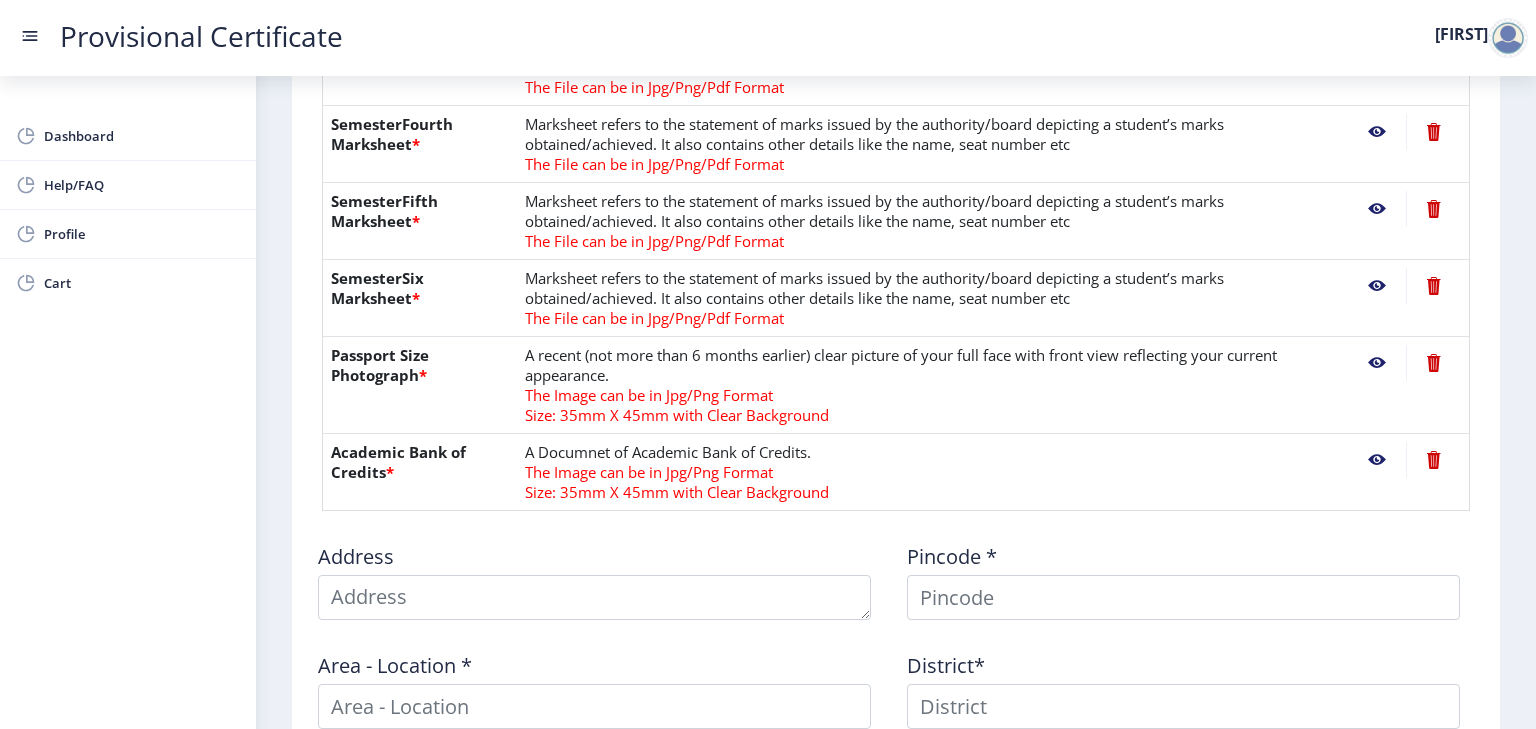 click 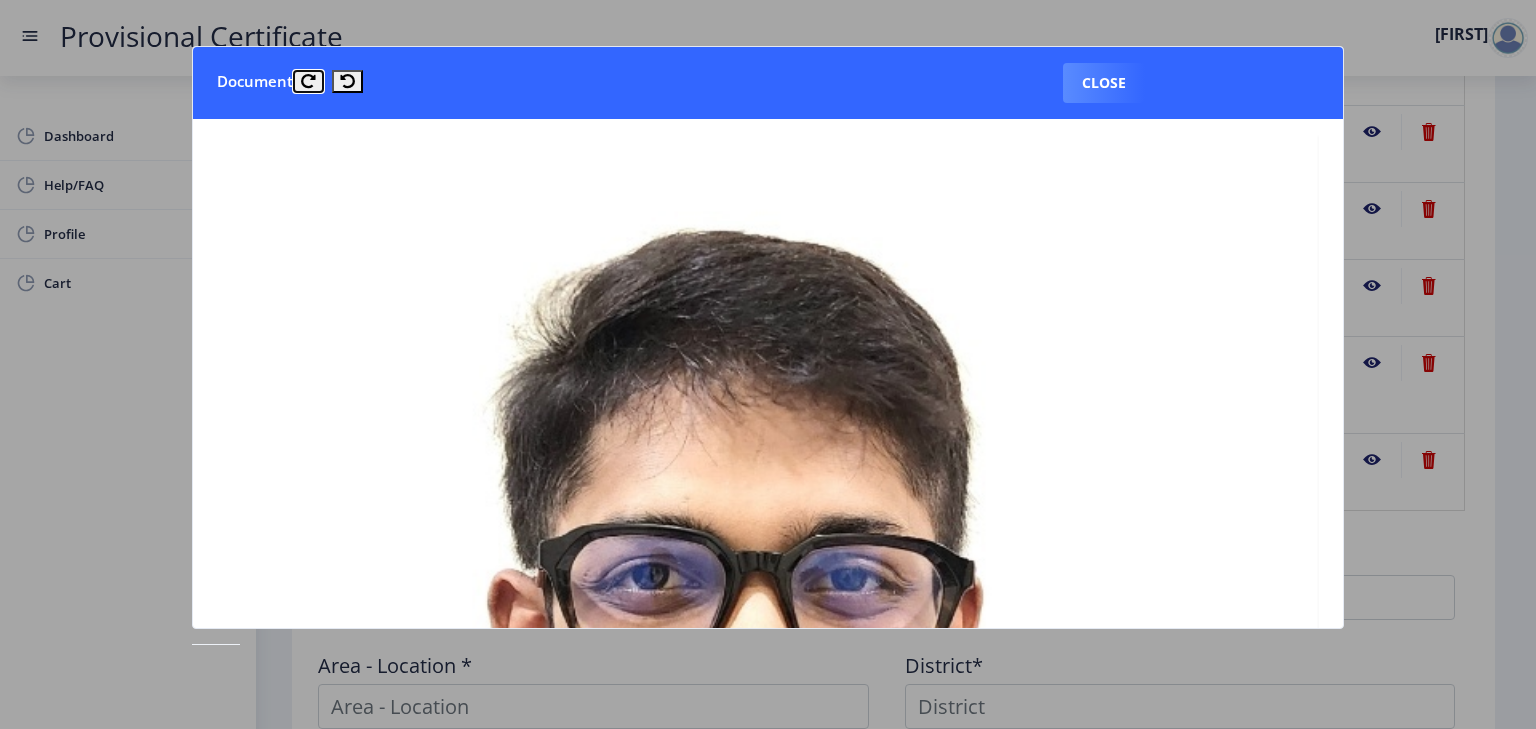 click at bounding box center (308, 81) 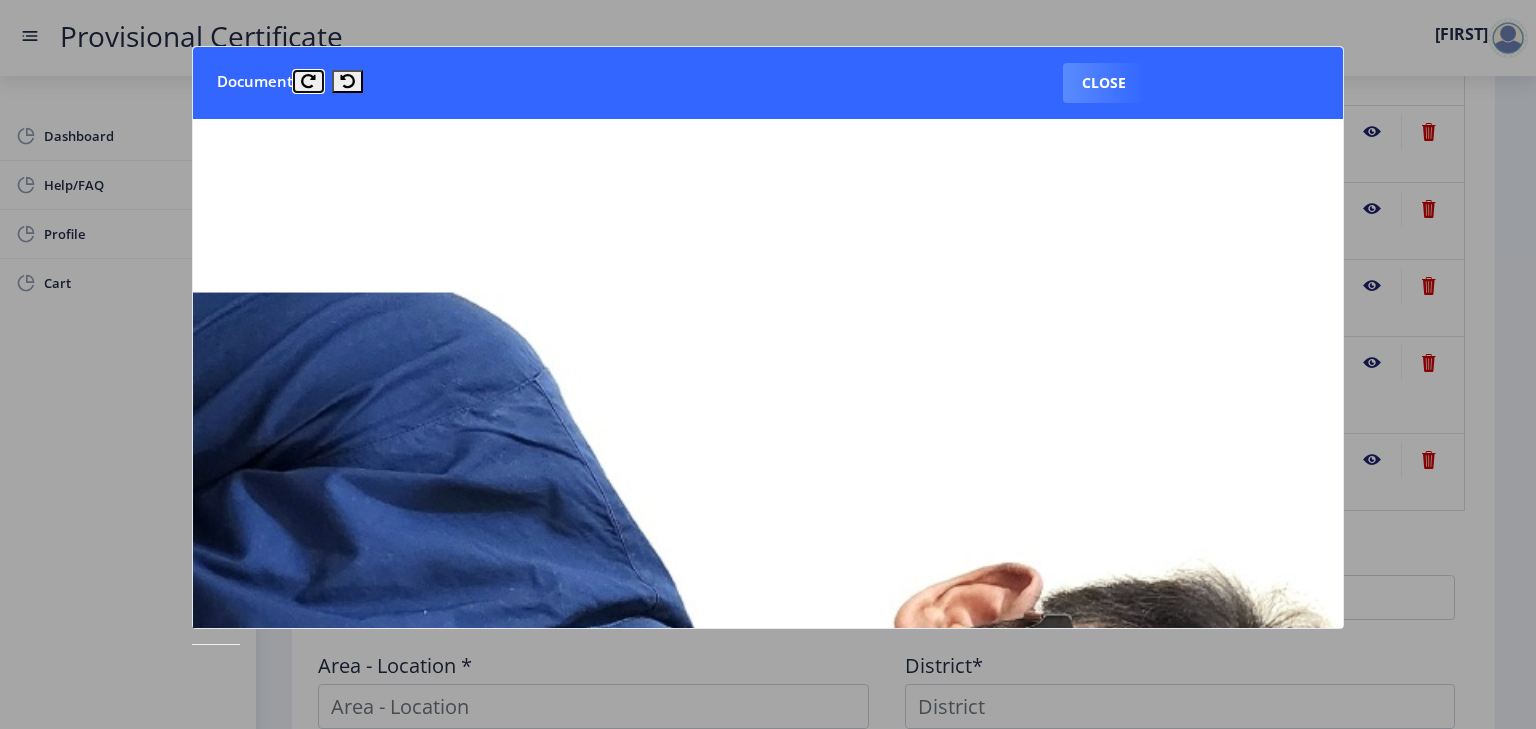click at bounding box center [308, 81] 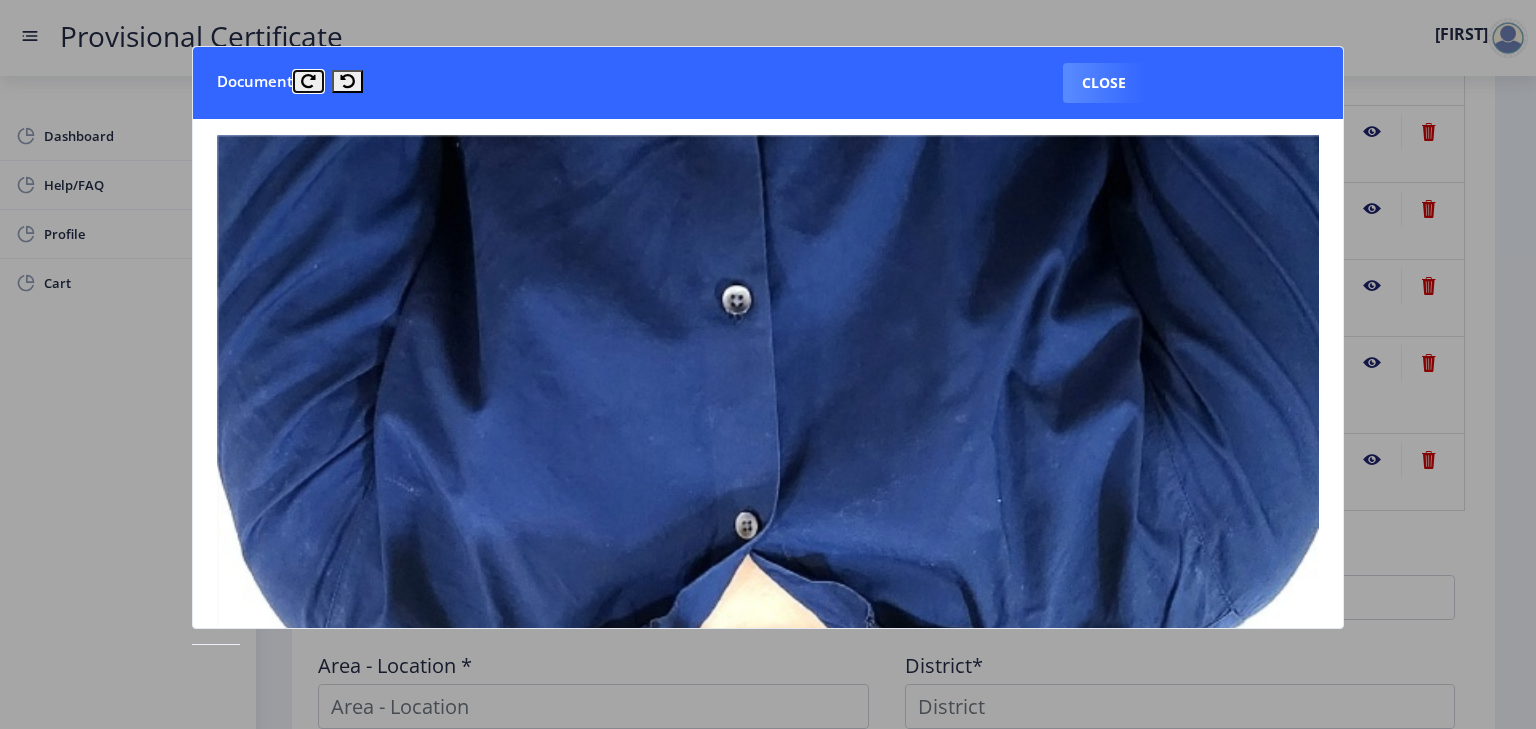 click at bounding box center (308, 81) 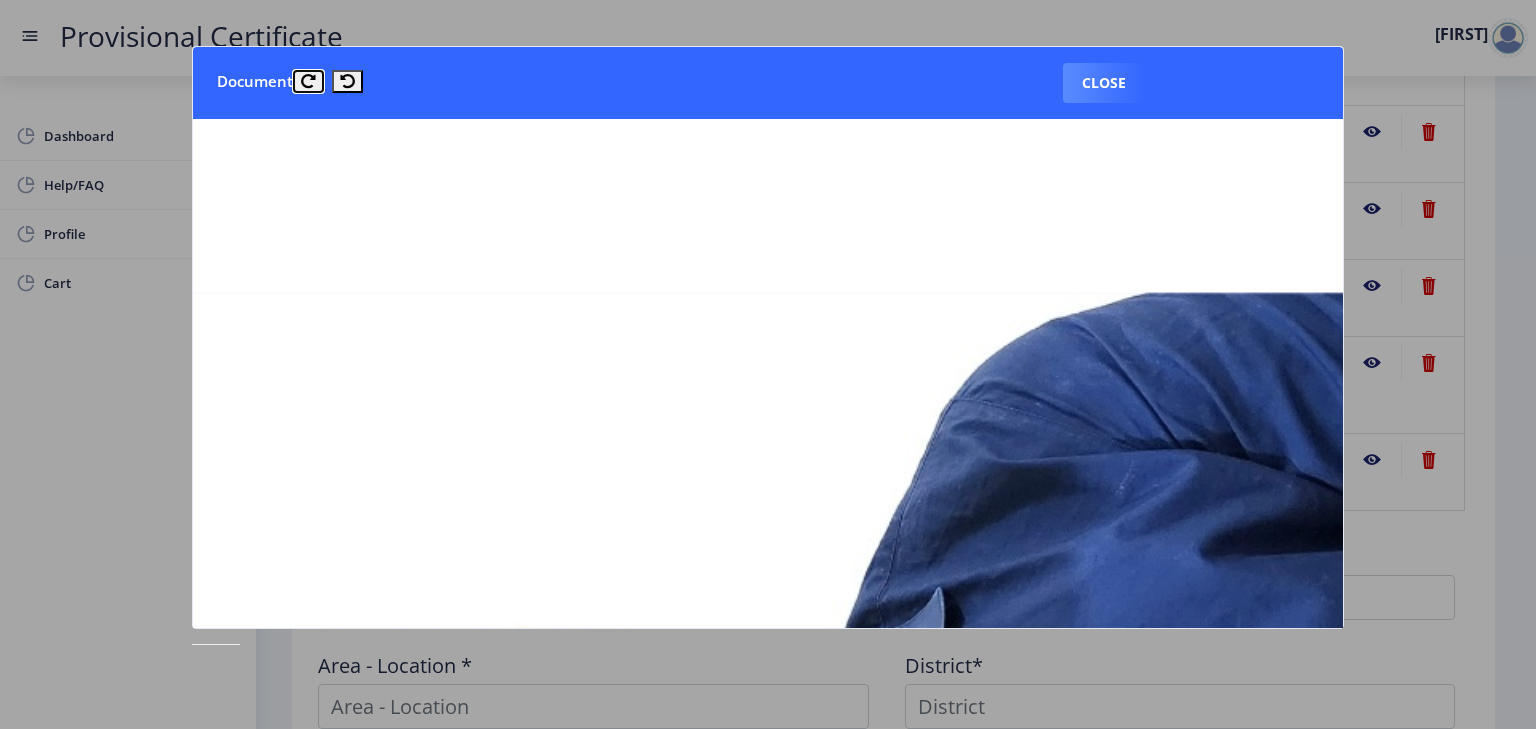 click at bounding box center (308, 81) 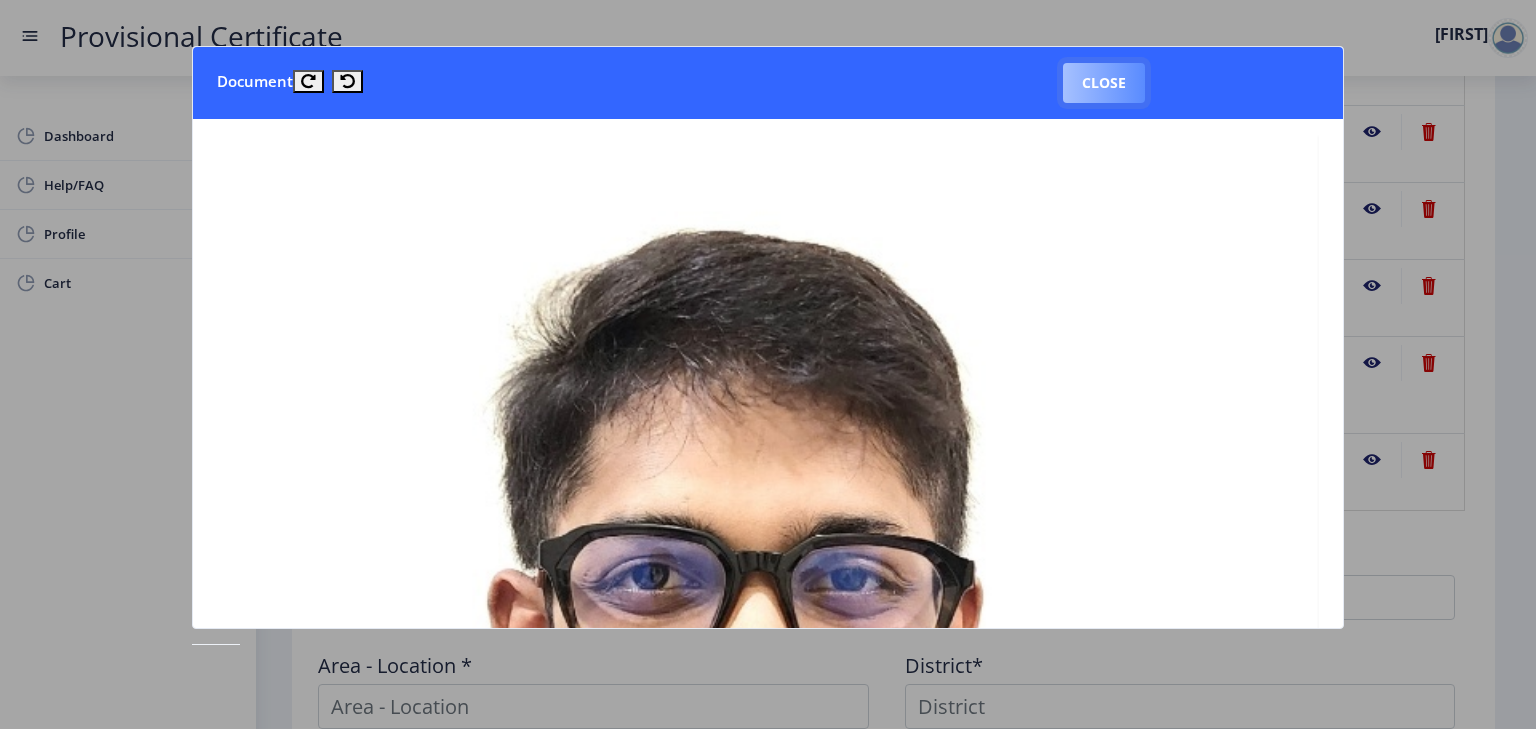 click on "Close" at bounding box center (1104, 83) 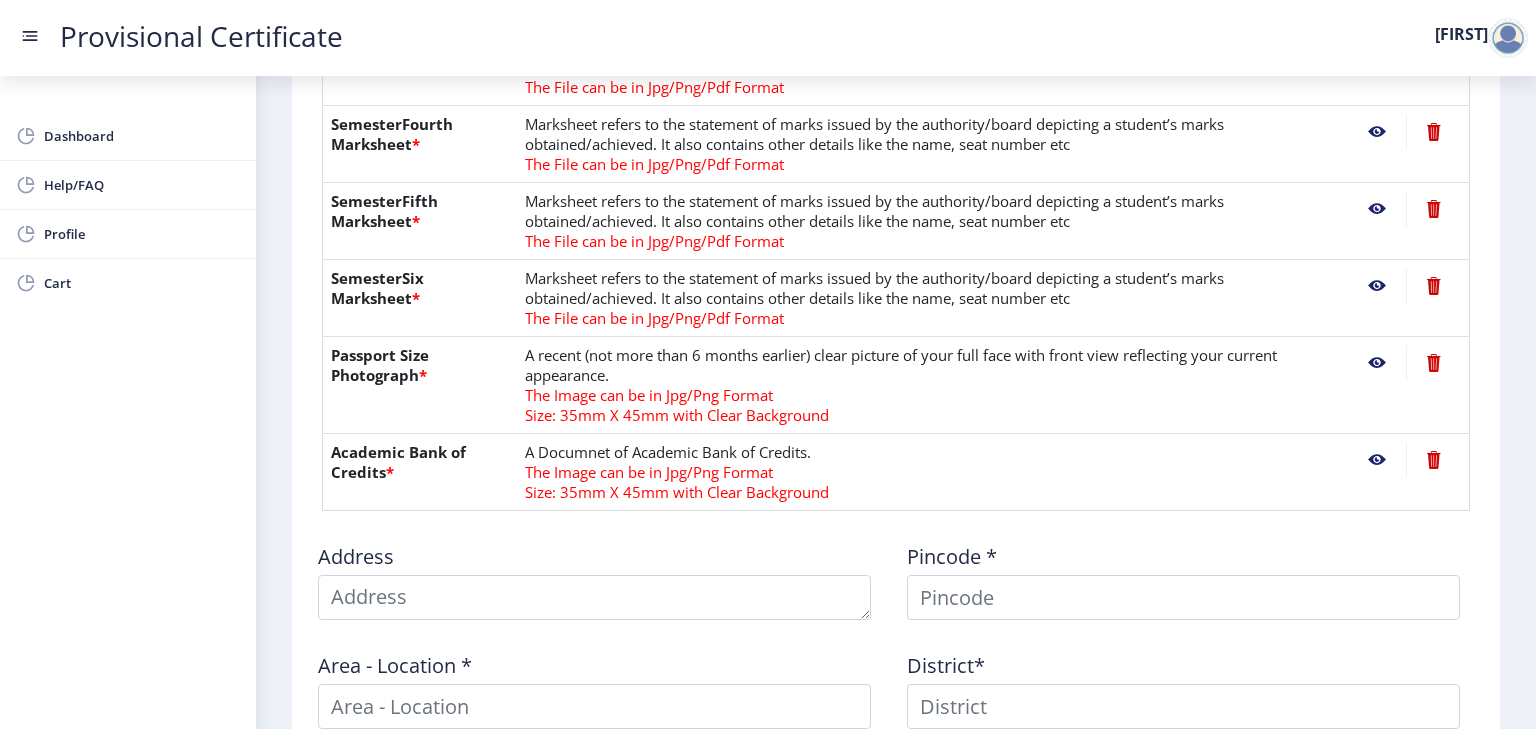 click 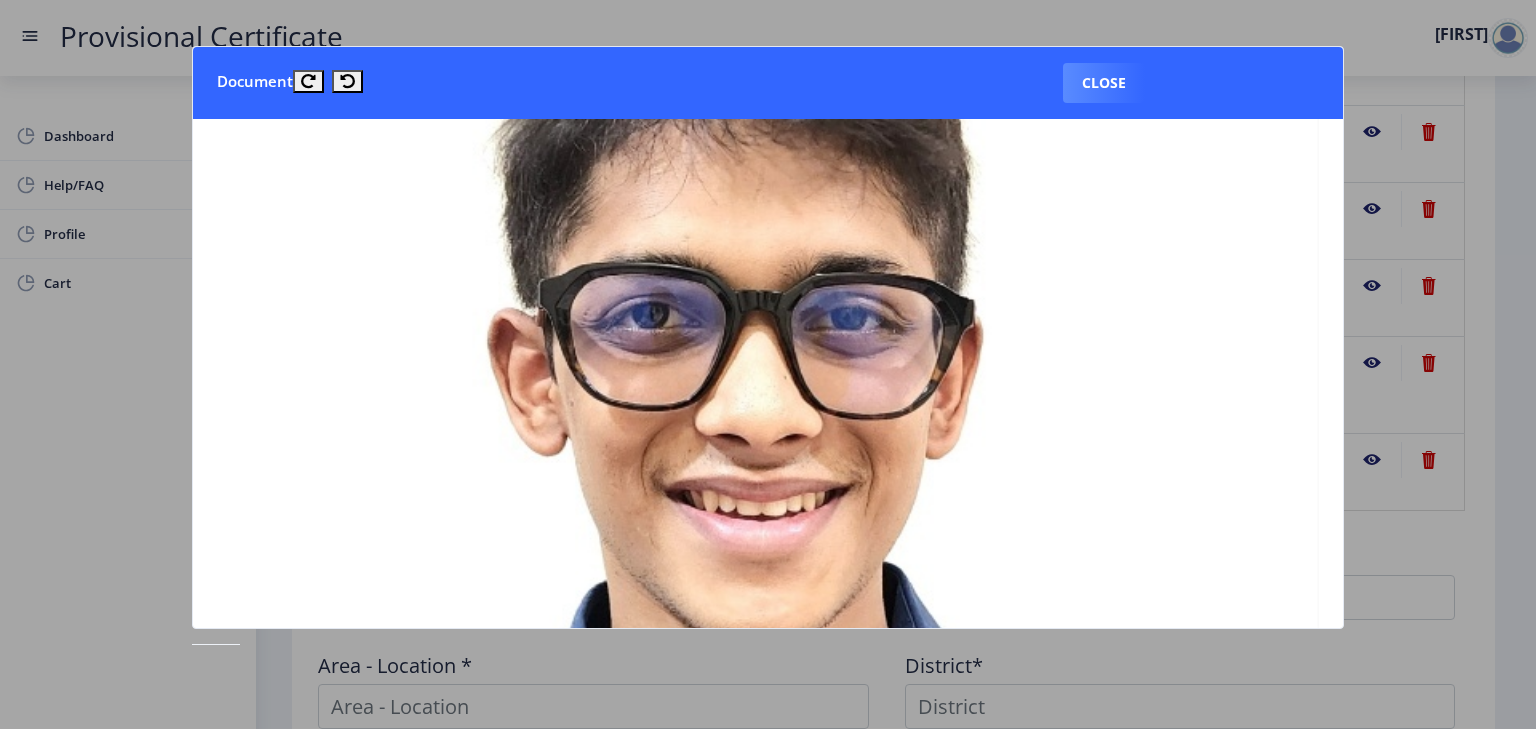 scroll, scrollTop: 261, scrollLeft: 0, axis: vertical 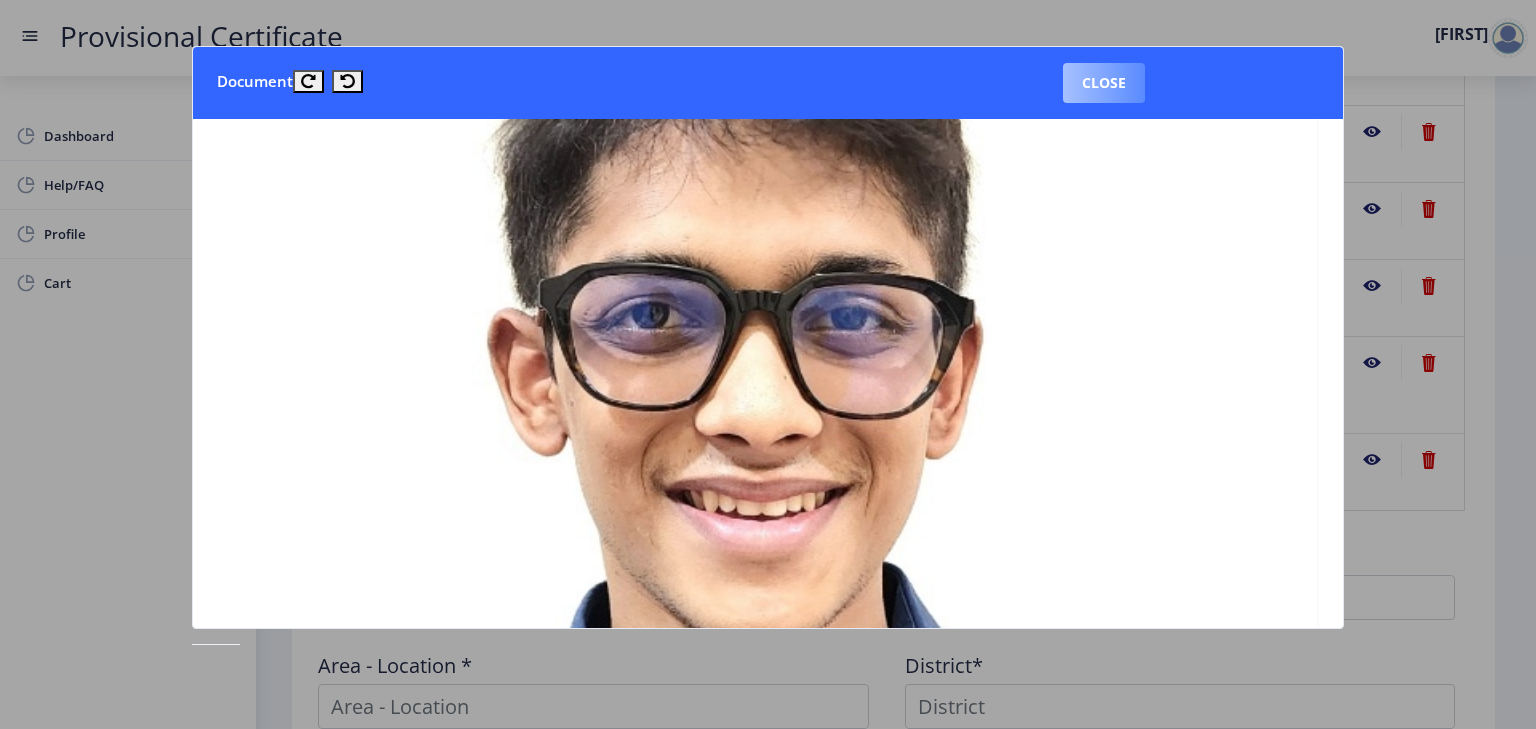 click on "Close" at bounding box center [1104, 83] 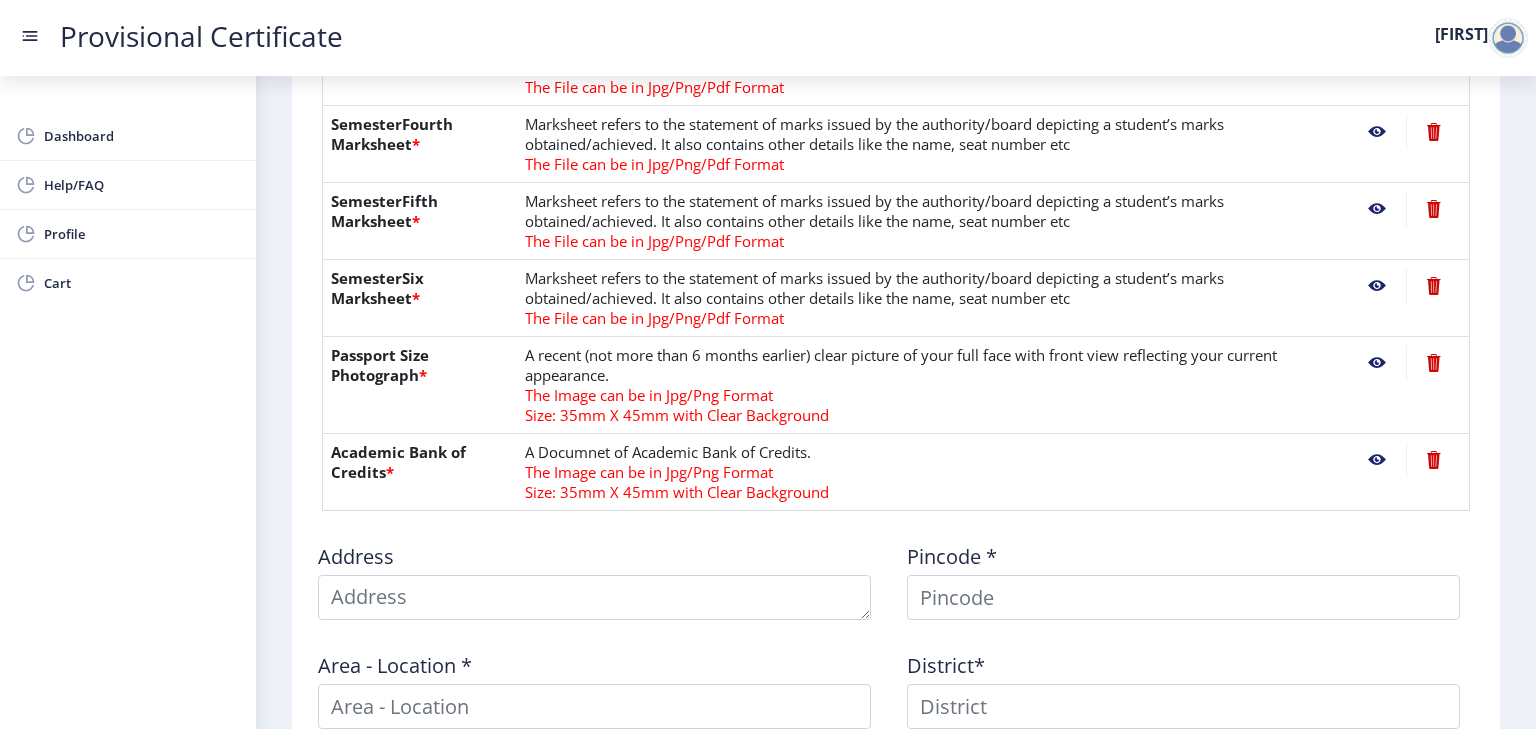 scroll, scrollTop: 1087, scrollLeft: 0, axis: vertical 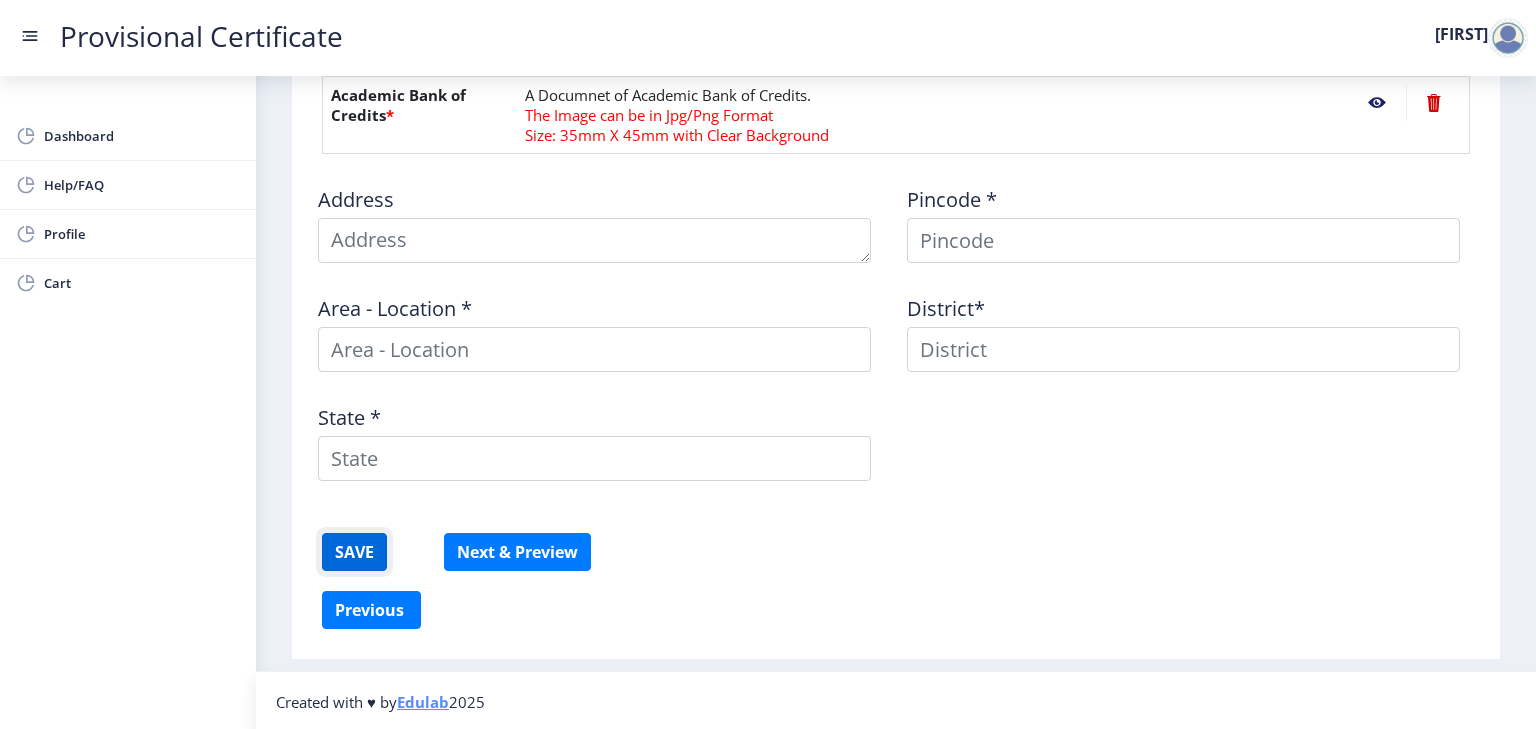 click on "SAVE" 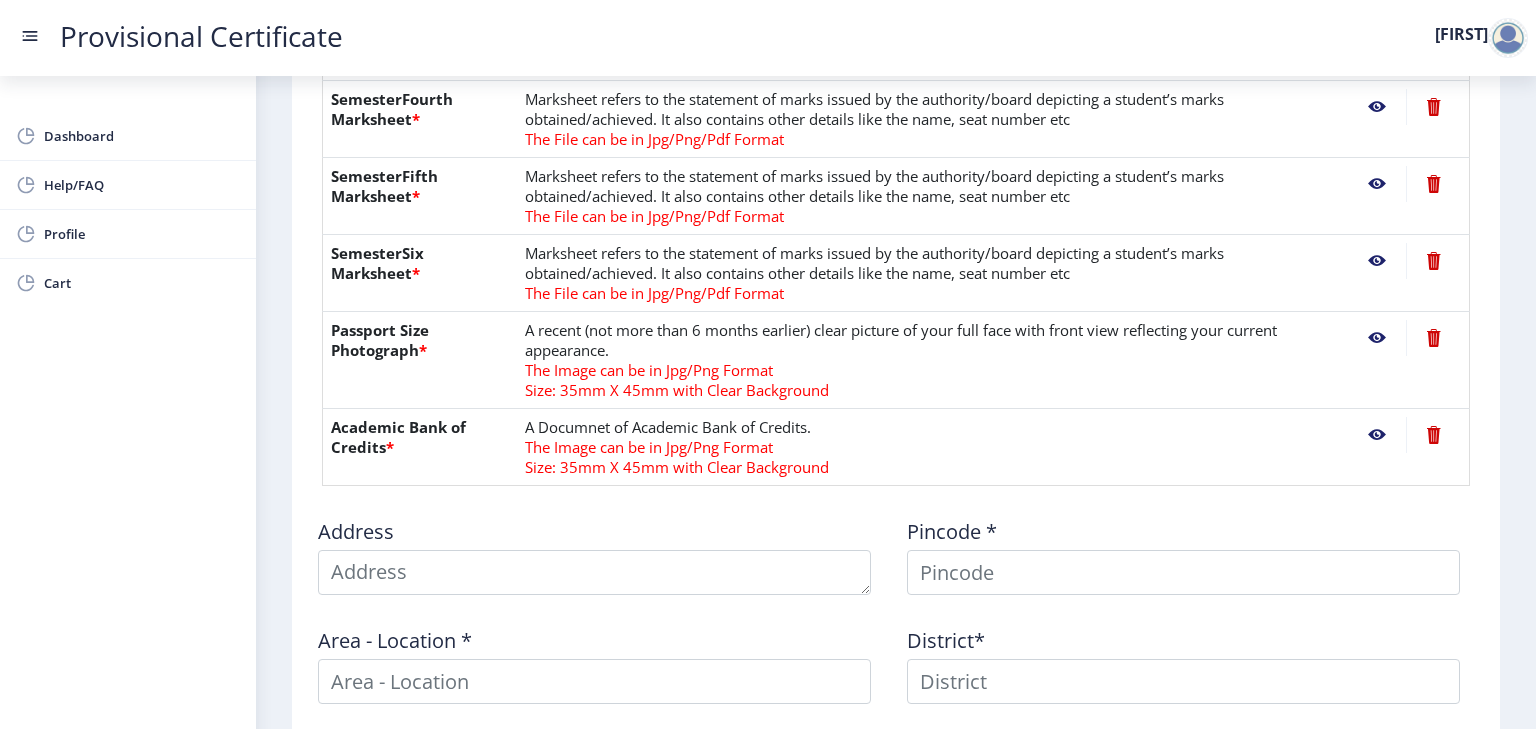 scroll, scrollTop: 753, scrollLeft: 0, axis: vertical 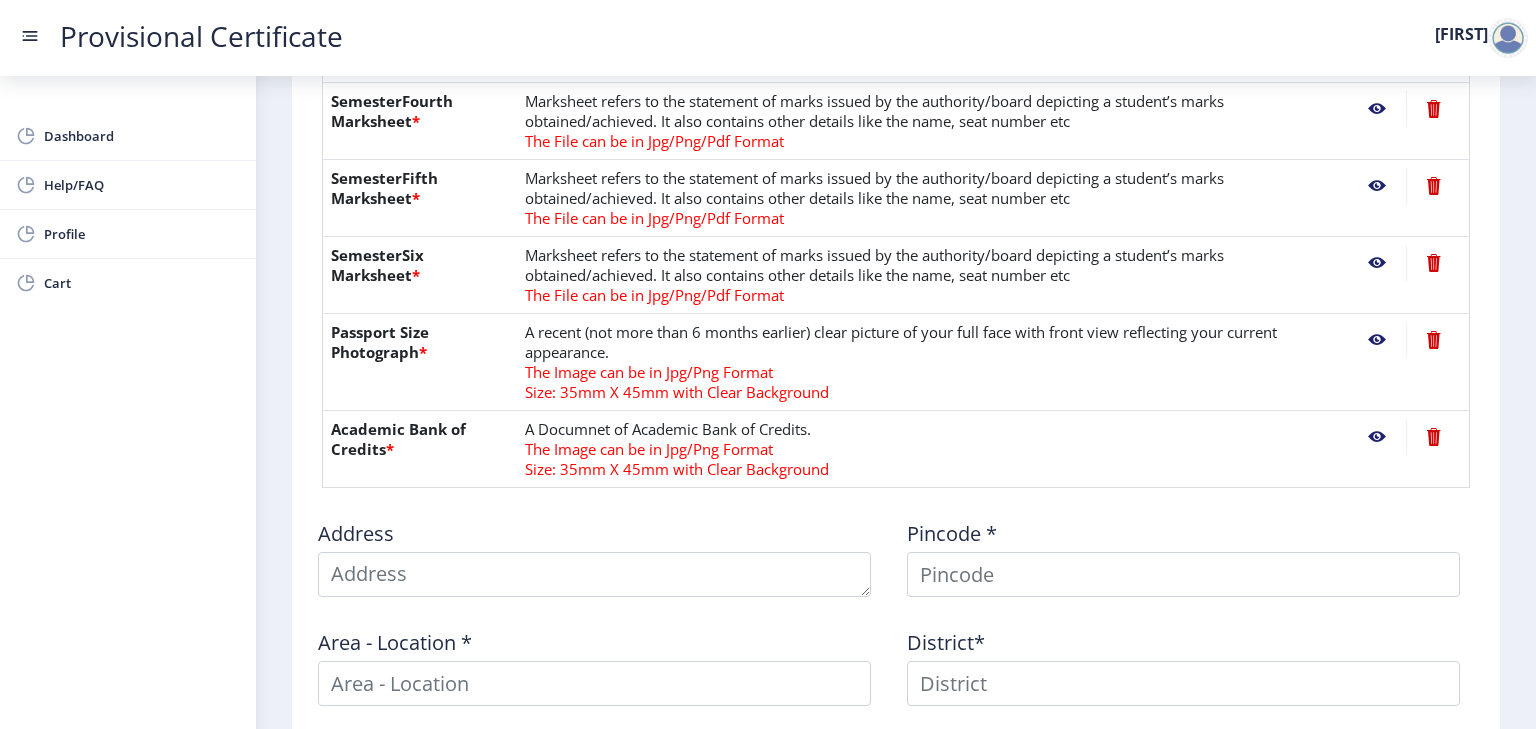 type 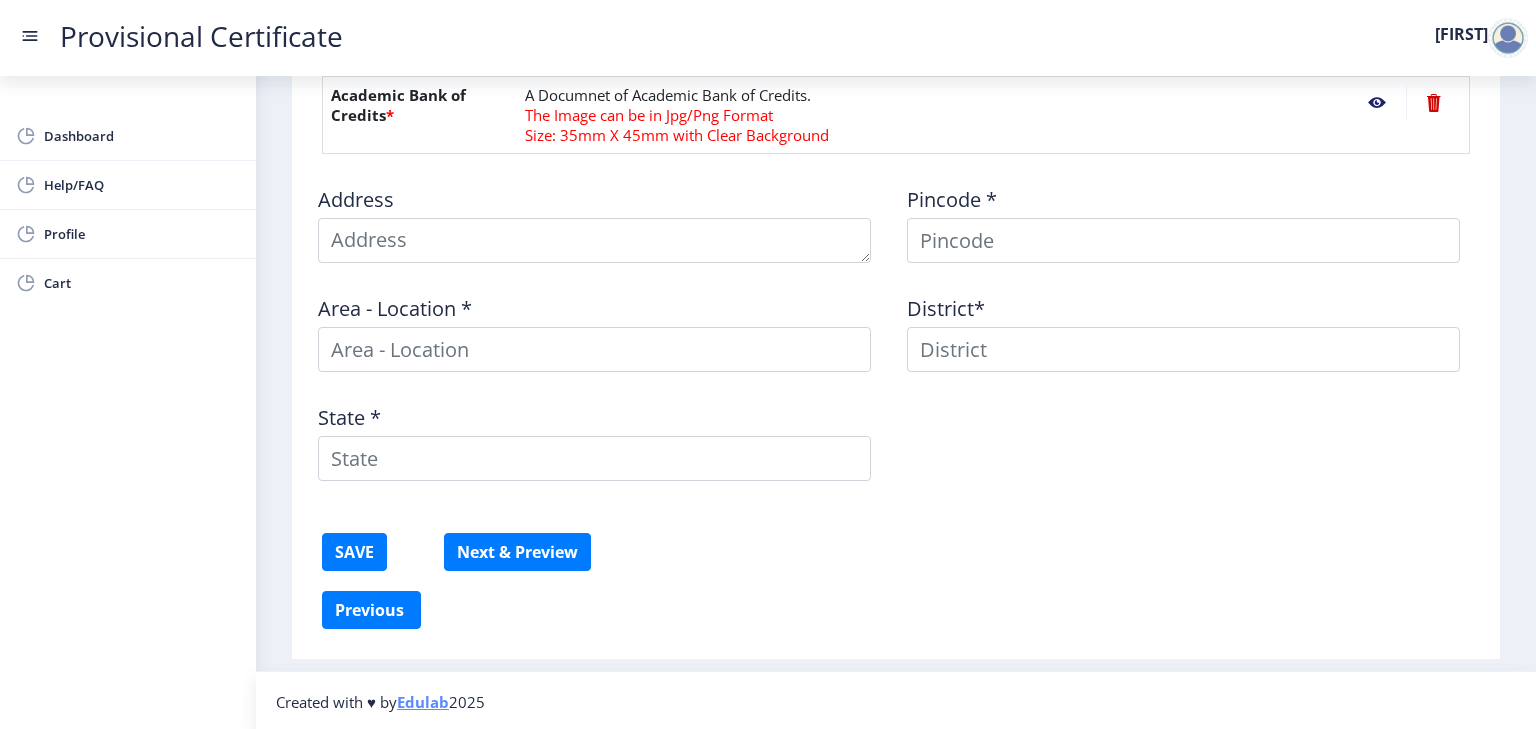click on "Instruction 1. Upload the documents in jpg/jpeg/png or pdf format only . 2. Maximum file size should be 5 MB. 3. Marksheet has to be uploaded in the original copy . In case of Photocopy / Xerox copies being uploaded, Attestation is mandatory. 4. Kindly upload your Final Year/Semester Pass Marksheet. 5. Kindly upload your clear photo, it should not be older than 6 months.  6.Kindly input a valid address, as the certificate will be couriered on the mentioned address only.  7. Do not forget to save details before proceeding ahead . Need Help? Email Us on   [EMAIL] Document  File Name Description Action SemesterOne Marksheet  * Marksheet refers to the statement of marks issued by the authority/board depicting a student’s marks obtained/achieved. It also contains other details like the name, seat number etc The File can be in Jpg/Png/Pdf Format  SemesterTwo Marksheet  * The File can be in Jpg/Png/Pdf Format  SemesterThird Marksheet  * The File can be in Jpg/Png/Pdf Format  * * * * * Address" 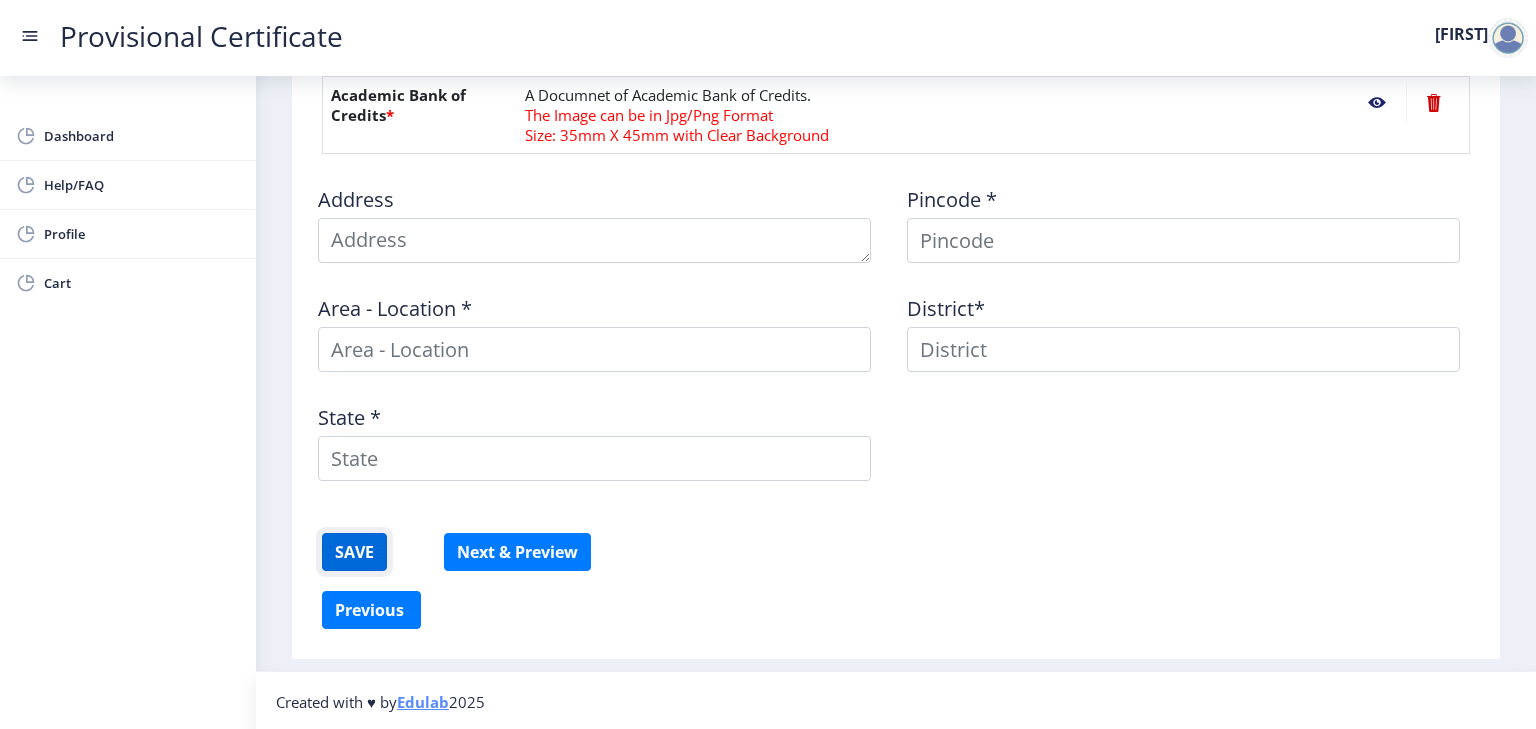 click on "SAVE" 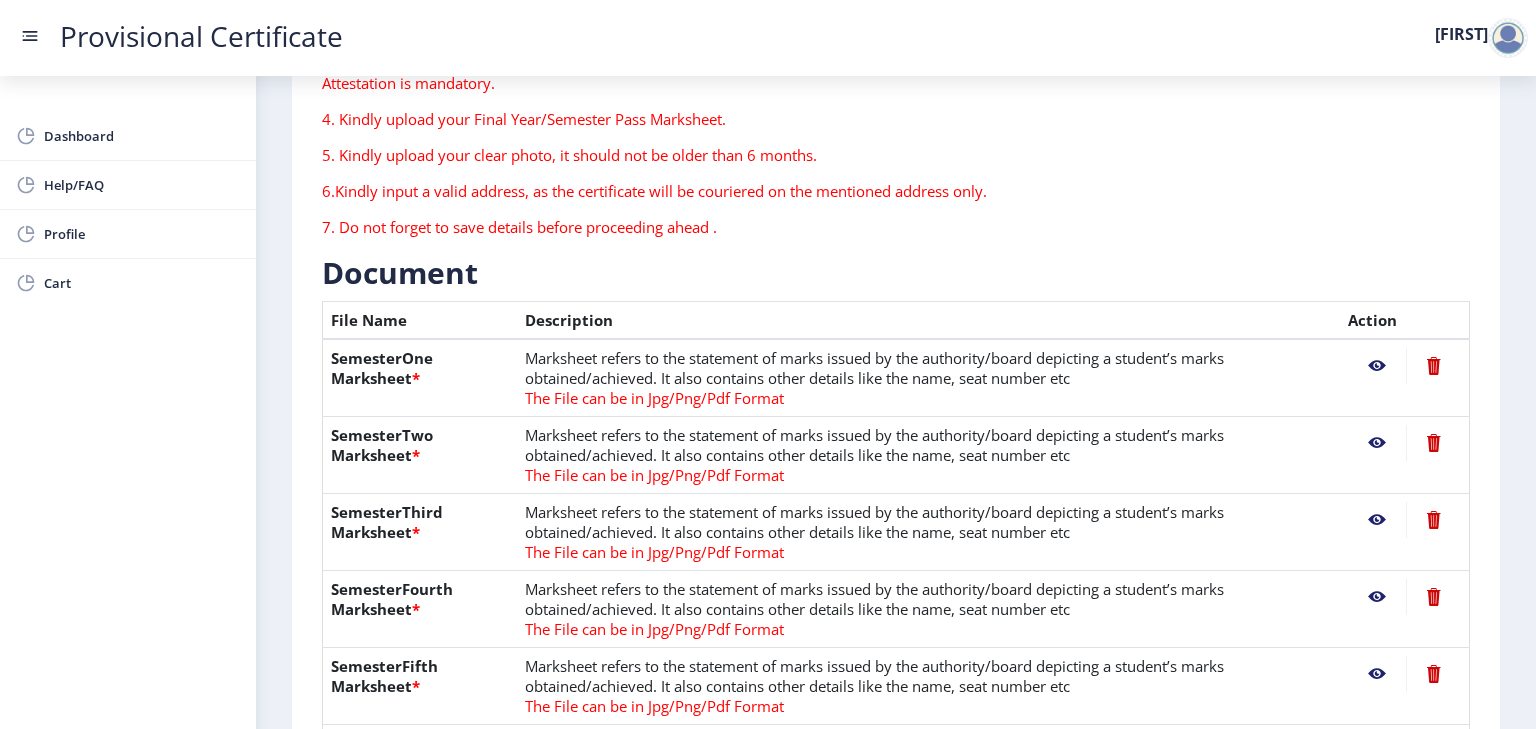 scroll, scrollTop: 0, scrollLeft: 0, axis: both 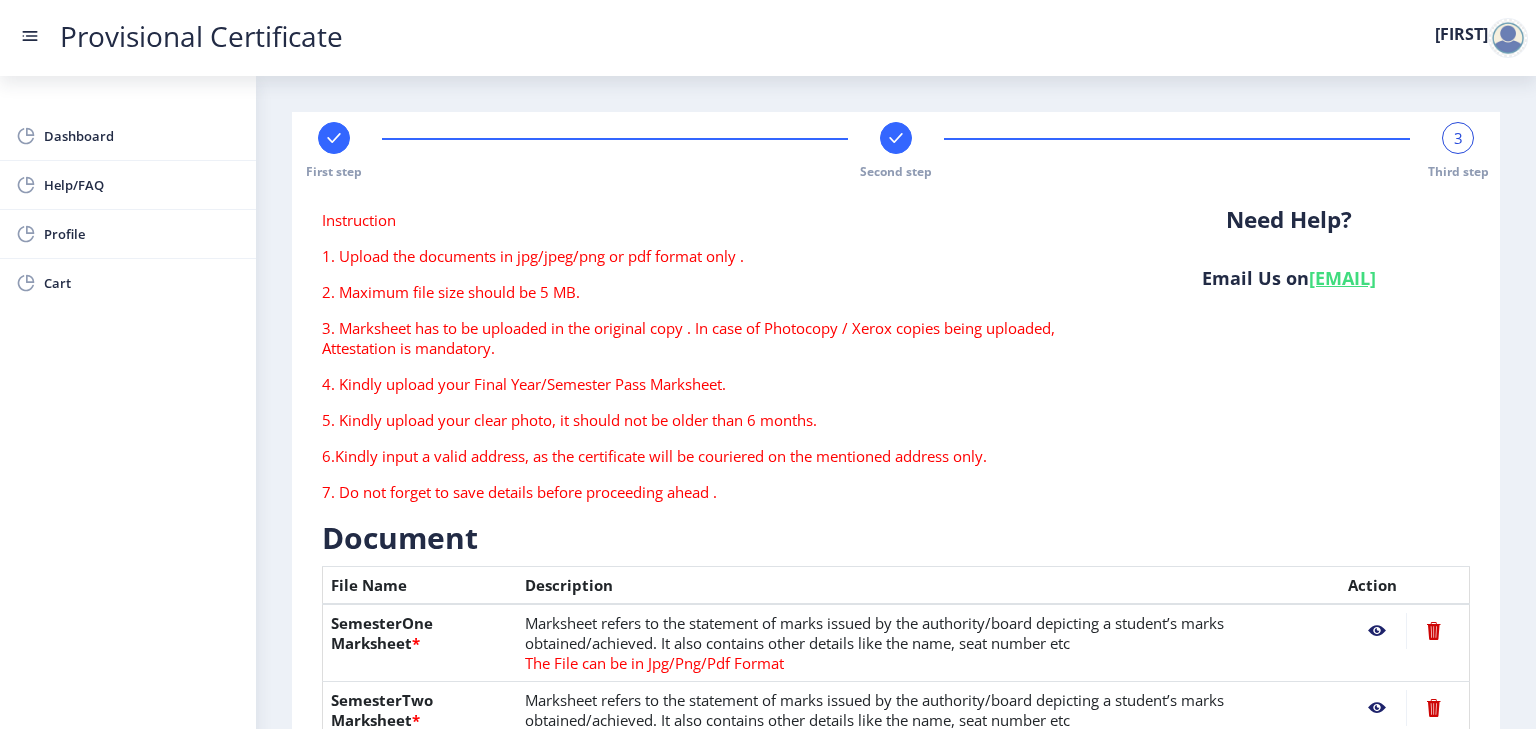 click 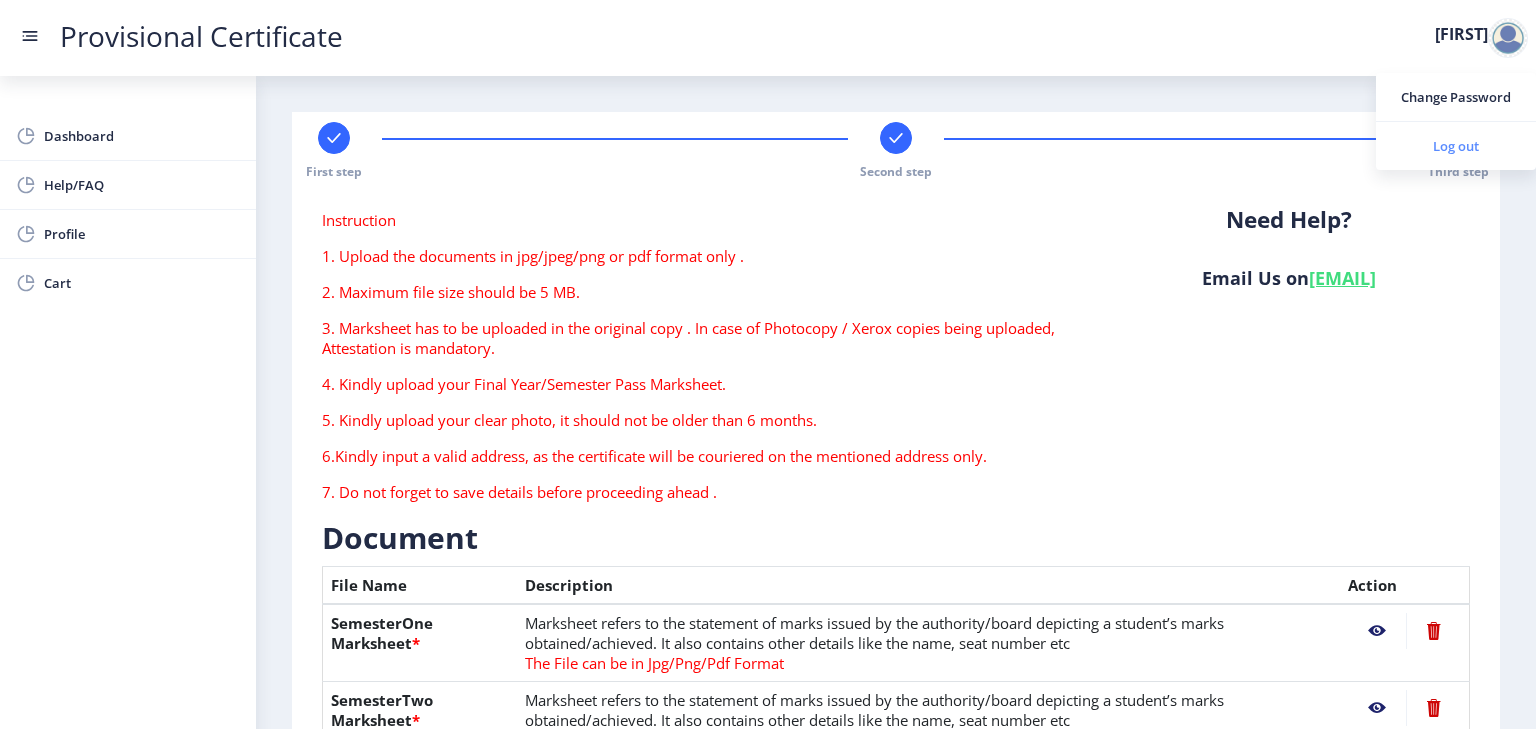 click on "Log out" at bounding box center [1456, 146] 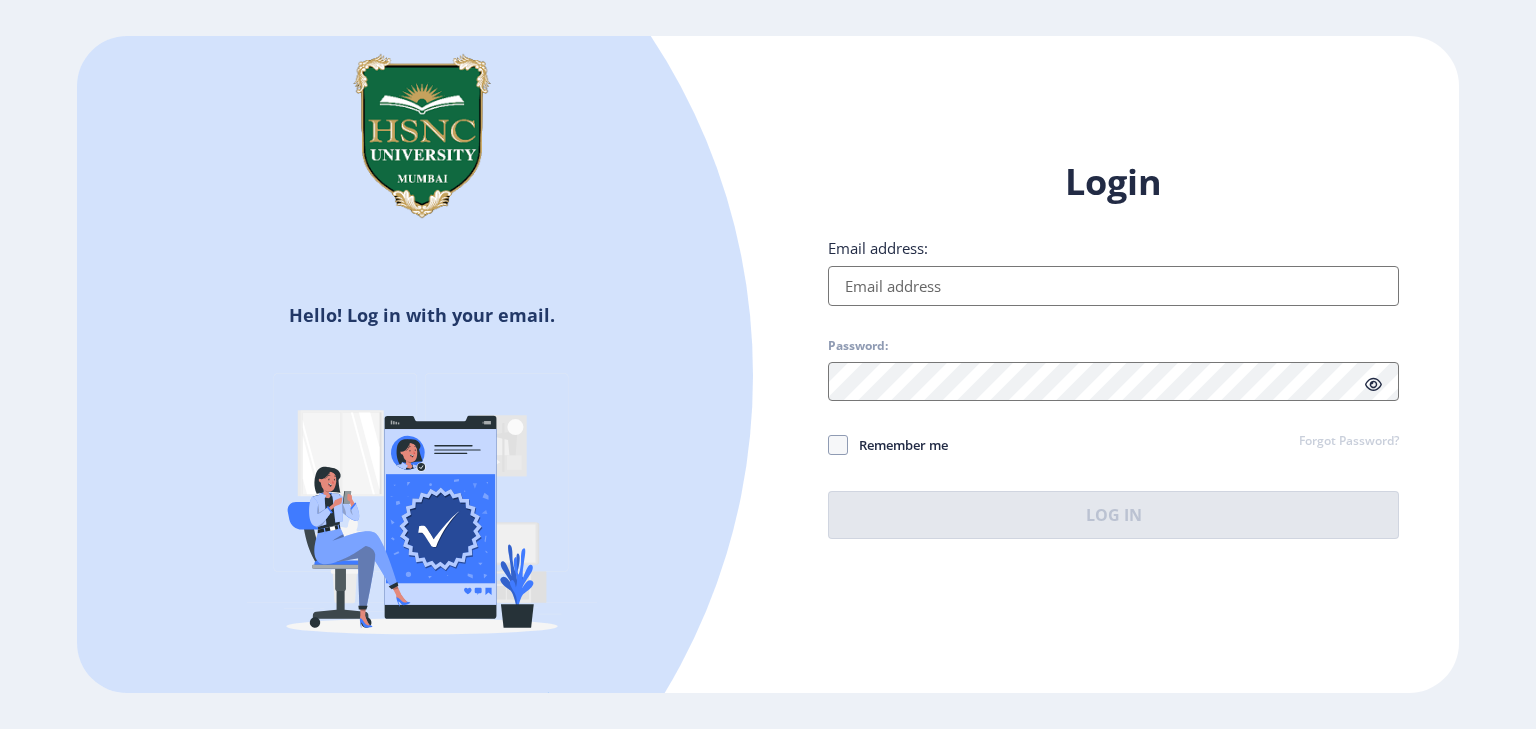 click on "Email address:" at bounding box center (1113, 286) 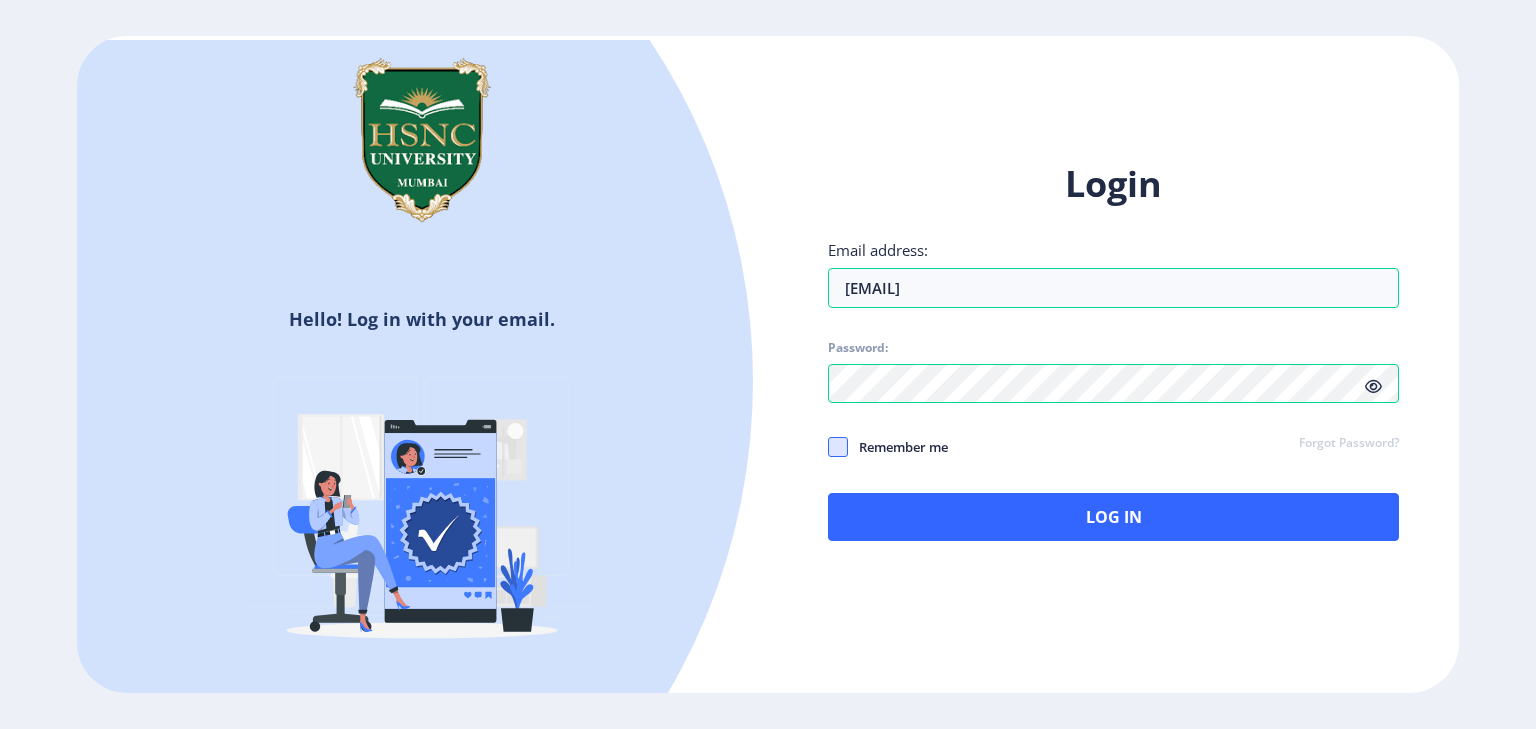 click 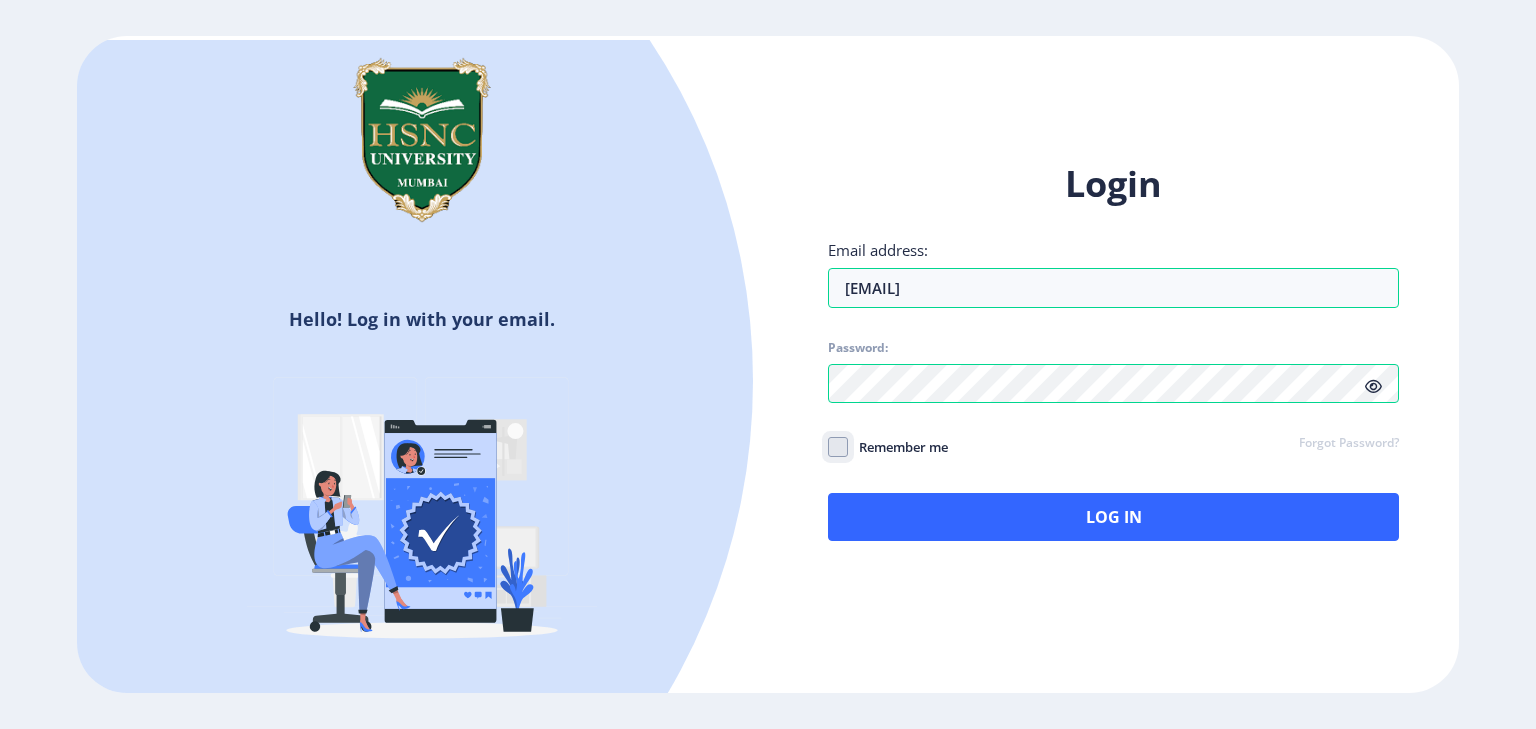 click on "Remember me" 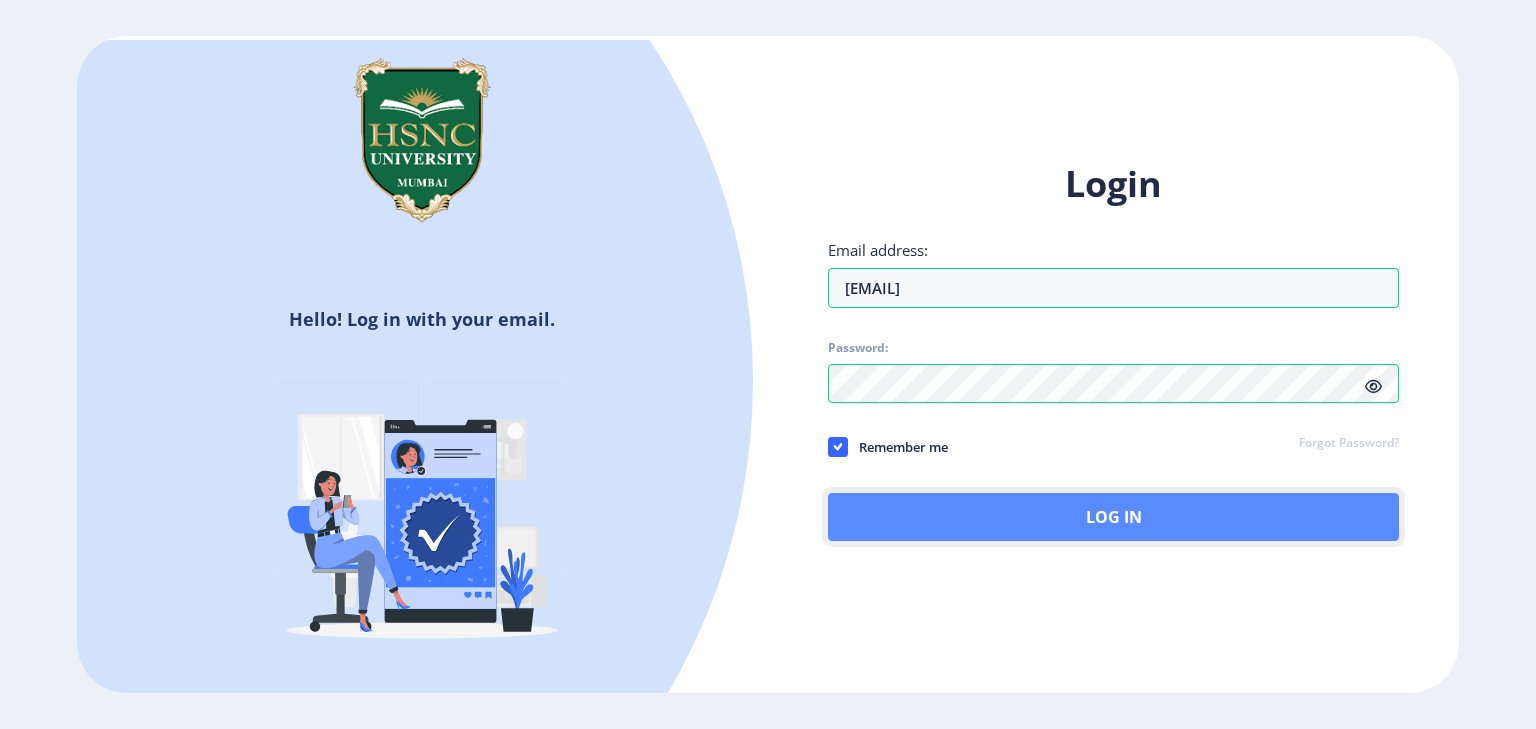 click on "Log In" 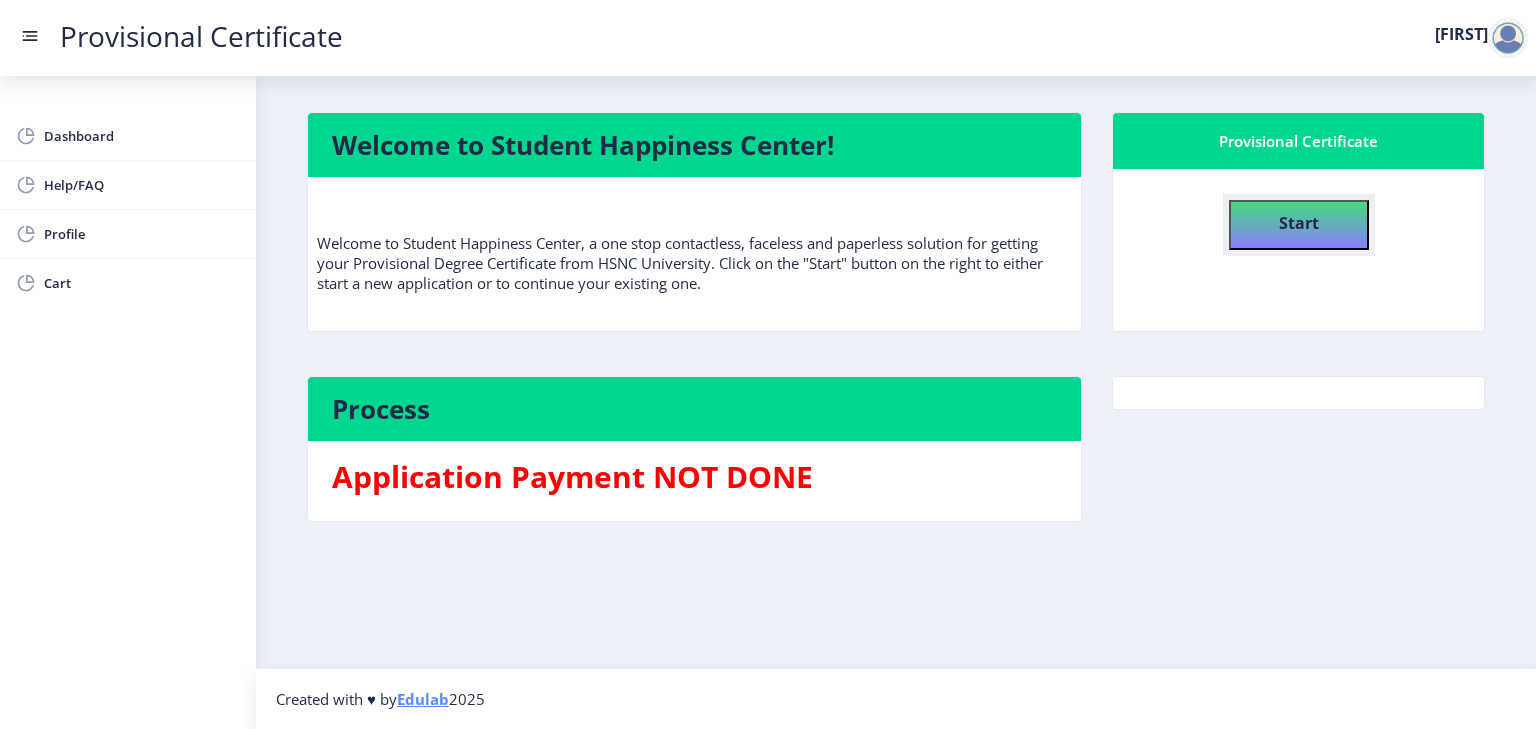 click on "Start" 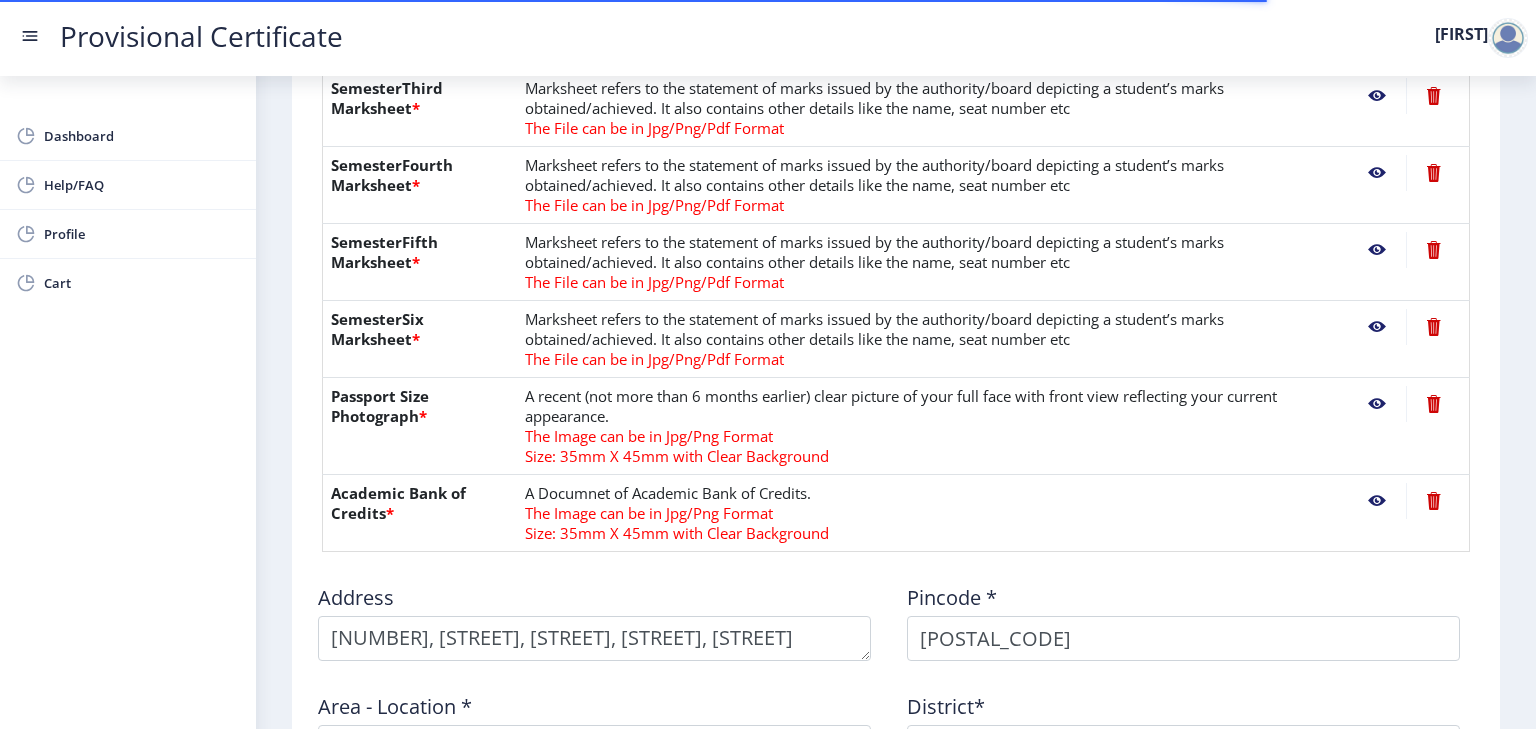 scroll, scrollTop: 1087, scrollLeft: 0, axis: vertical 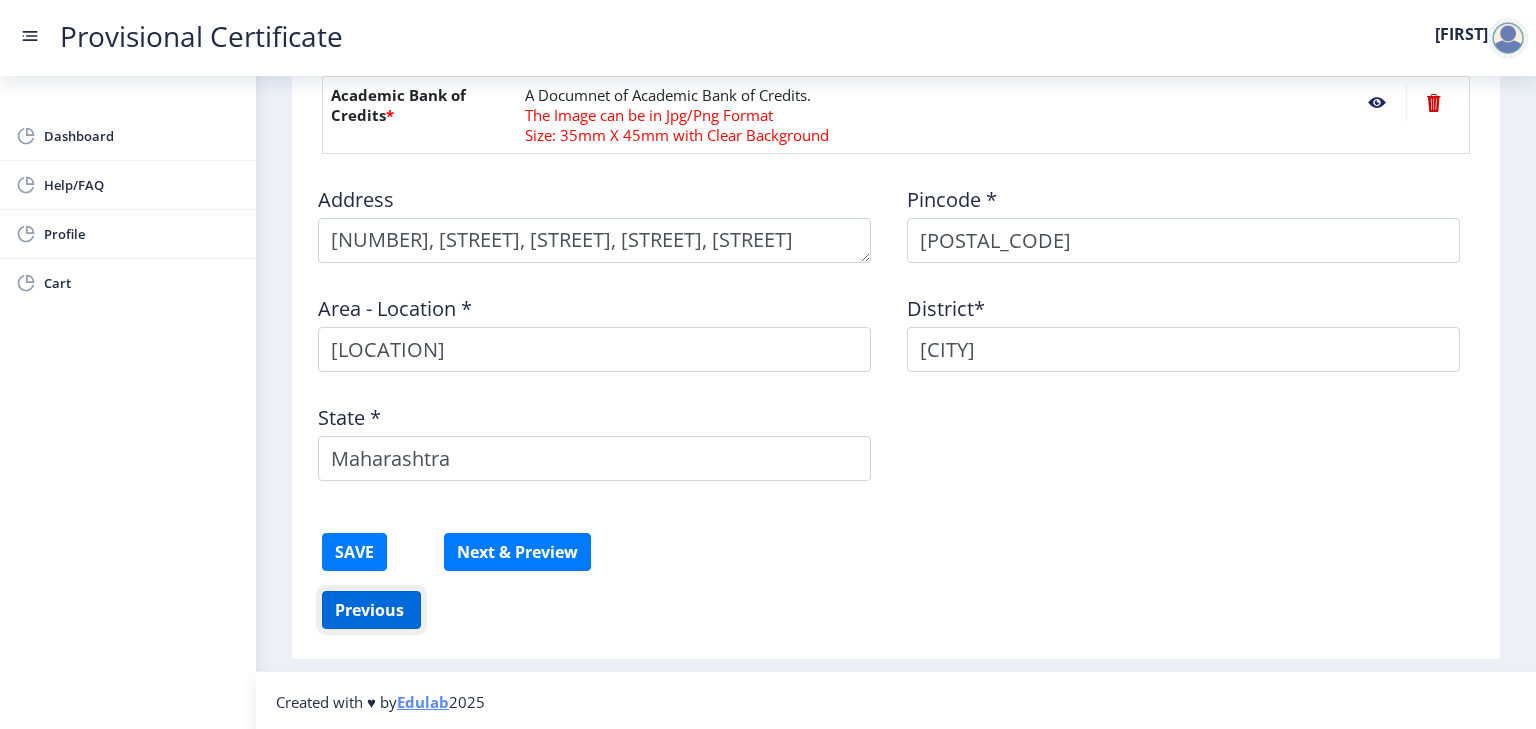 click on "Previous ‍" 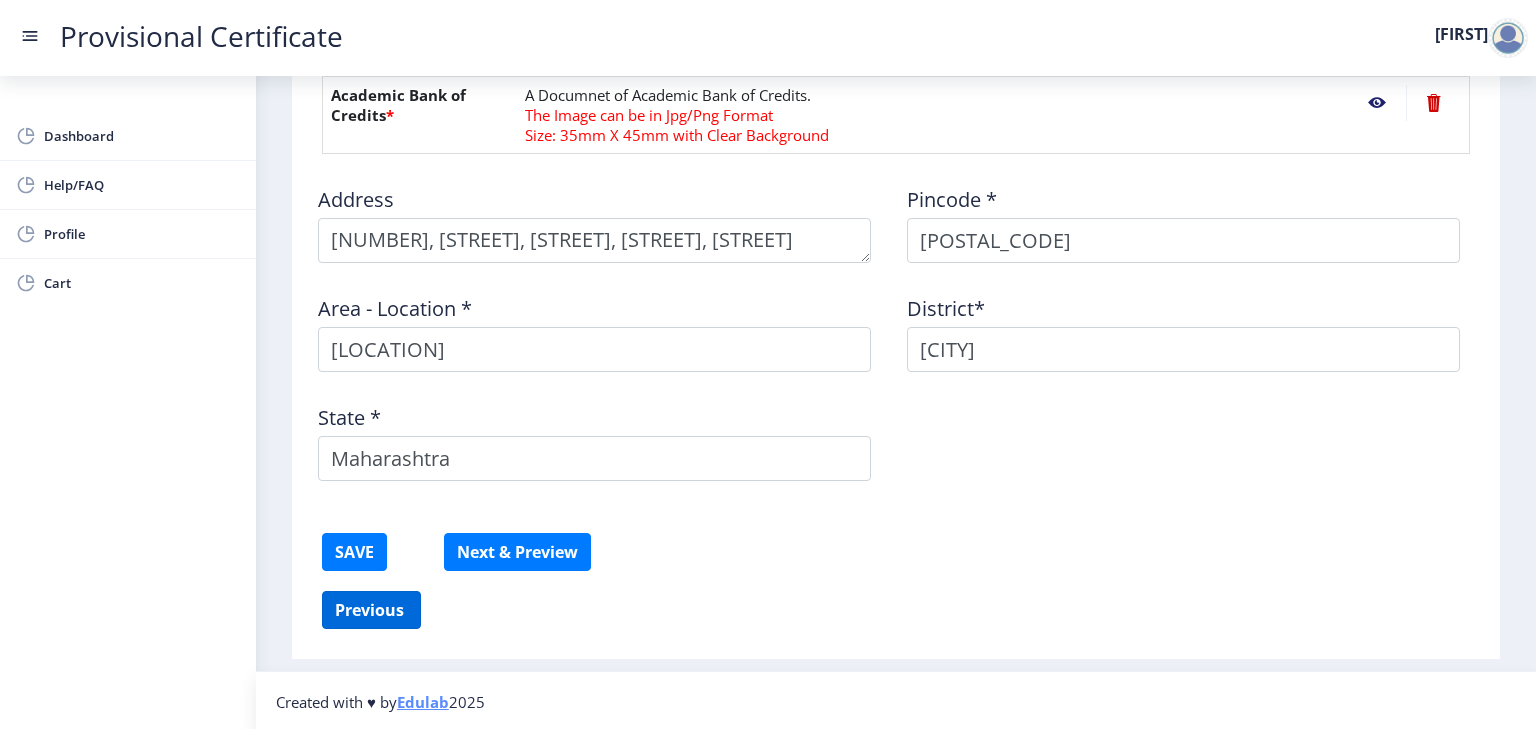 select on "A" 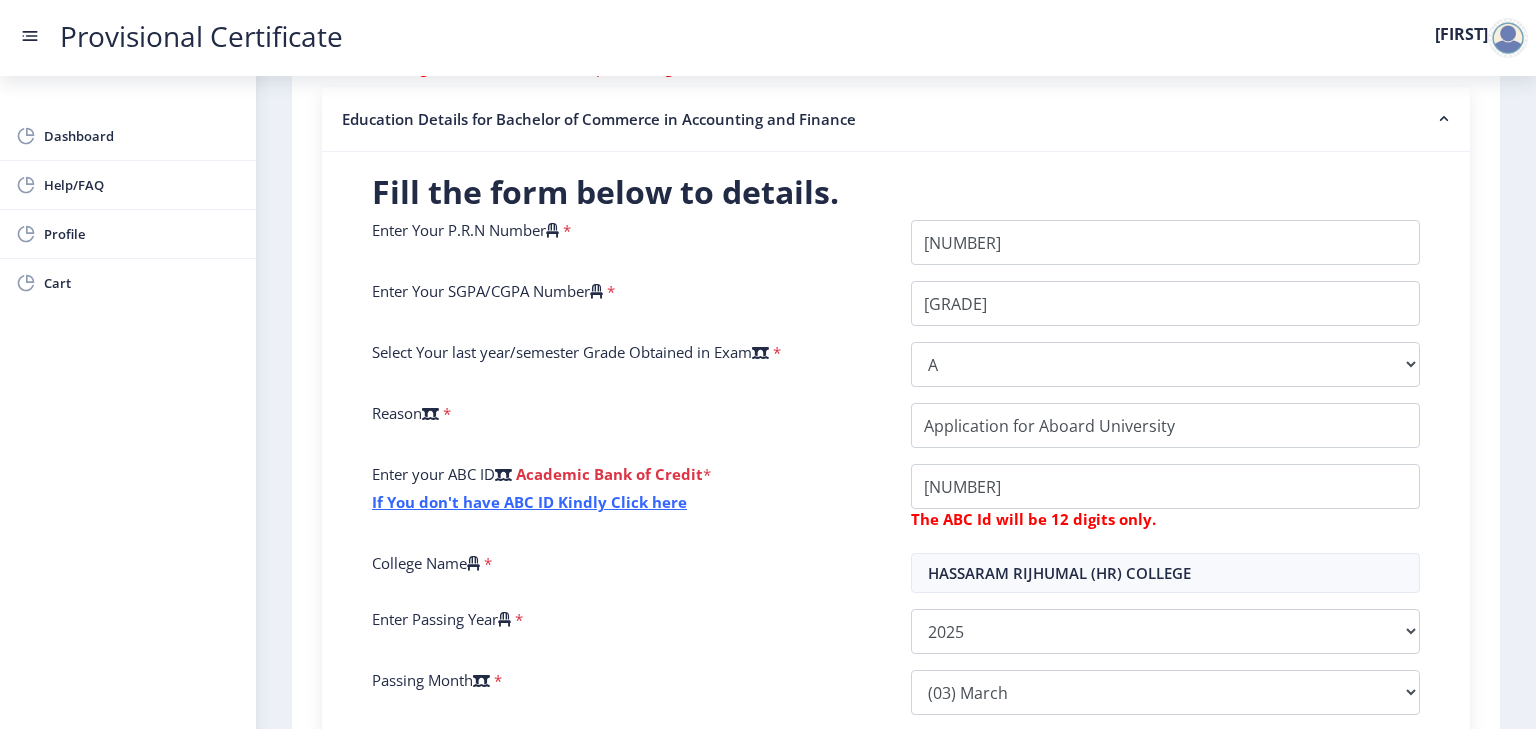 scroll, scrollTop: 642, scrollLeft: 0, axis: vertical 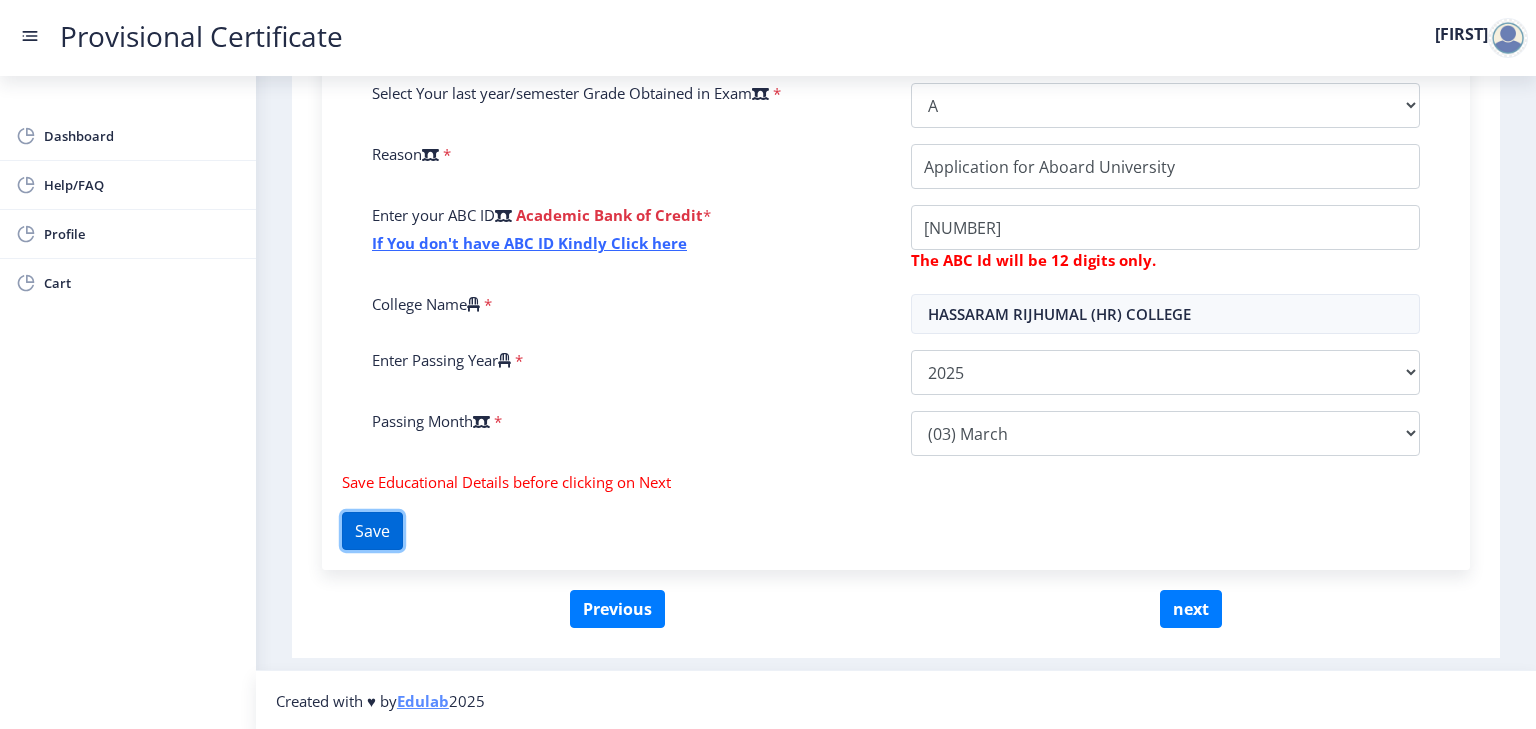 click on "Save" 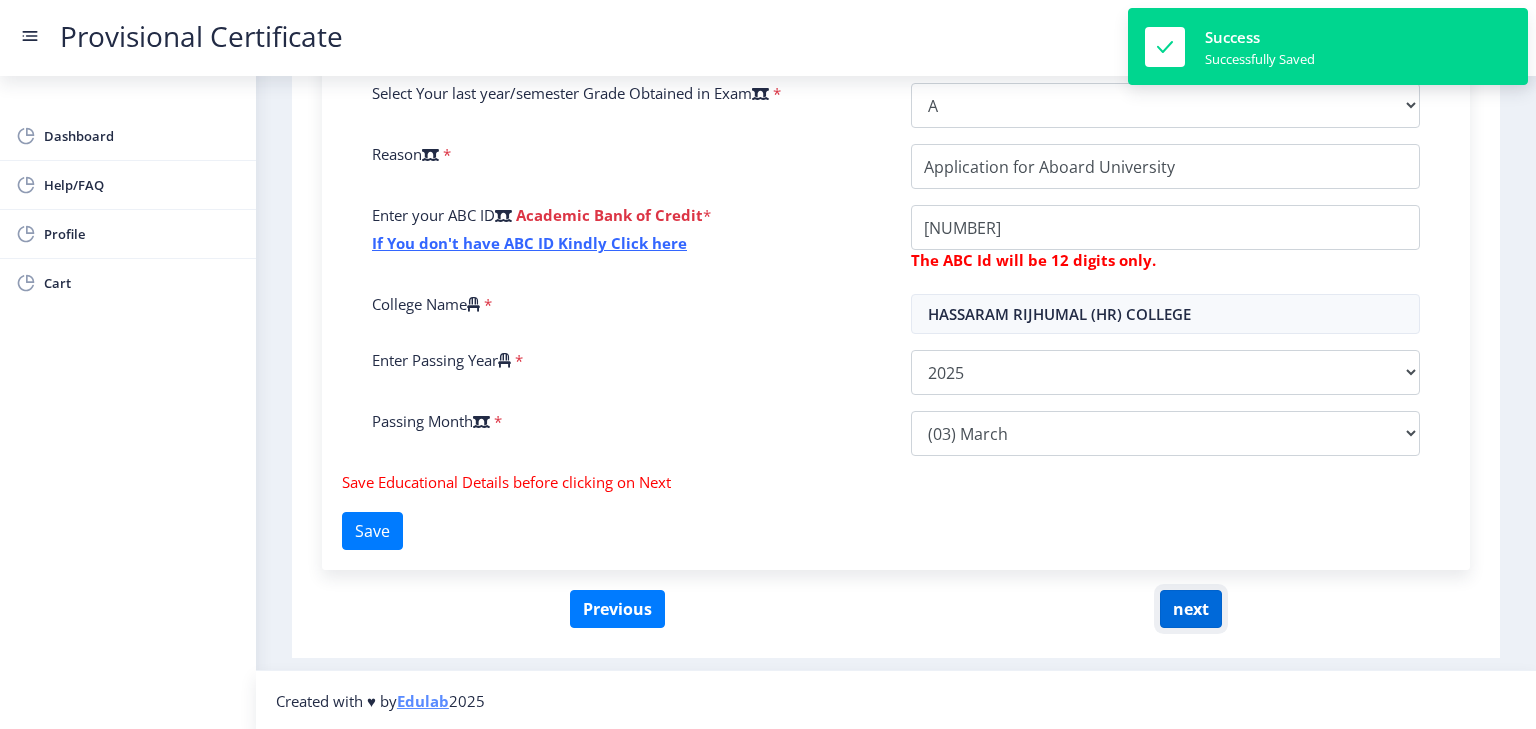 click on "next" 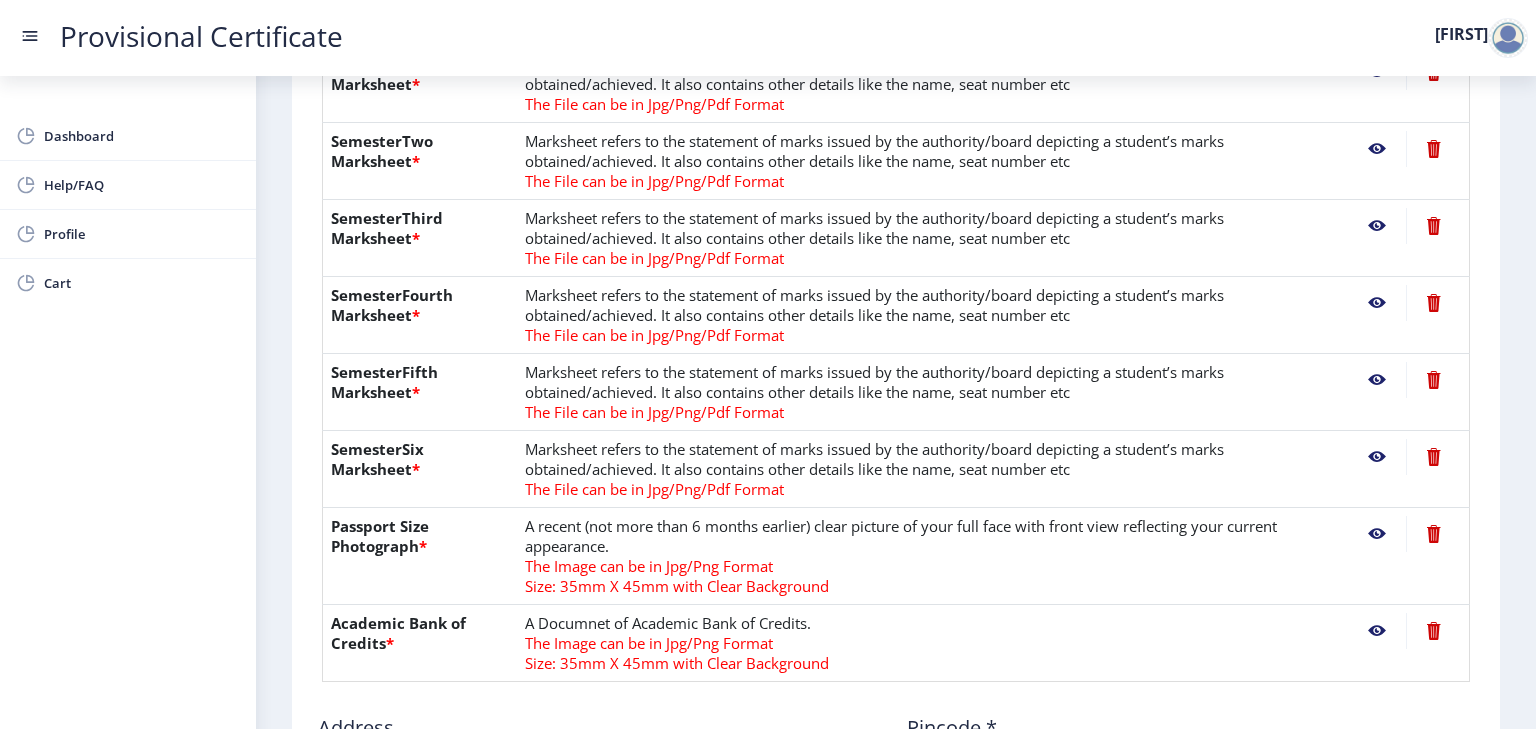 scroll, scrollTop: 669, scrollLeft: 0, axis: vertical 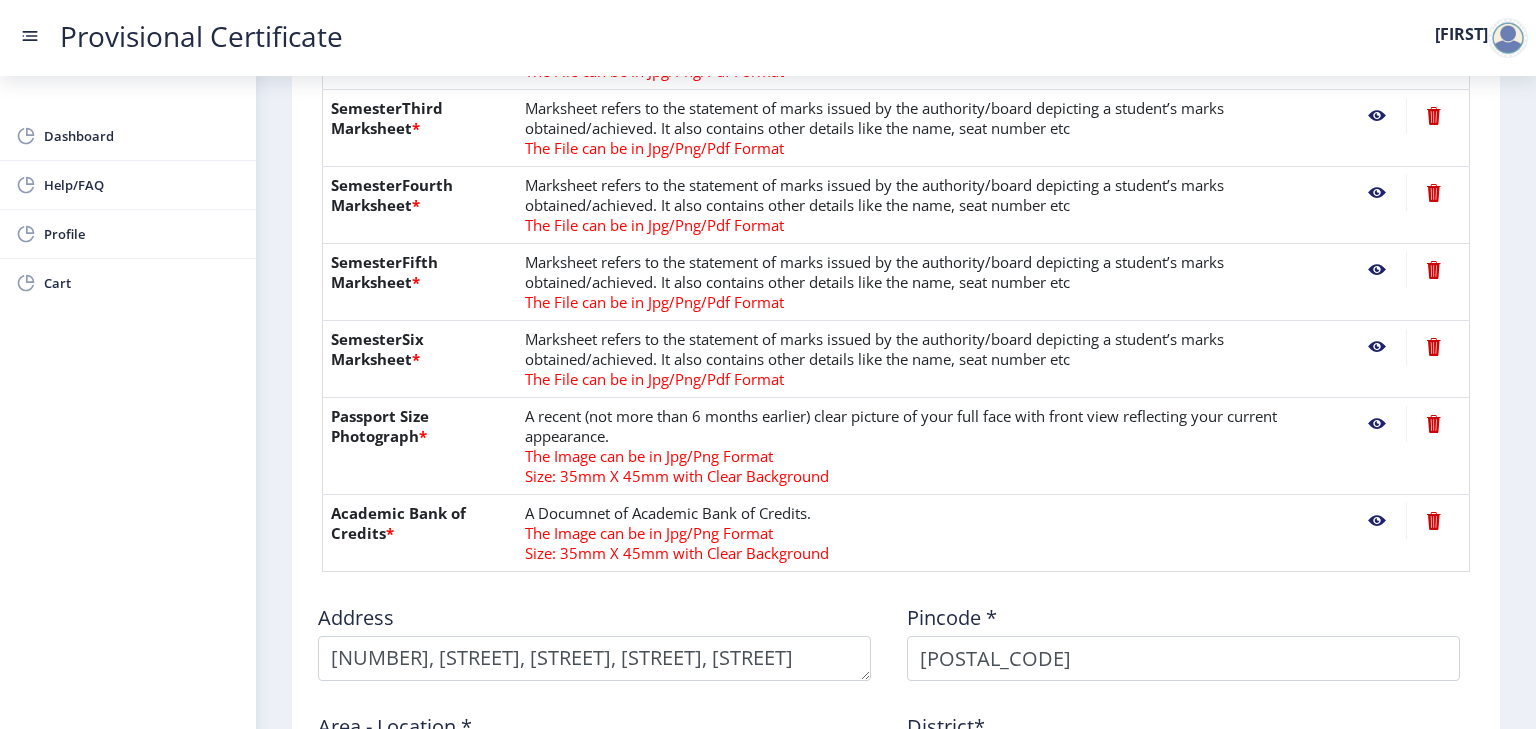 click 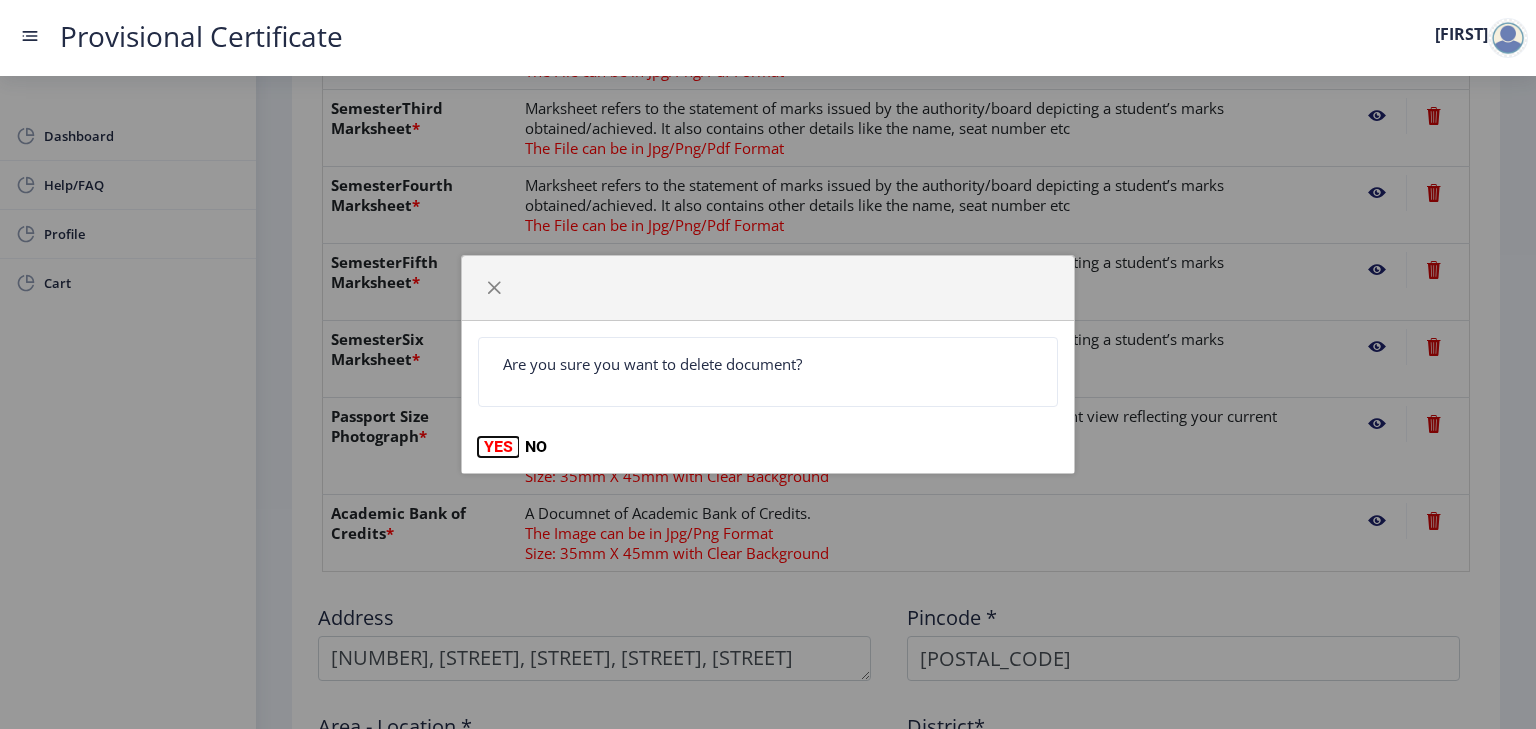 click on "YES" 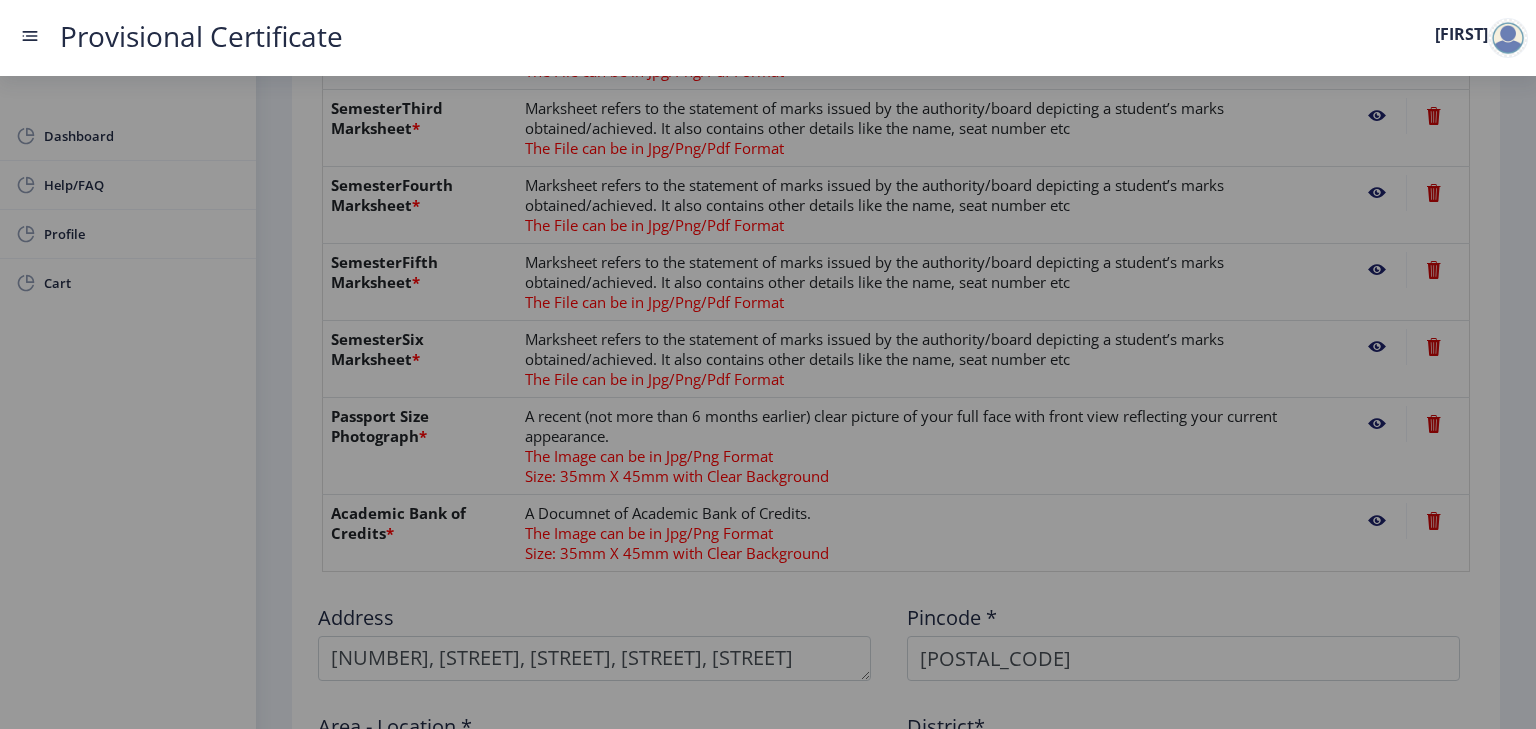 type 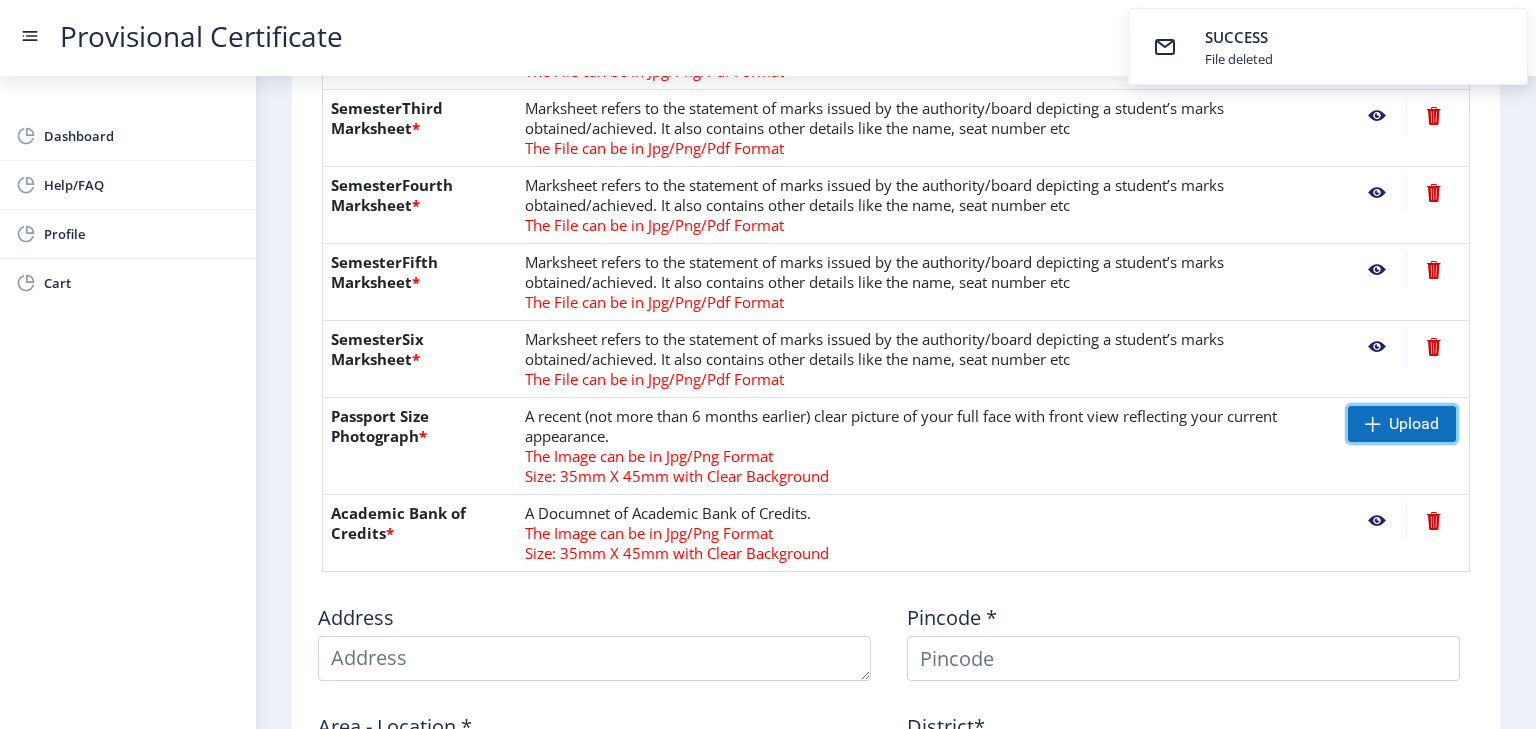 click on "Upload" 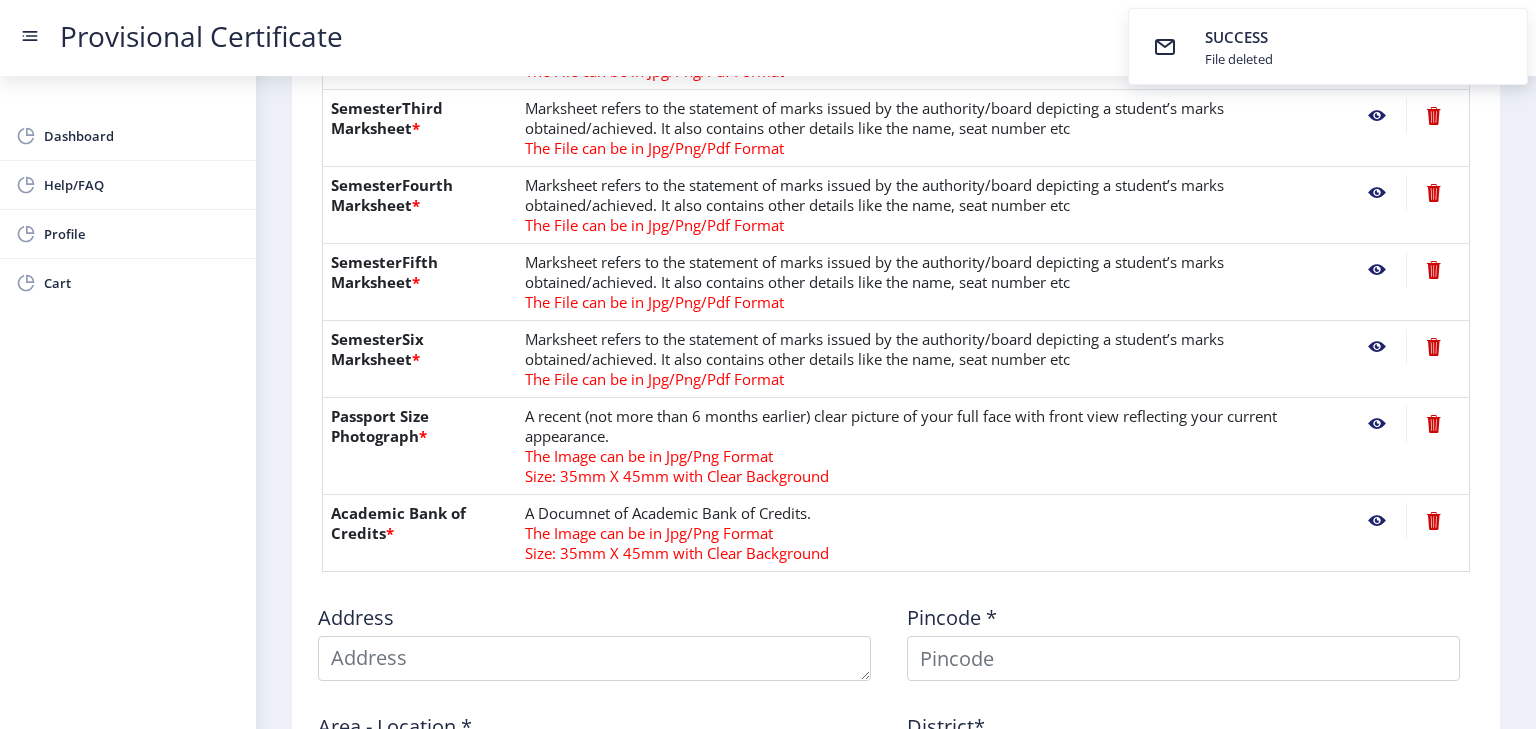 click 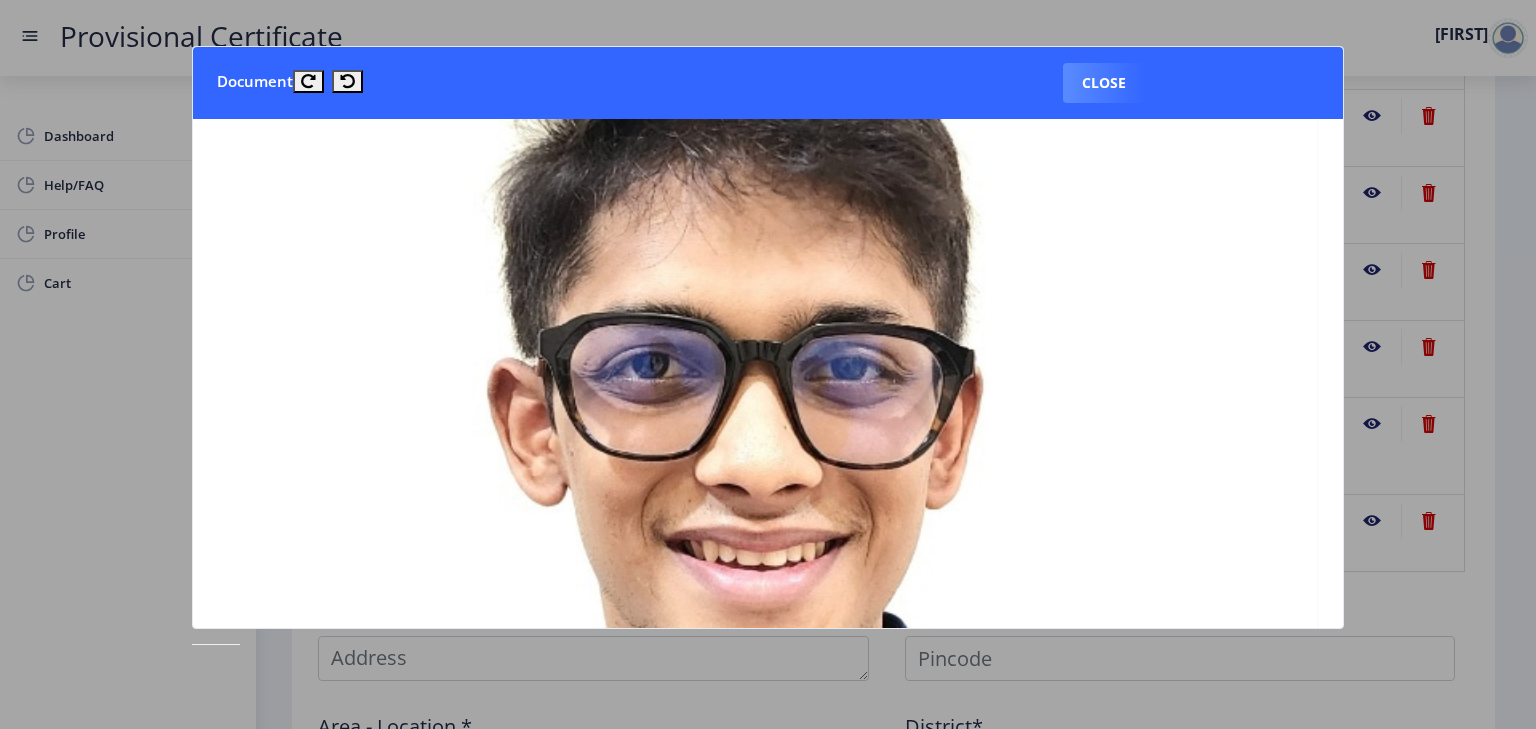 scroll, scrollTop: 212, scrollLeft: 0, axis: vertical 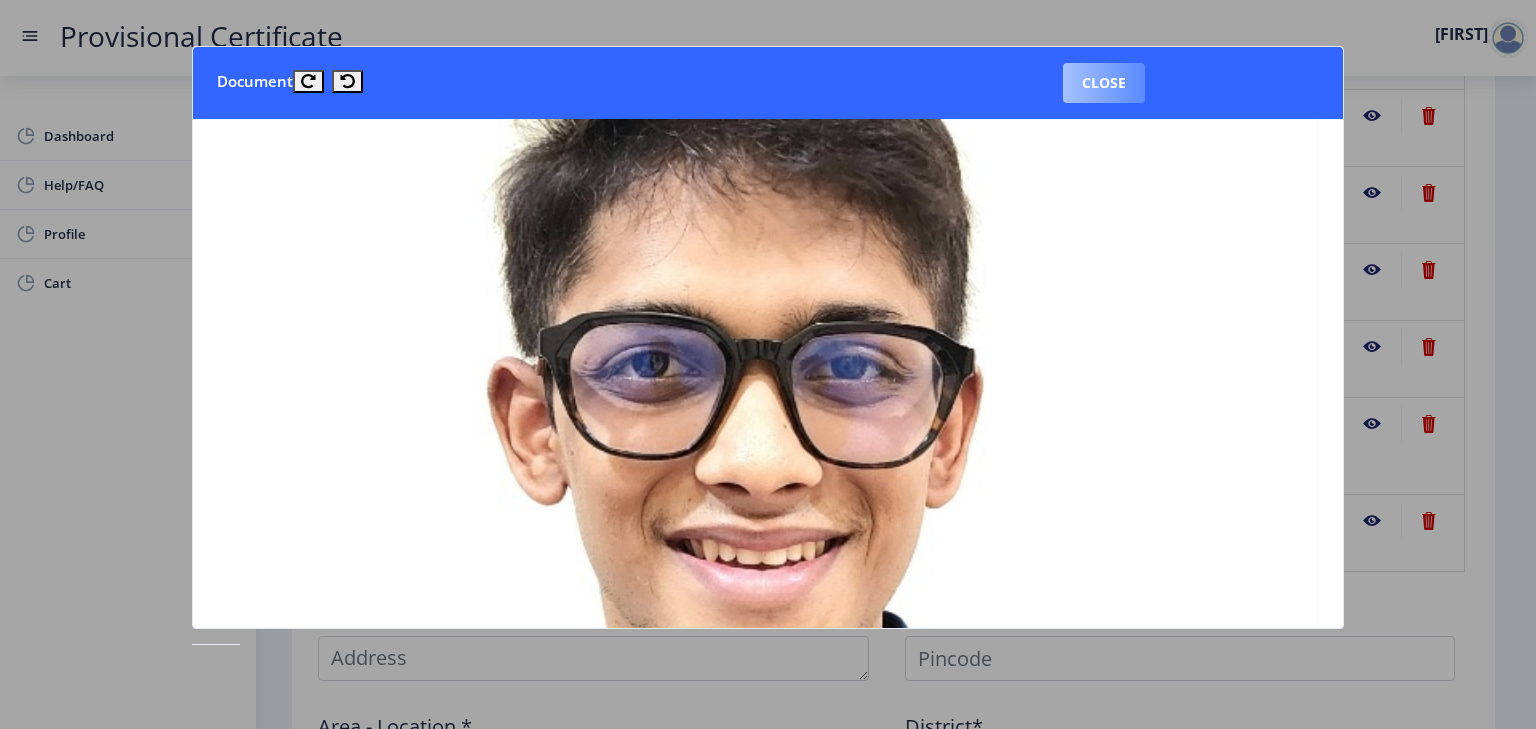 click on "Close" at bounding box center (1104, 83) 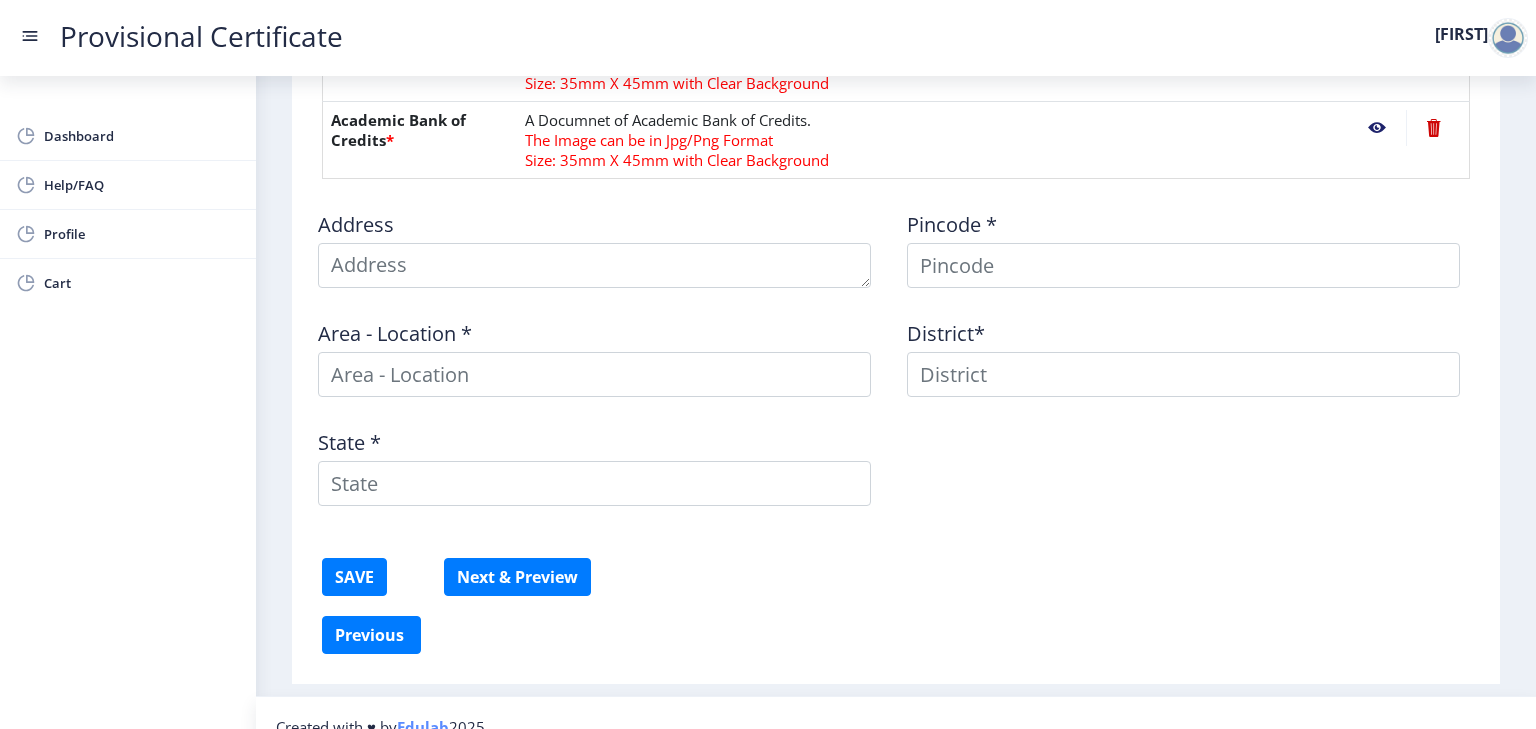scroll, scrollTop: 1087, scrollLeft: 0, axis: vertical 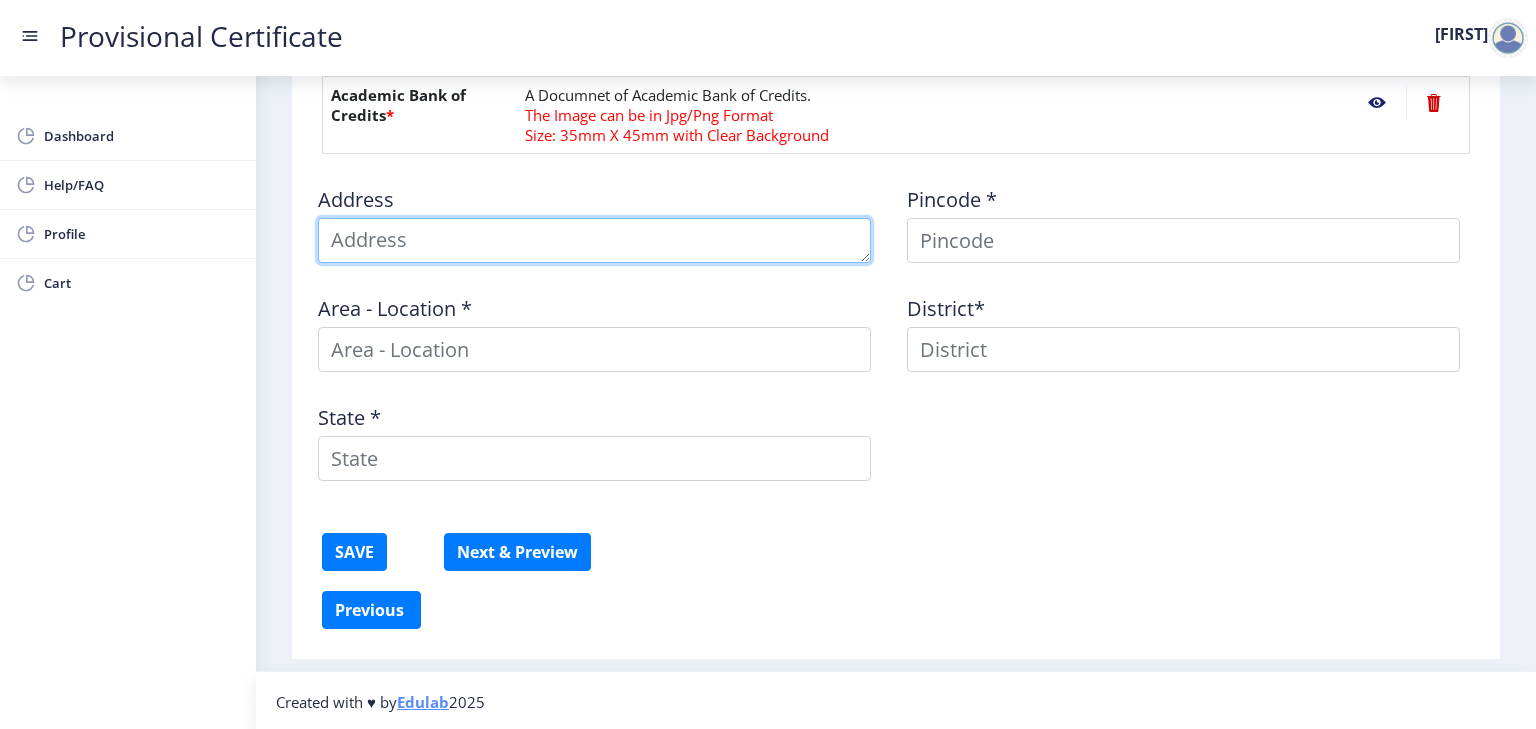 click at bounding box center (594, 240) 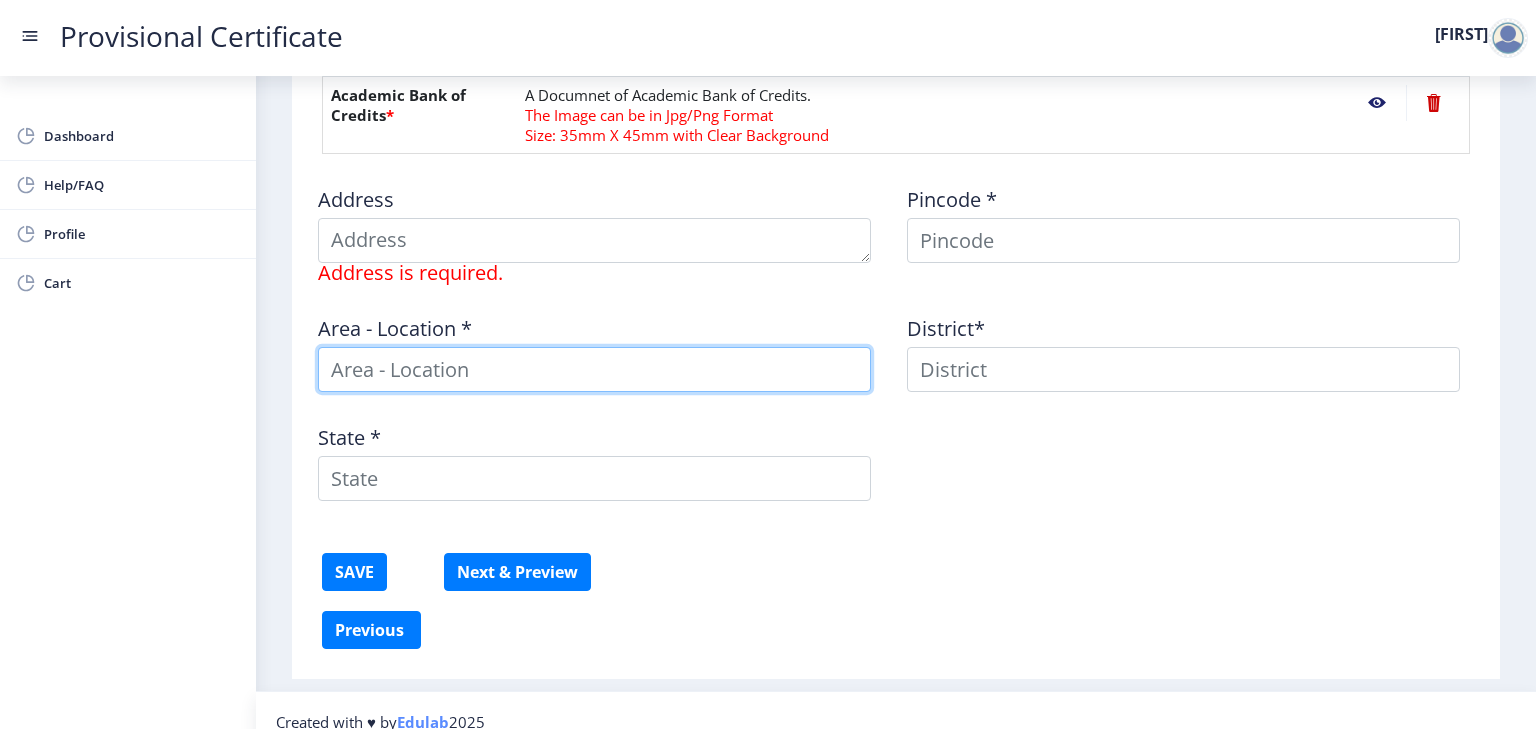 click on "Area - Location *" 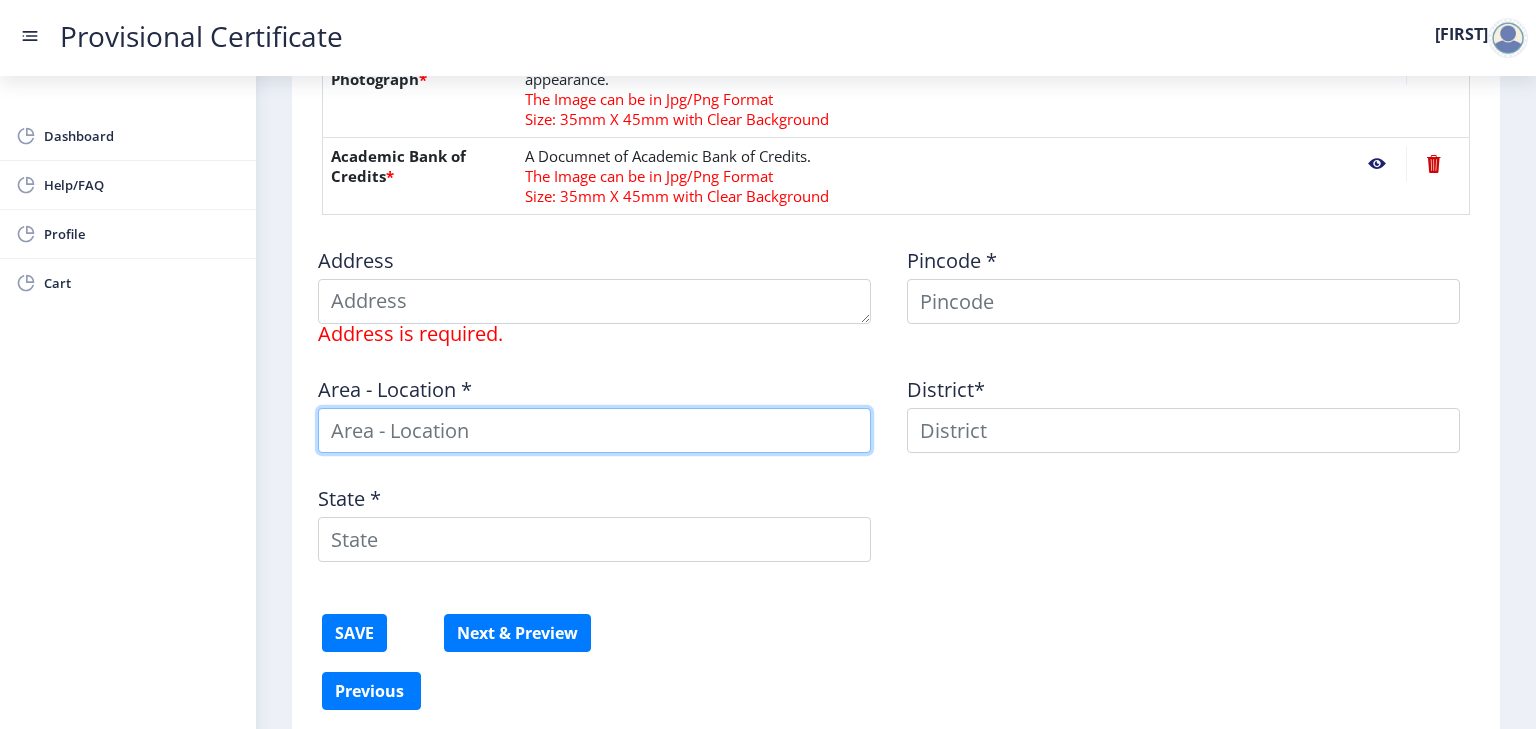 scroll, scrollTop: 1027, scrollLeft: 0, axis: vertical 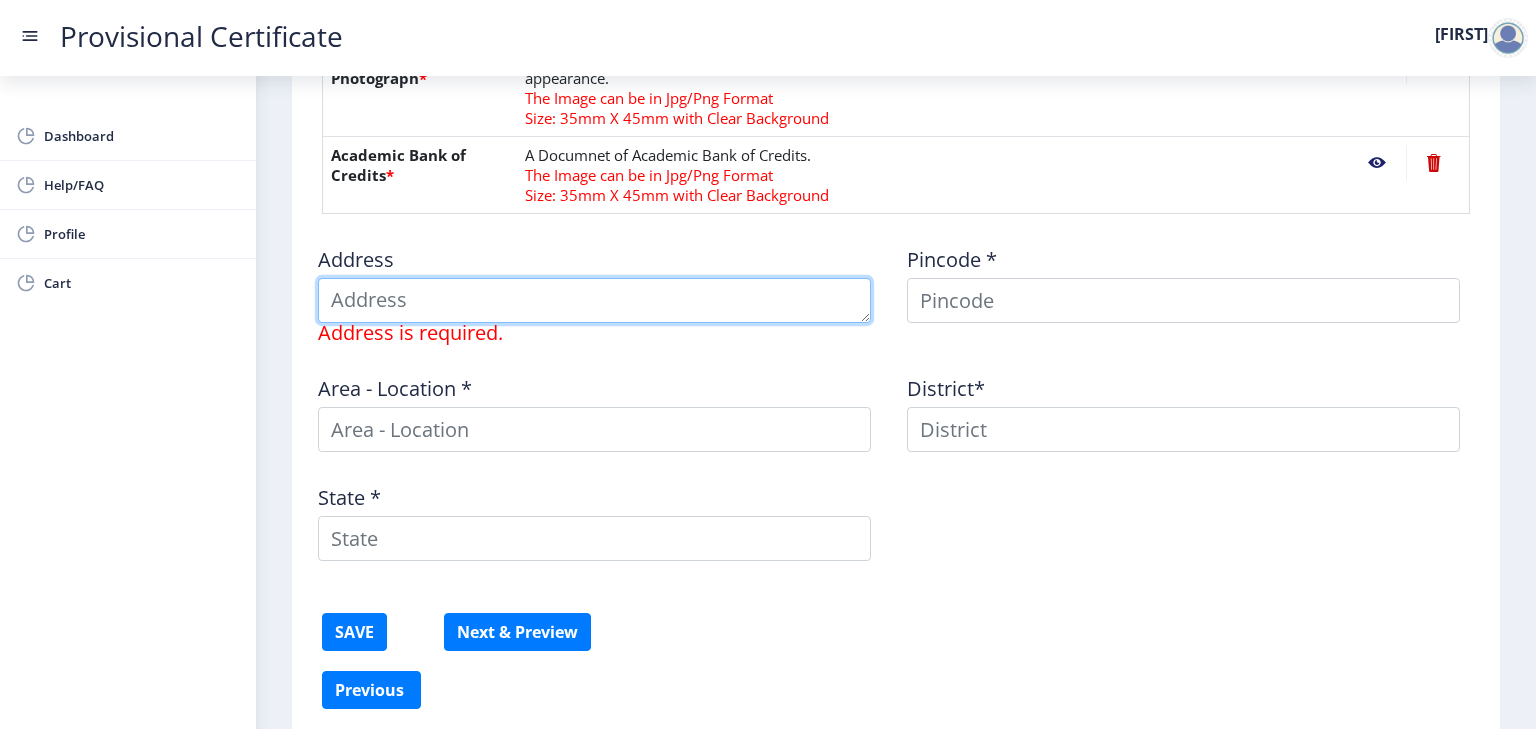 click at bounding box center [594, 300] 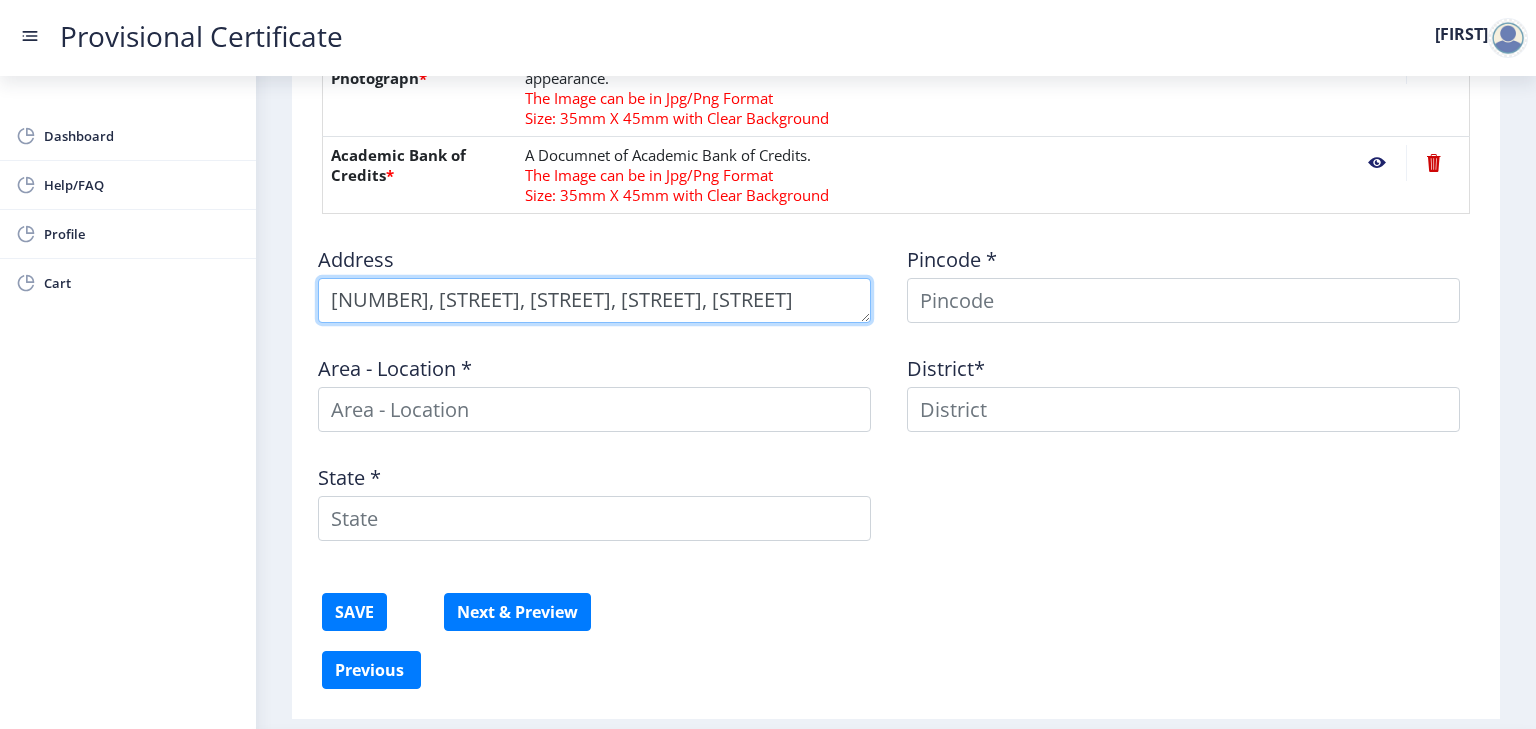 scroll, scrollTop: 0, scrollLeft: 0, axis: both 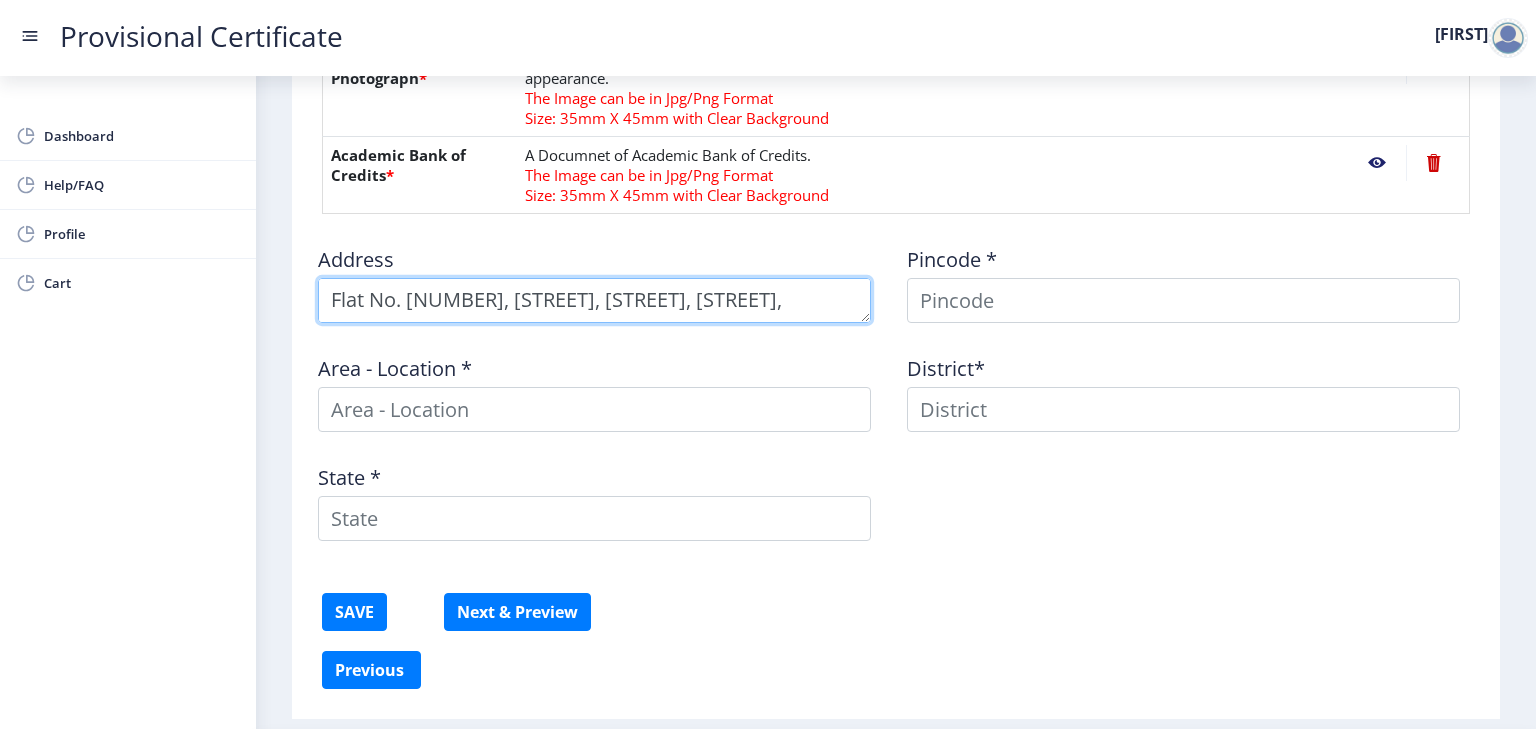 click at bounding box center (594, 300) 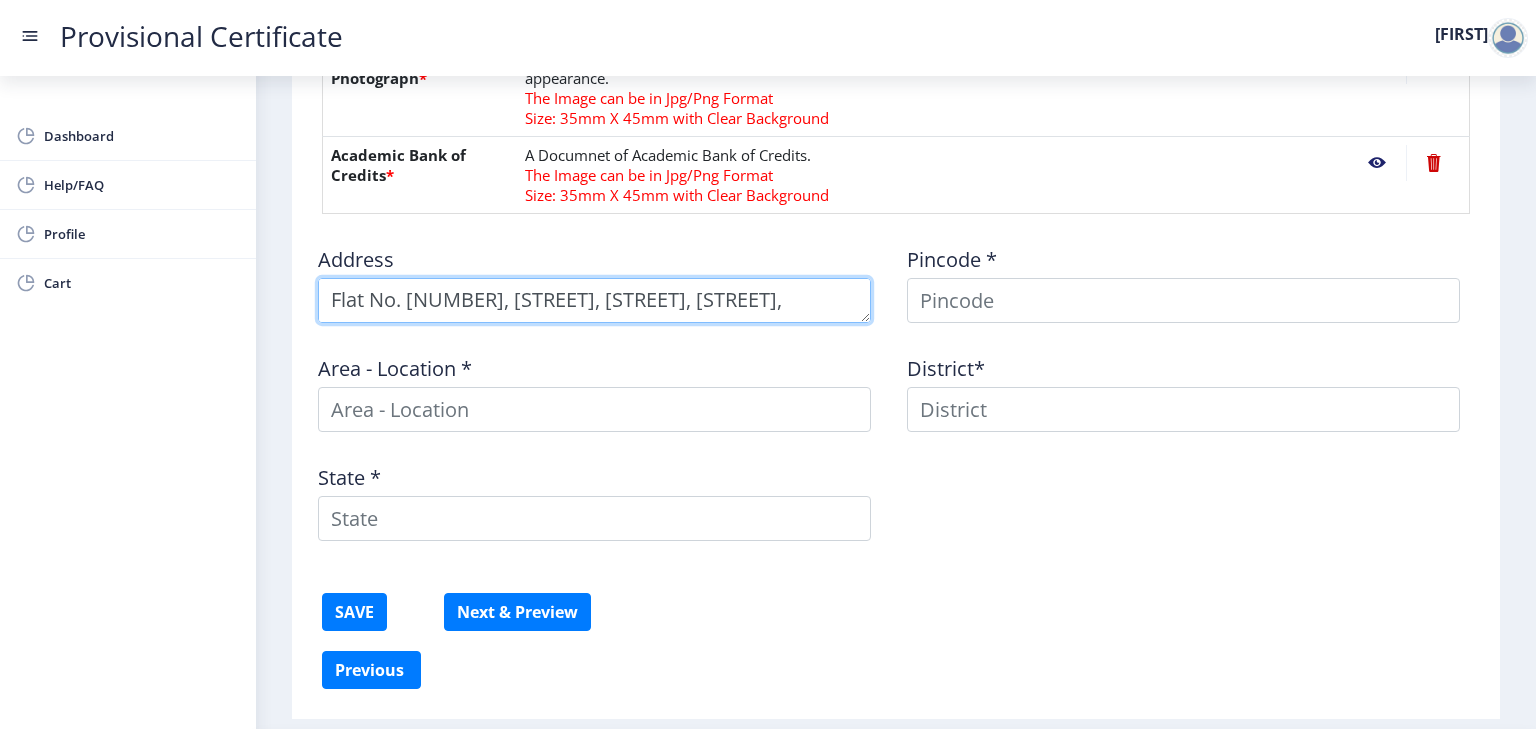 click at bounding box center [594, 300] 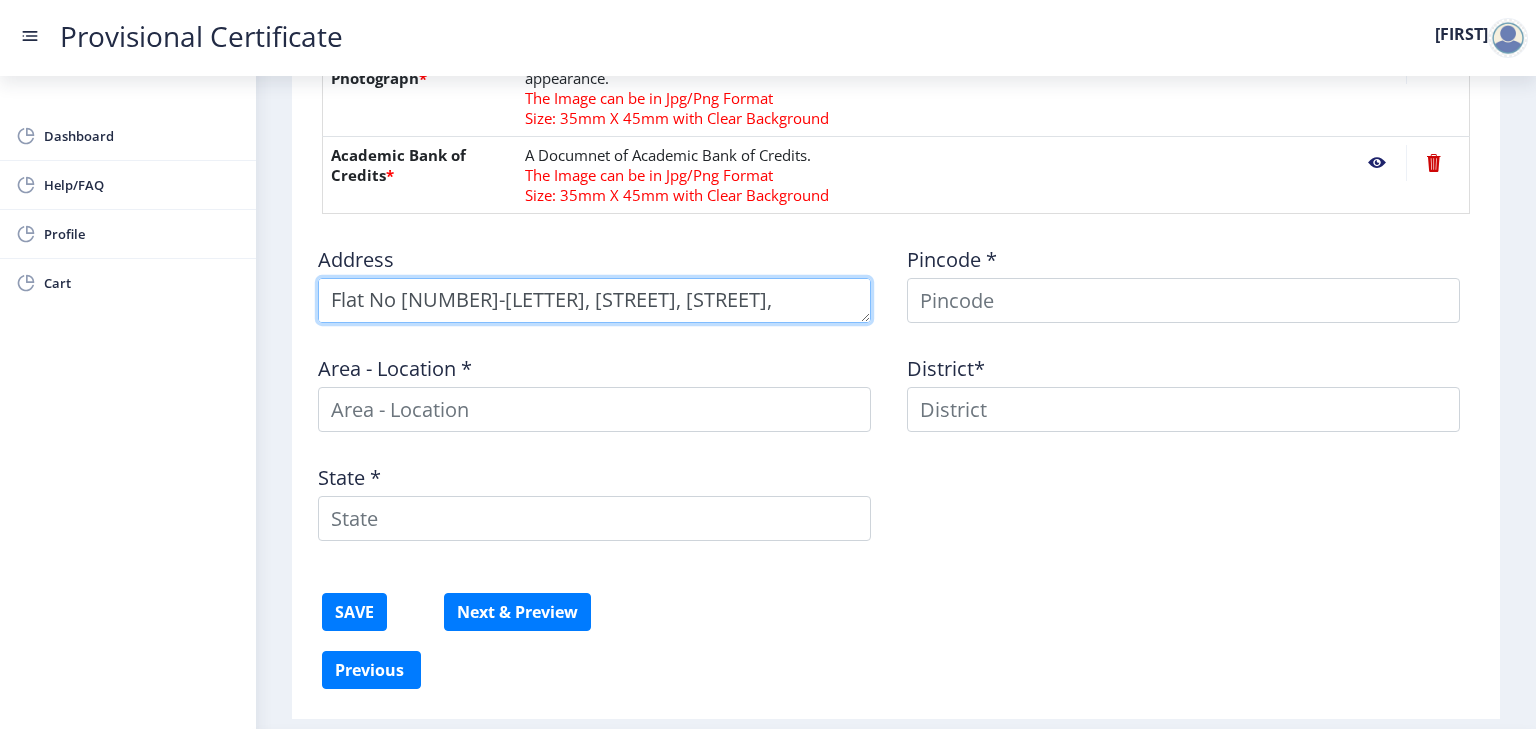 type on "Flat No [NUMBER]-[LETTER], [STREET], [STREET], [STREET], [STREET]" 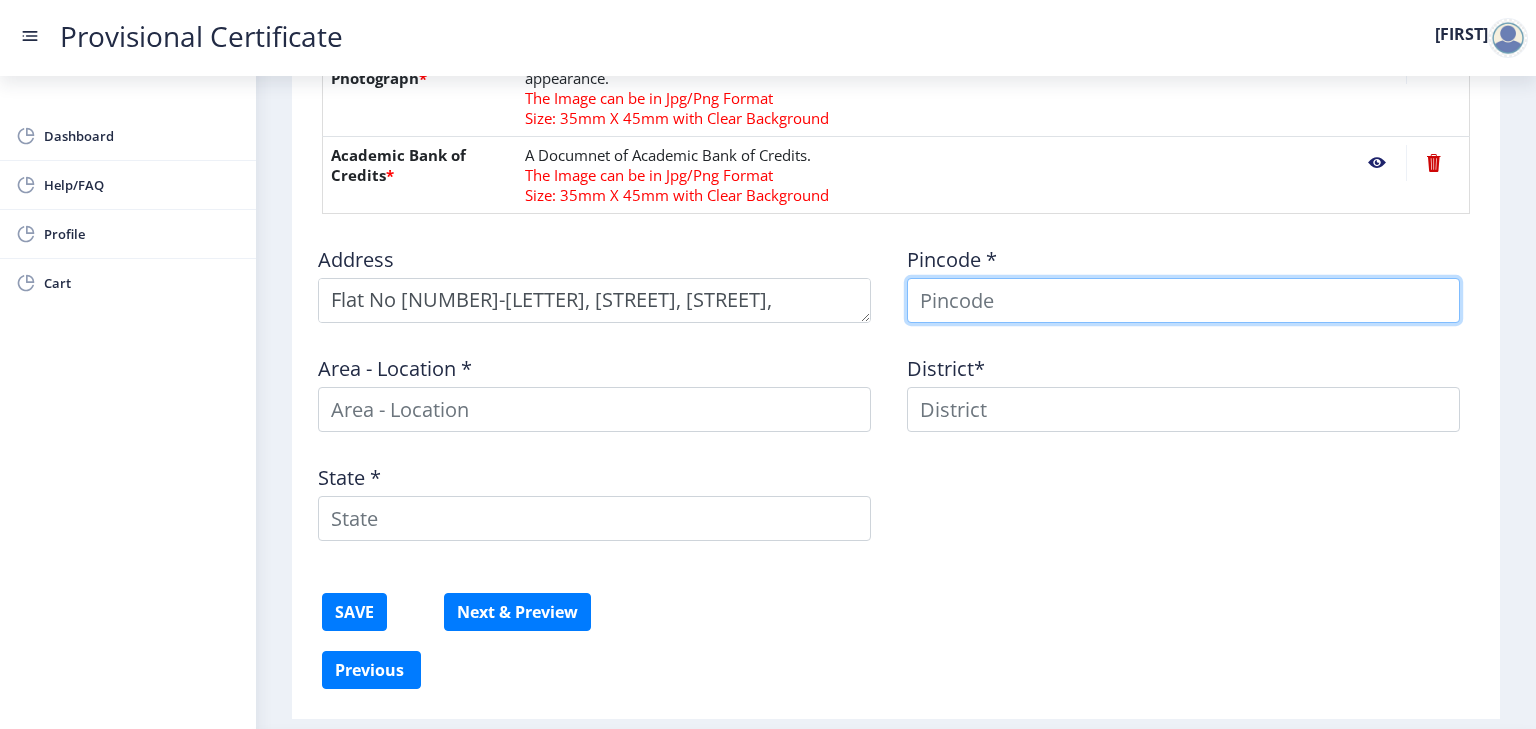 click at bounding box center (1183, 300) 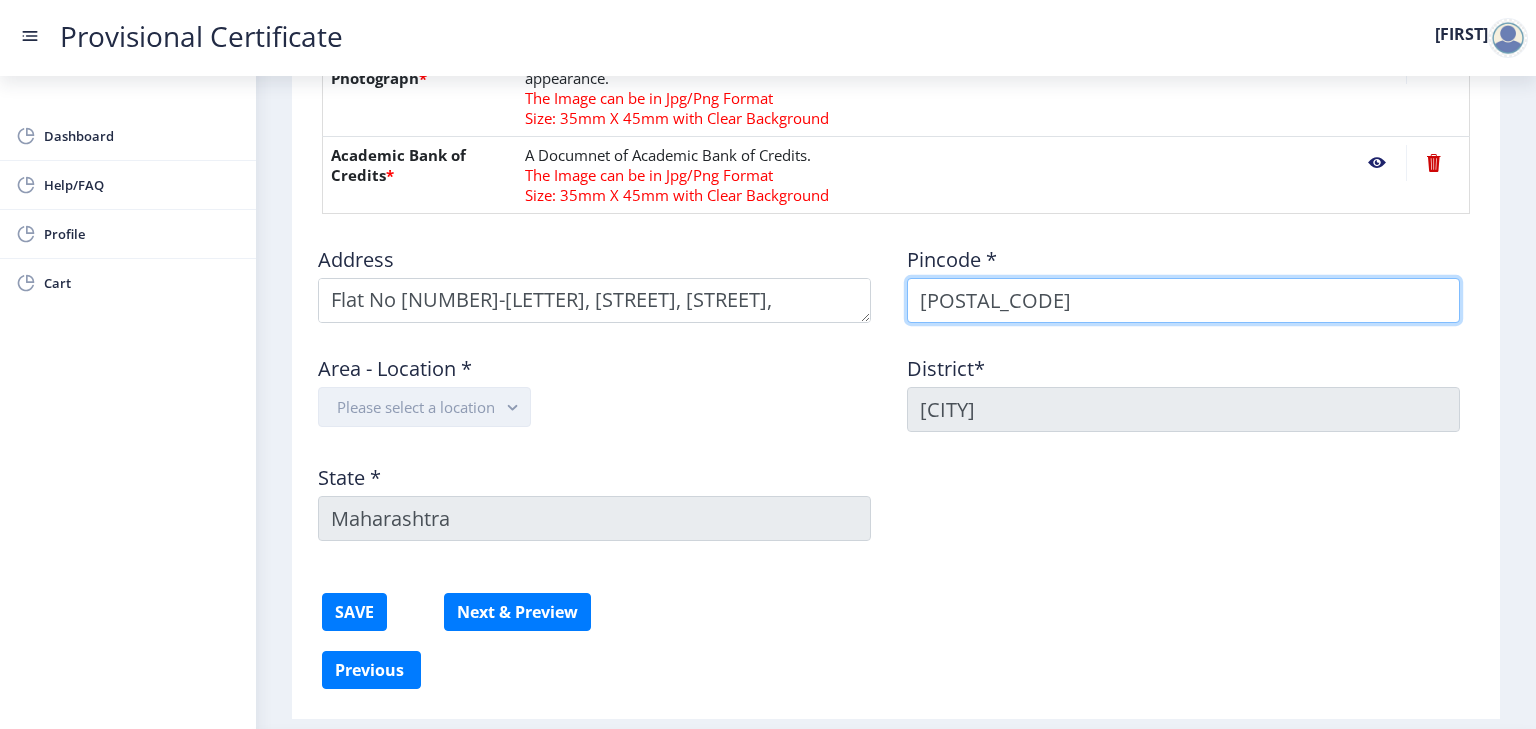 type on "[POSTAL_CODE]" 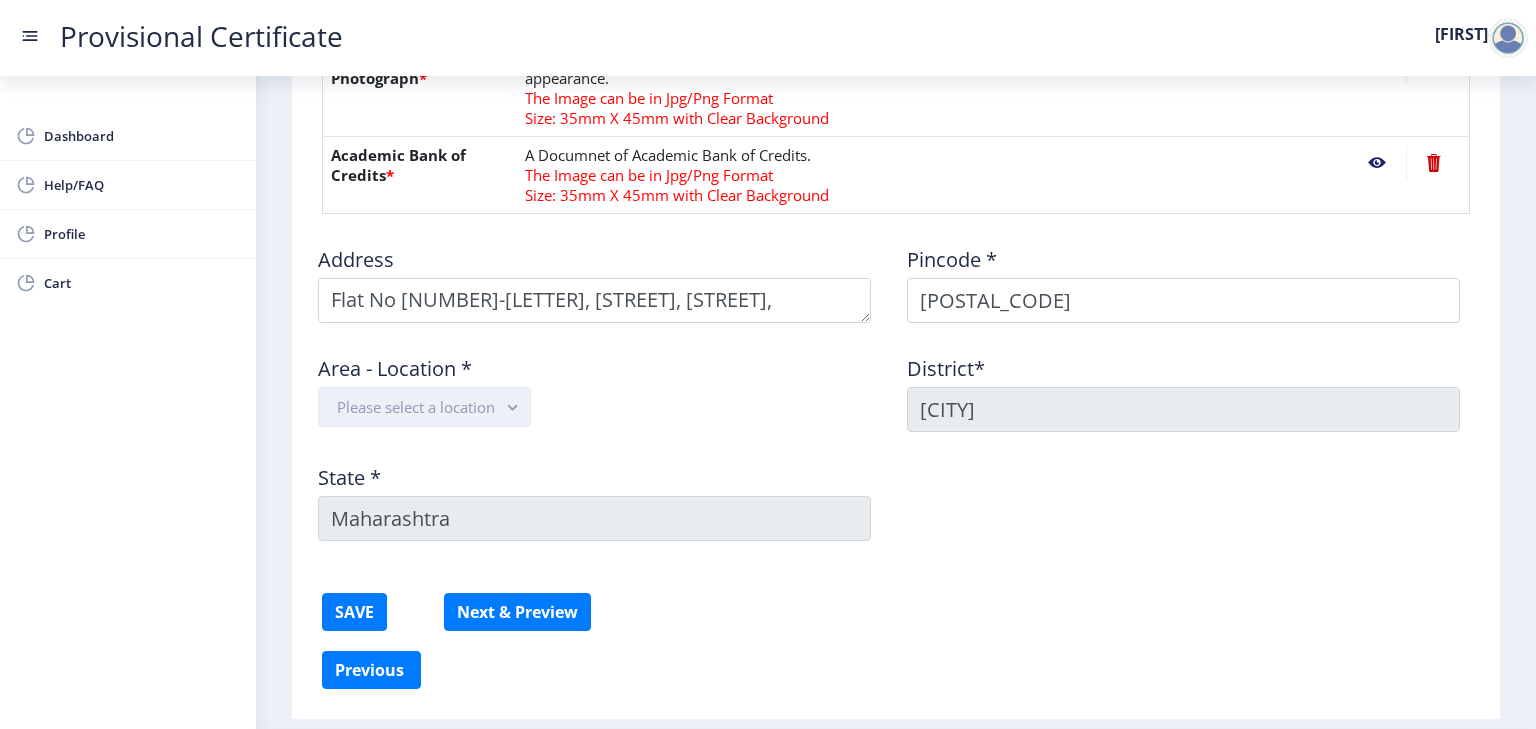 click on "Please select a location" 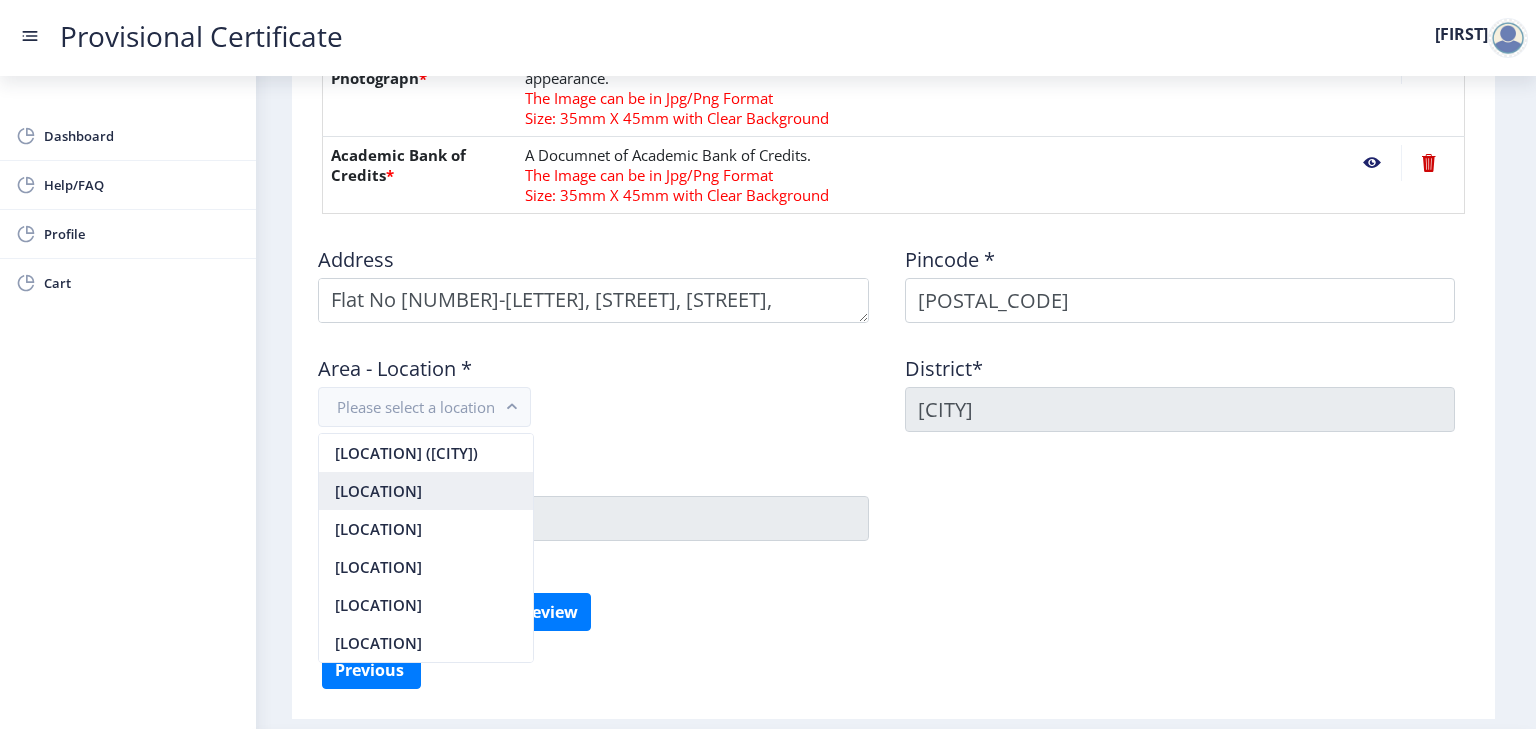 click on "[LOCATION]" at bounding box center [426, 491] 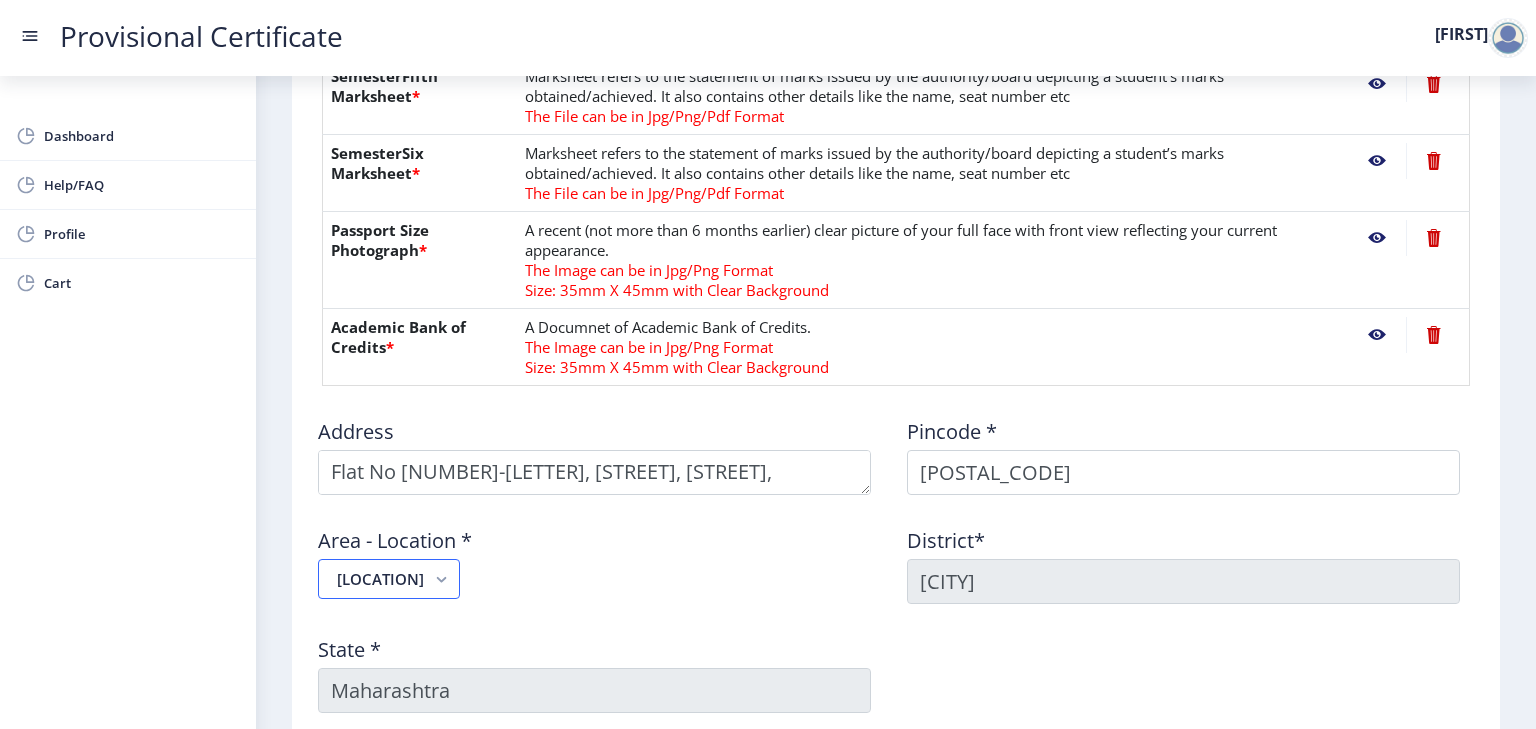 scroll, scrollTop: 1087, scrollLeft: 0, axis: vertical 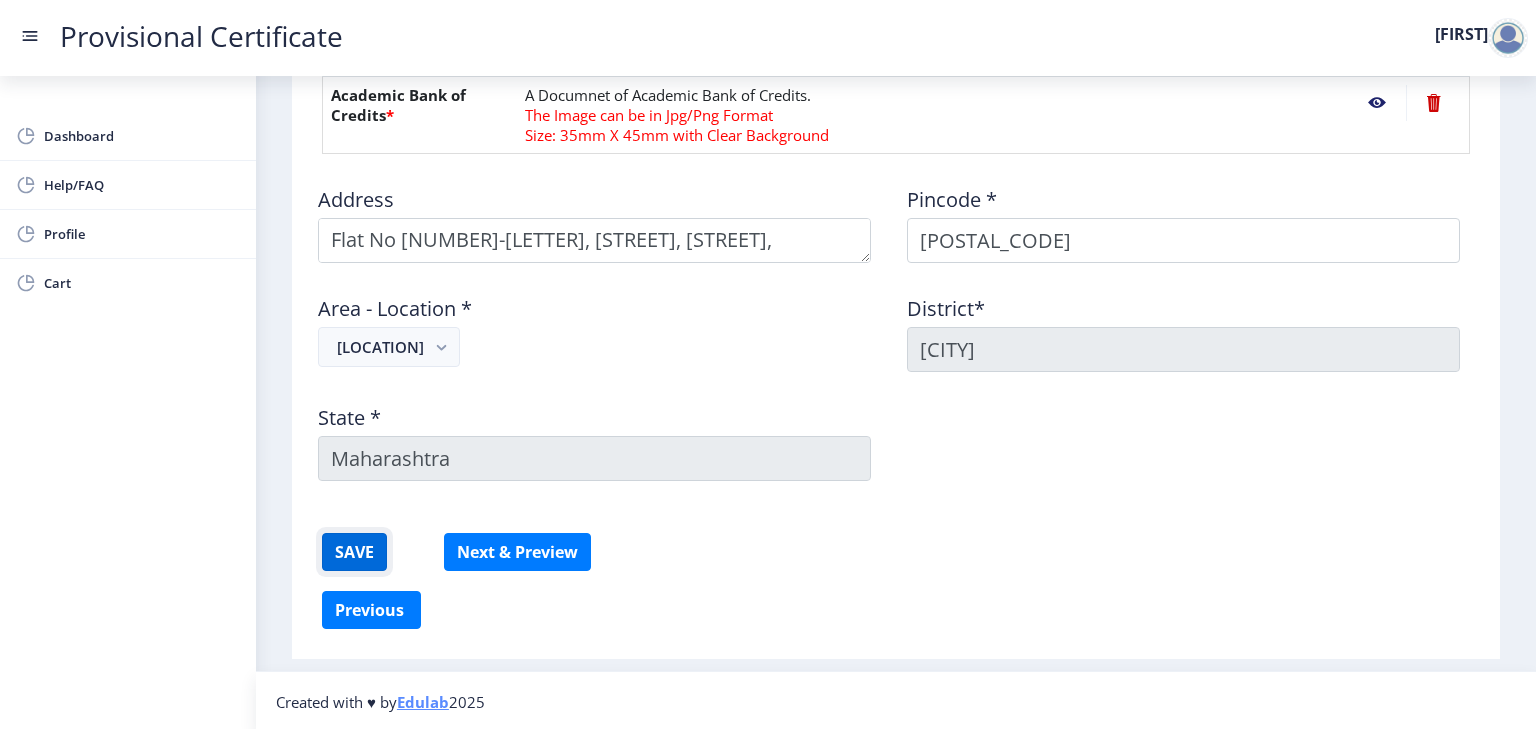 click on "SAVE" 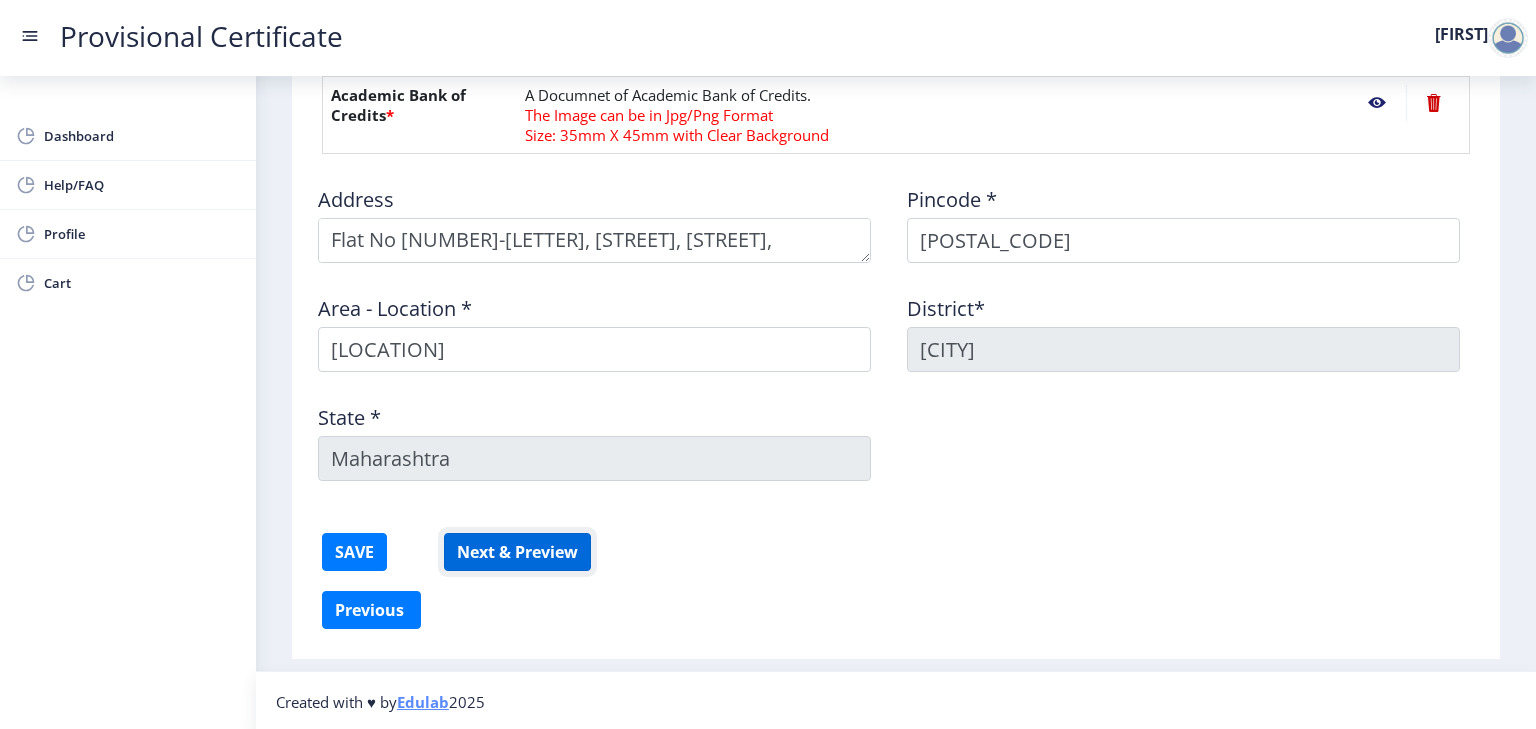 click on "Next & Preview" 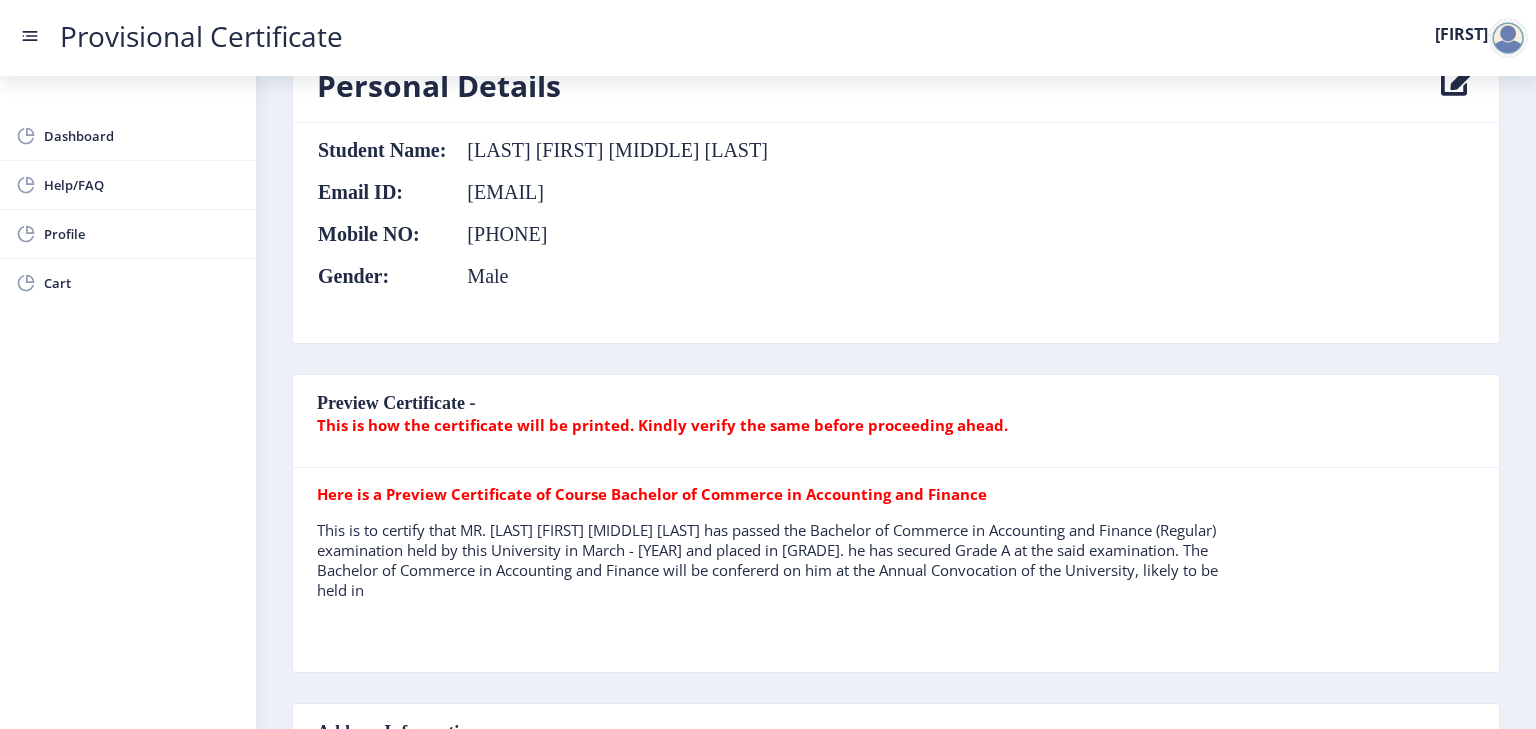 scroll, scrollTop: 196, scrollLeft: 0, axis: vertical 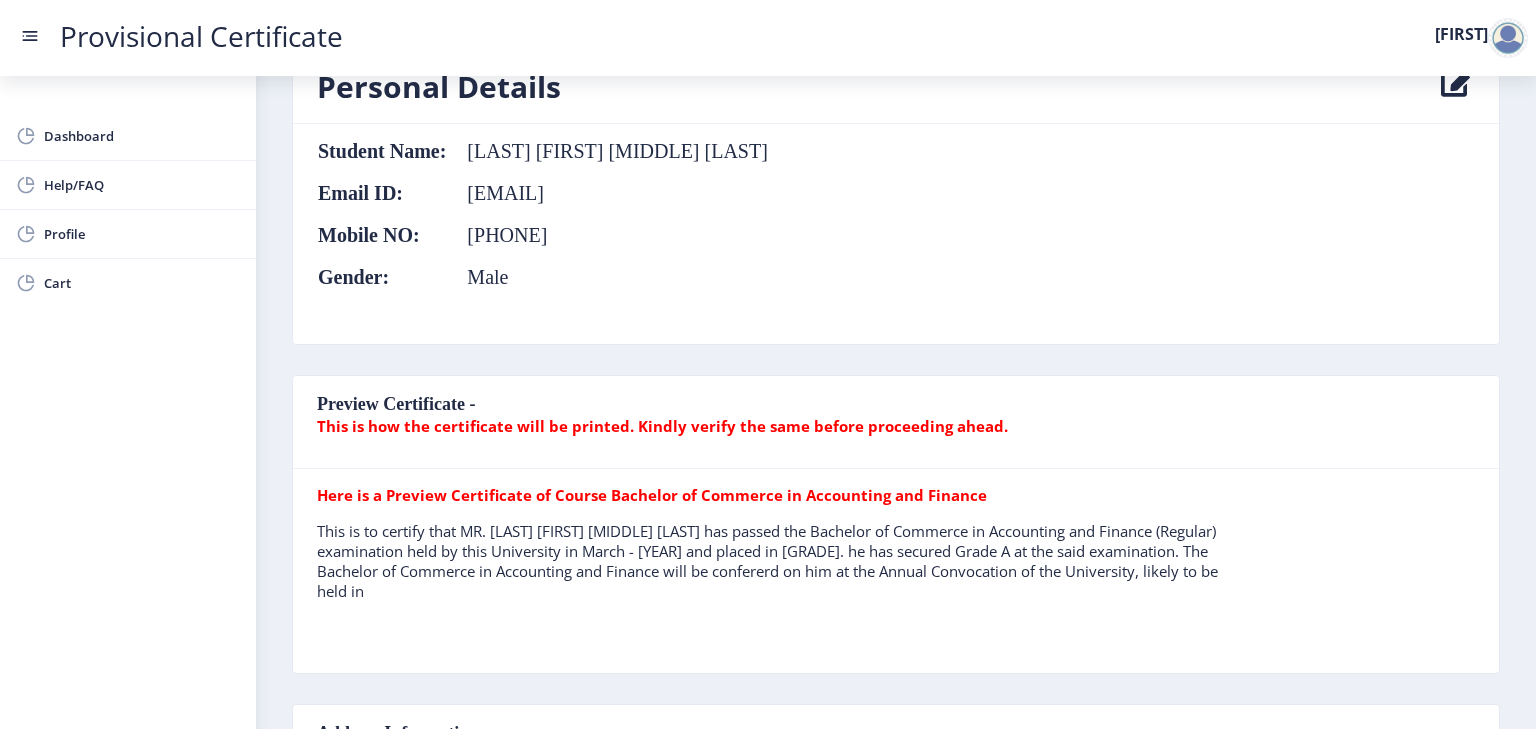 click on "This is how the certificate will be printed. Kindly verify the same before proceeding ahead." 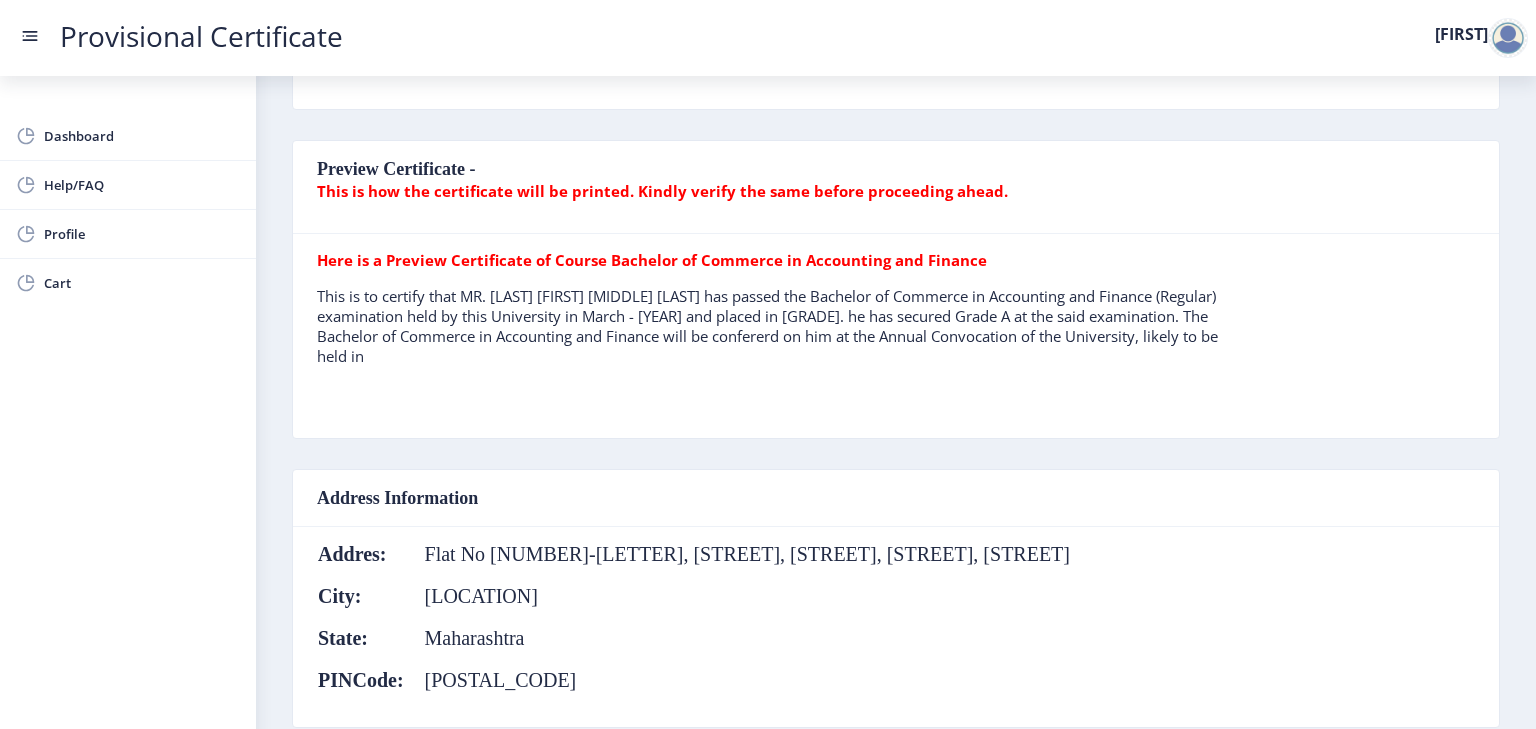 scroll, scrollTop: 446, scrollLeft: 0, axis: vertical 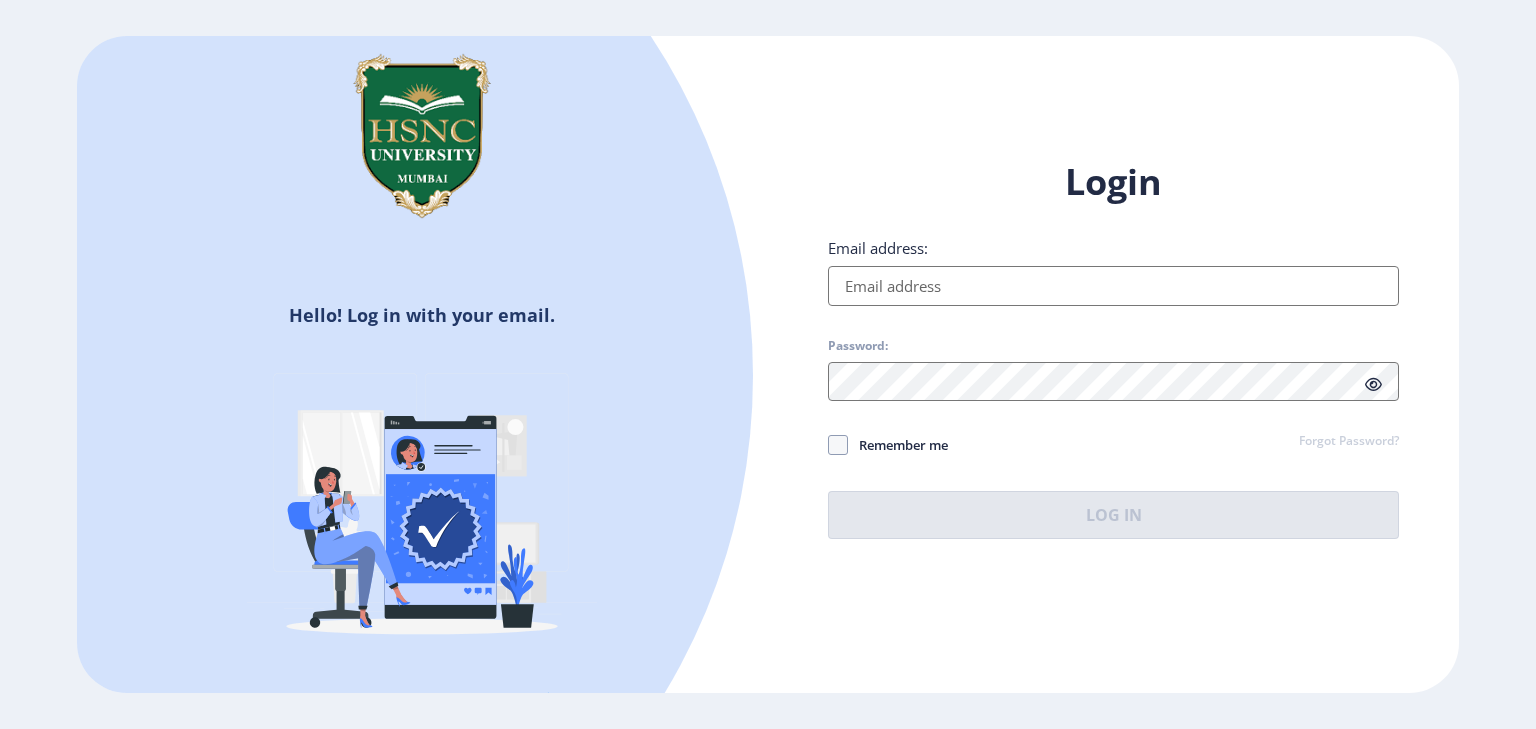 click on "Email address:" at bounding box center [1113, 286] 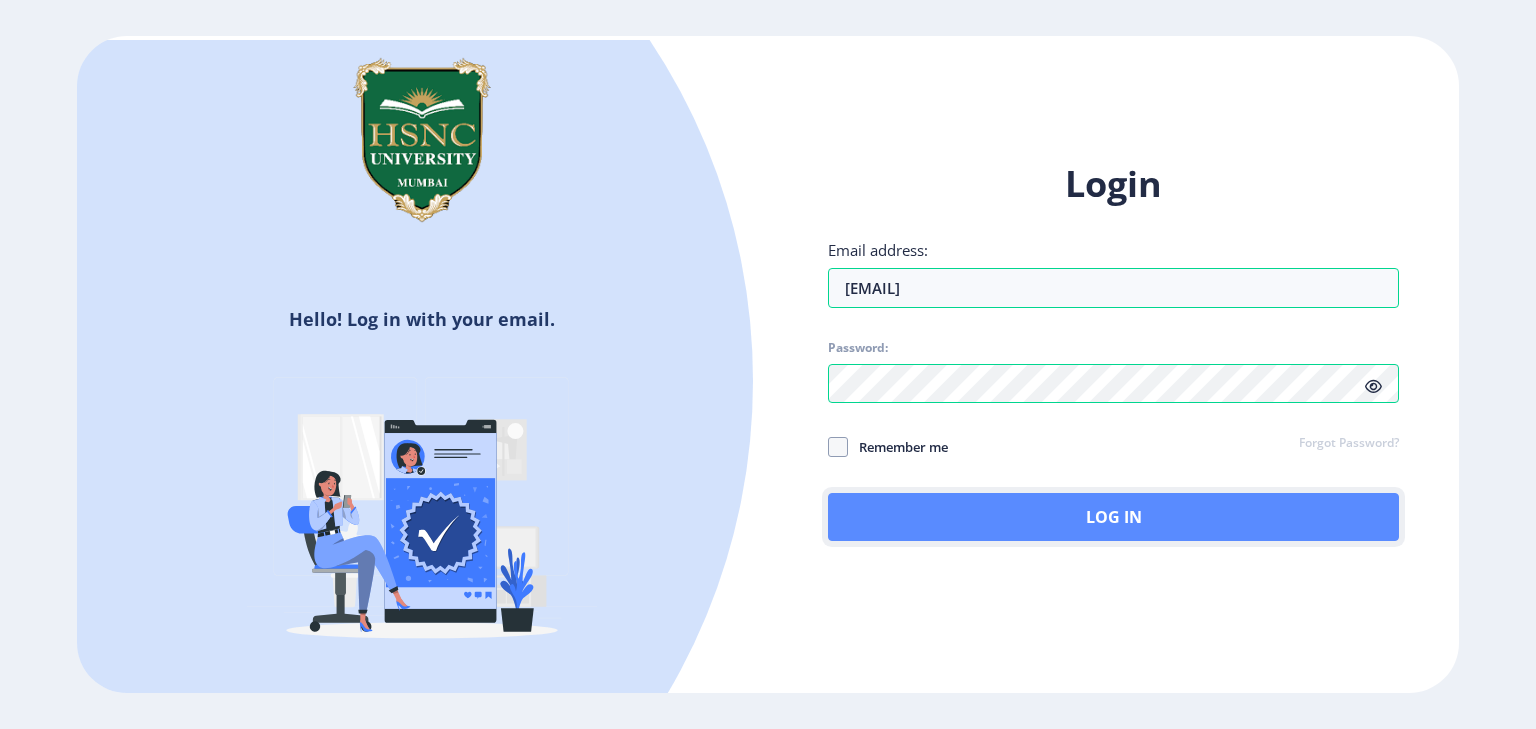 click on "Log In" 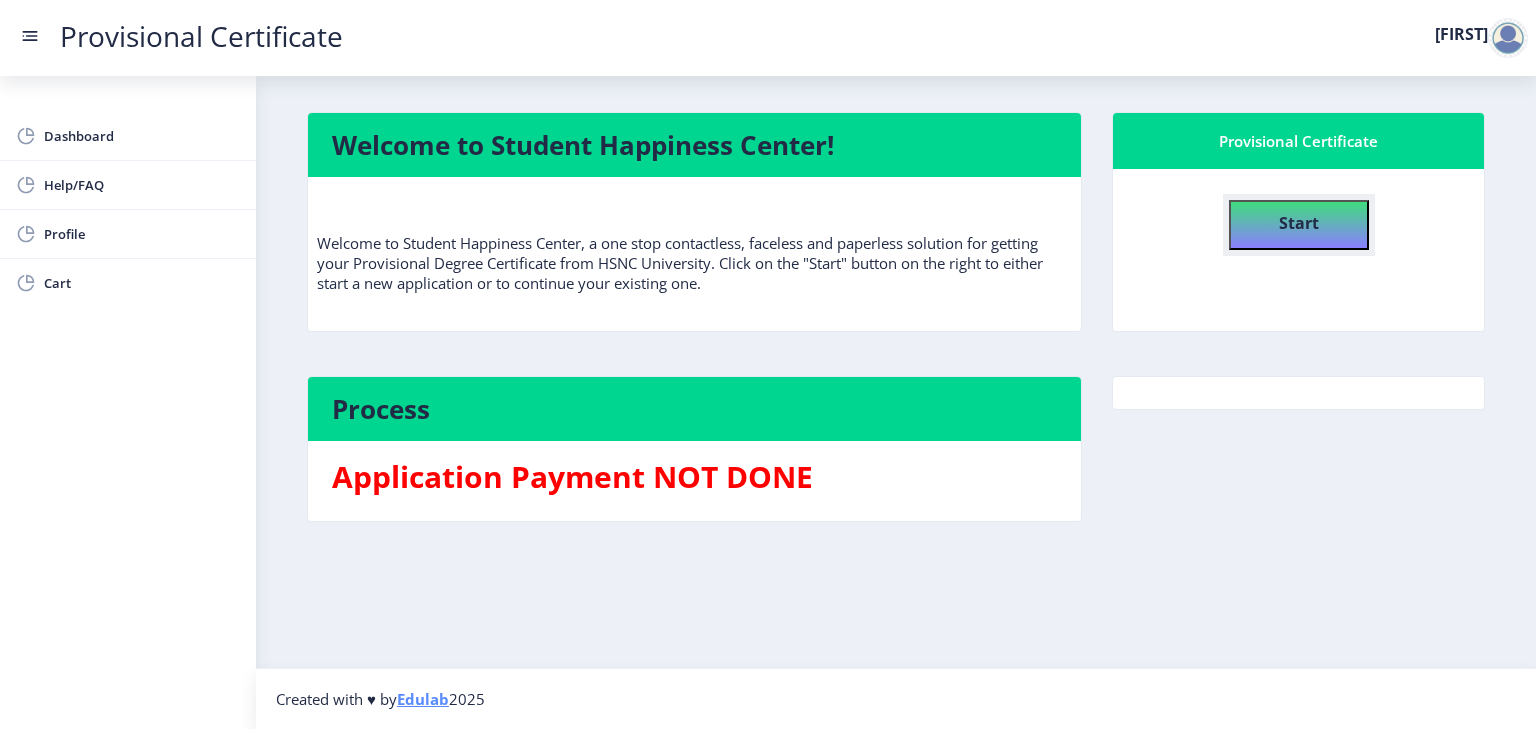 click on "Start" 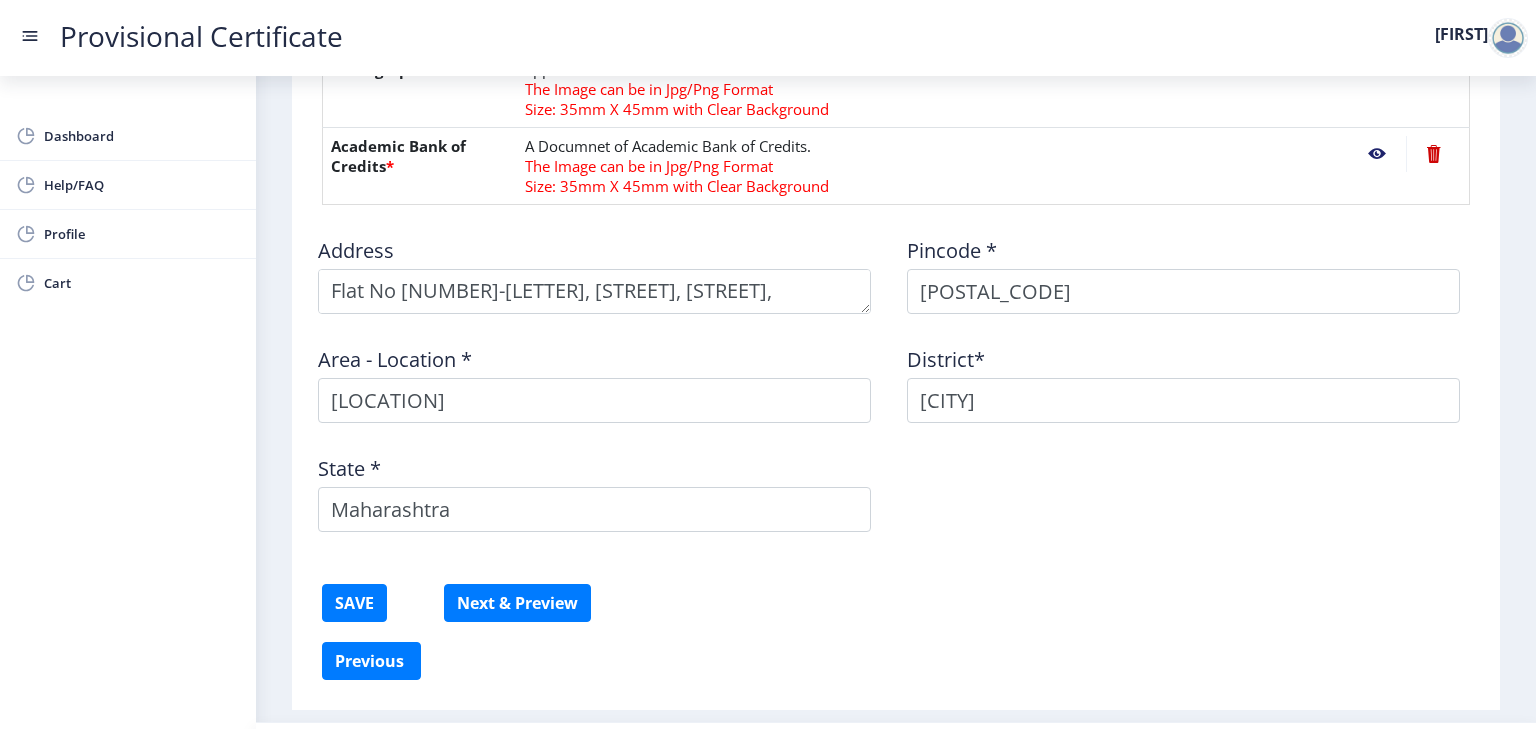 scroll, scrollTop: 1087, scrollLeft: 0, axis: vertical 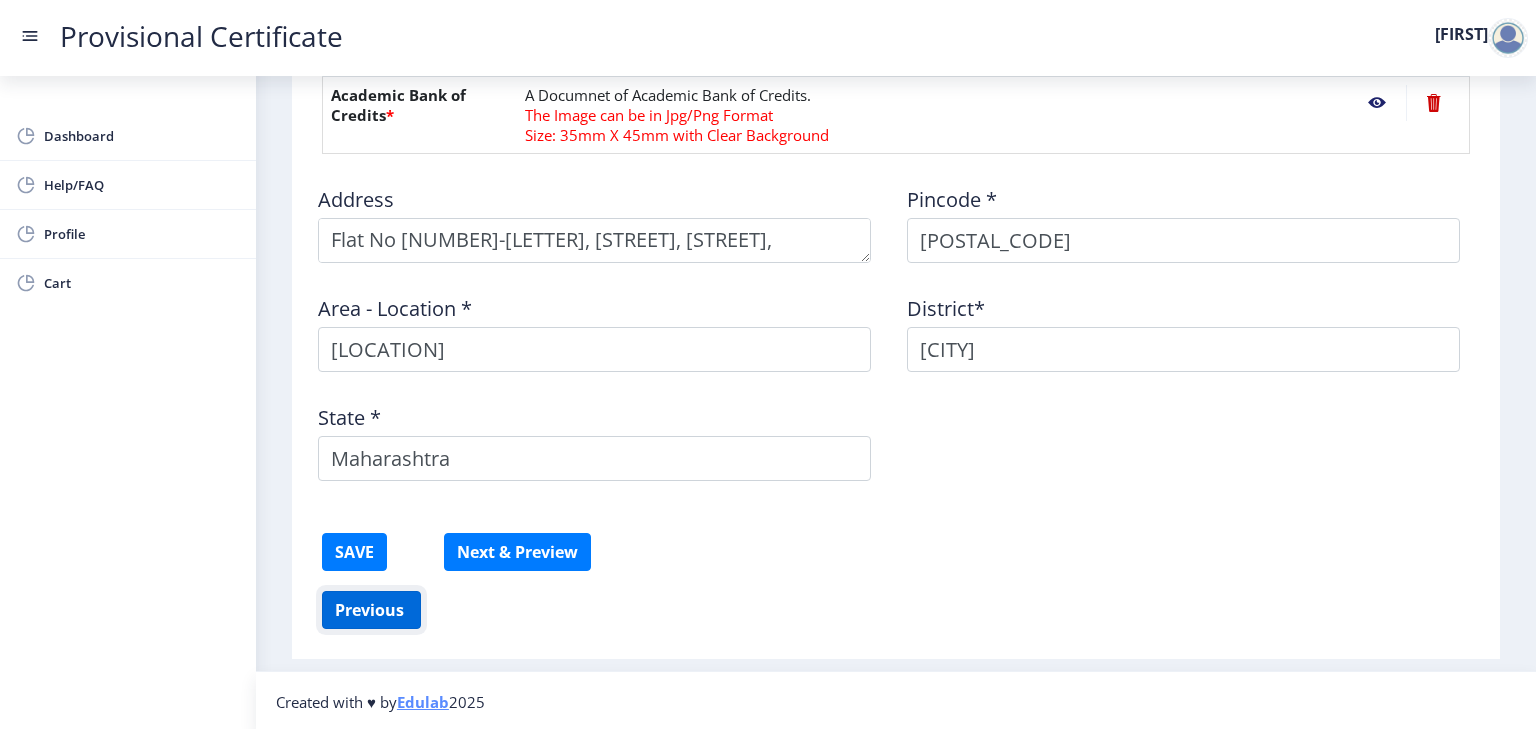 click on "Previous ‍" 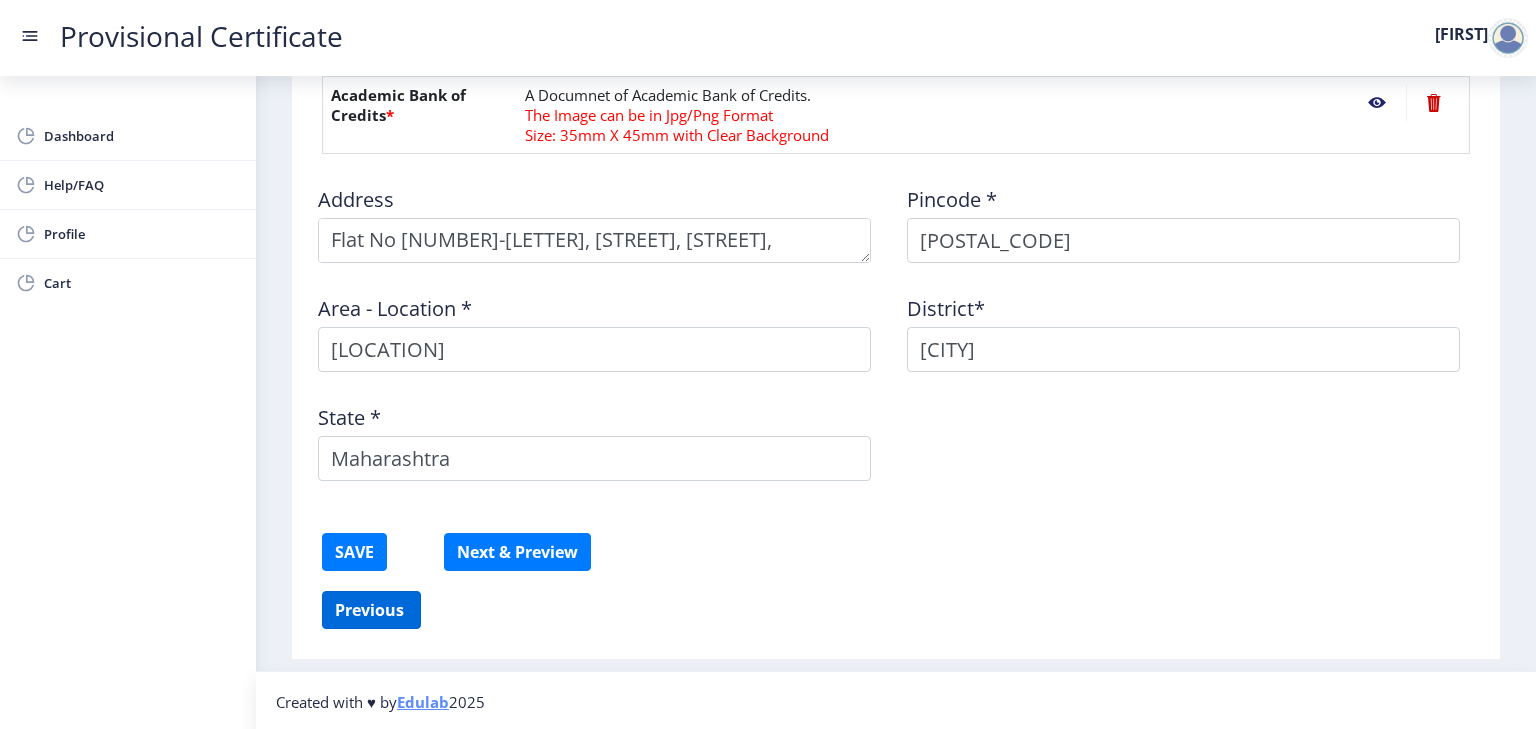 select on "A" 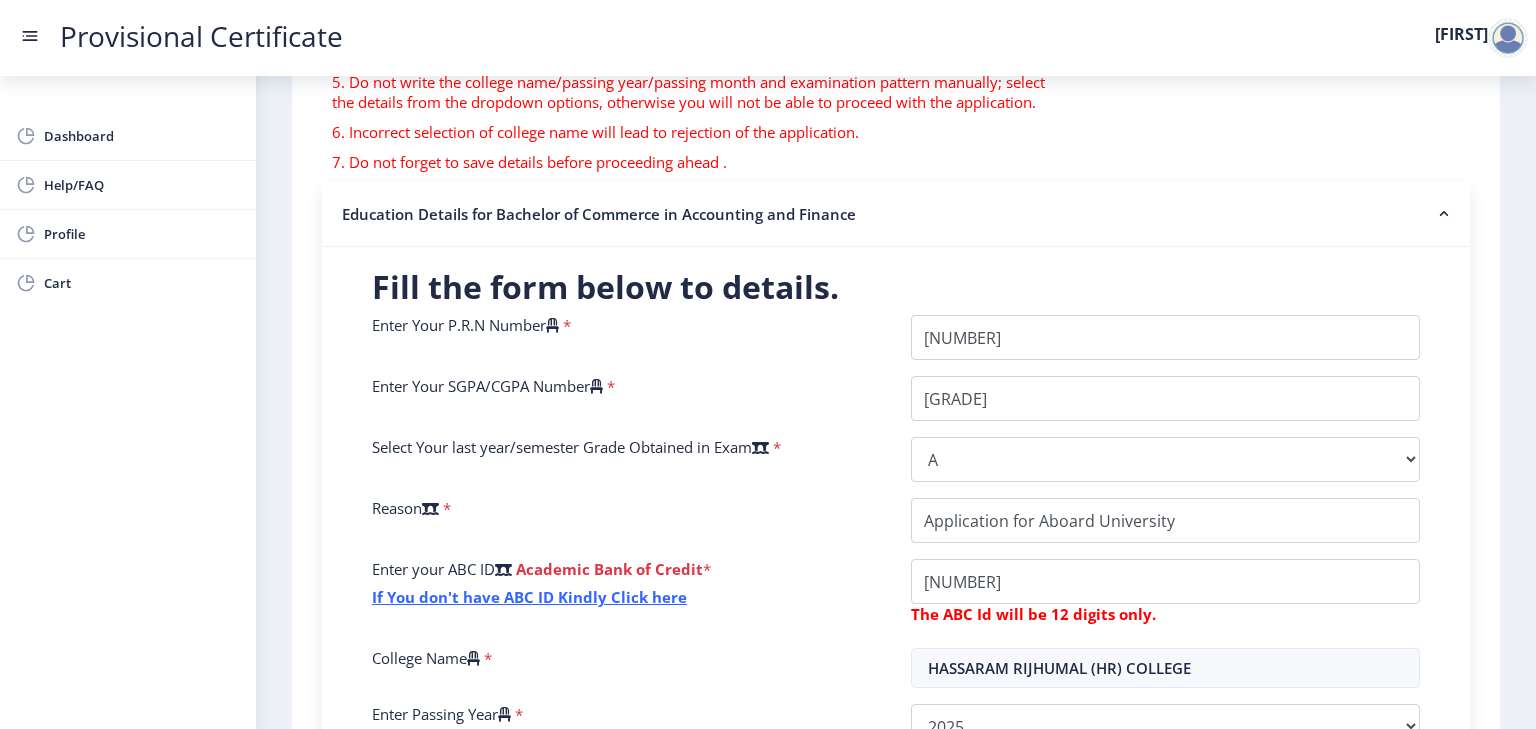scroll, scrollTop: 642, scrollLeft: 0, axis: vertical 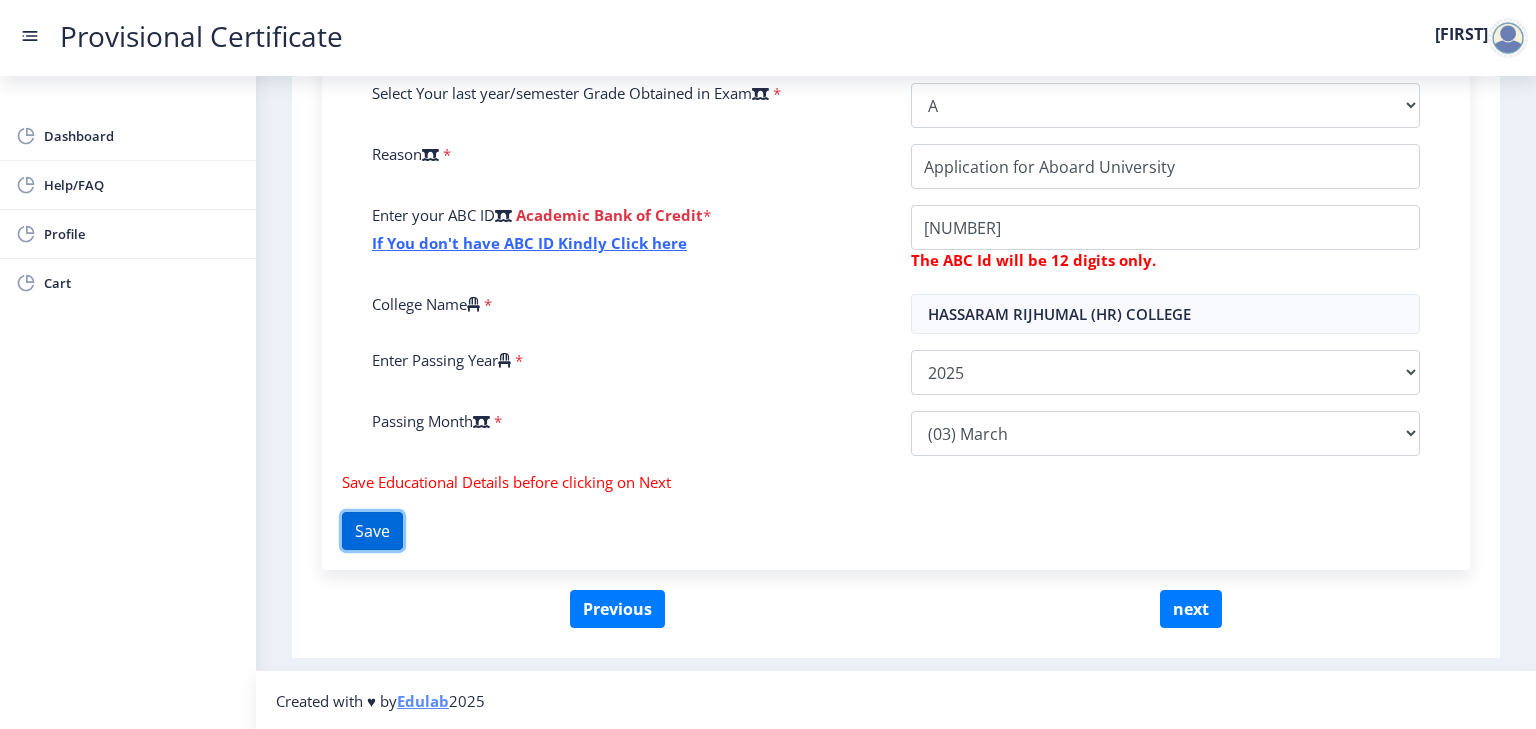 click on "Save" 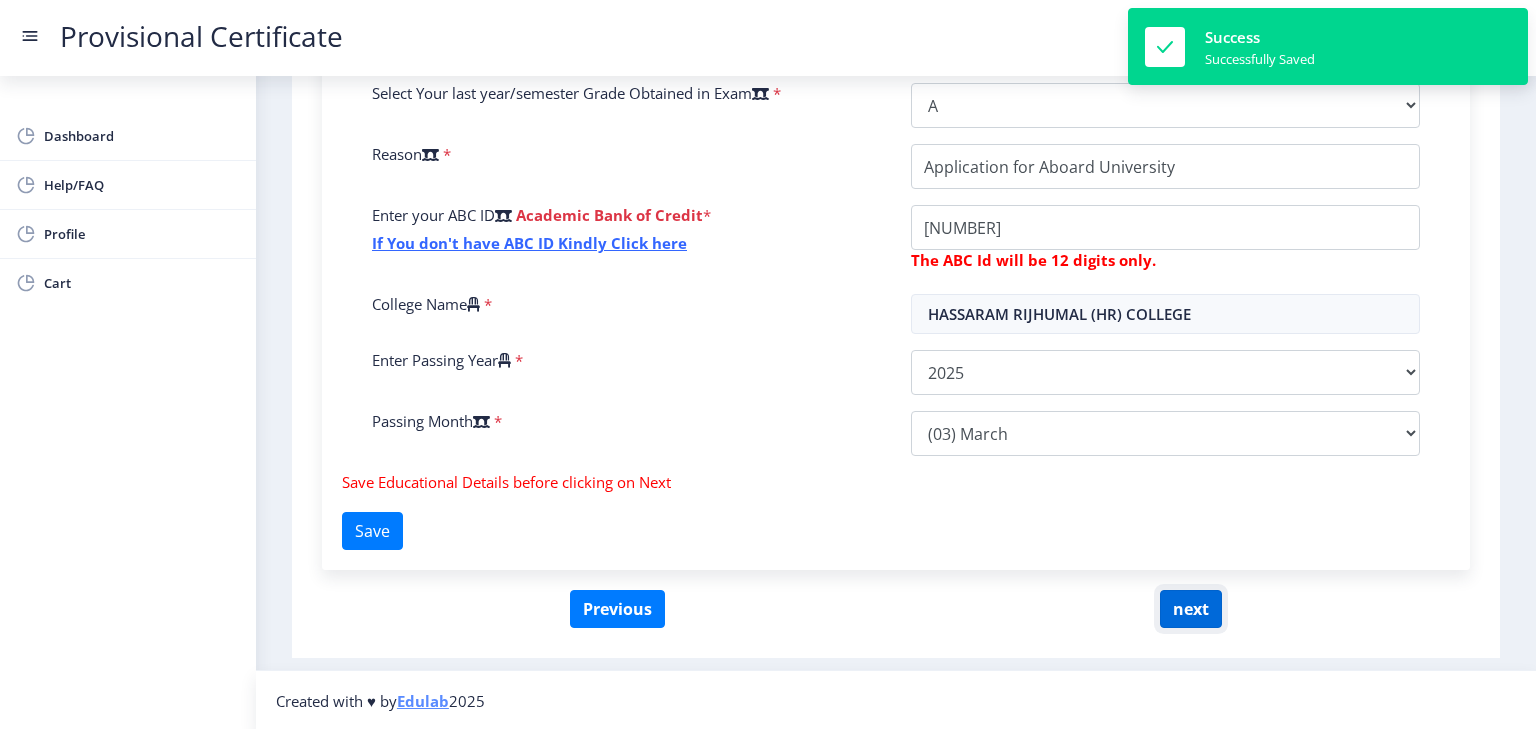 click on "next" 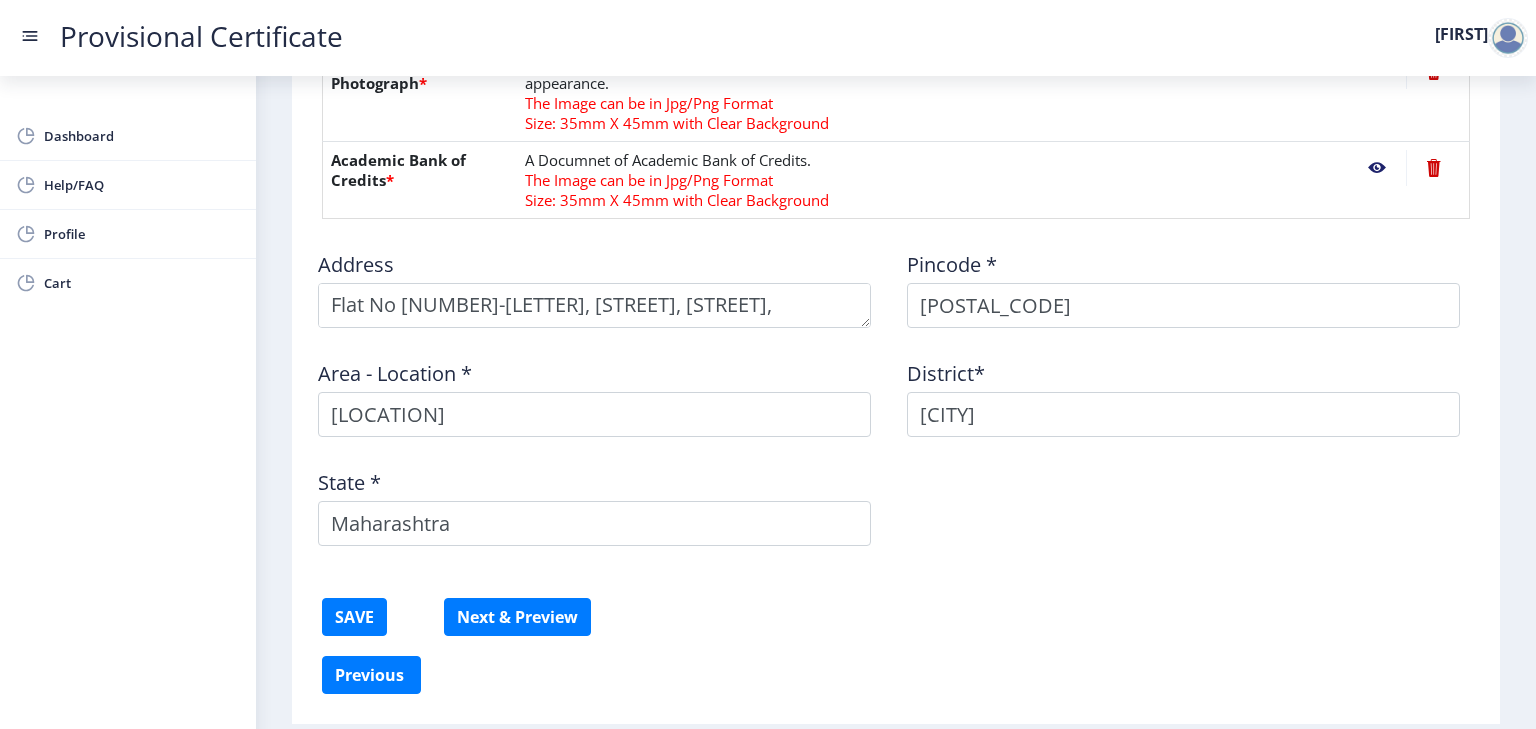 scroll, scrollTop: 1087, scrollLeft: 0, axis: vertical 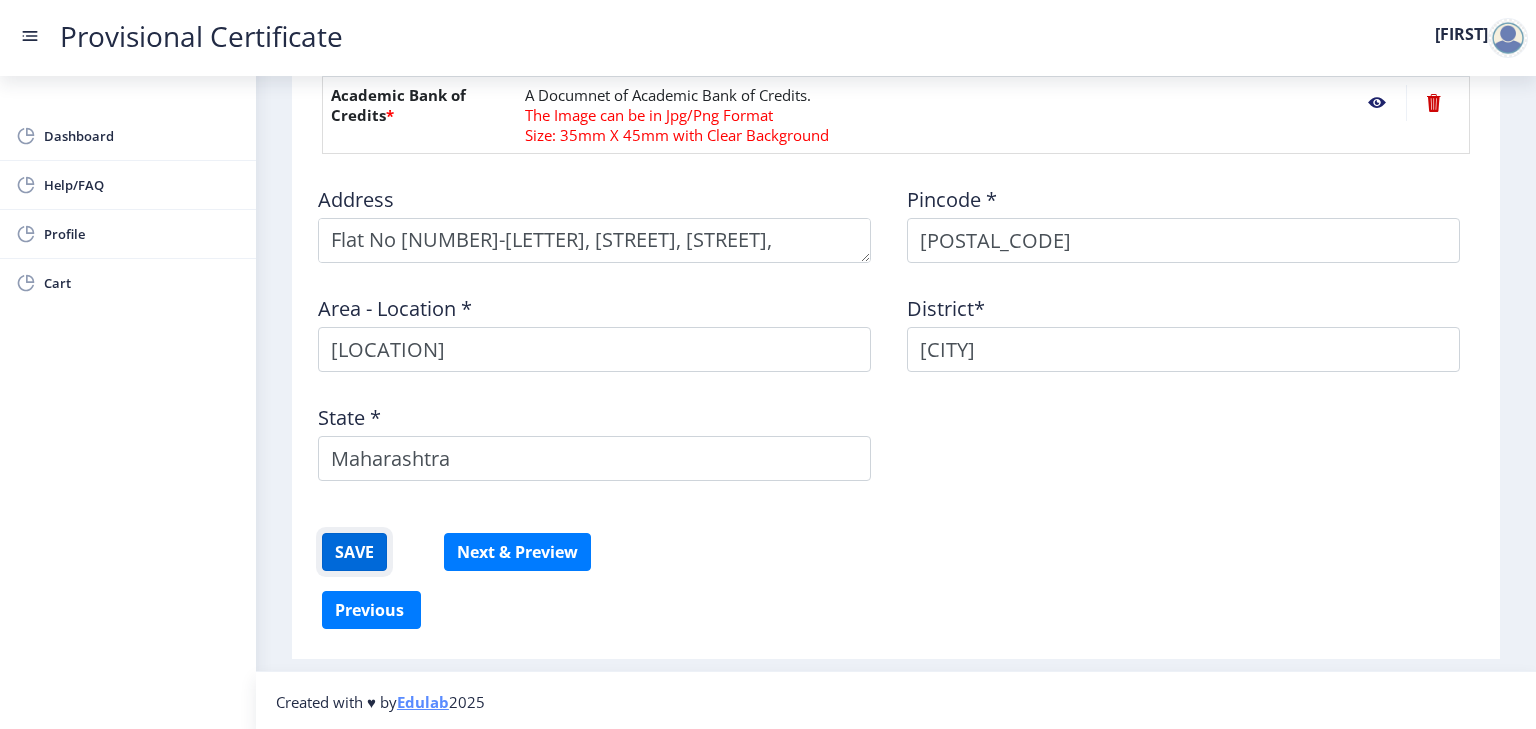 click on "SAVE" 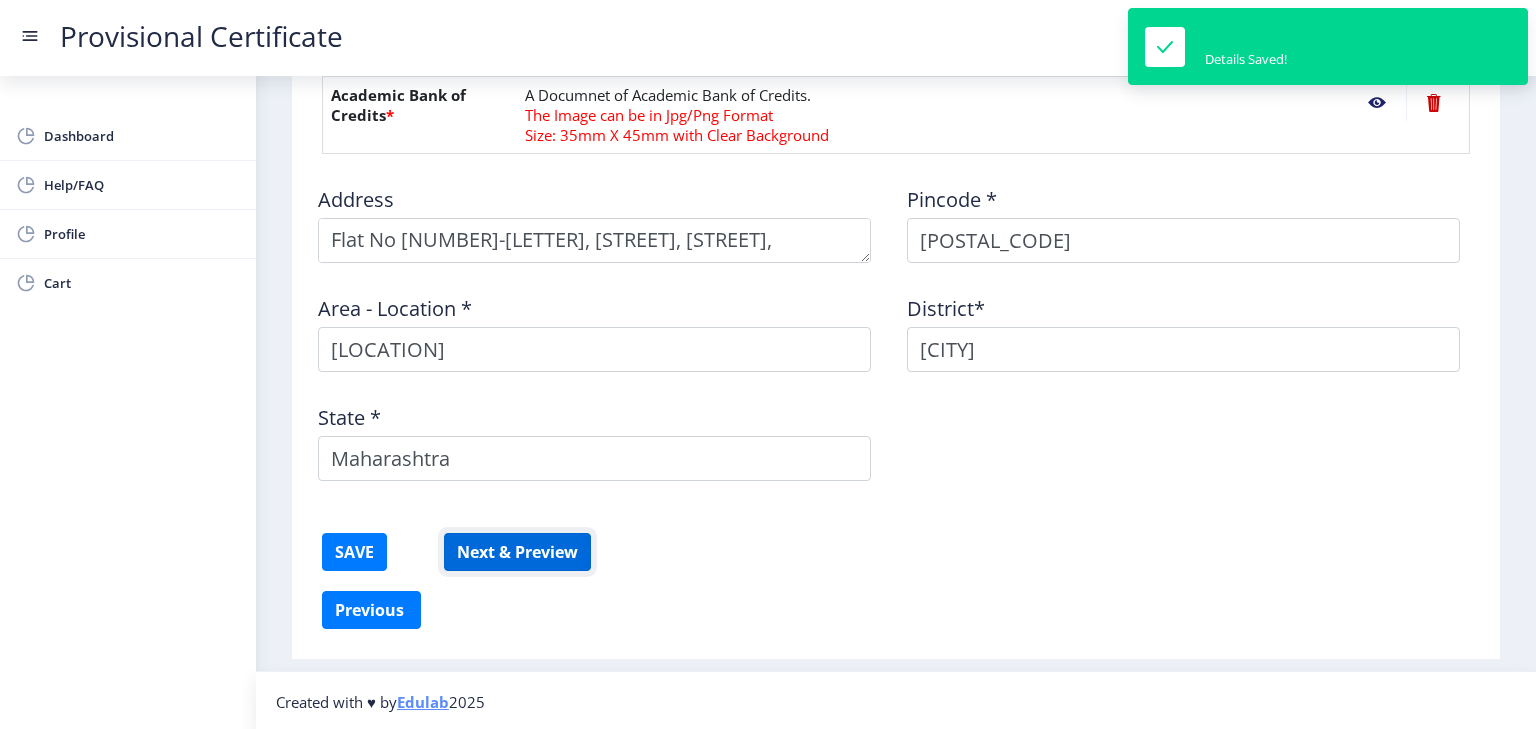 click on "Next & Preview" 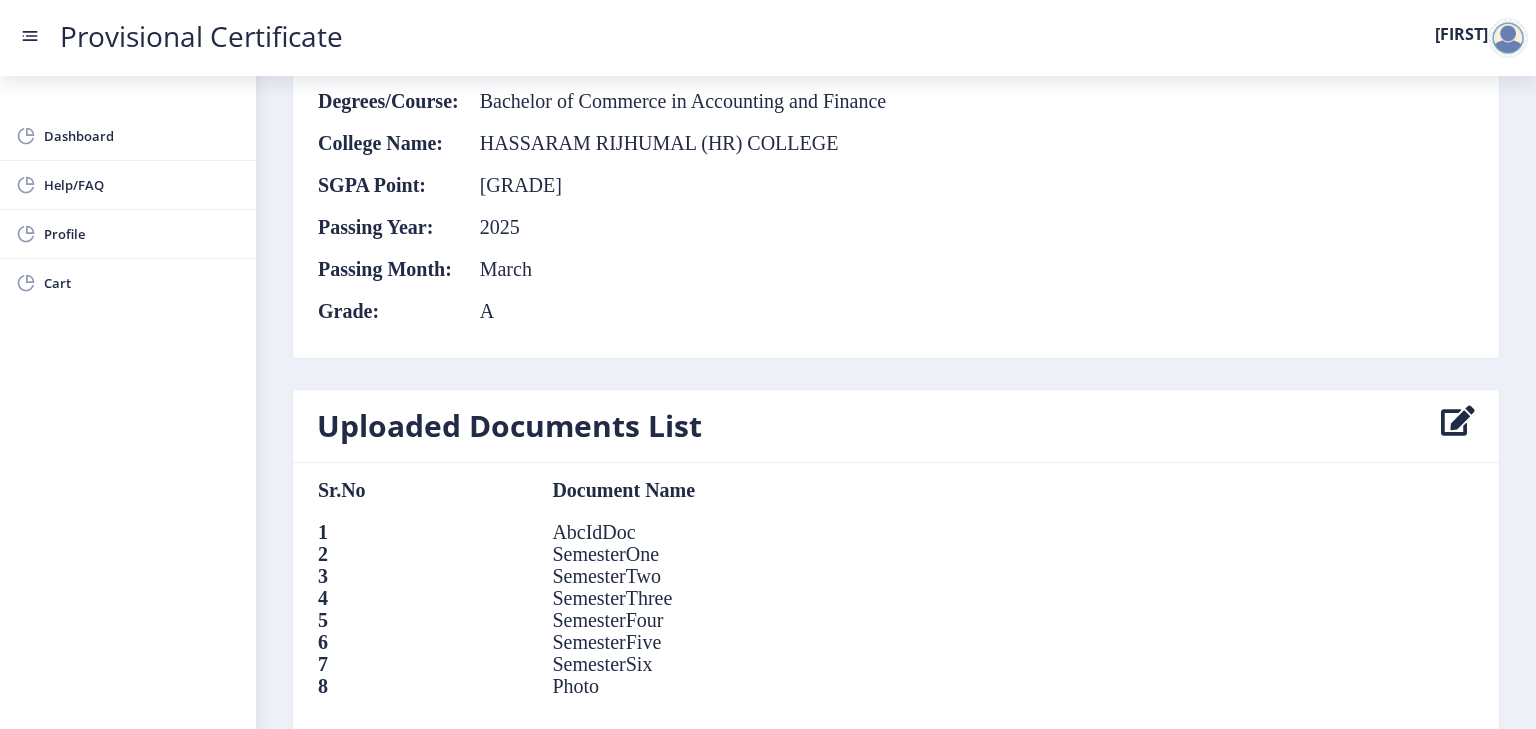 scroll, scrollTop: 1350, scrollLeft: 0, axis: vertical 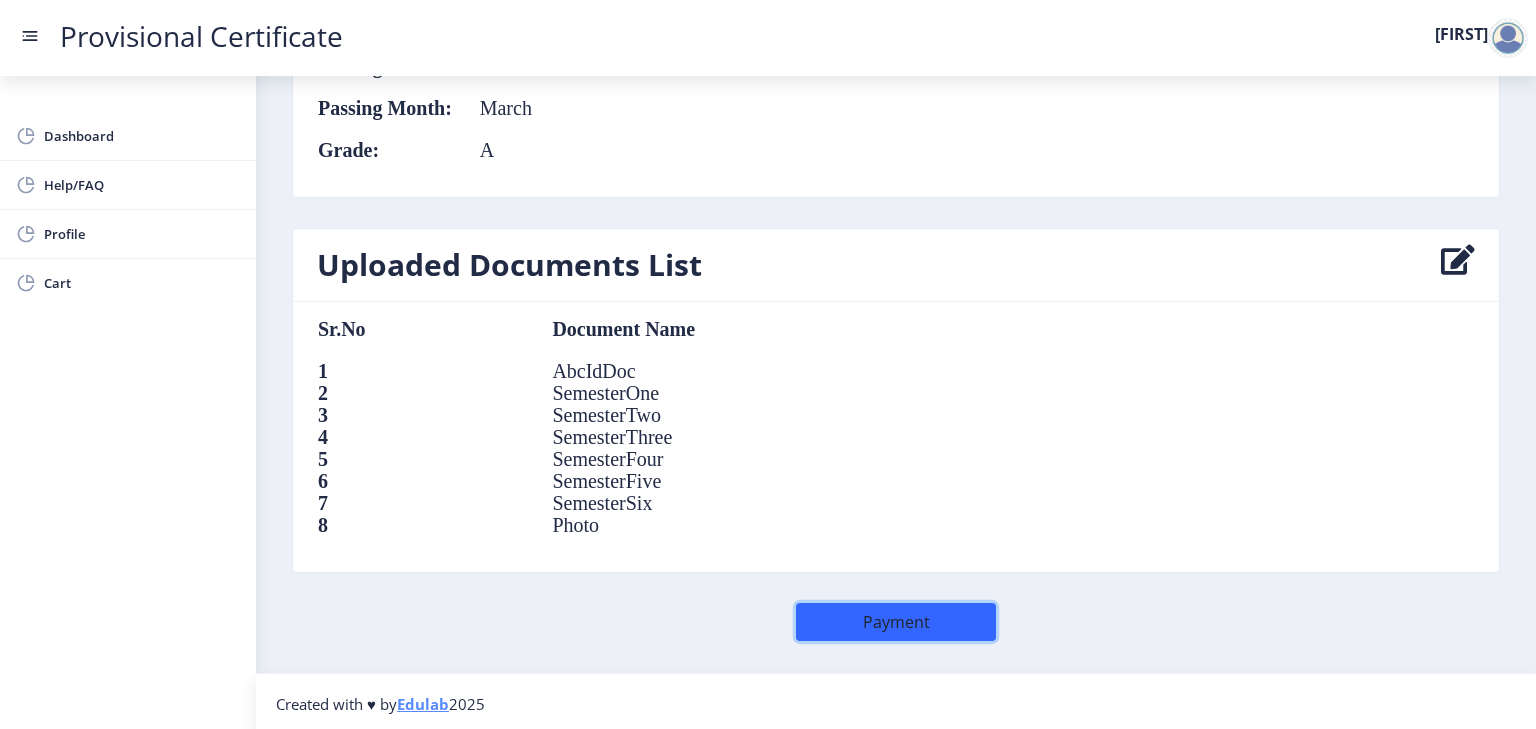 click on "Payment" 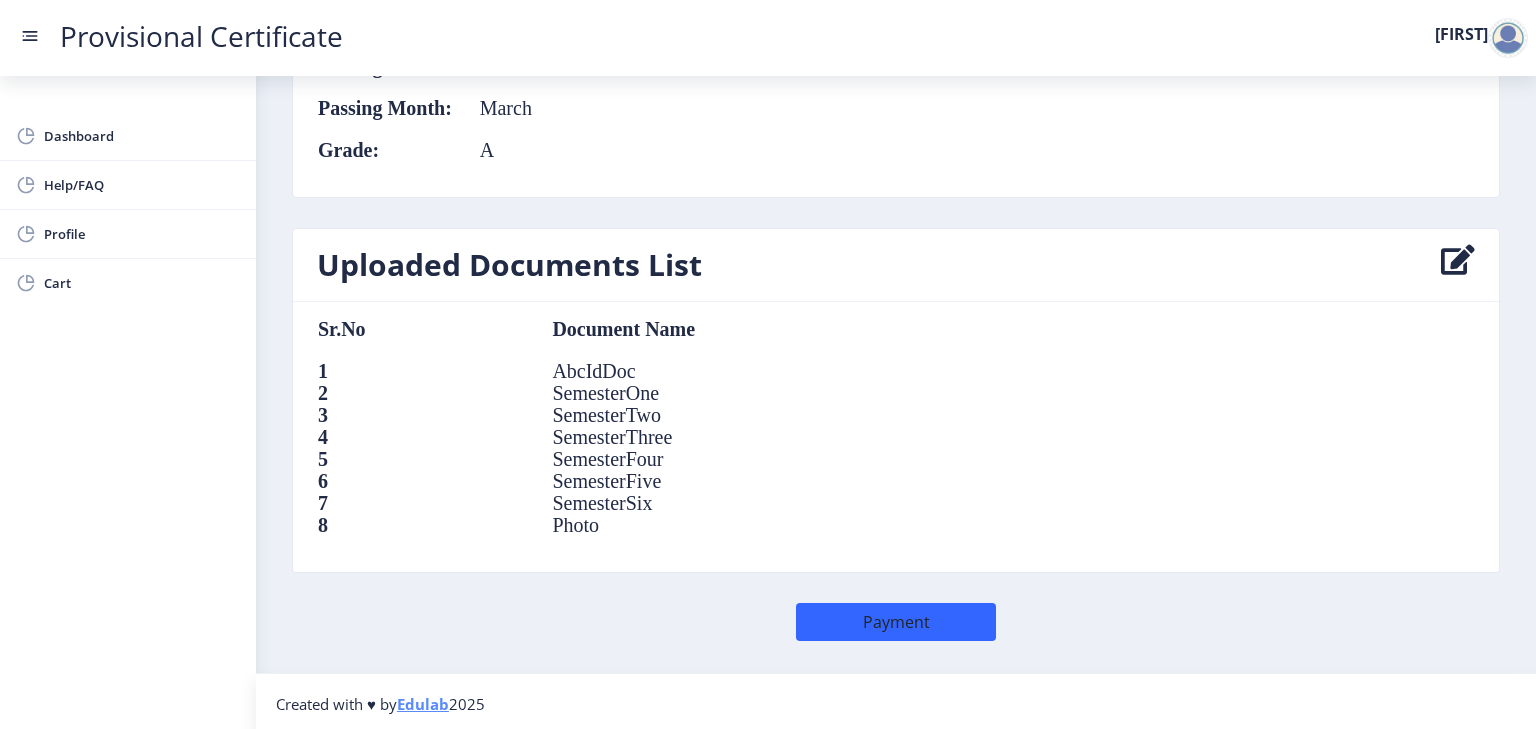 scroll, scrollTop: 0, scrollLeft: 0, axis: both 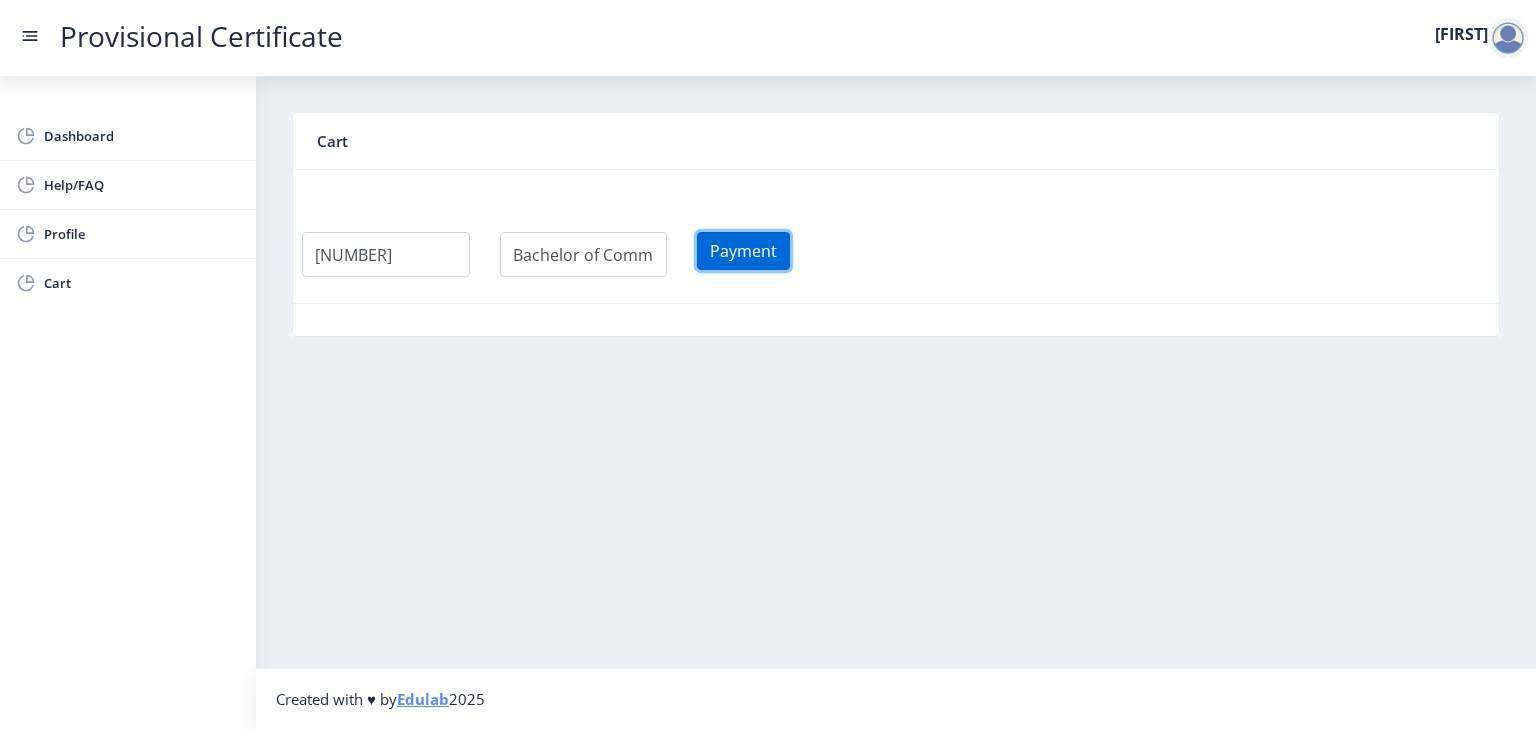 click on "Payment" 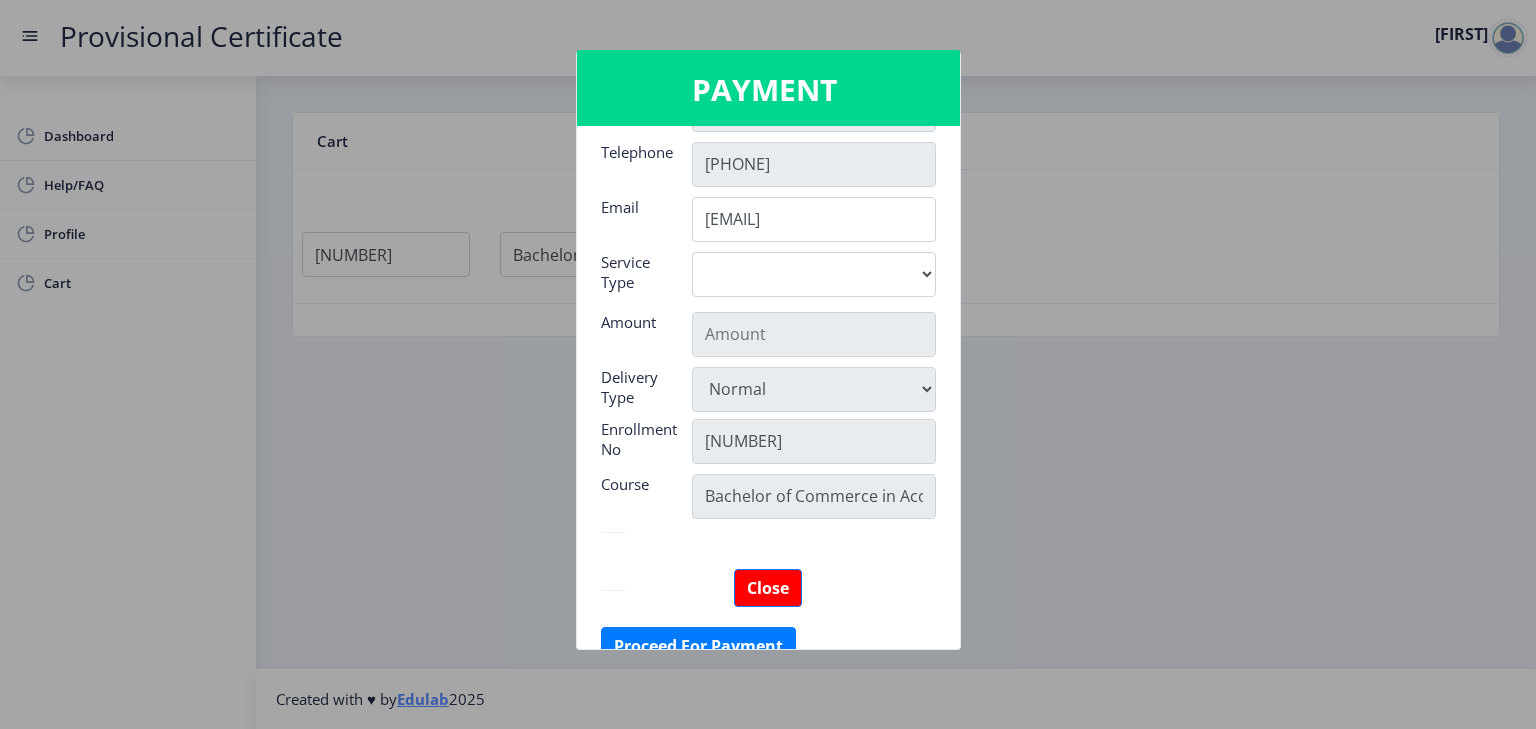 scroll, scrollTop: 288, scrollLeft: 0, axis: vertical 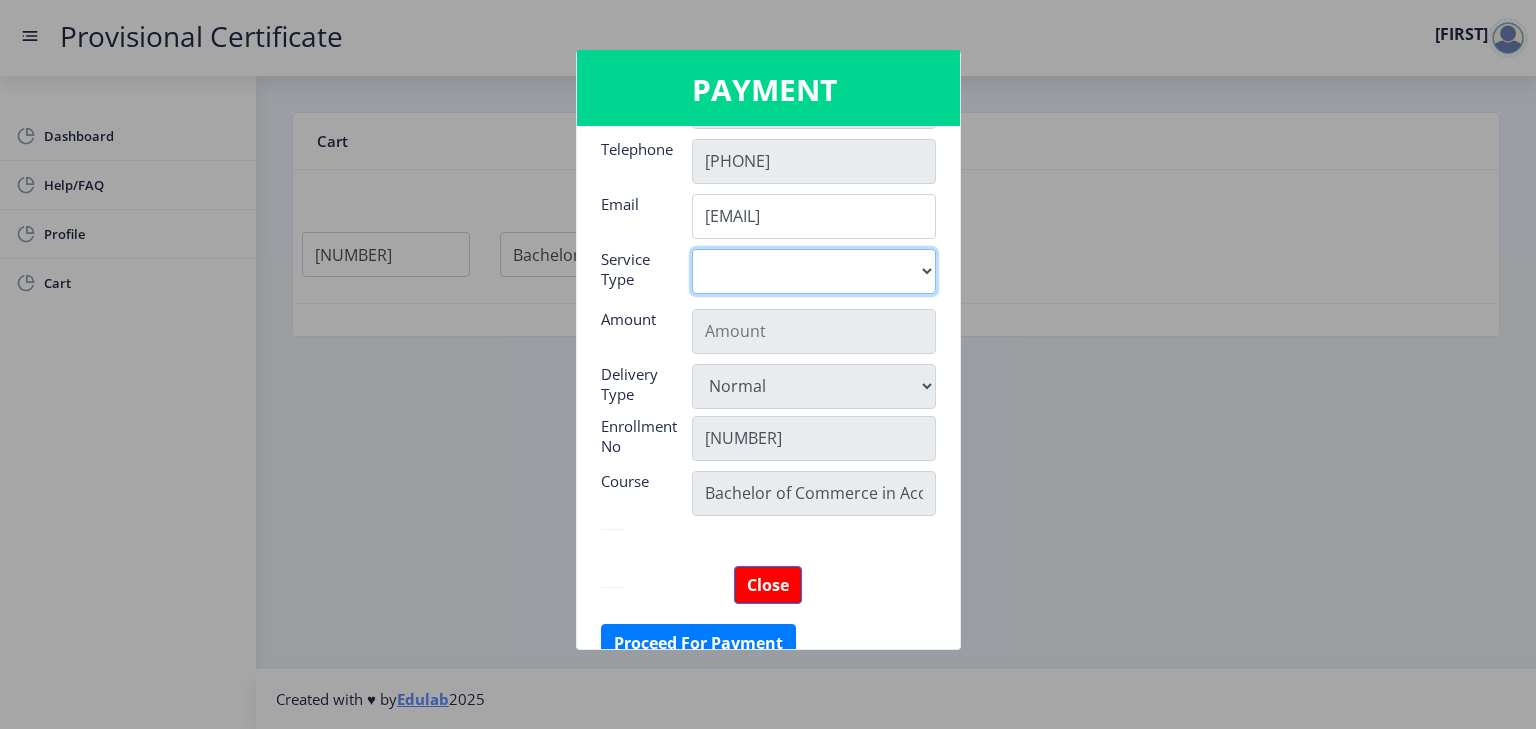 click on "Digital" at bounding box center [814, 271] 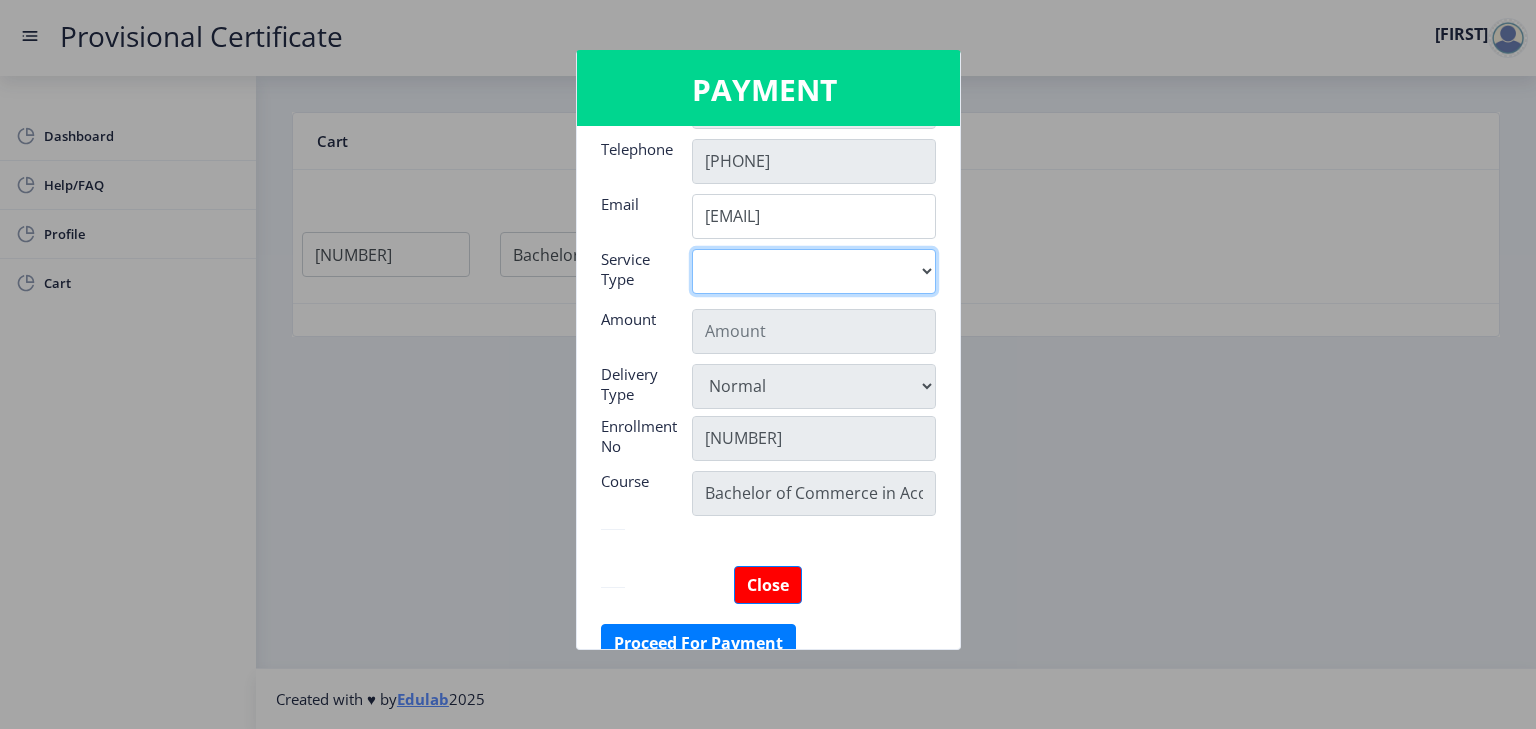 select on "old" 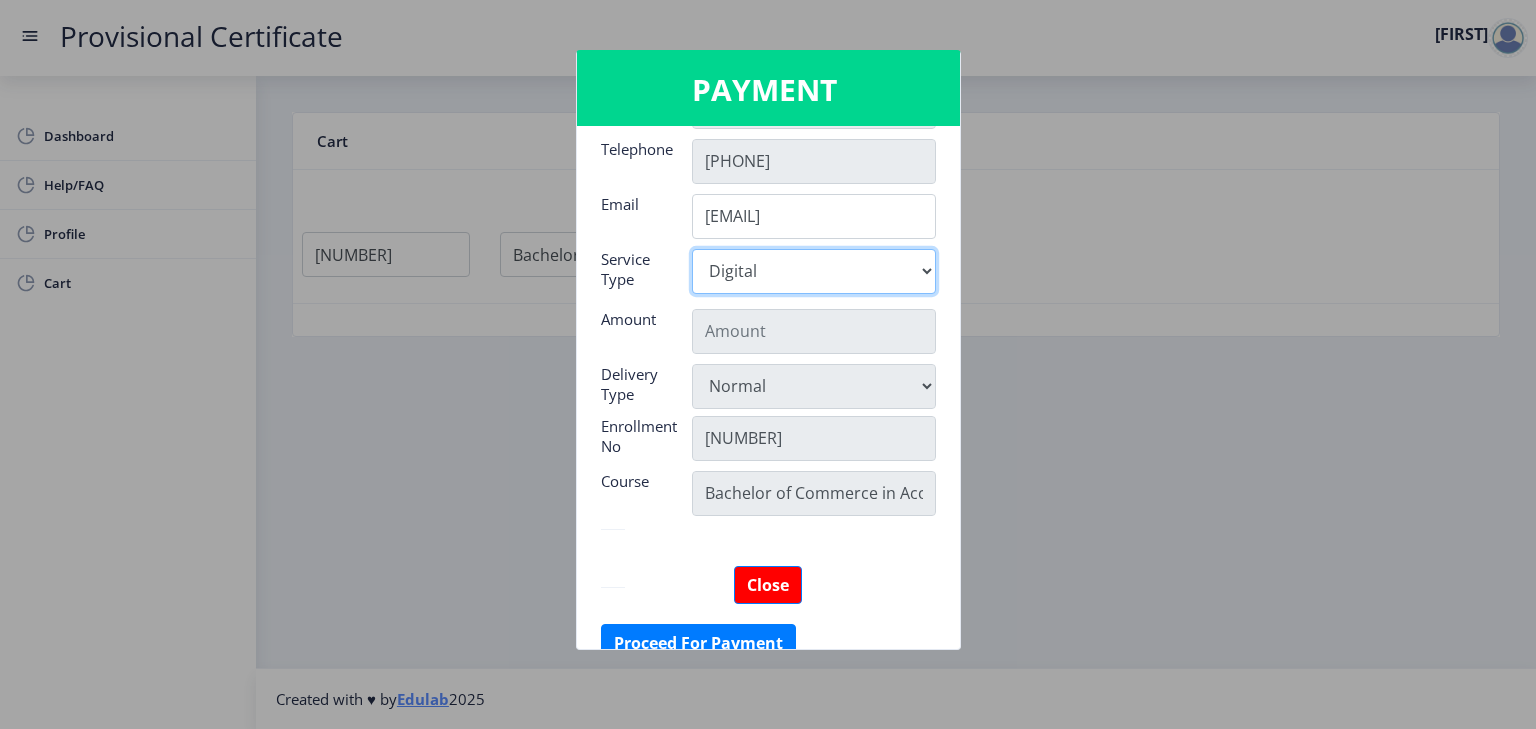 click on "Digital" at bounding box center (814, 271) 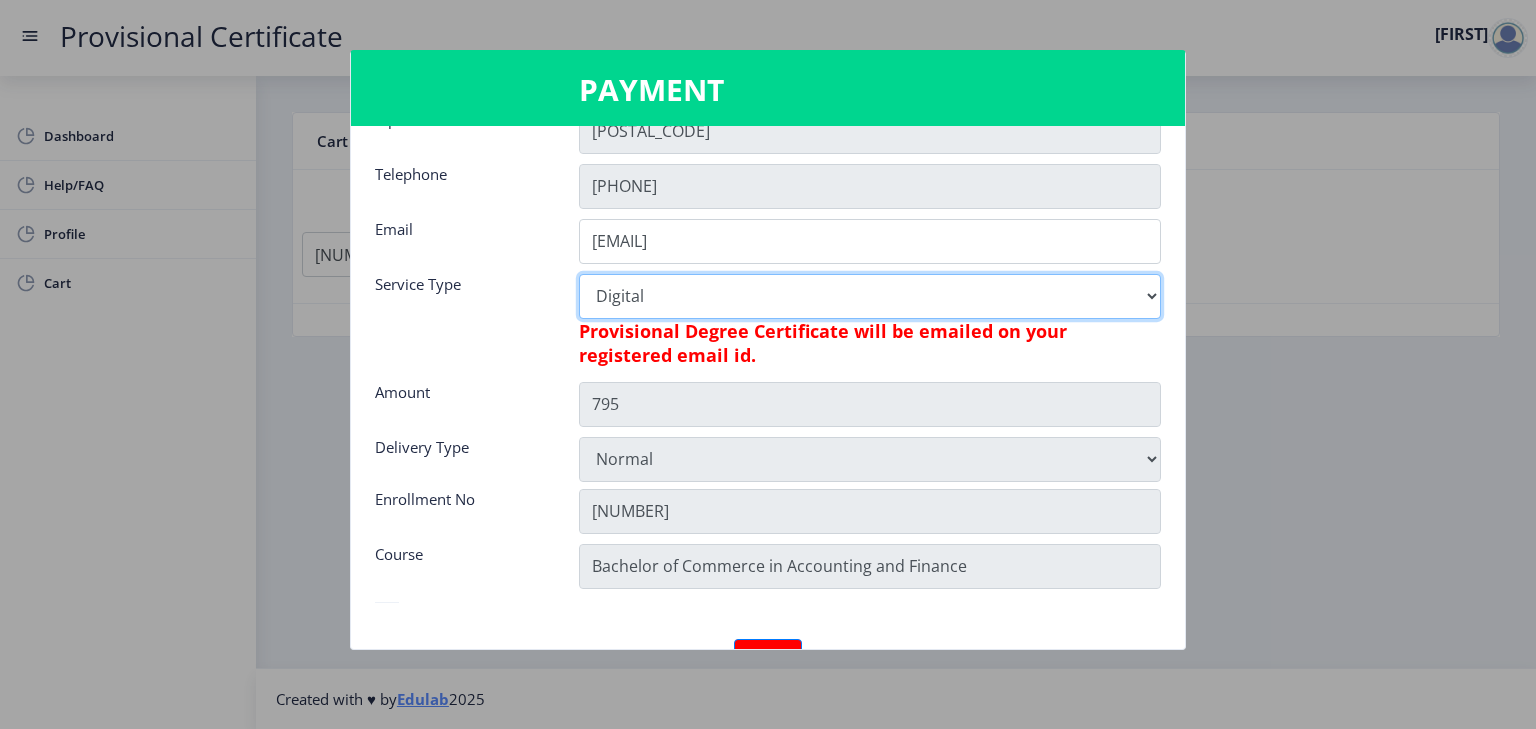 scroll, scrollTop: 364, scrollLeft: 0, axis: vertical 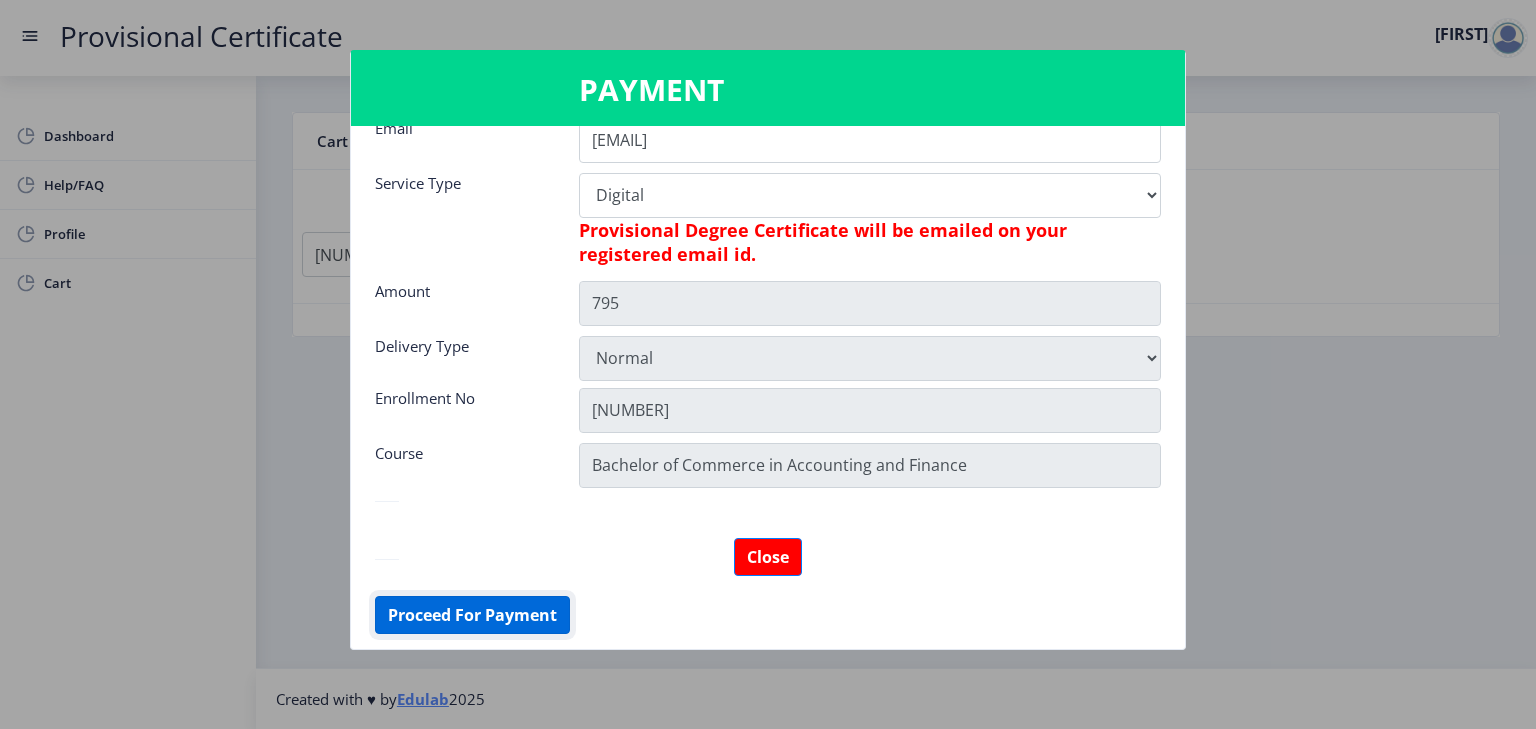 click on "Proceed For Payment" 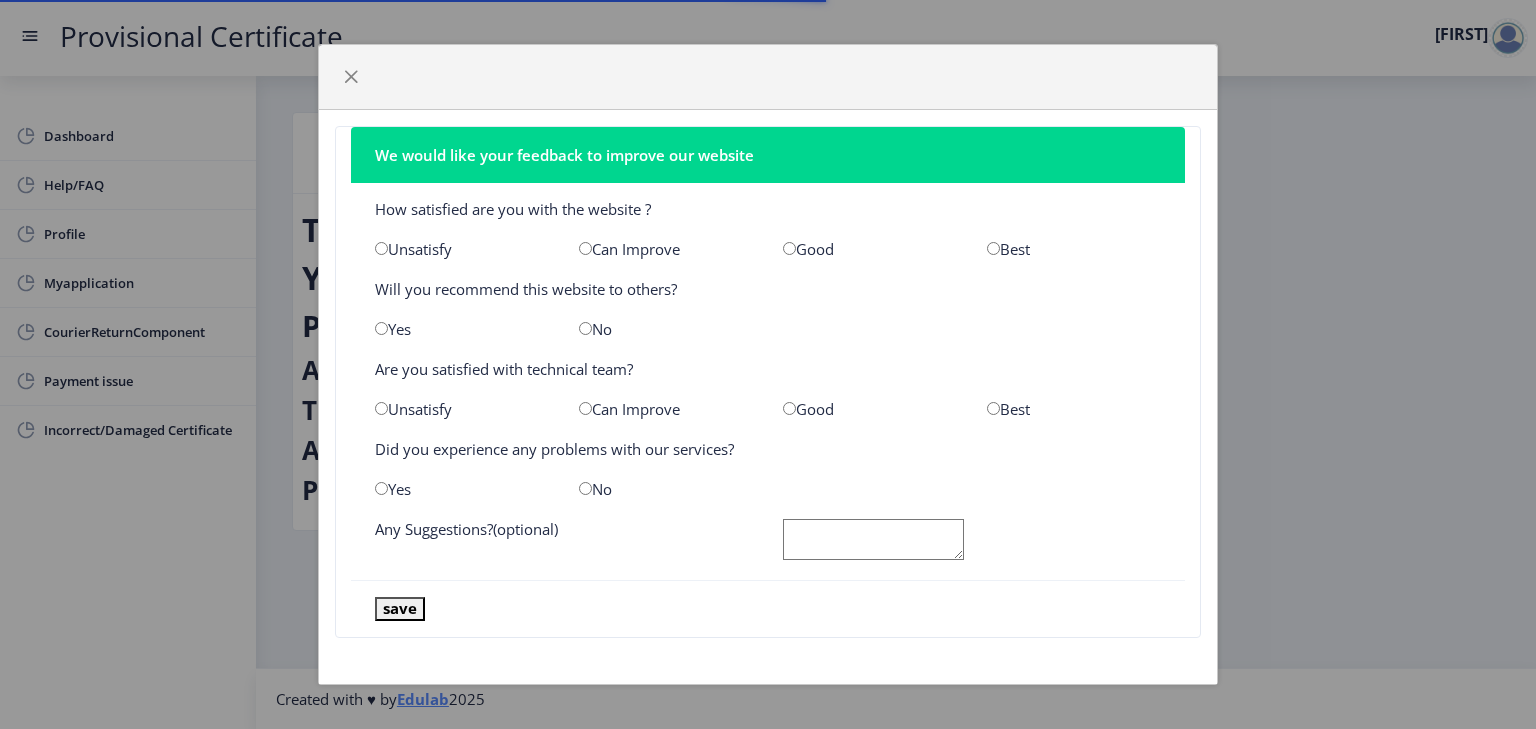 scroll, scrollTop: 0, scrollLeft: 0, axis: both 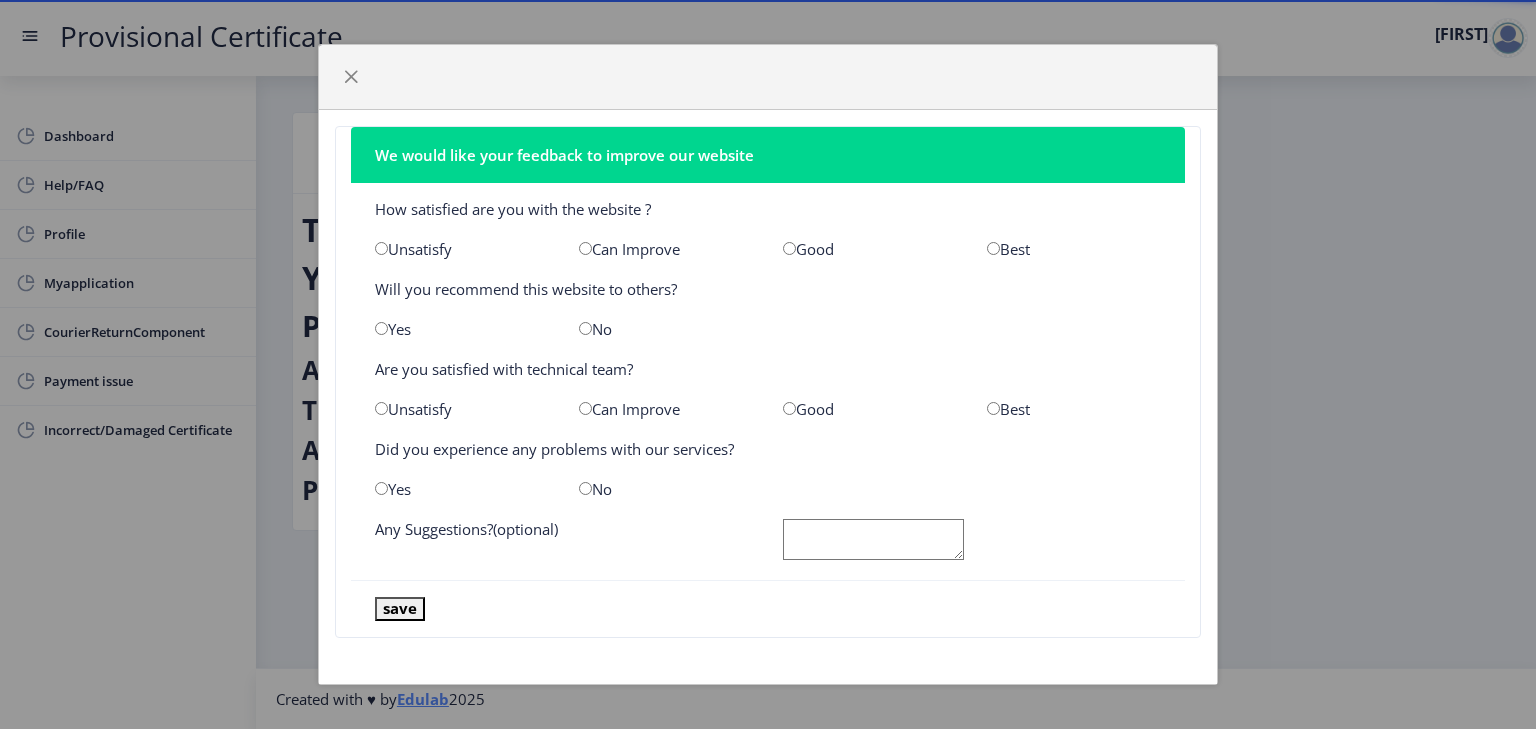 click at bounding box center [789, 248] 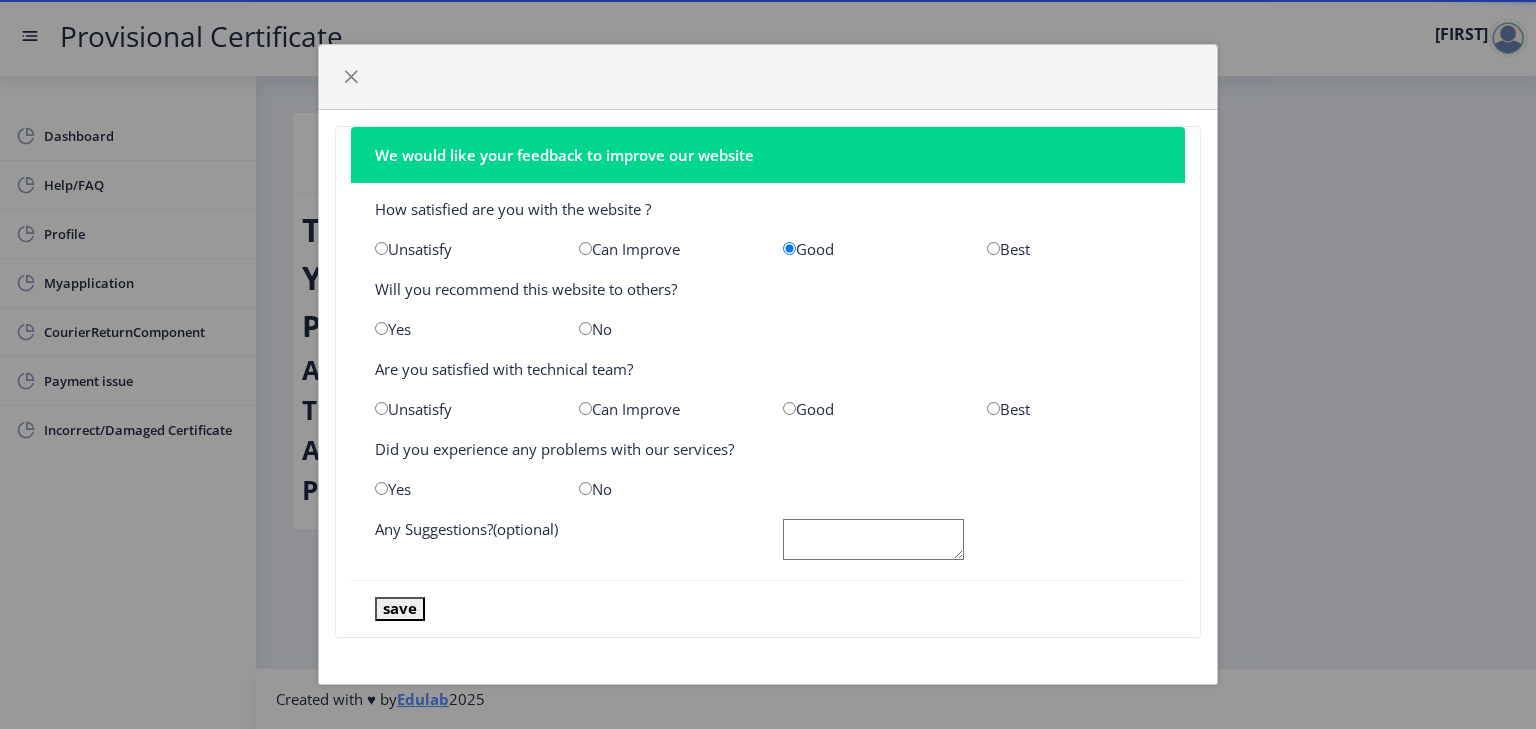 click on "Yes" 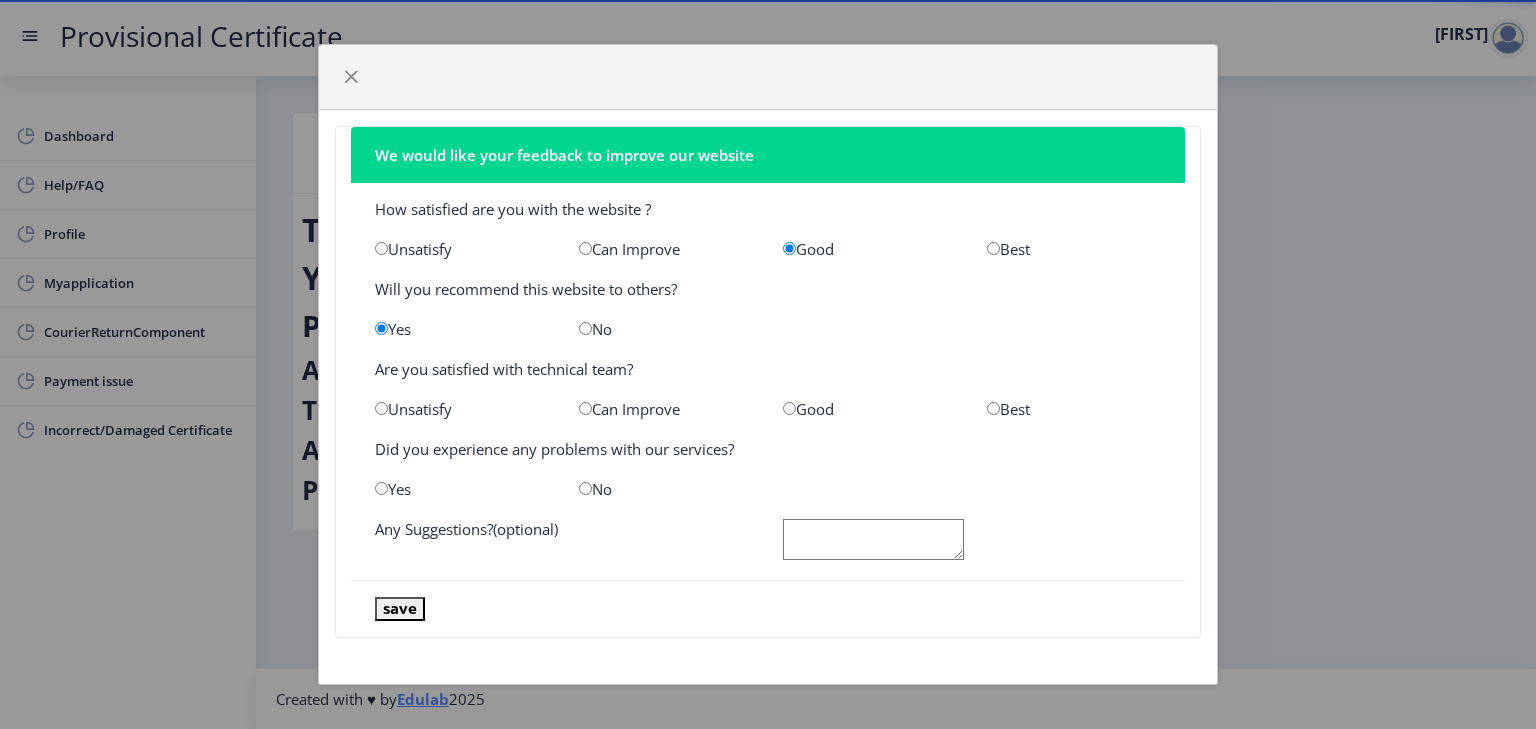 click at bounding box center (789, 408) 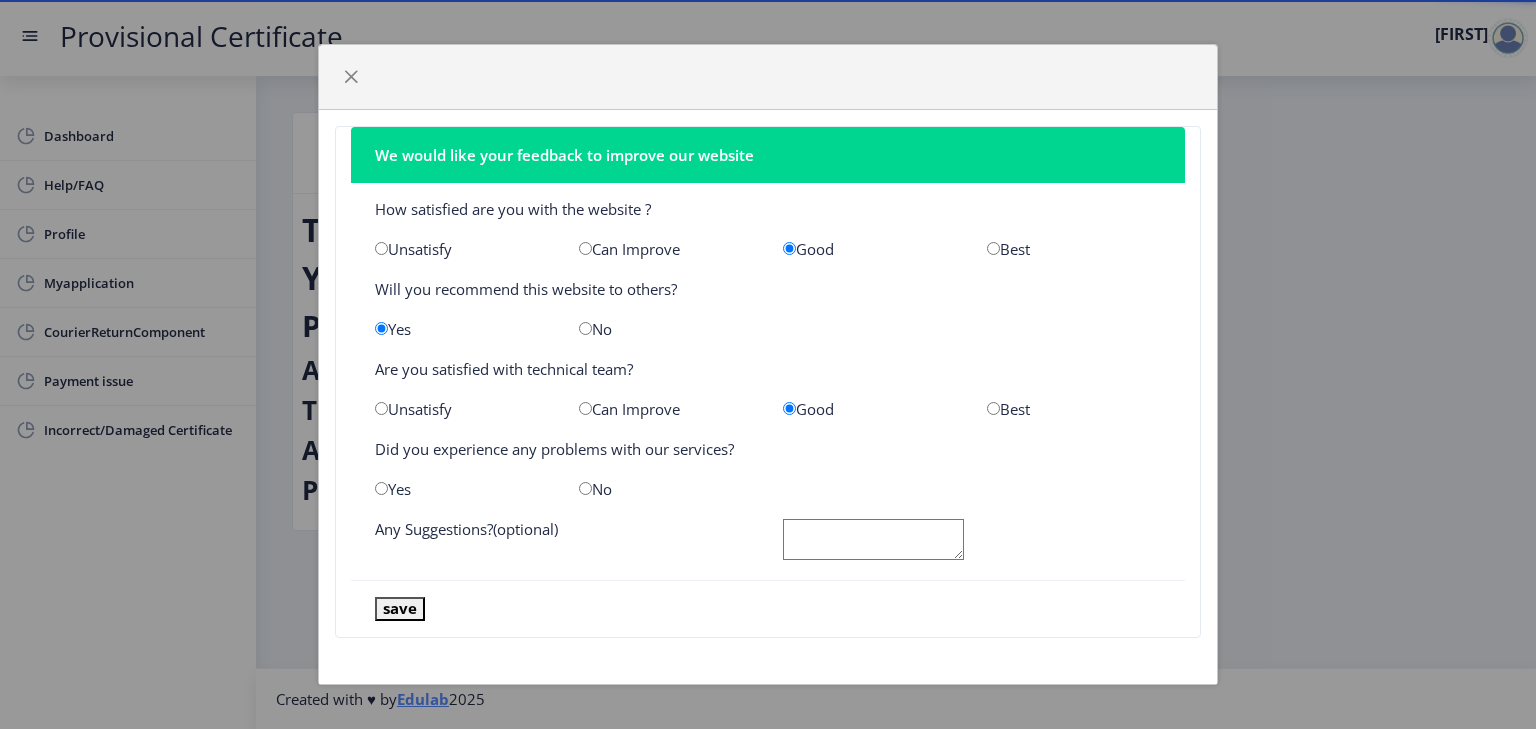 click on "No" 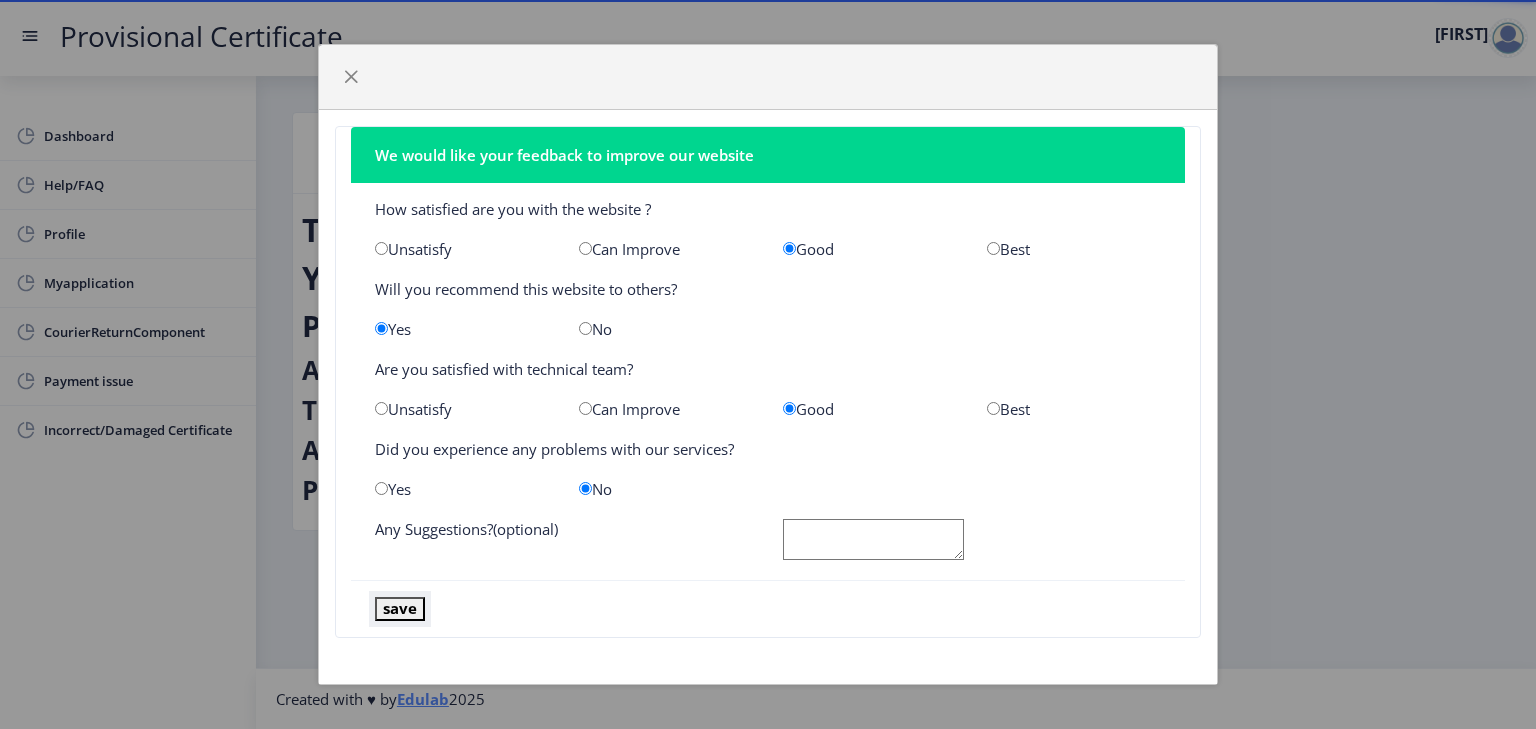 click on "save" 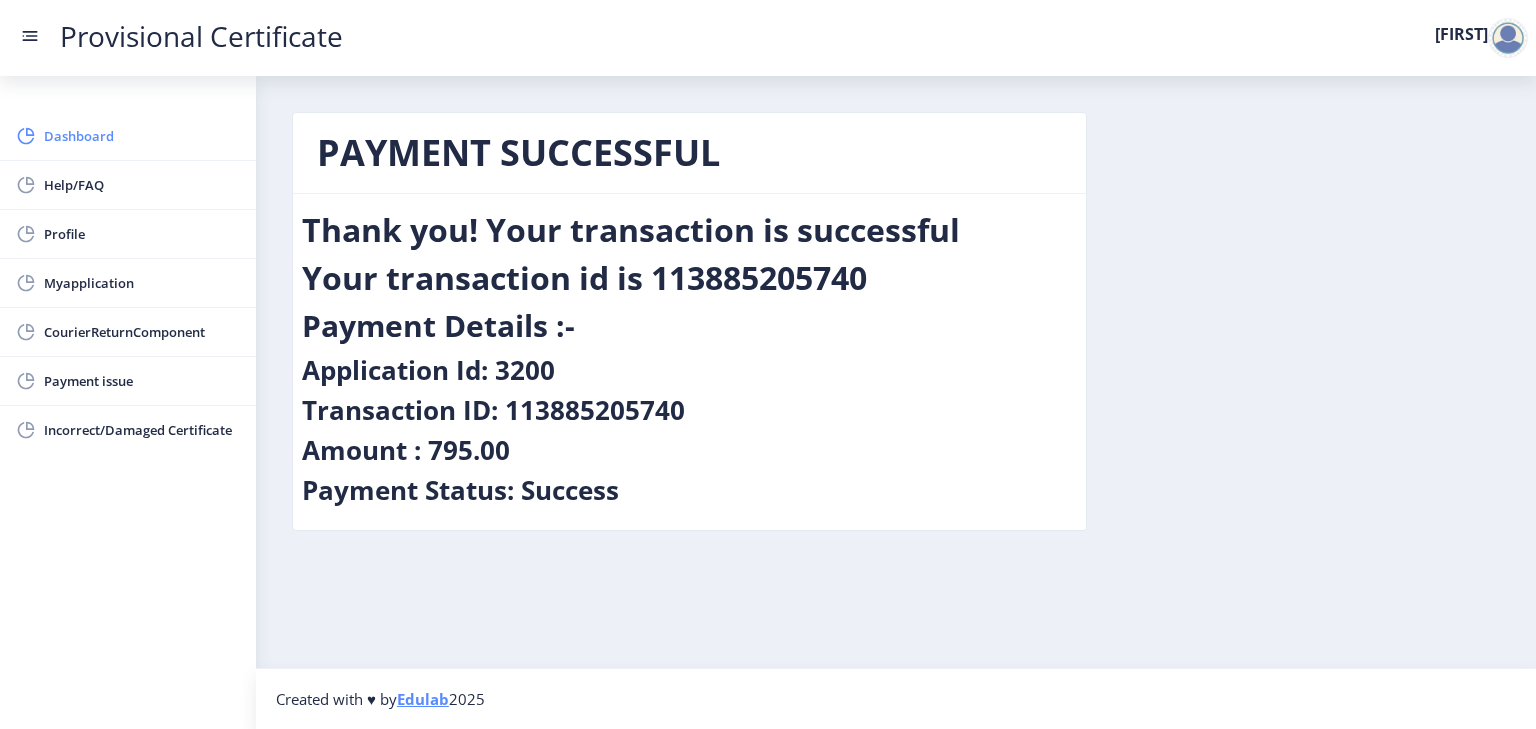 click on "Dashboard" 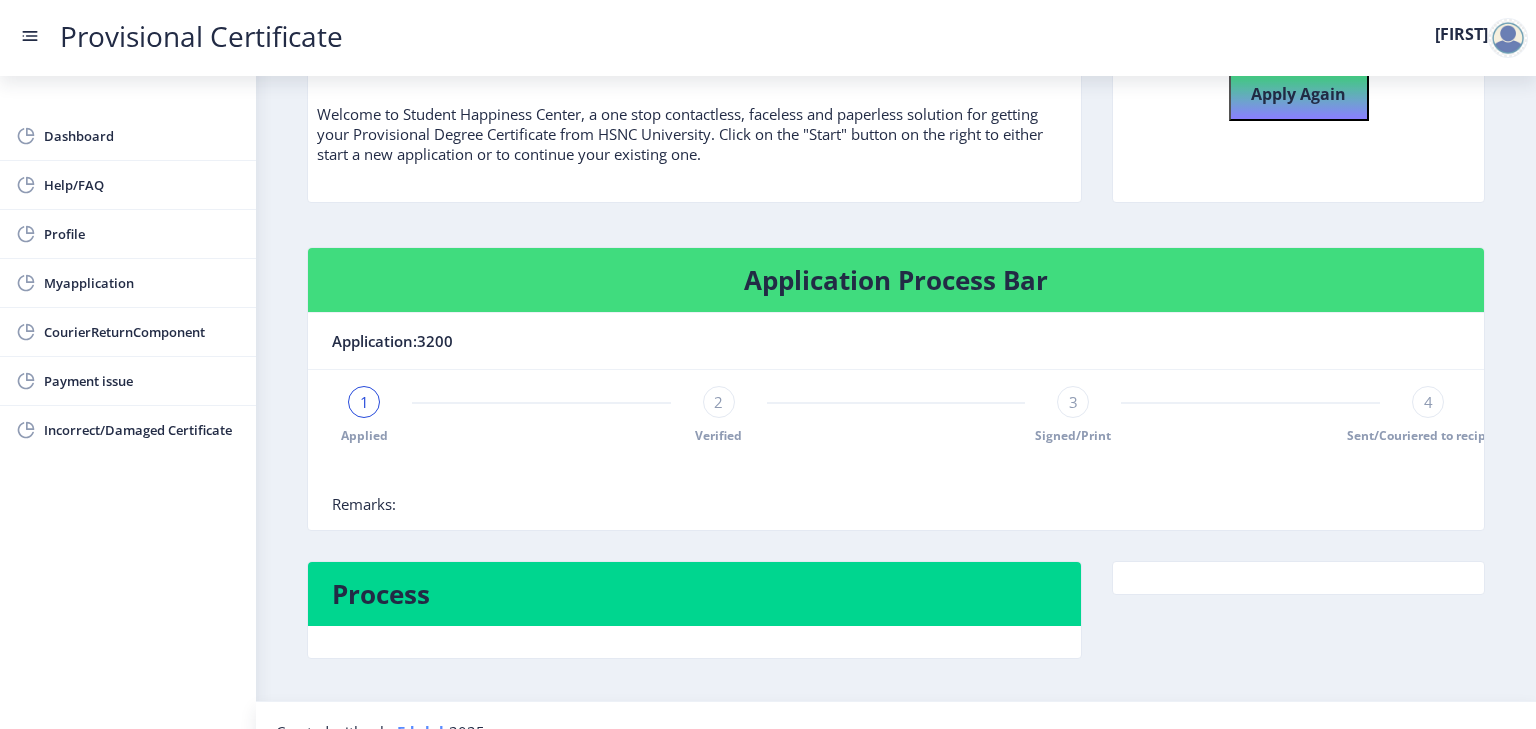 scroll, scrollTop: 164, scrollLeft: 0, axis: vertical 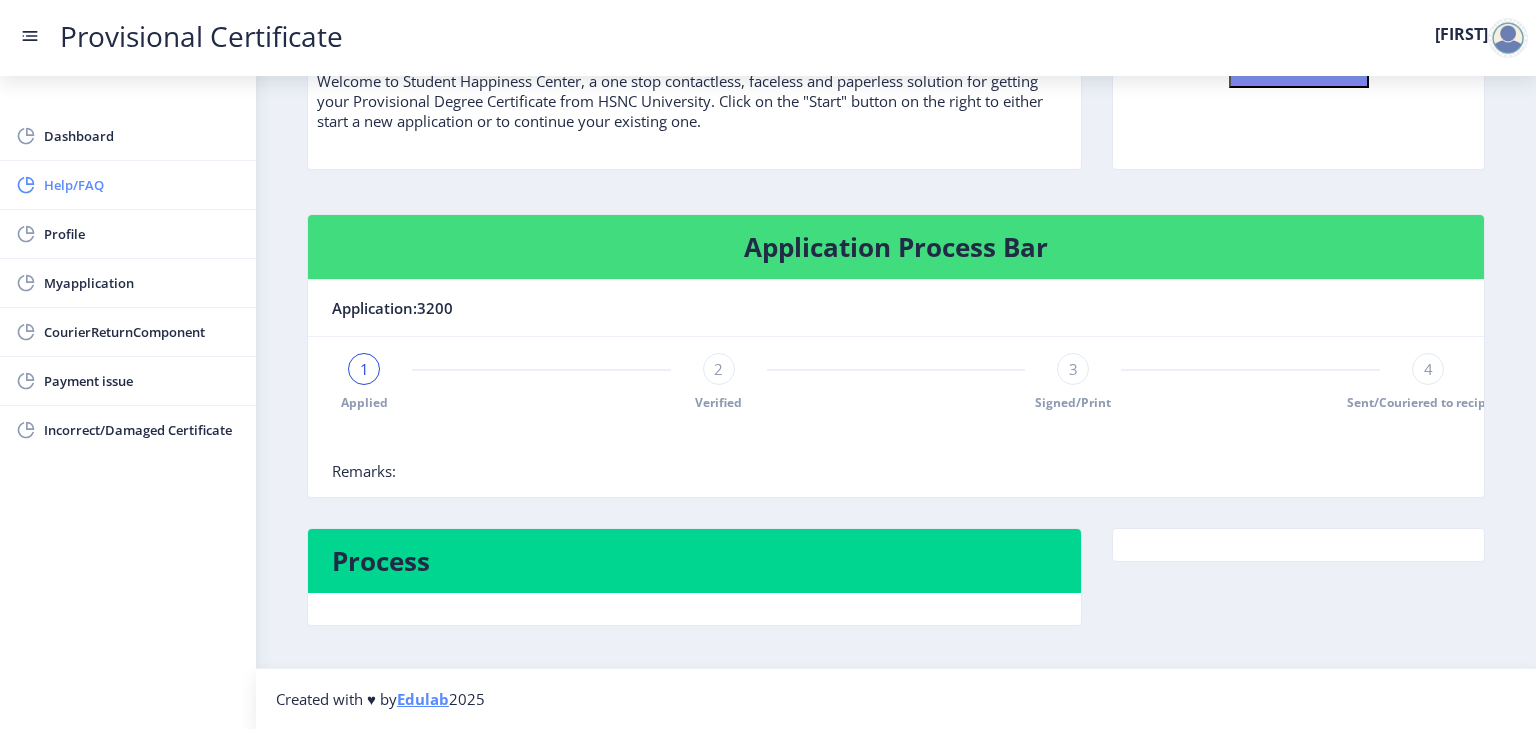 click on "Help/FAQ" 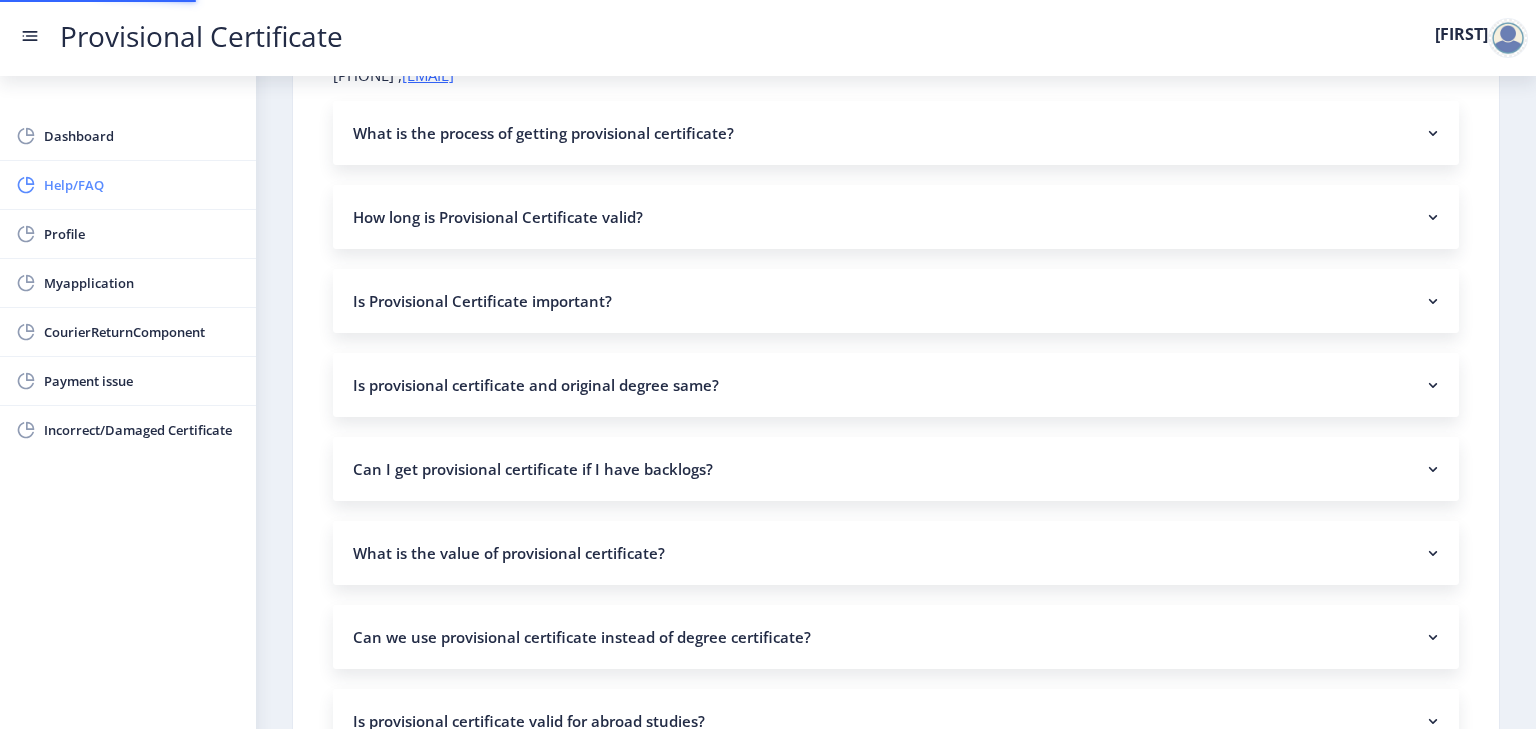 scroll, scrollTop: 0, scrollLeft: 0, axis: both 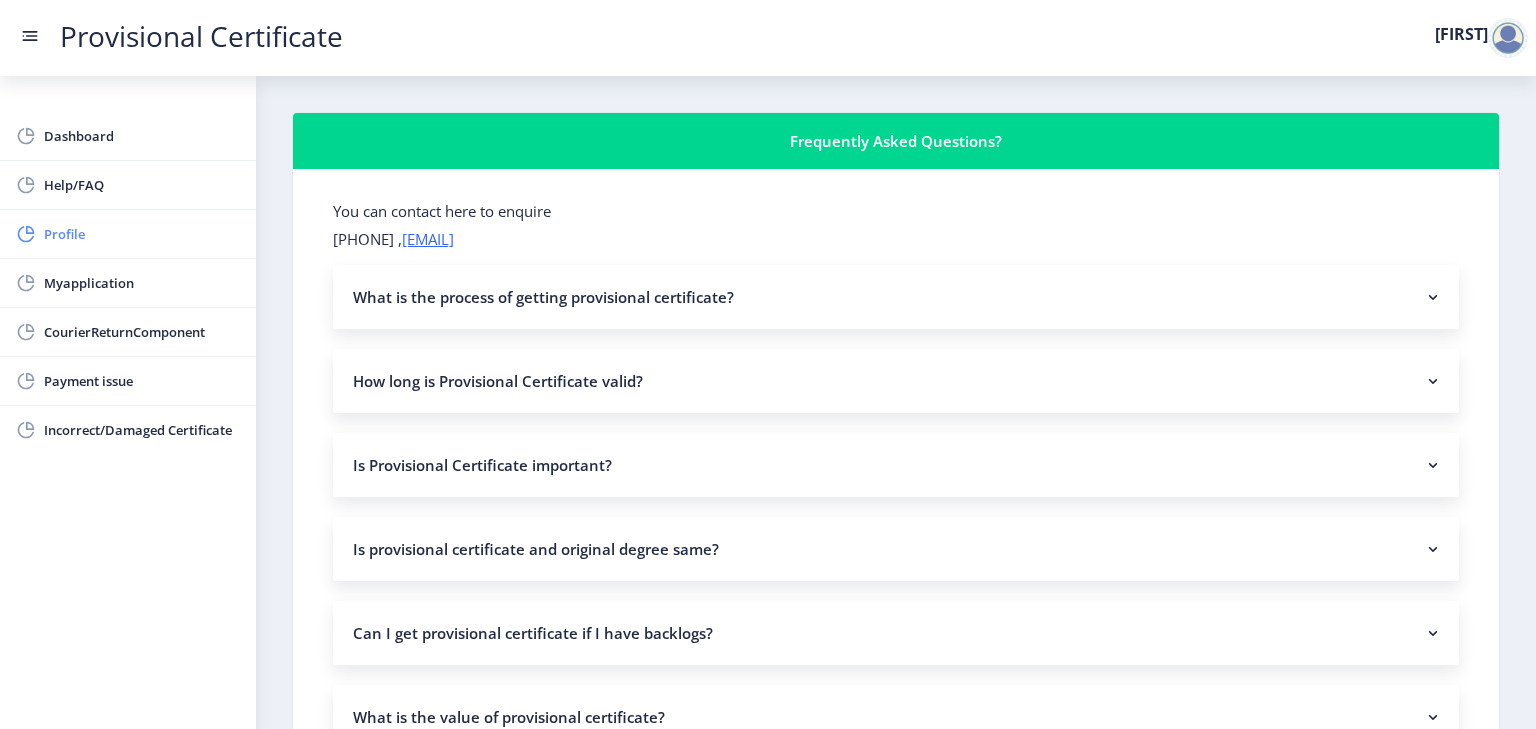 click on "Profile" 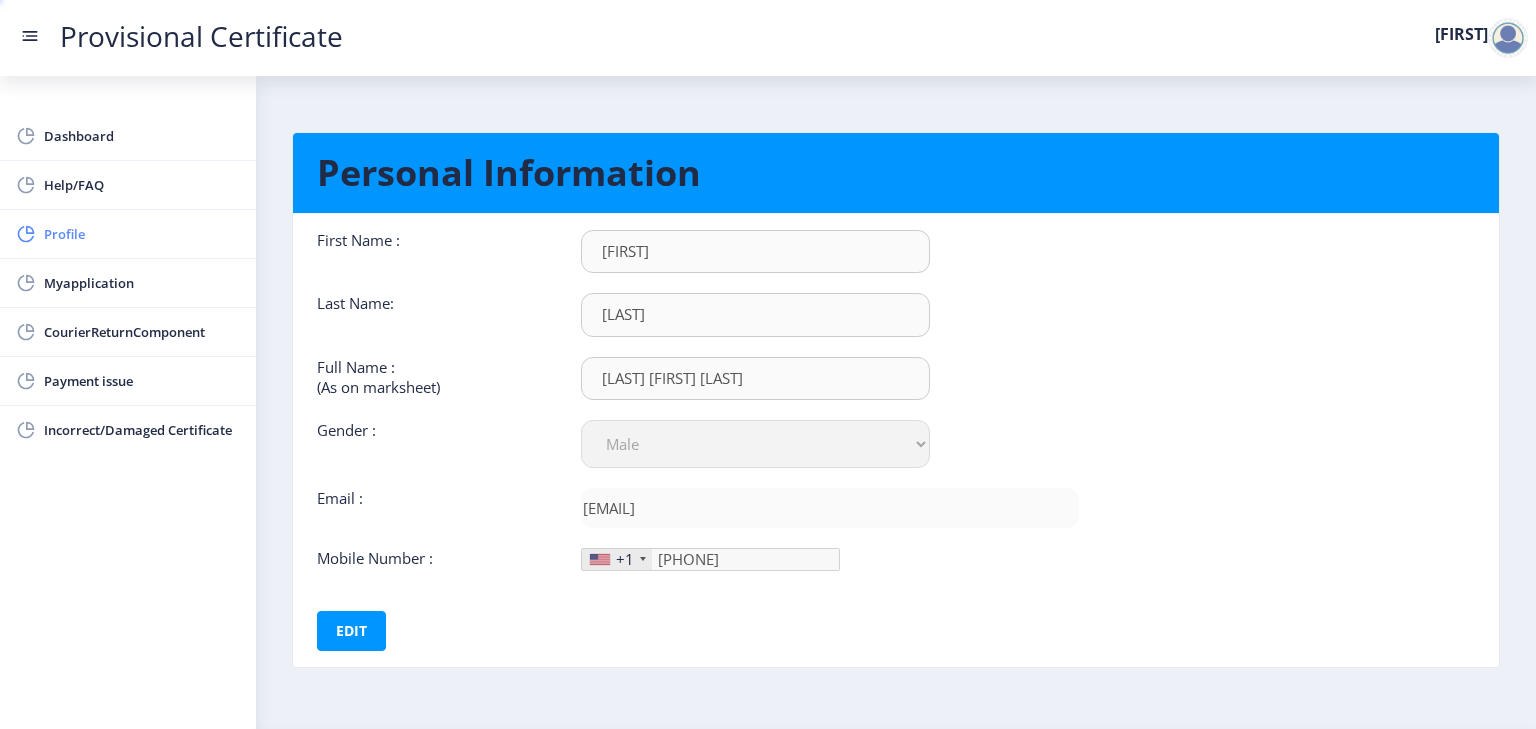type on "[PHONE]" 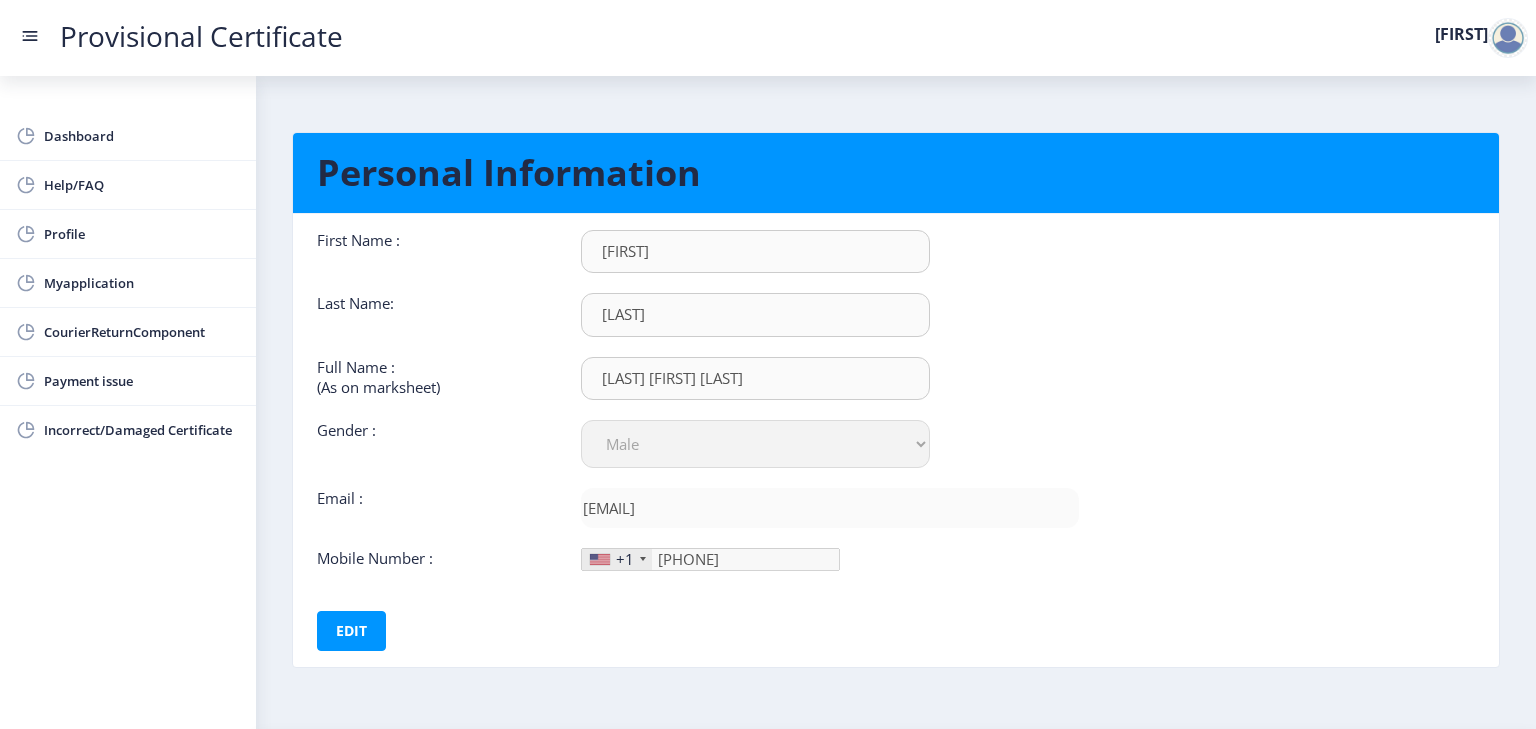 scroll, scrollTop: 59, scrollLeft: 0, axis: vertical 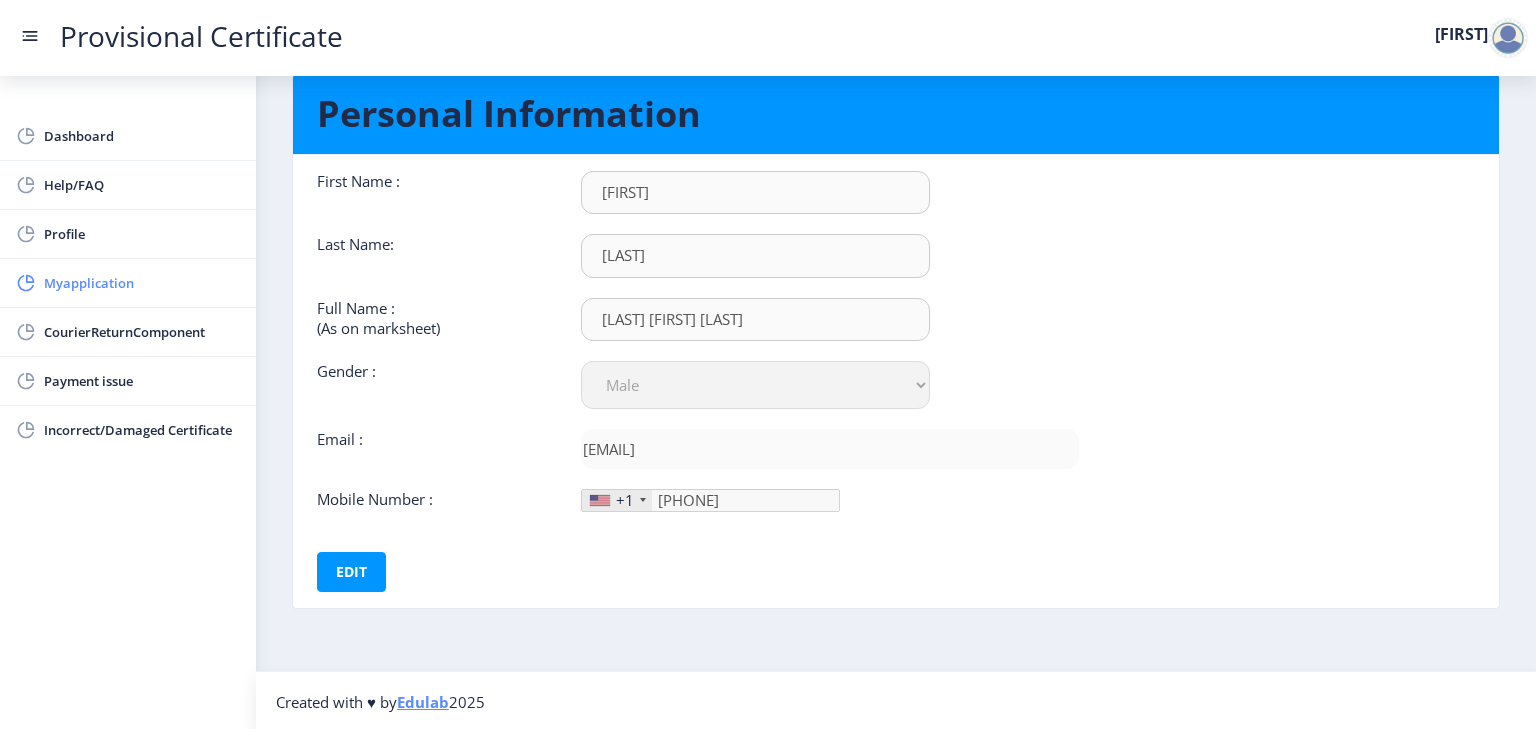 click on "Myapplication" 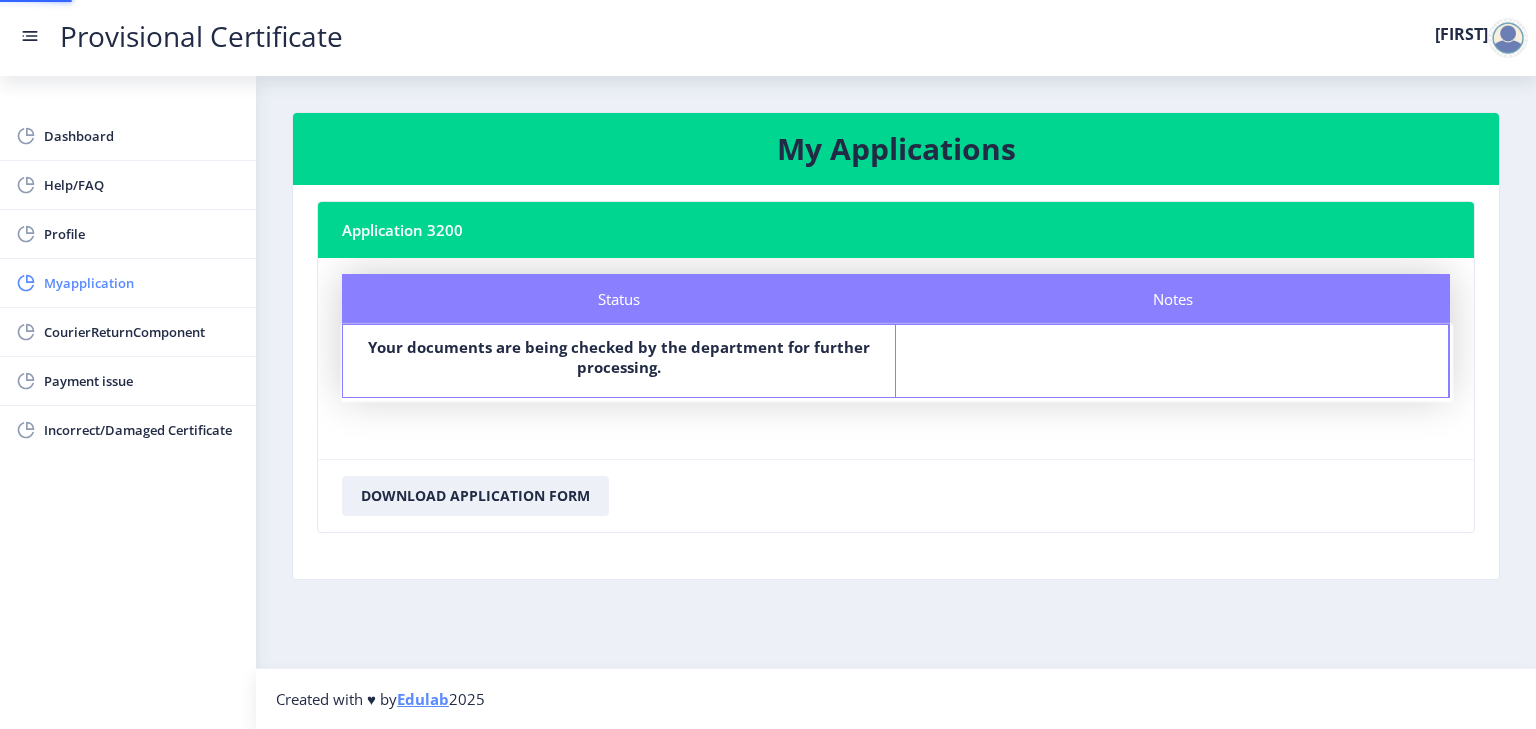 scroll, scrollTop: 0, scrollLeft: 0, axis: both 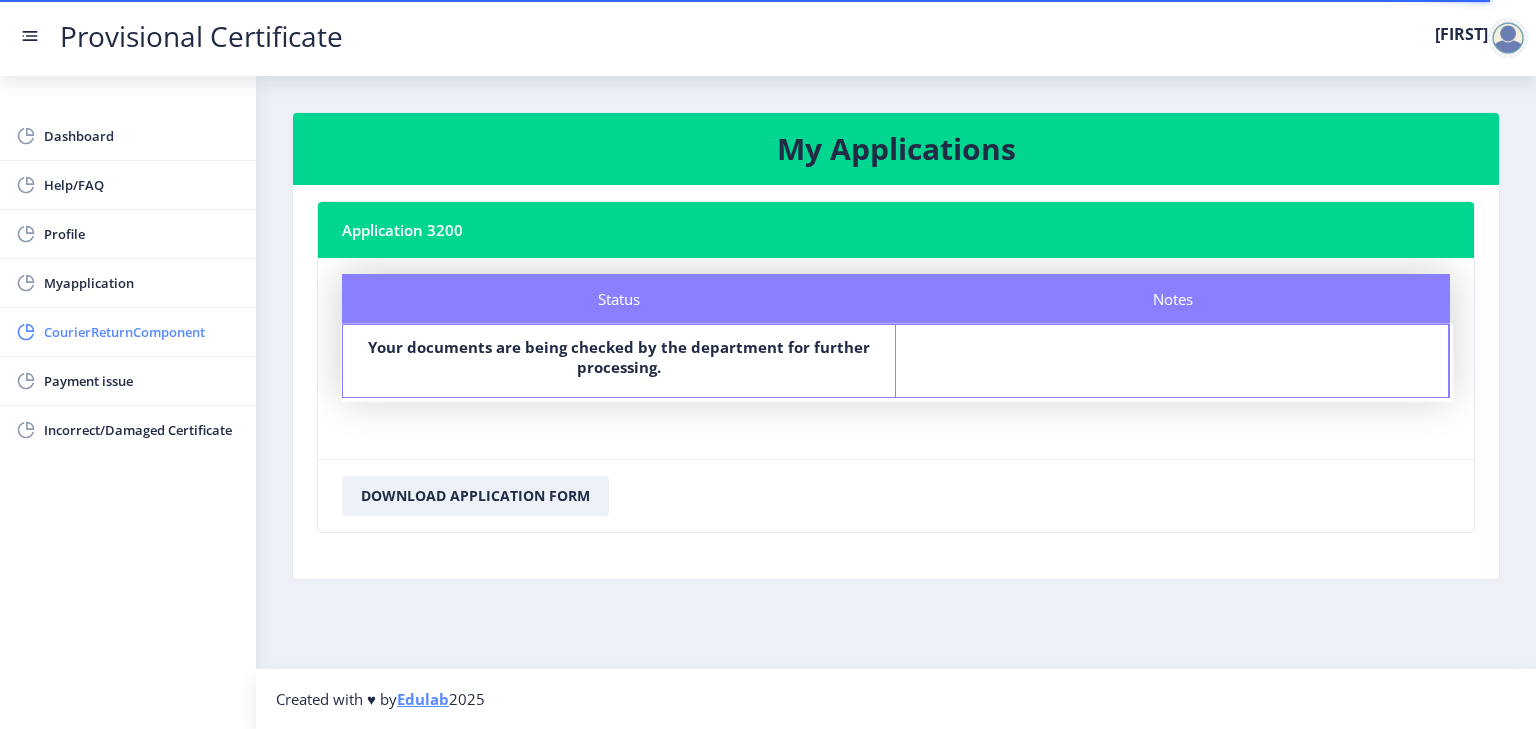 click on "CourierReturnComponent" 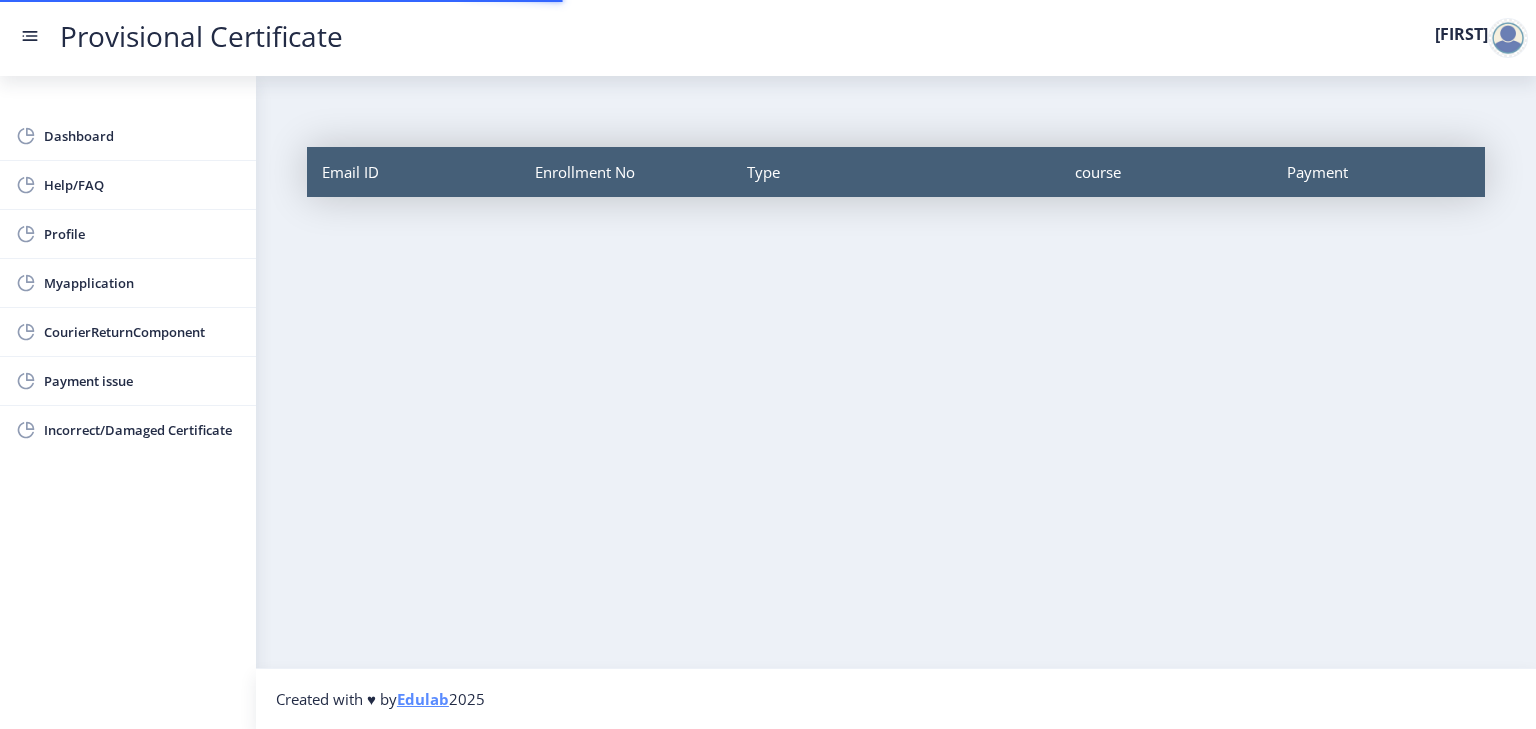 scroll, scrollTop: 0, scrollLeft: 0, axis: both 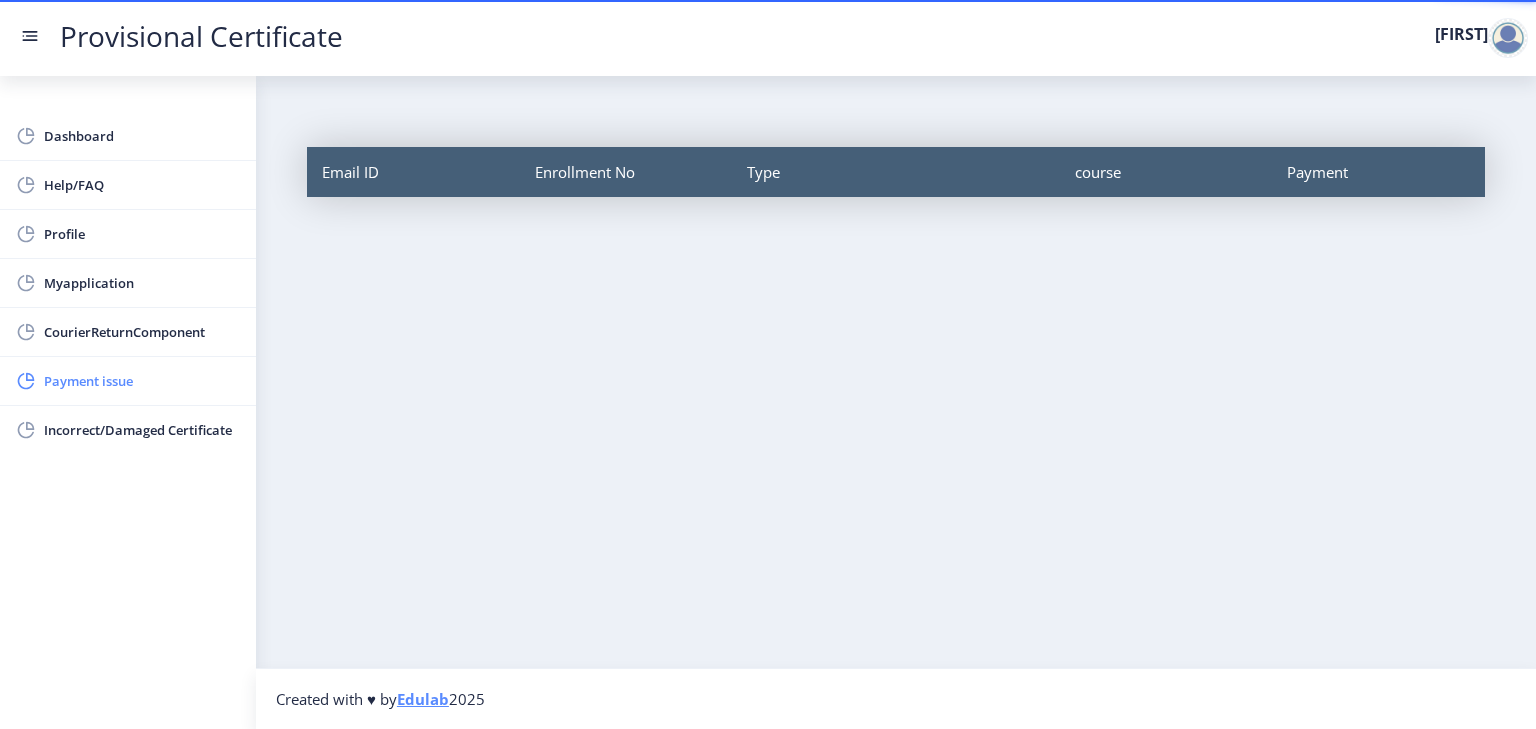 click on "Payment issue" 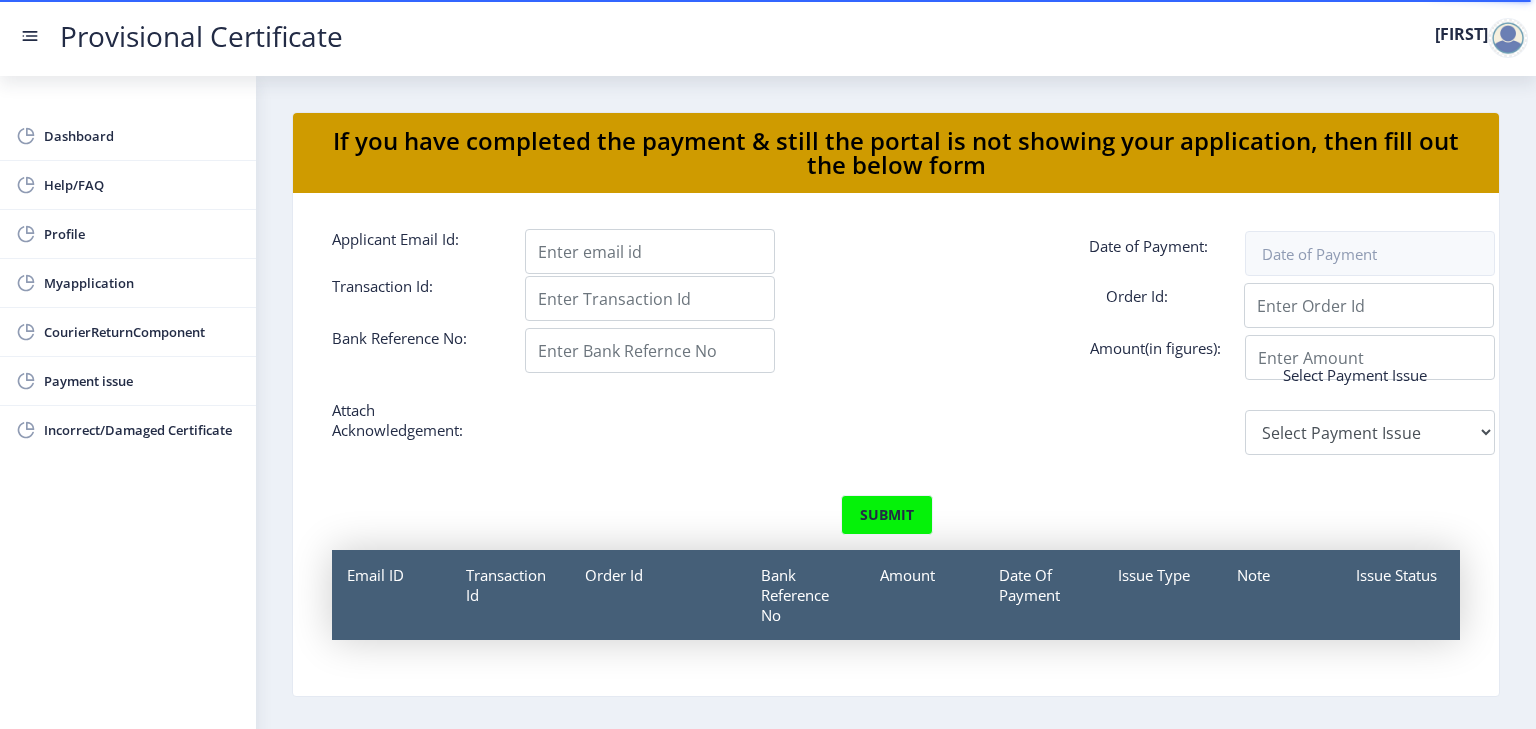 scroll, scrollTop: 24, scrollLeft: 0, axis: vertical 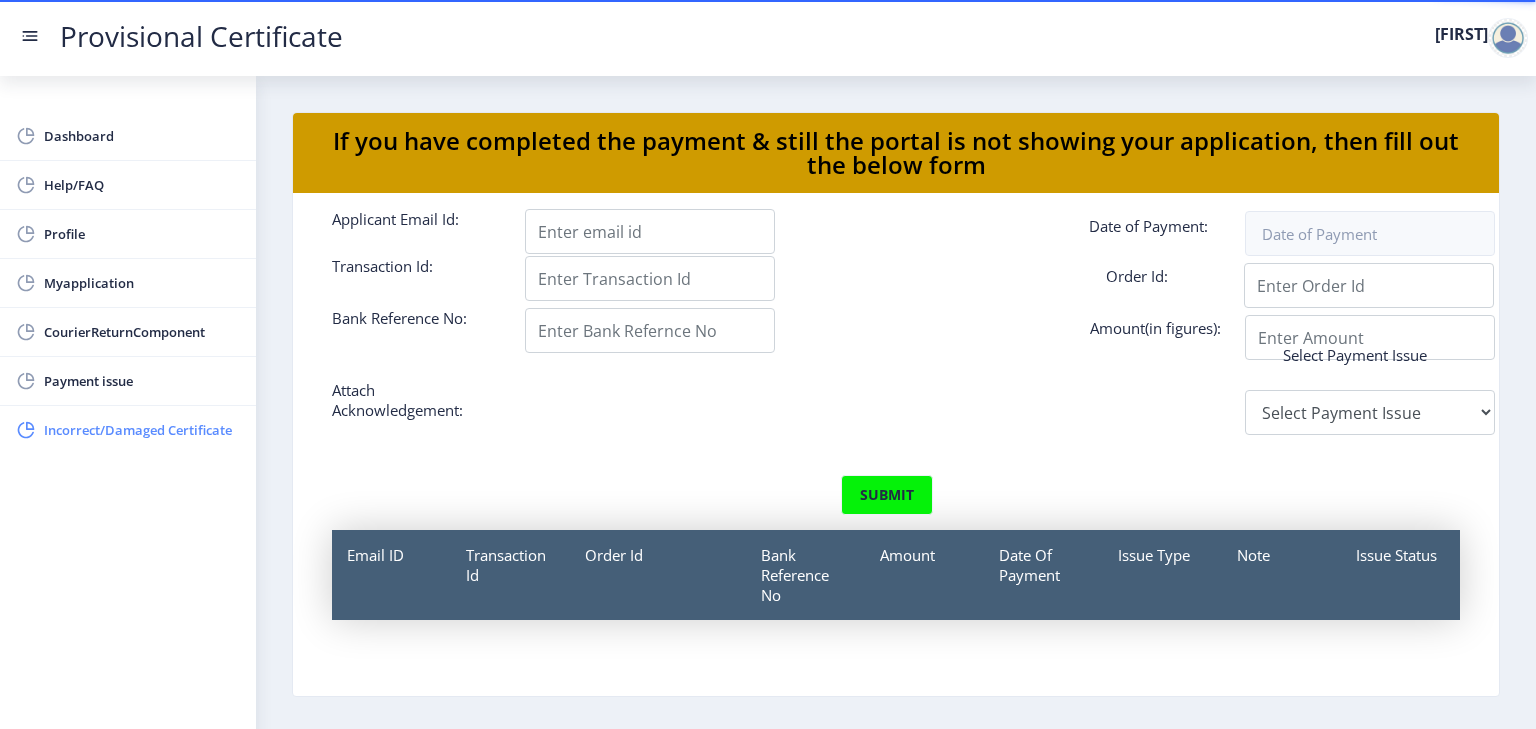 click on "Incorrect/Damaged Certificate" 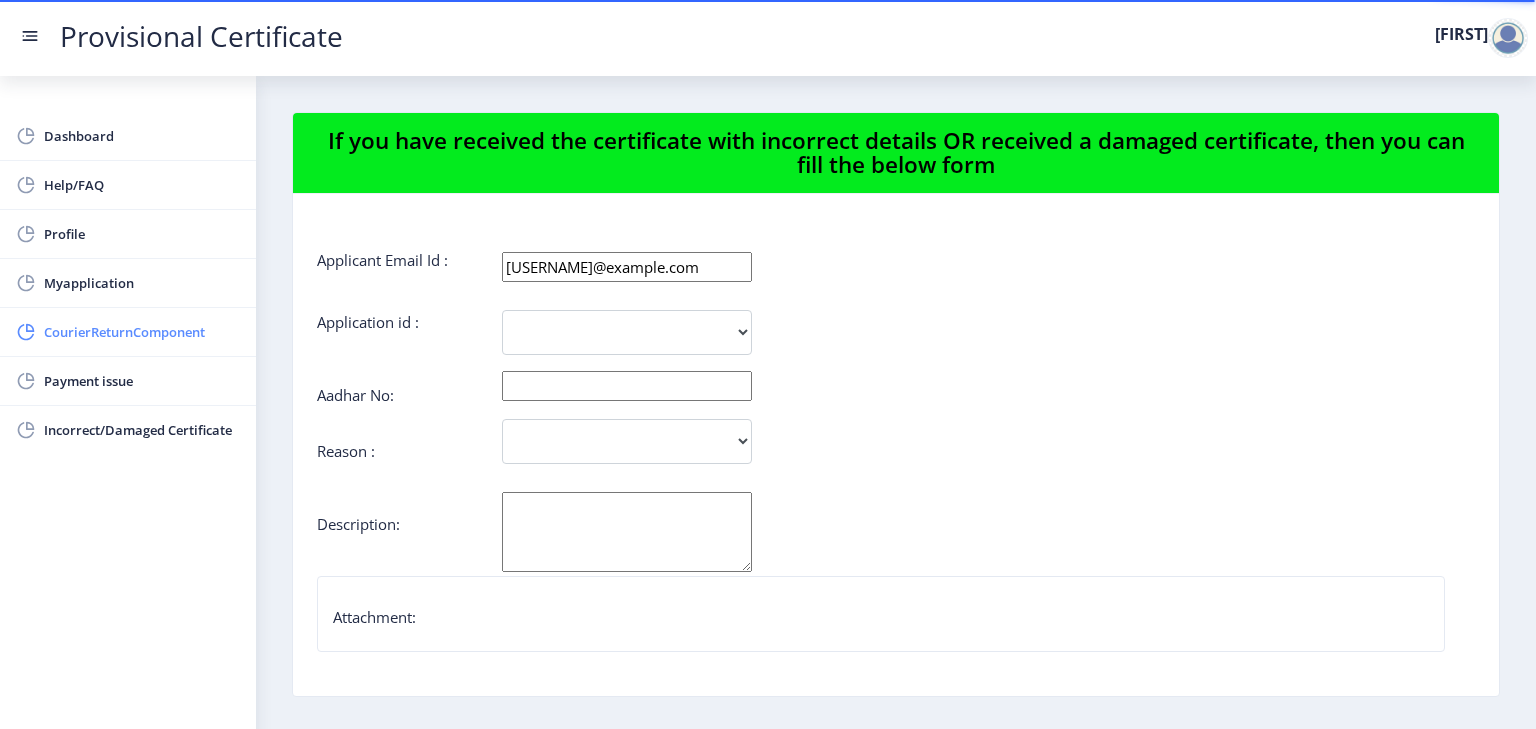 click on "CourierReturnComponent" 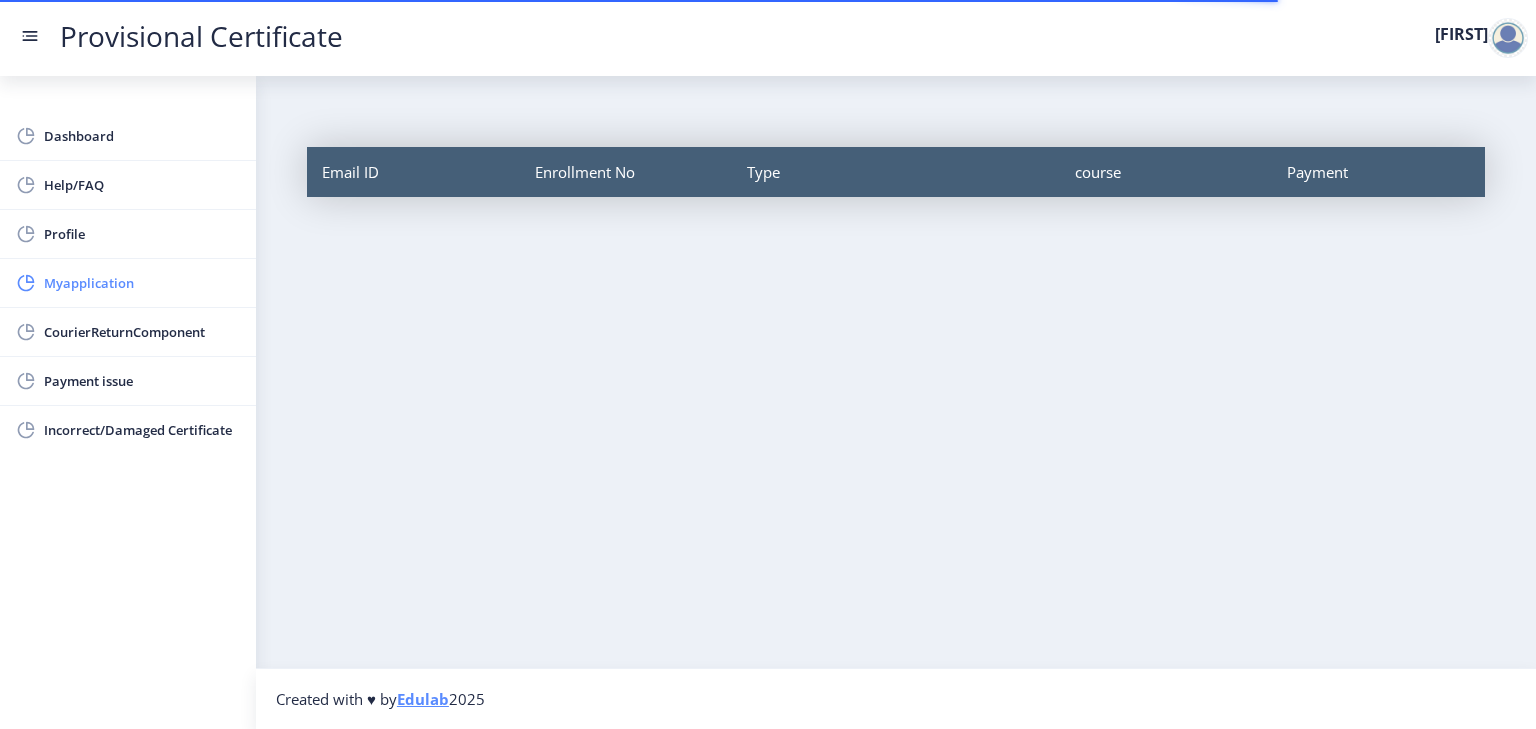 click on "Myapplication" 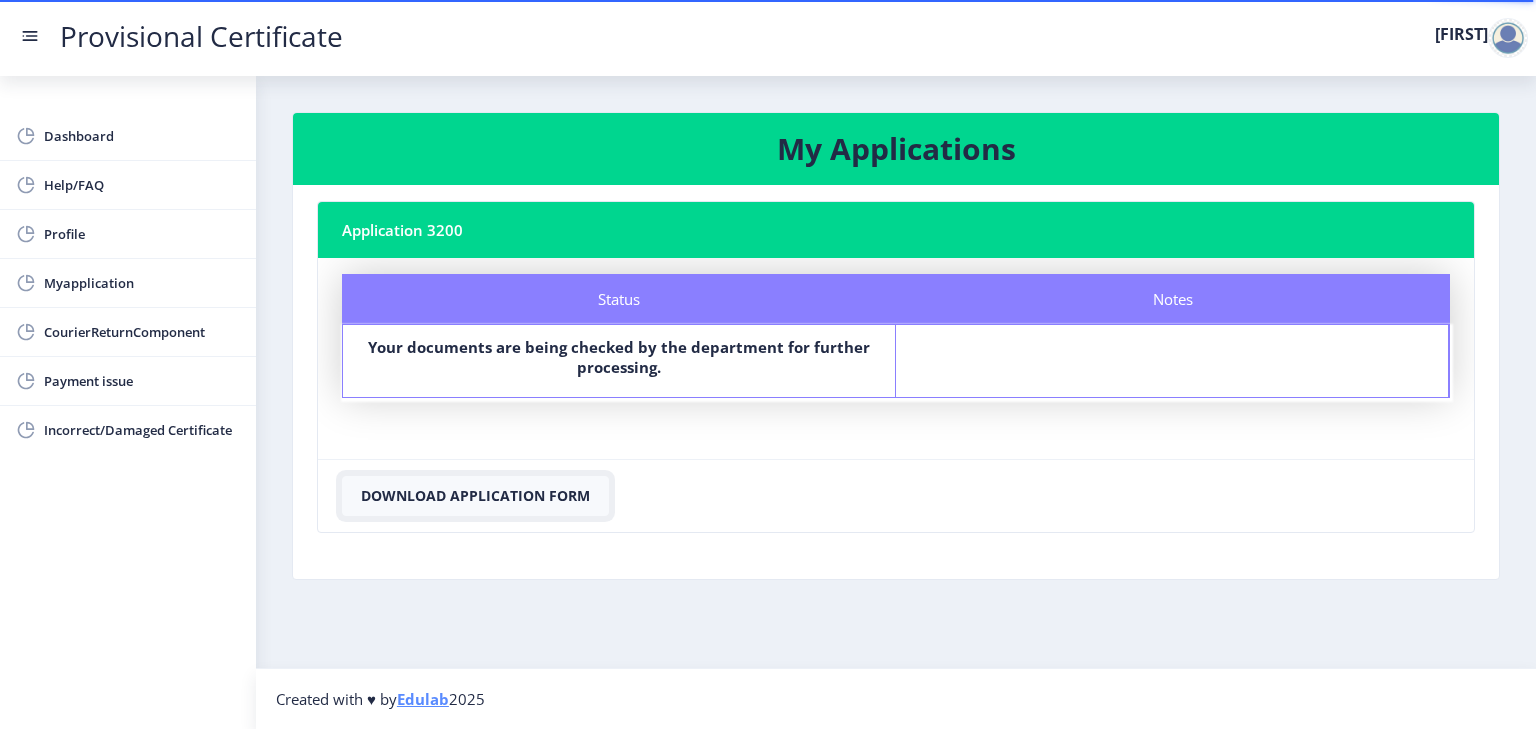 click on "Download Application Form" 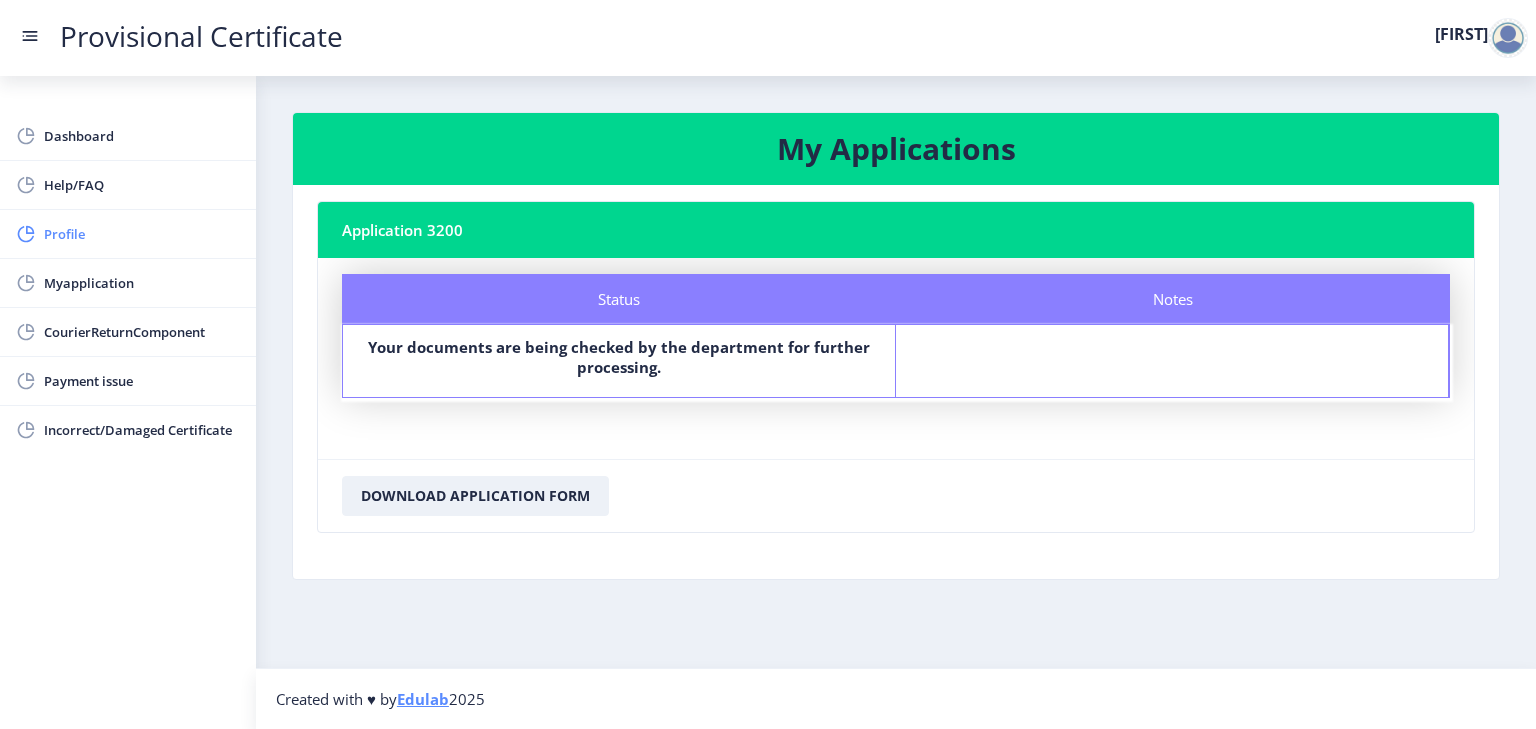 click on "Profile" 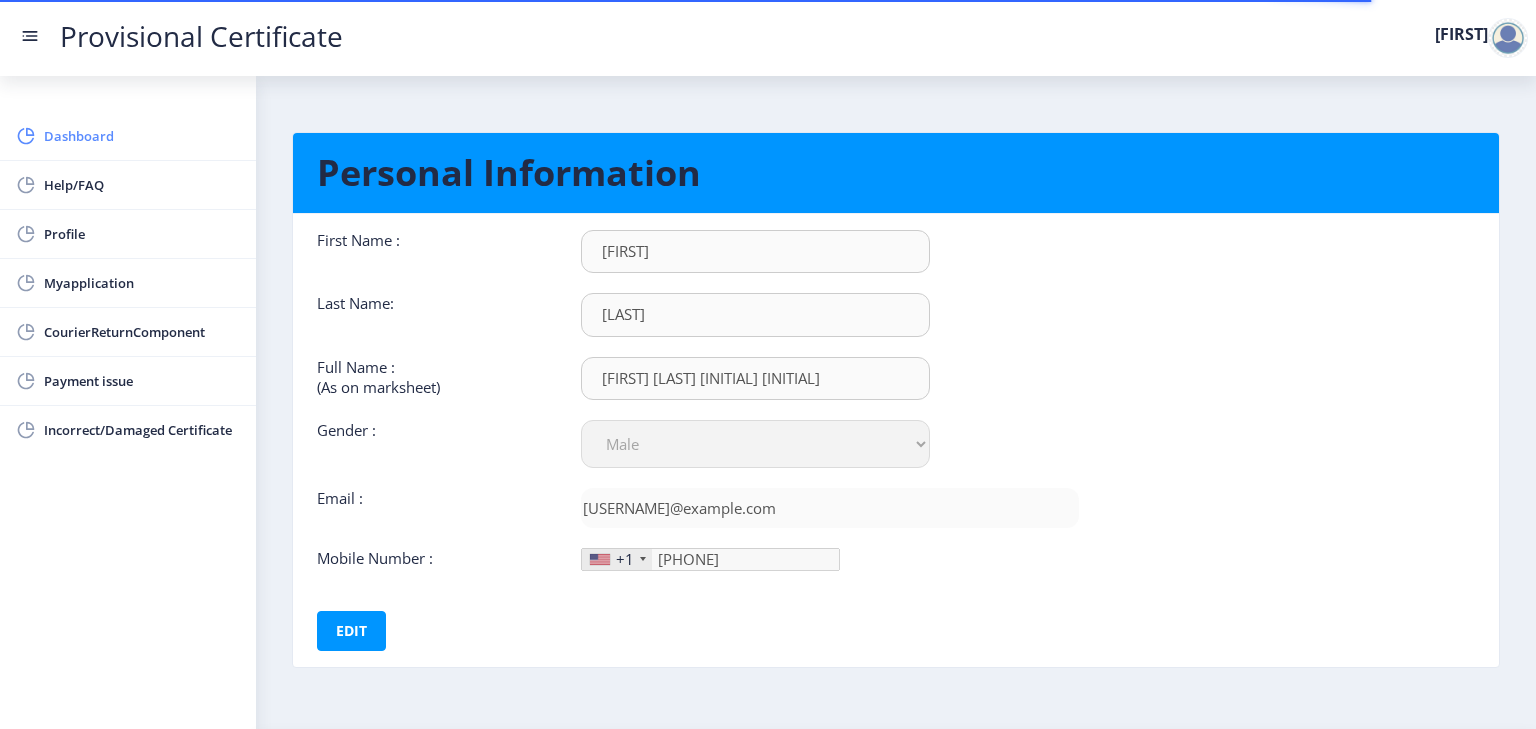 click on "Dashboard" 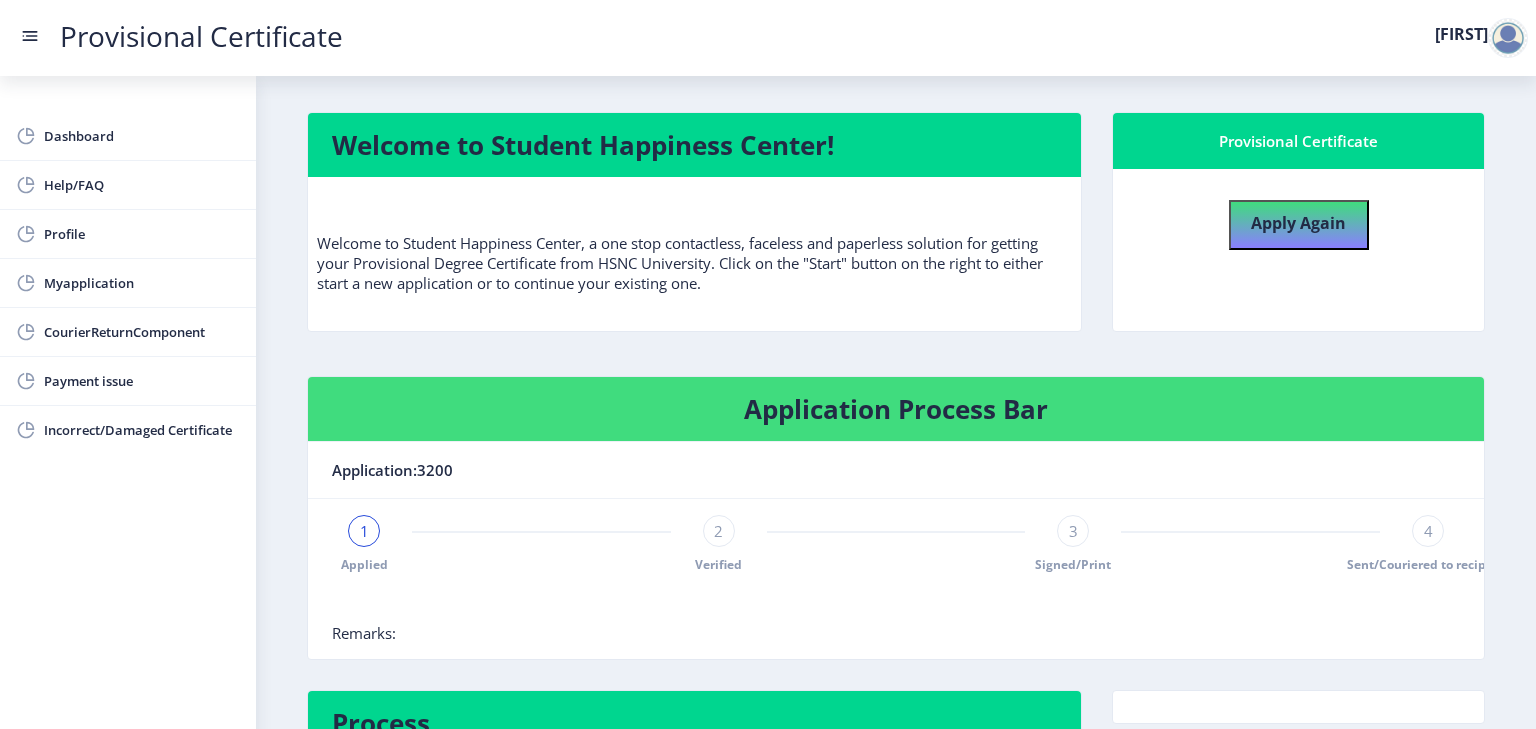 click 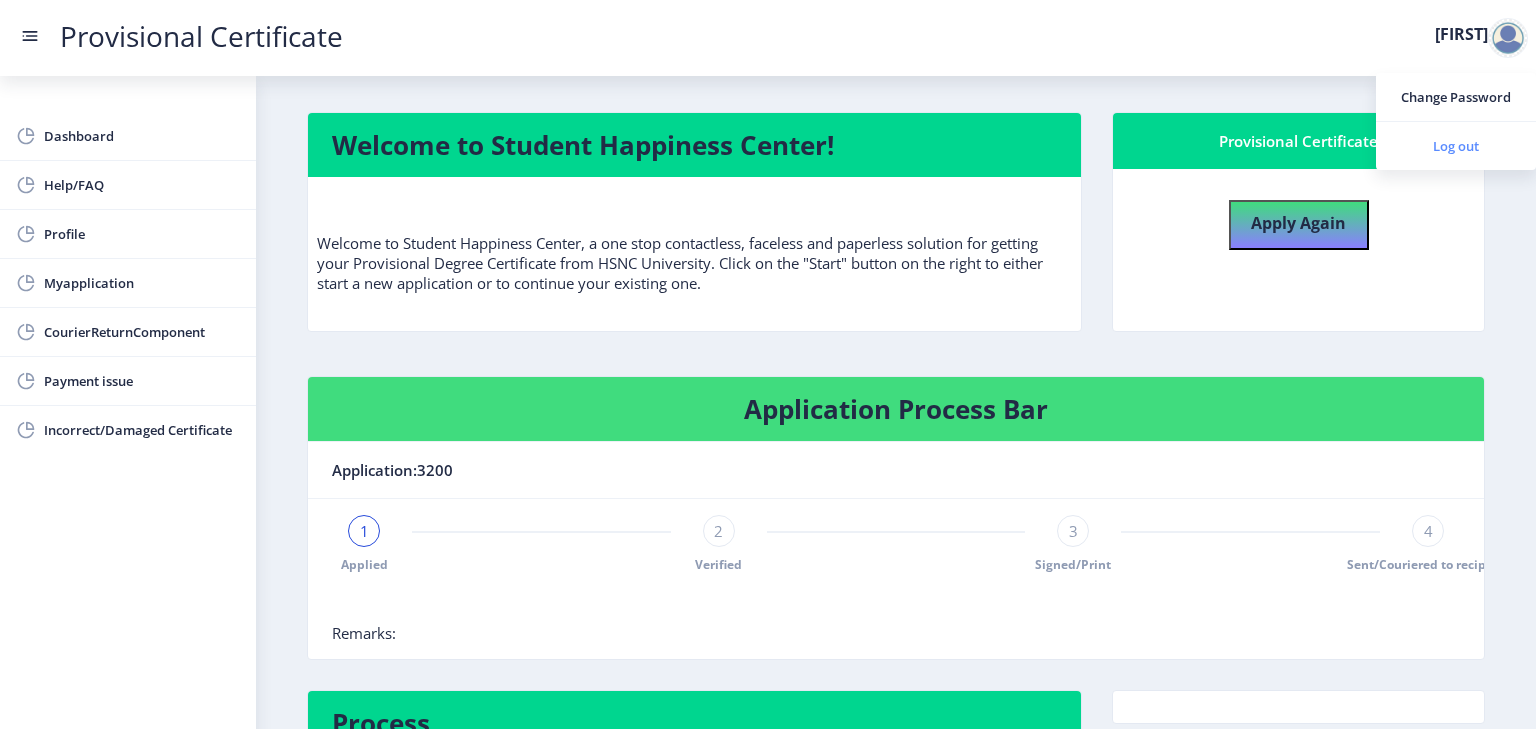click on "Log out" at bounding box center [1456, 146] 